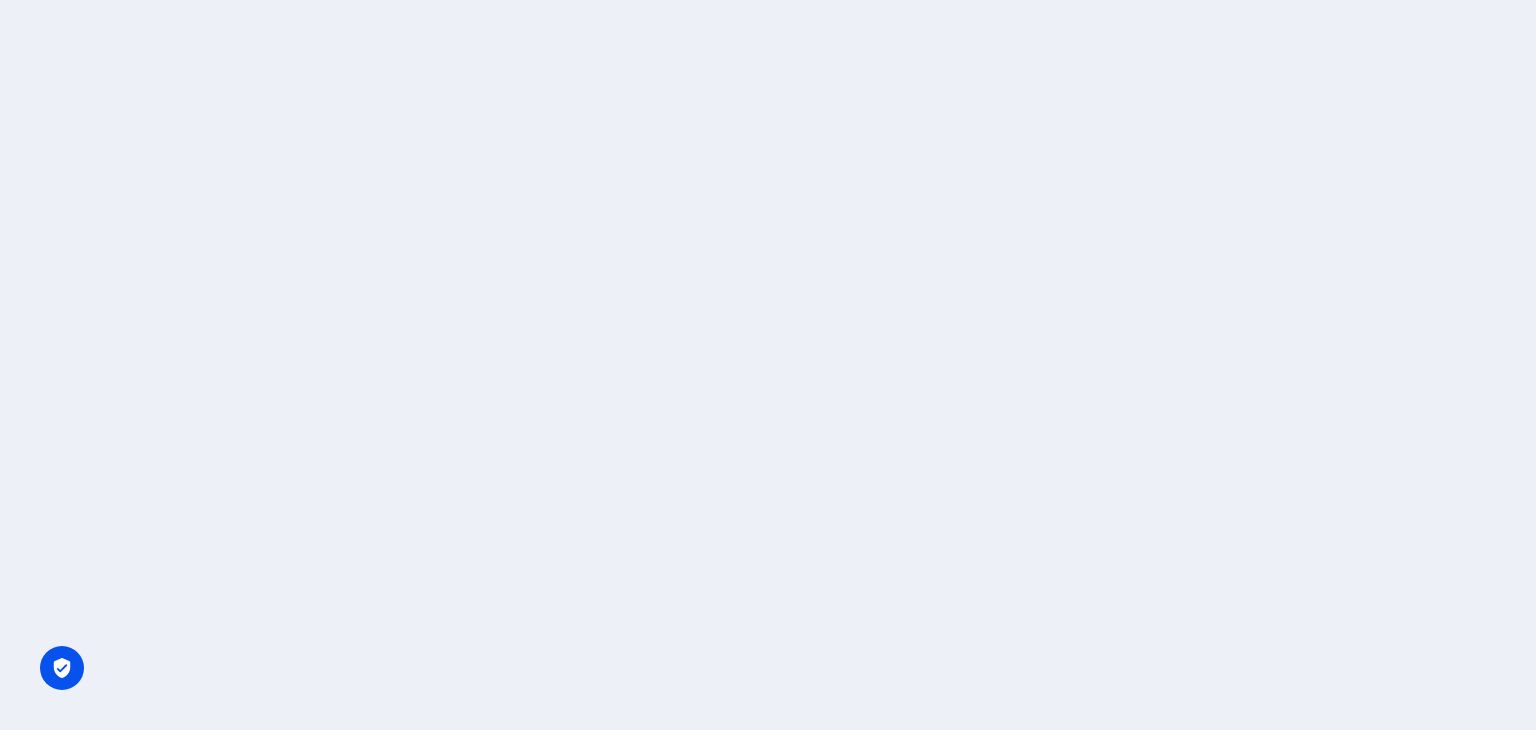 scroll, scrollTop: 0, scrollLeft: 0, axis: both 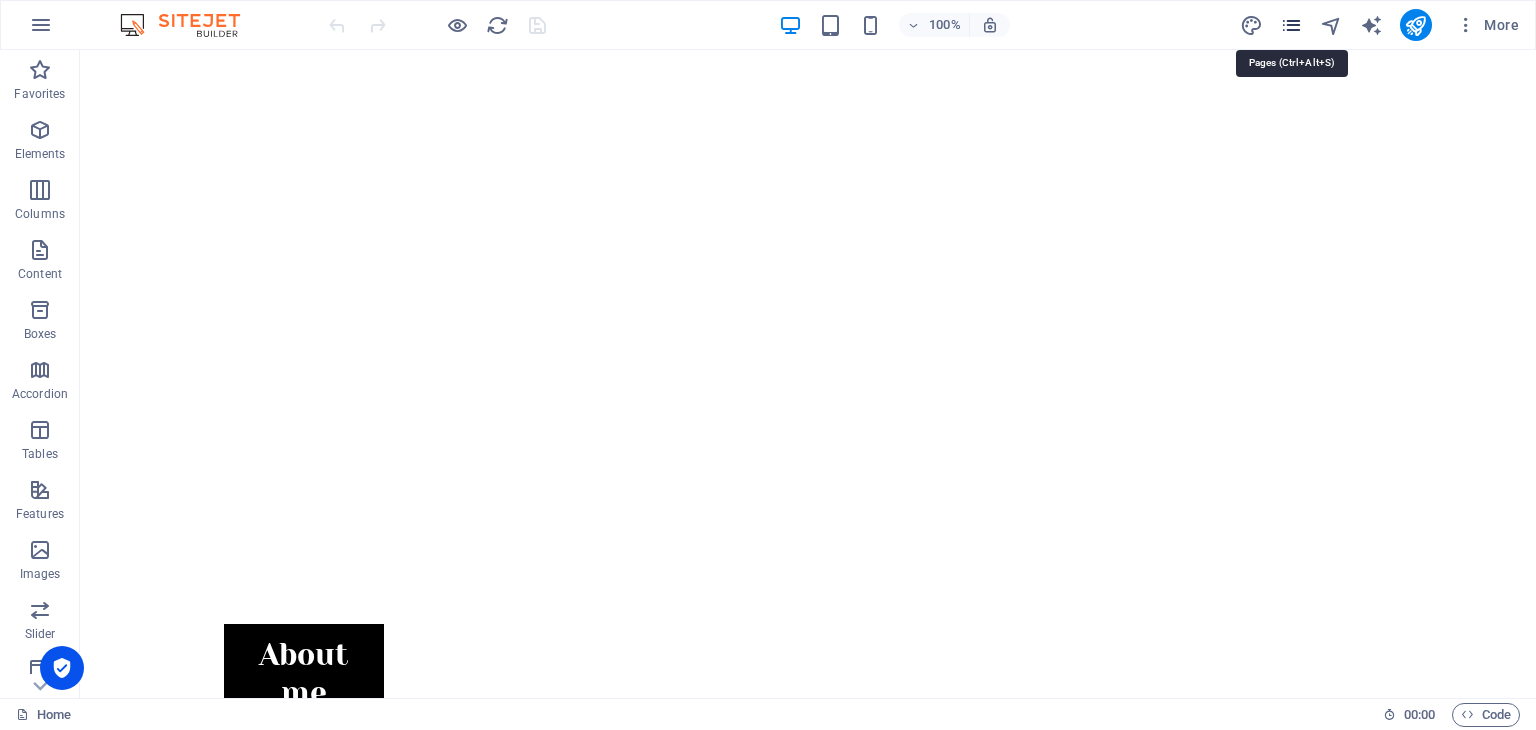 click at bounding box center (1291, 25) 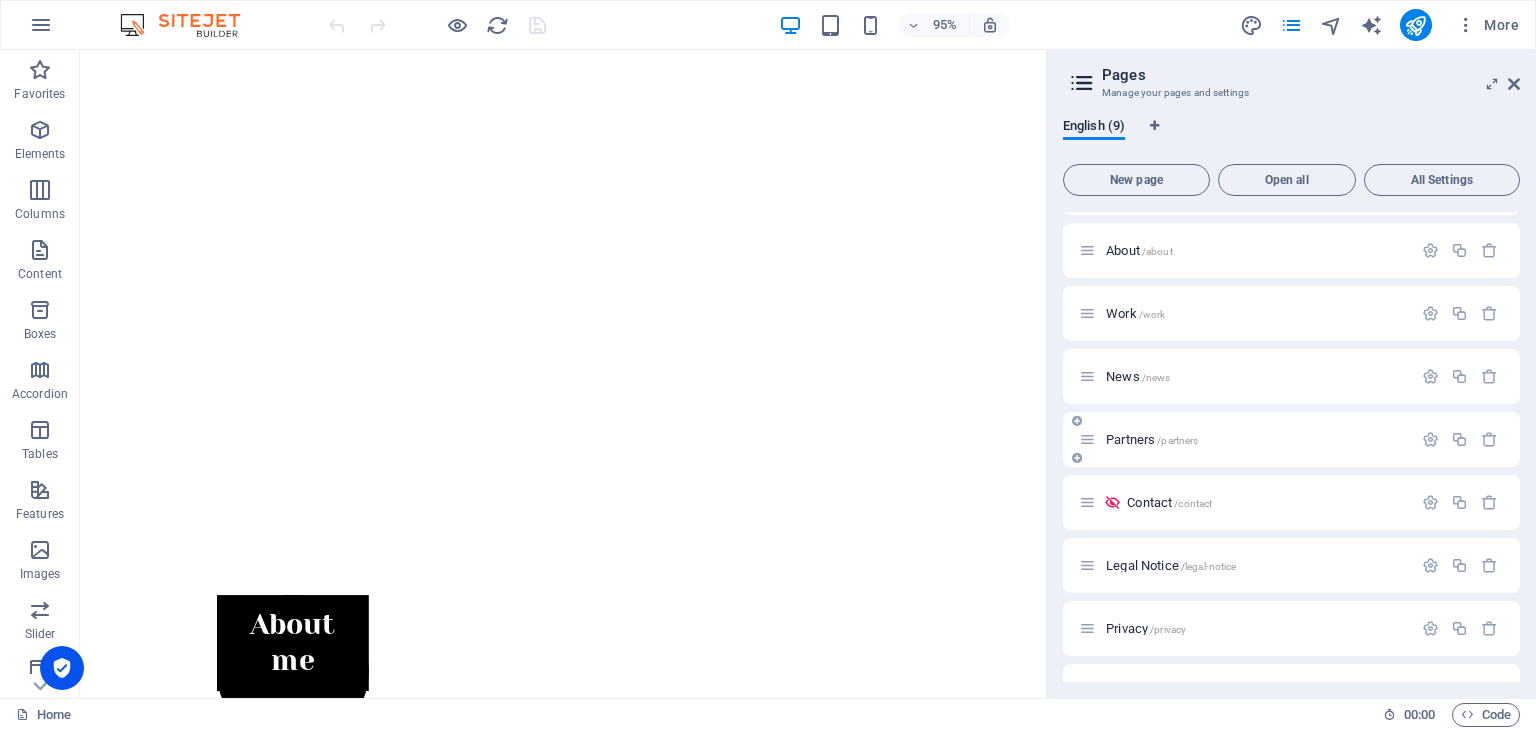 scroll, scrollTop: 97, scrollLeft: 0, axis: vertical 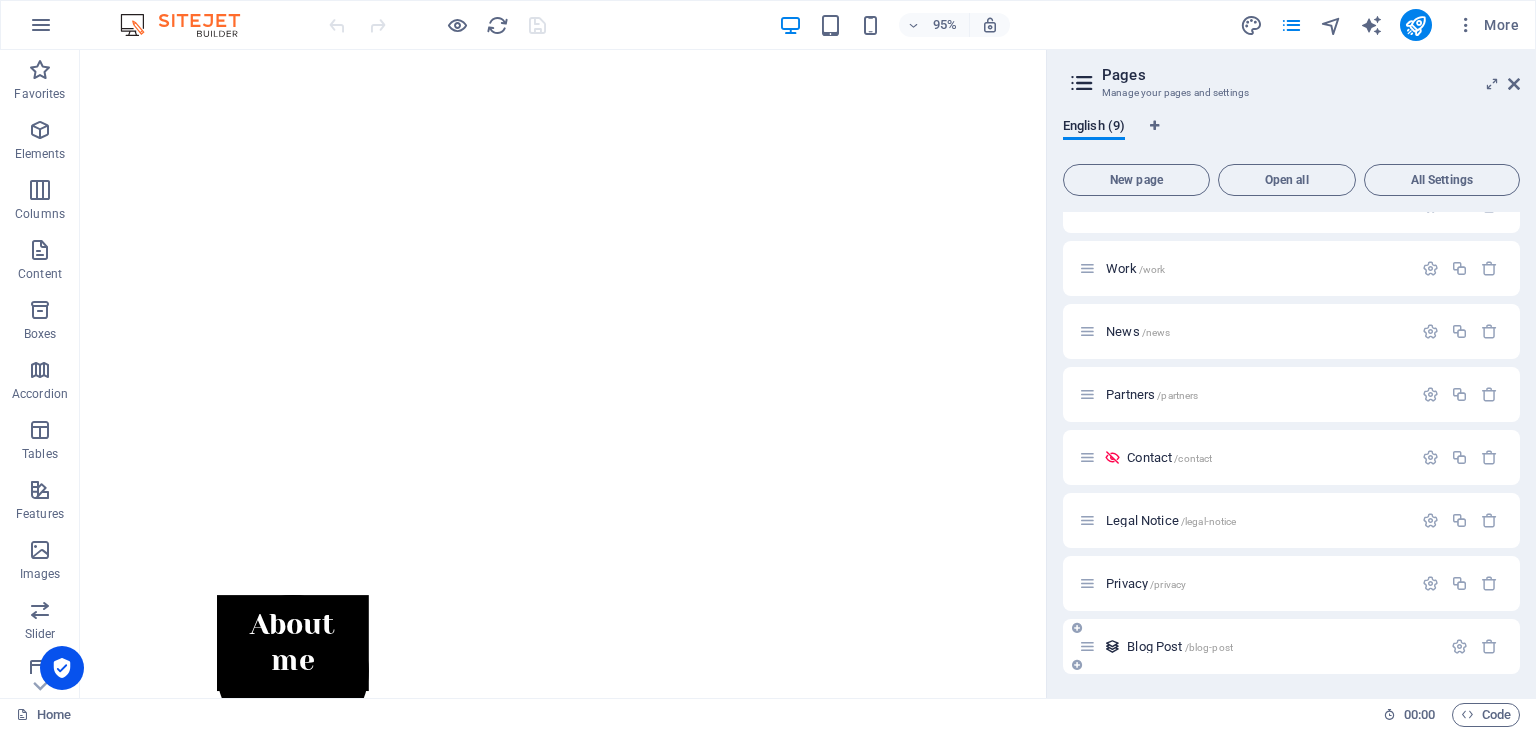 click on "/blog-post" at bounding box center [1209, 647] 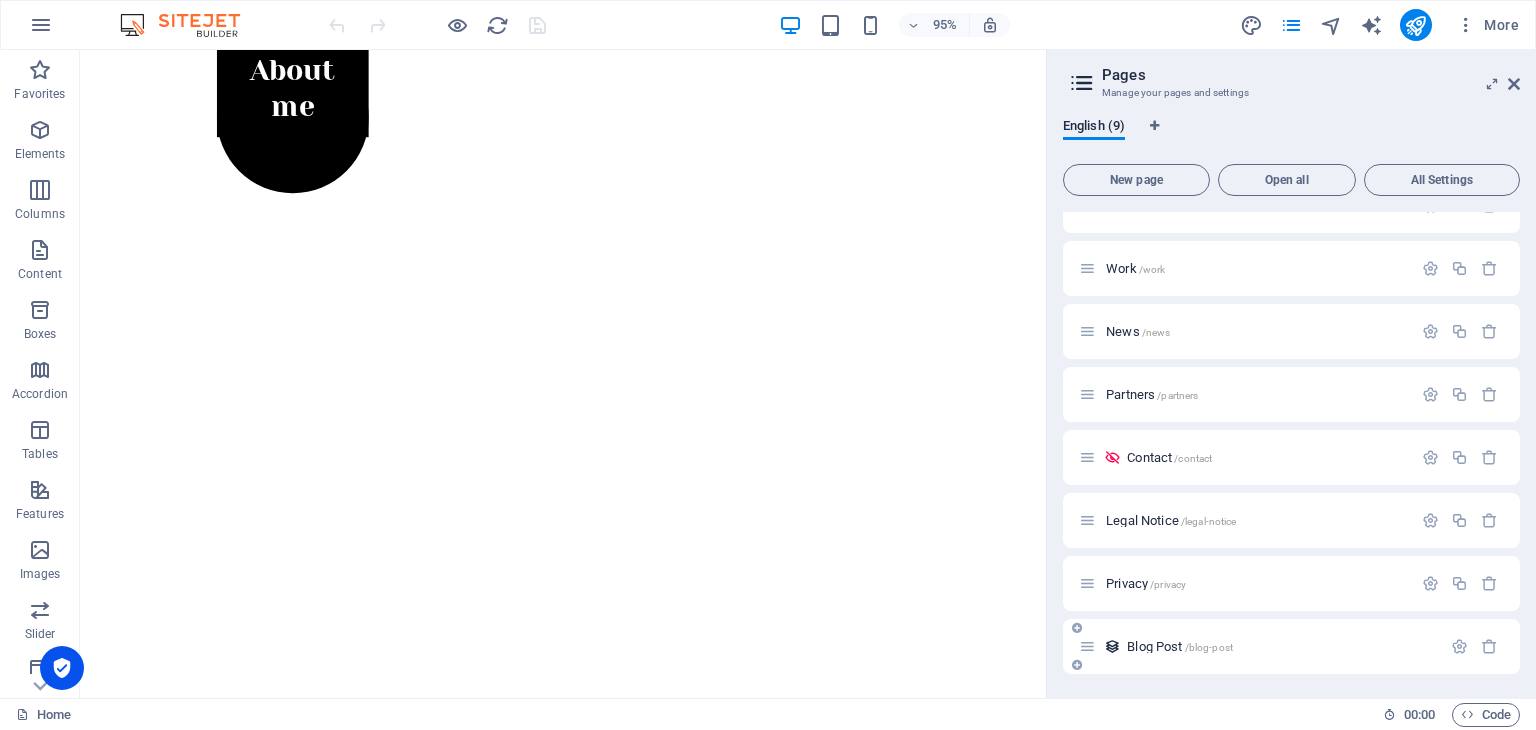 scroll, scrollTop: 0, scrollLeft: 0, axis: both 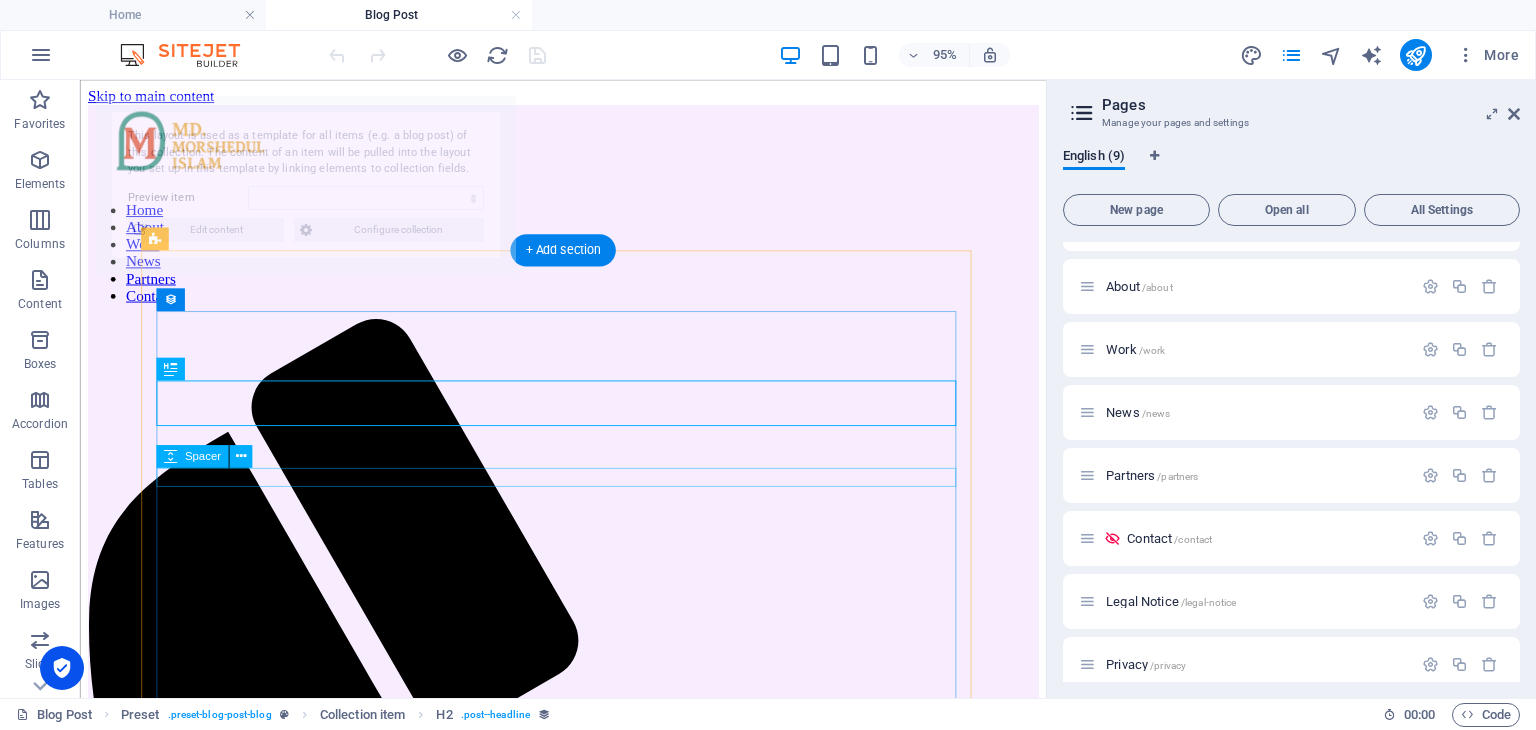 select on "686f53385eeeecf7860b9cf9" 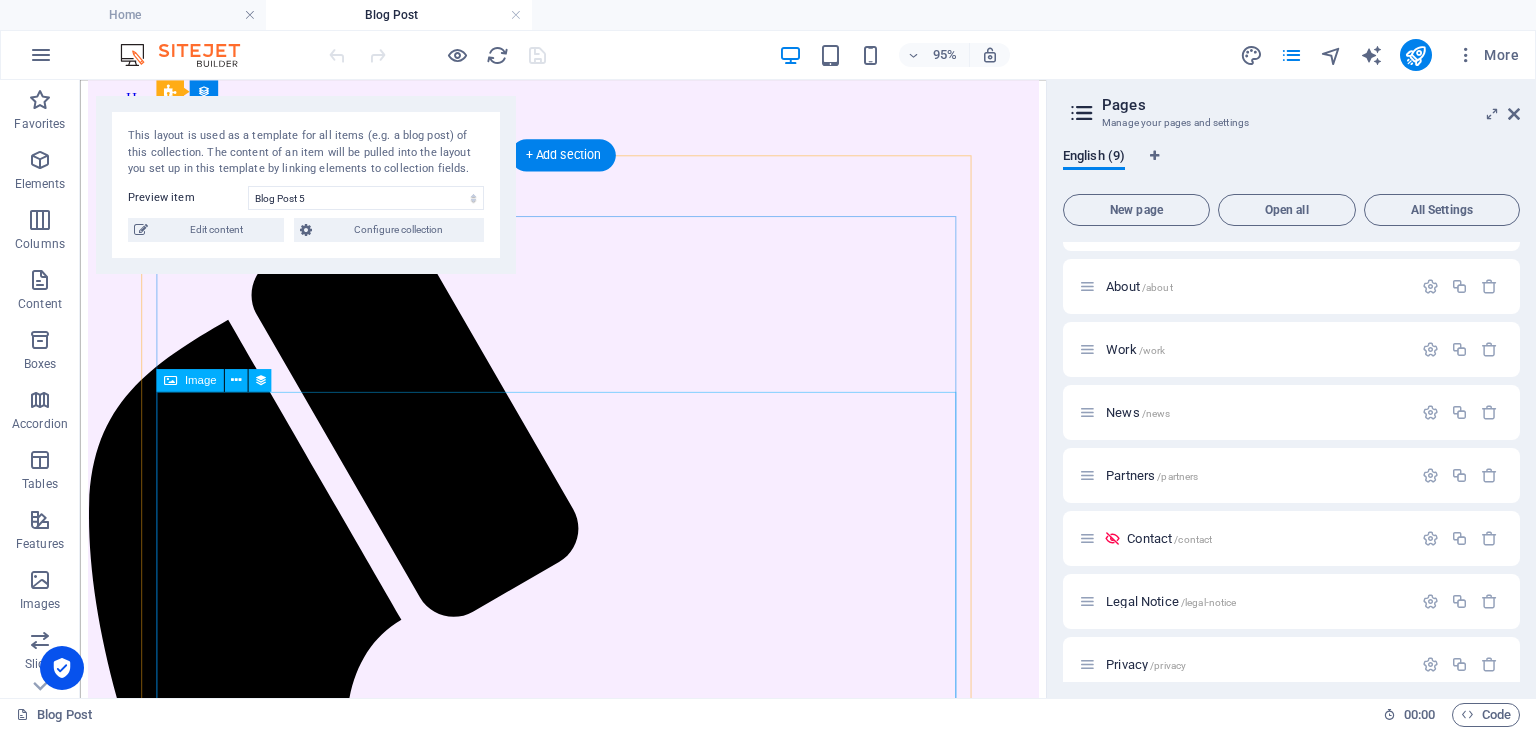scroll, scrollTop: 100, scrollLeft: 0, axis: vertical 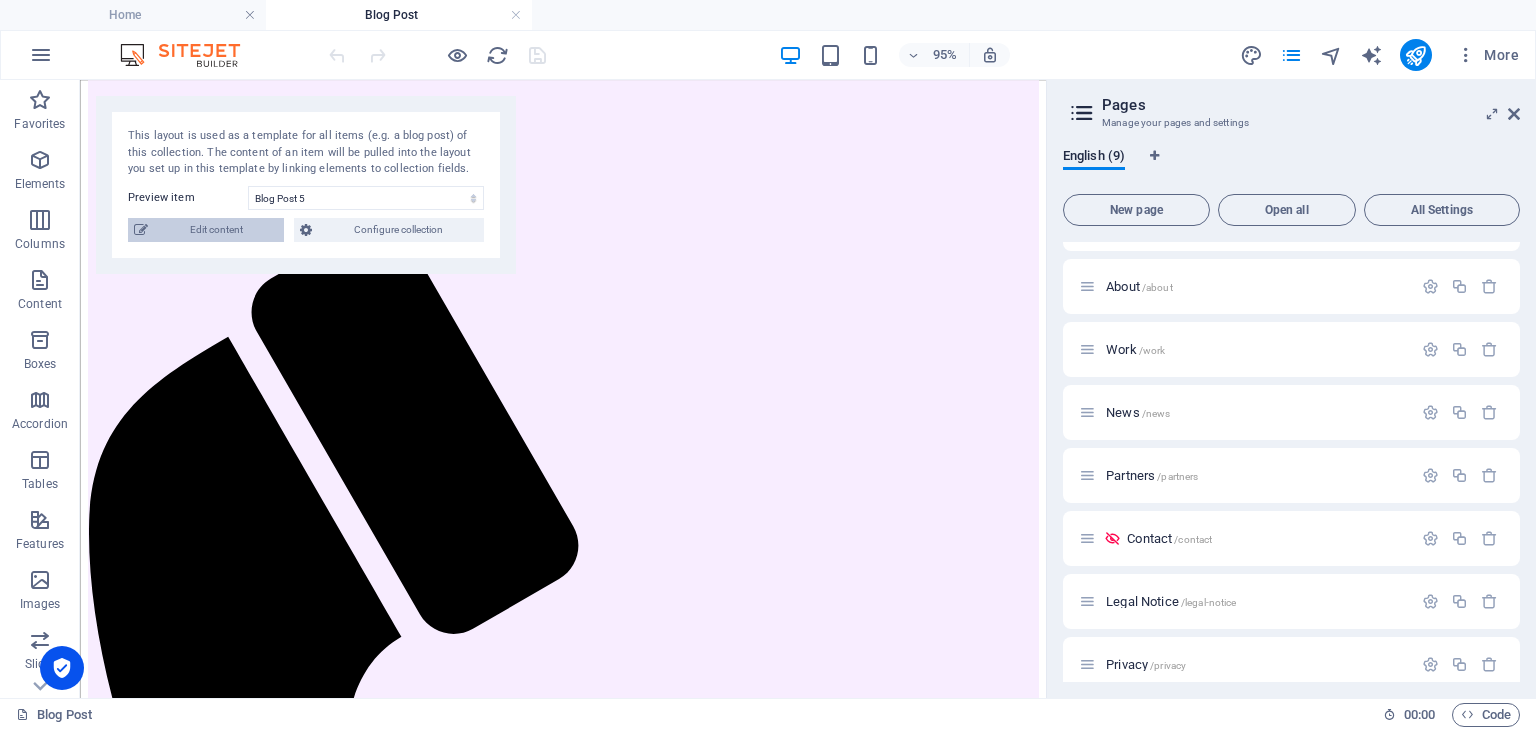 click on "Edit content" at bounding box center (216, 230) 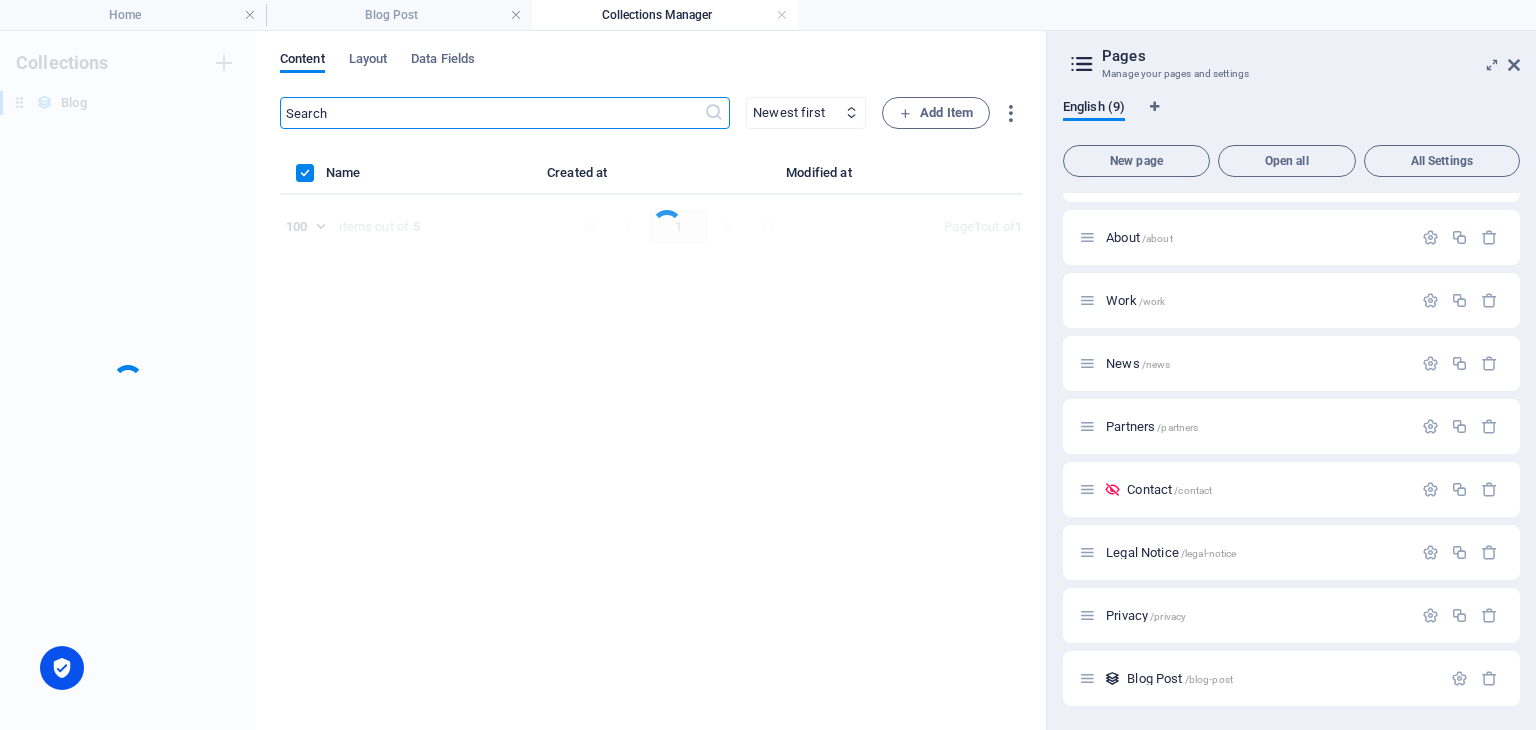 scroll, scrollTop: 0, scrollLeft: 0, axis: both 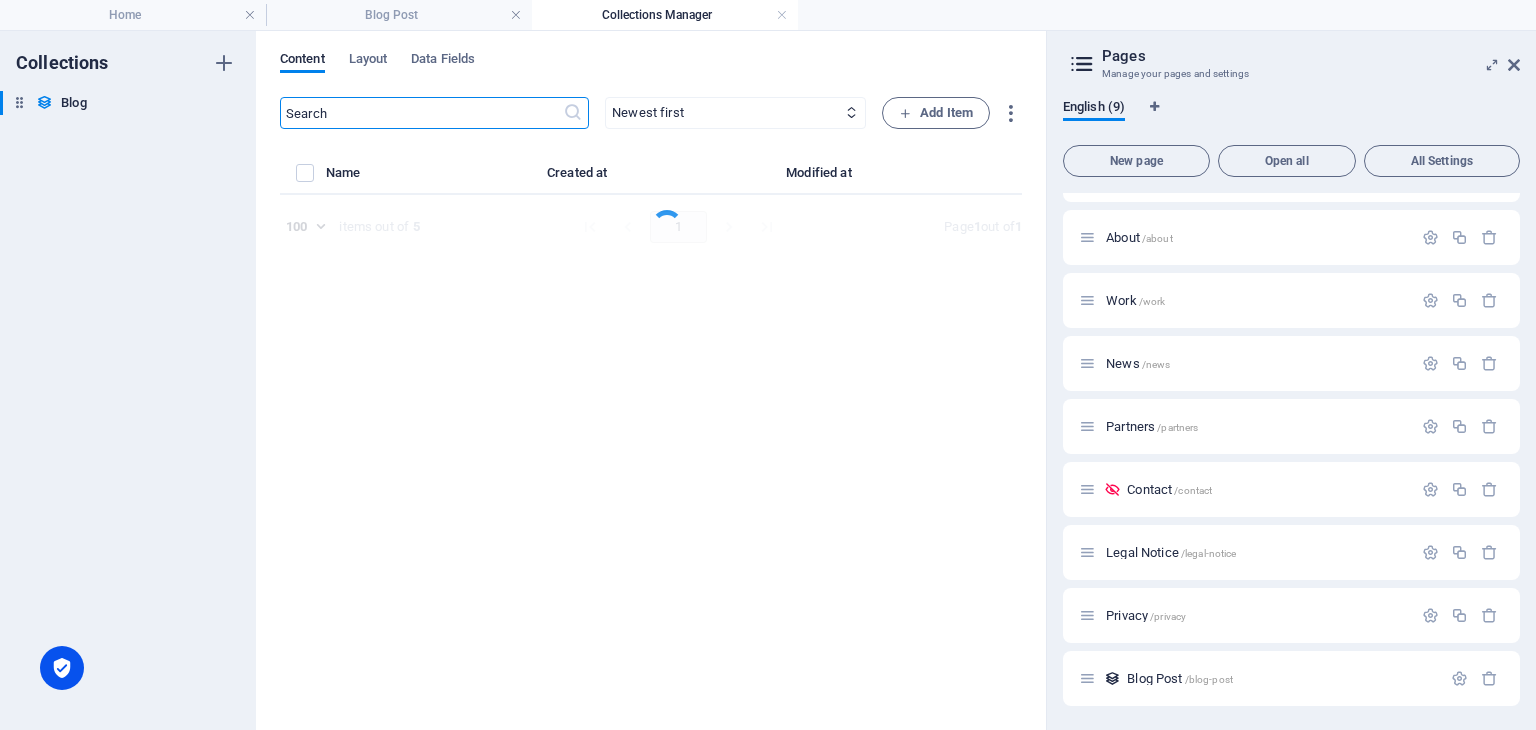 select on "Category 1" 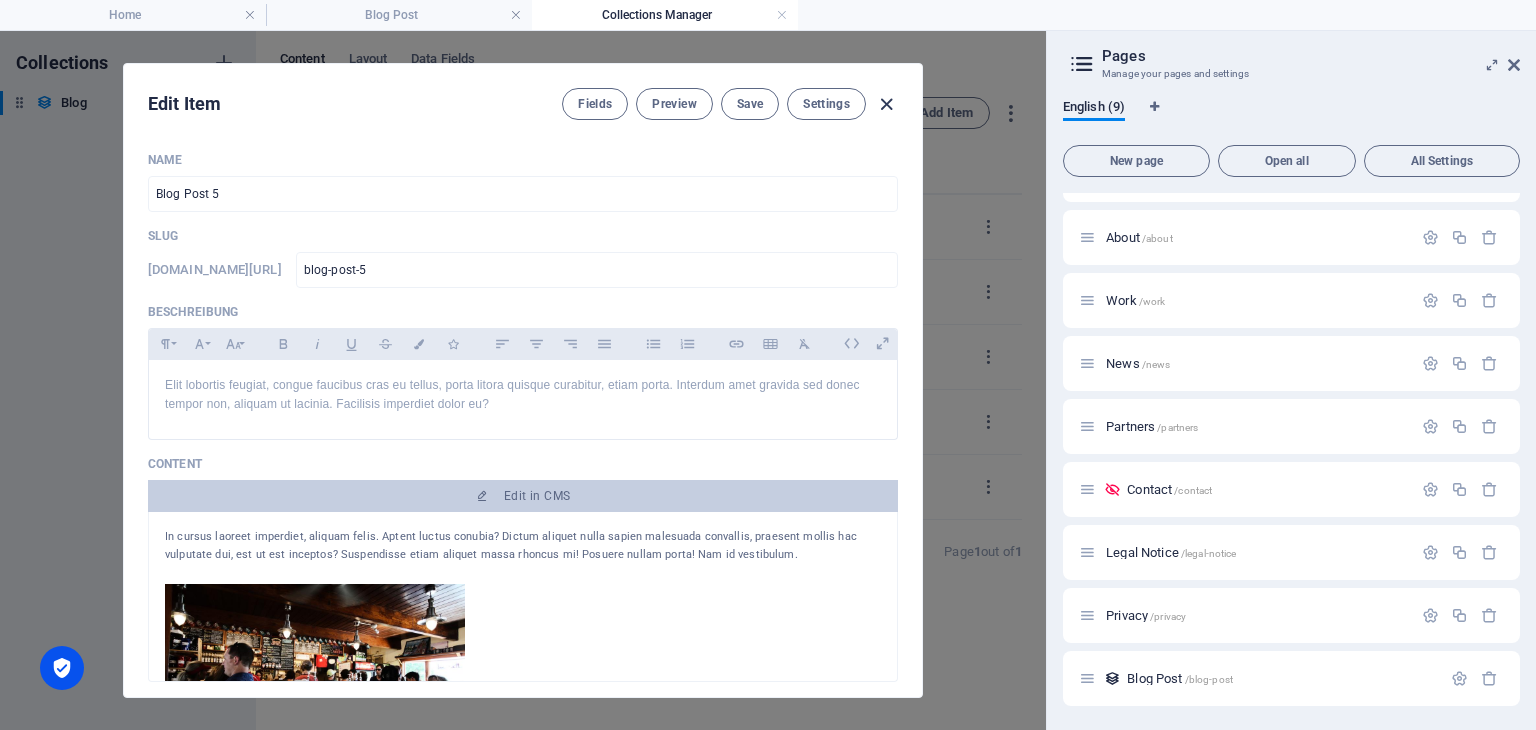 click at bounding box center [886, 104] 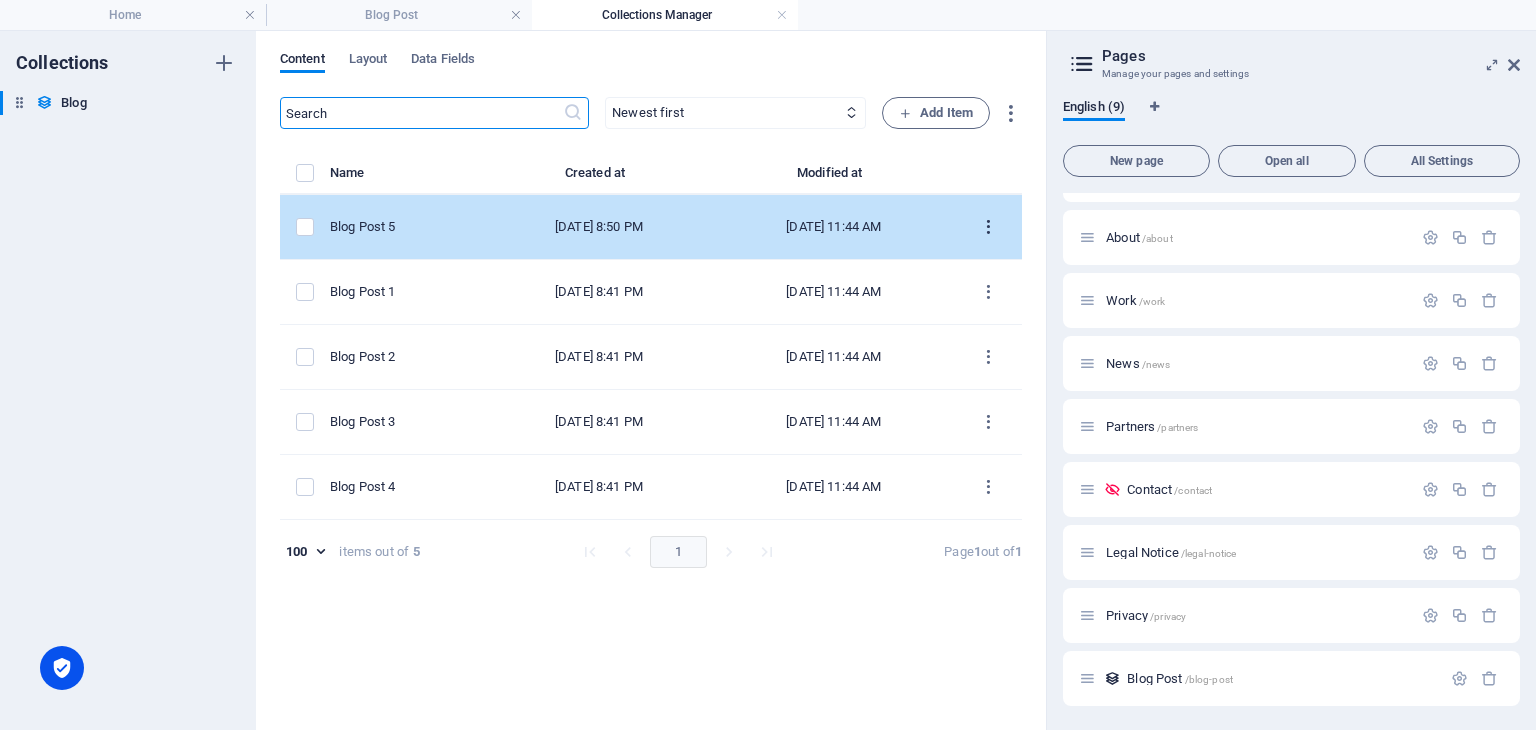 click at bounding box center [988, 227] 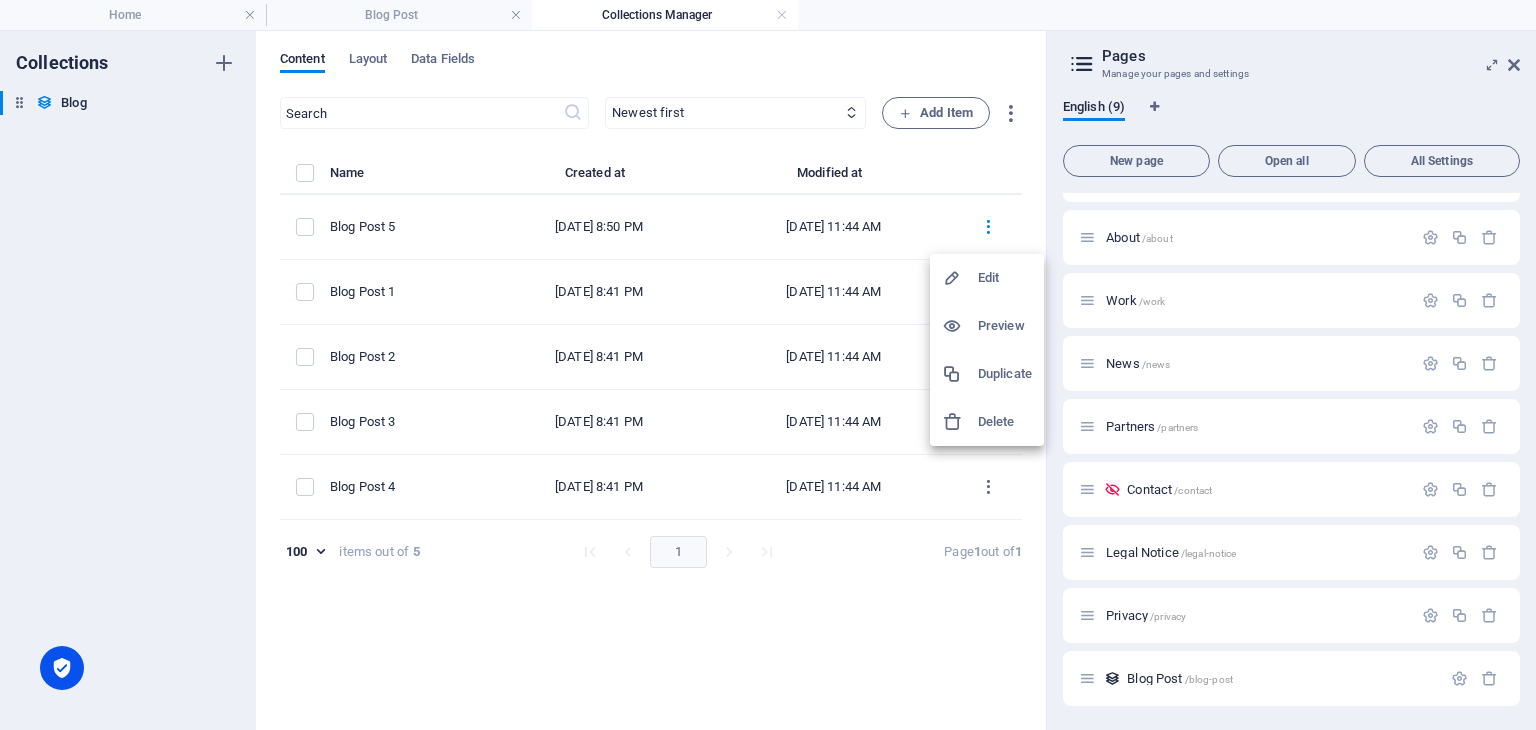 click on "Edit" at bounding box center [1005, 278] 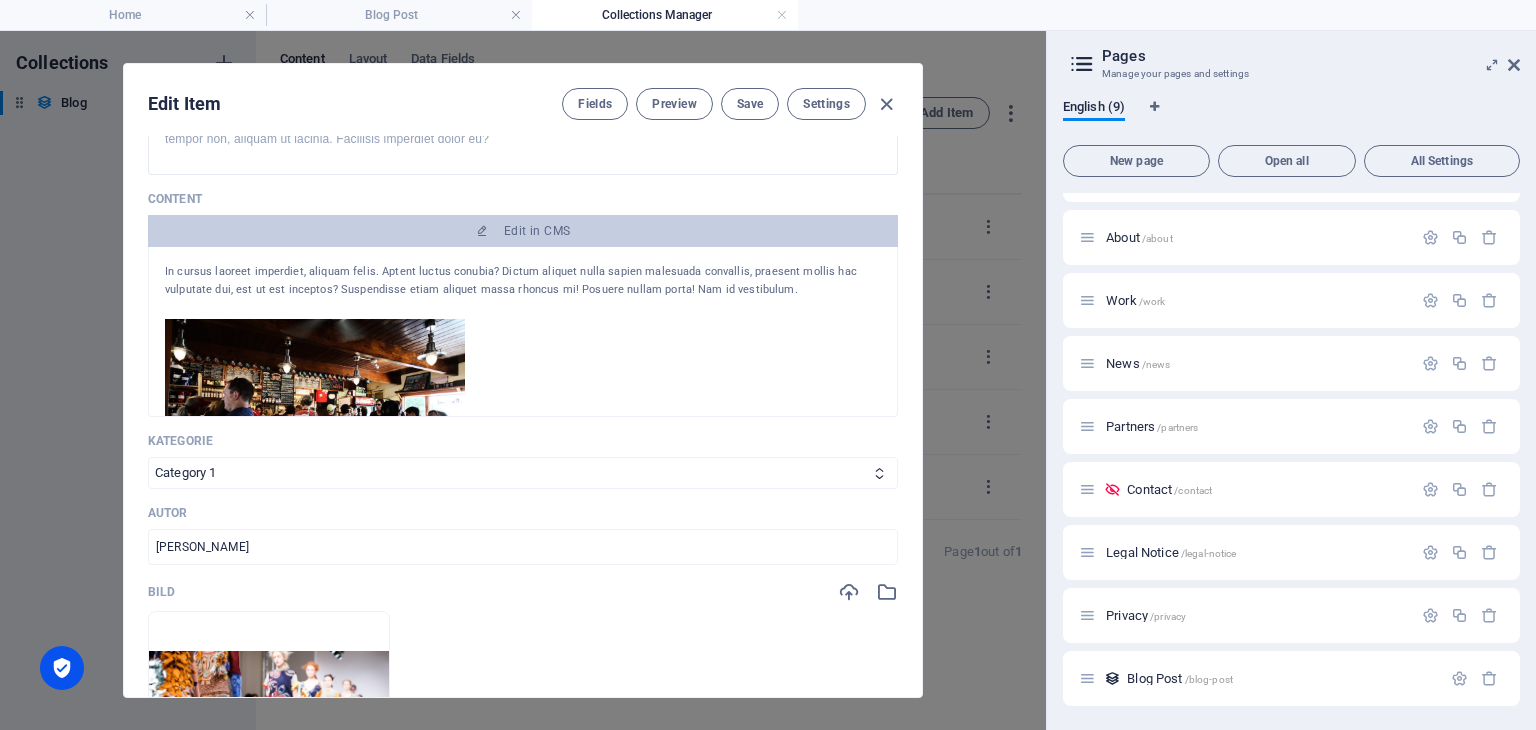 scroll, scrollTop: 300, scrollLeft: 0, axis: vertical 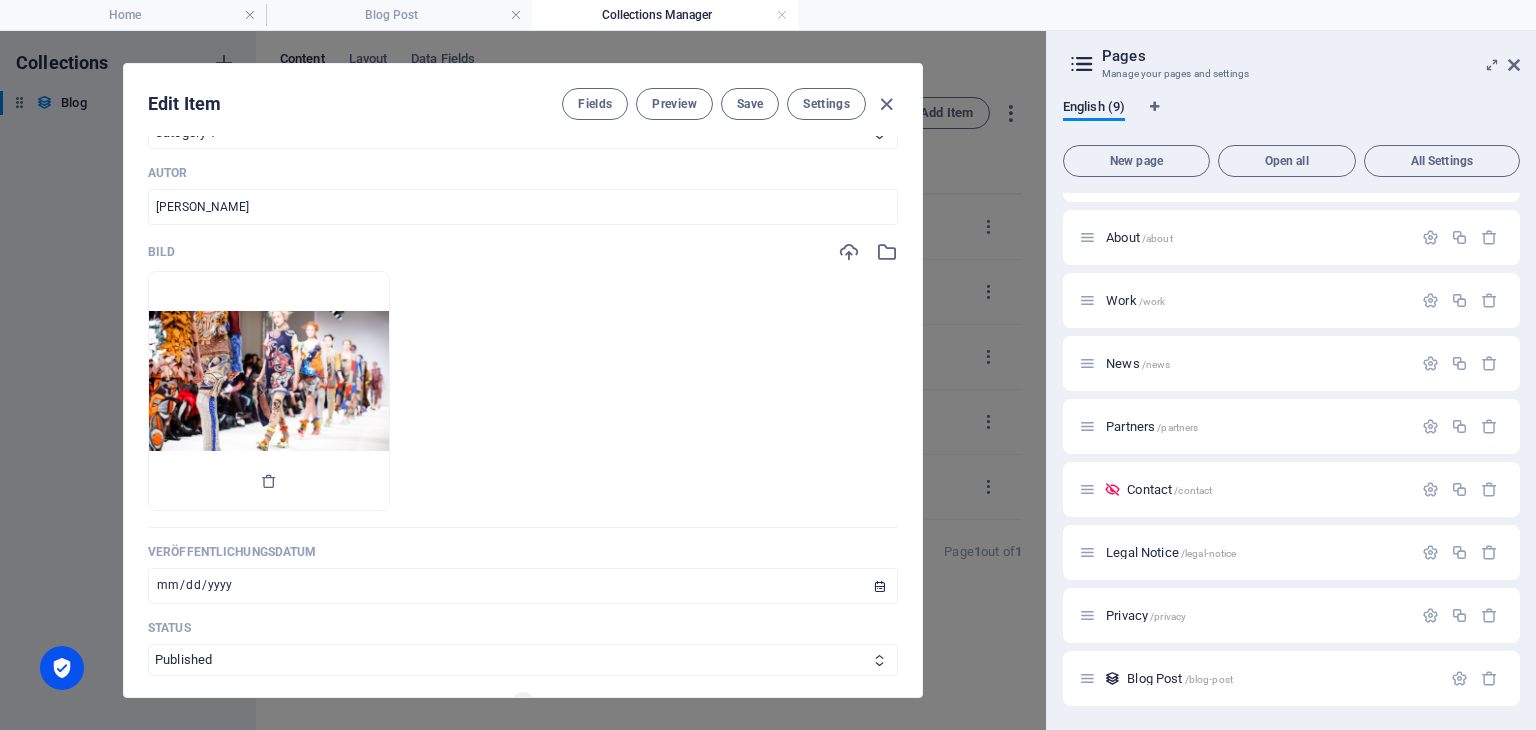 click at bounding box center (269, 391) 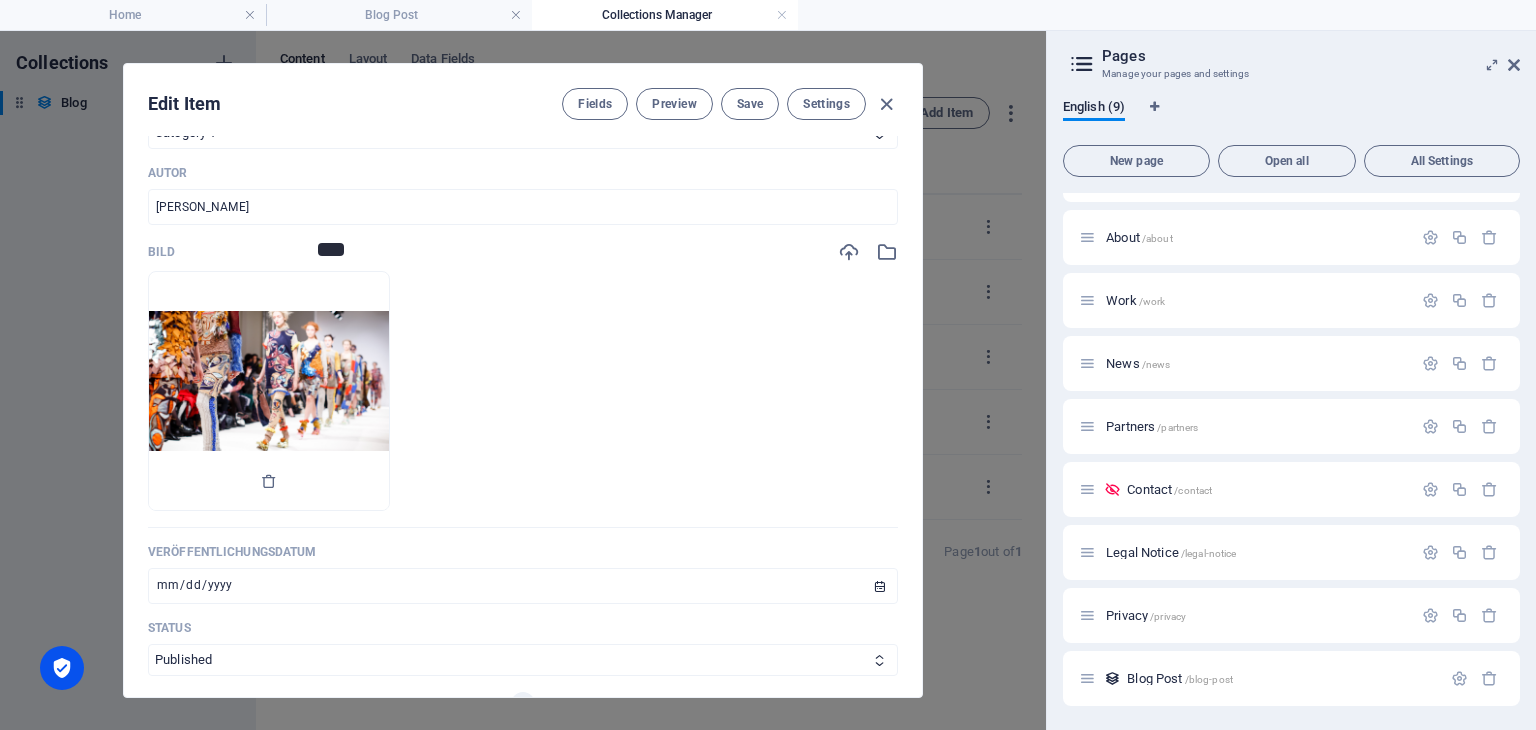 click at bounding box center [269, 391] 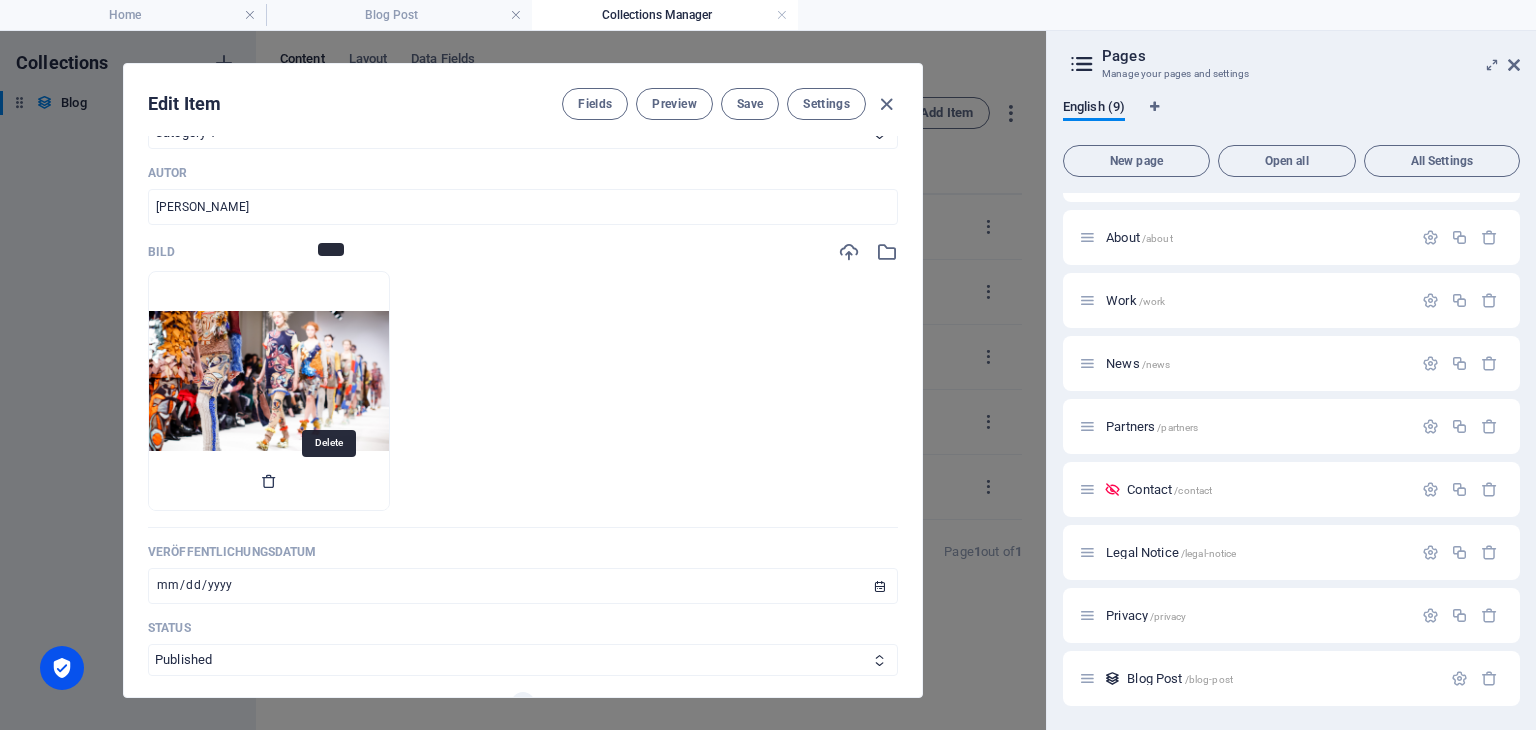 click at bounding box center [269, 481] 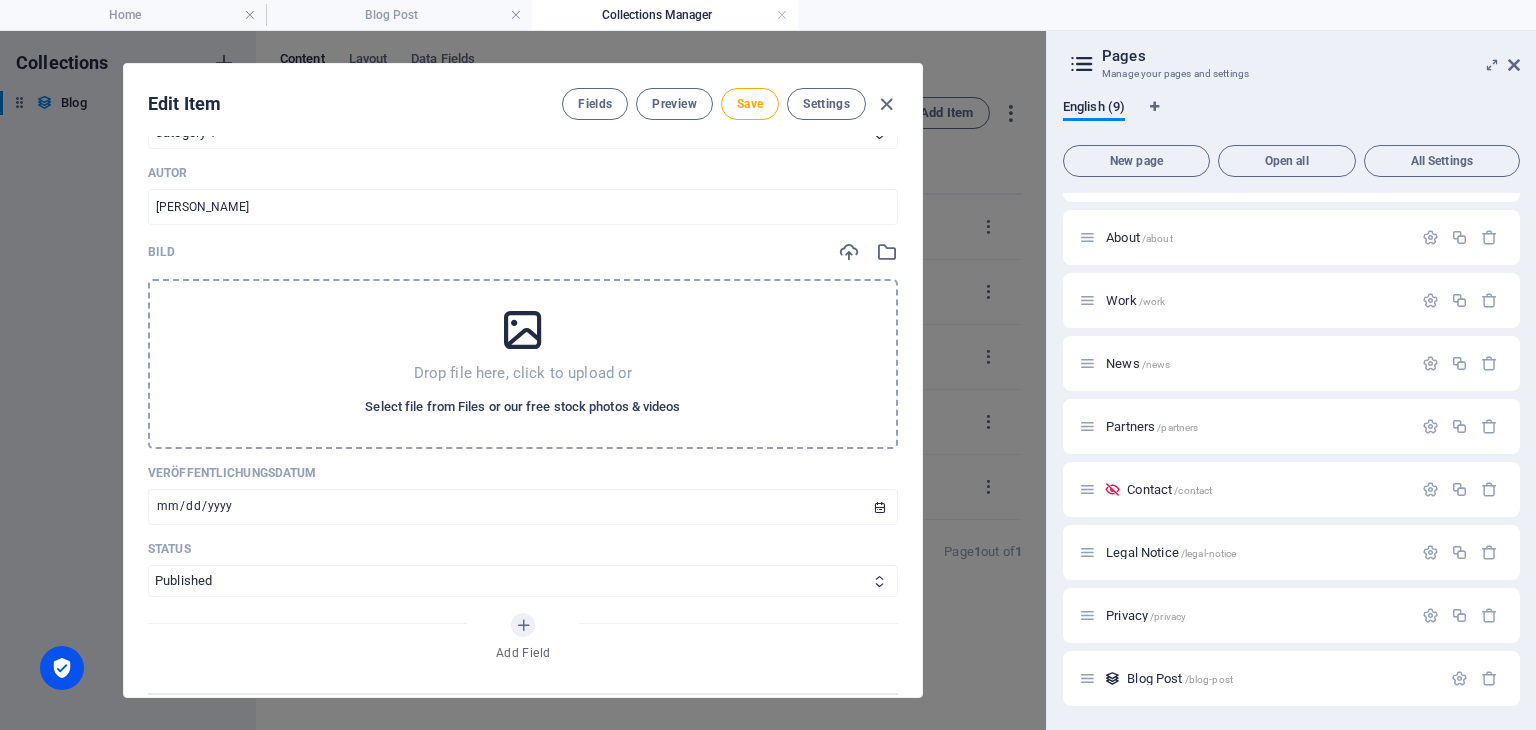 click on "Select file from Files or our free stock photos & videos" at bounding box center (522, 407) 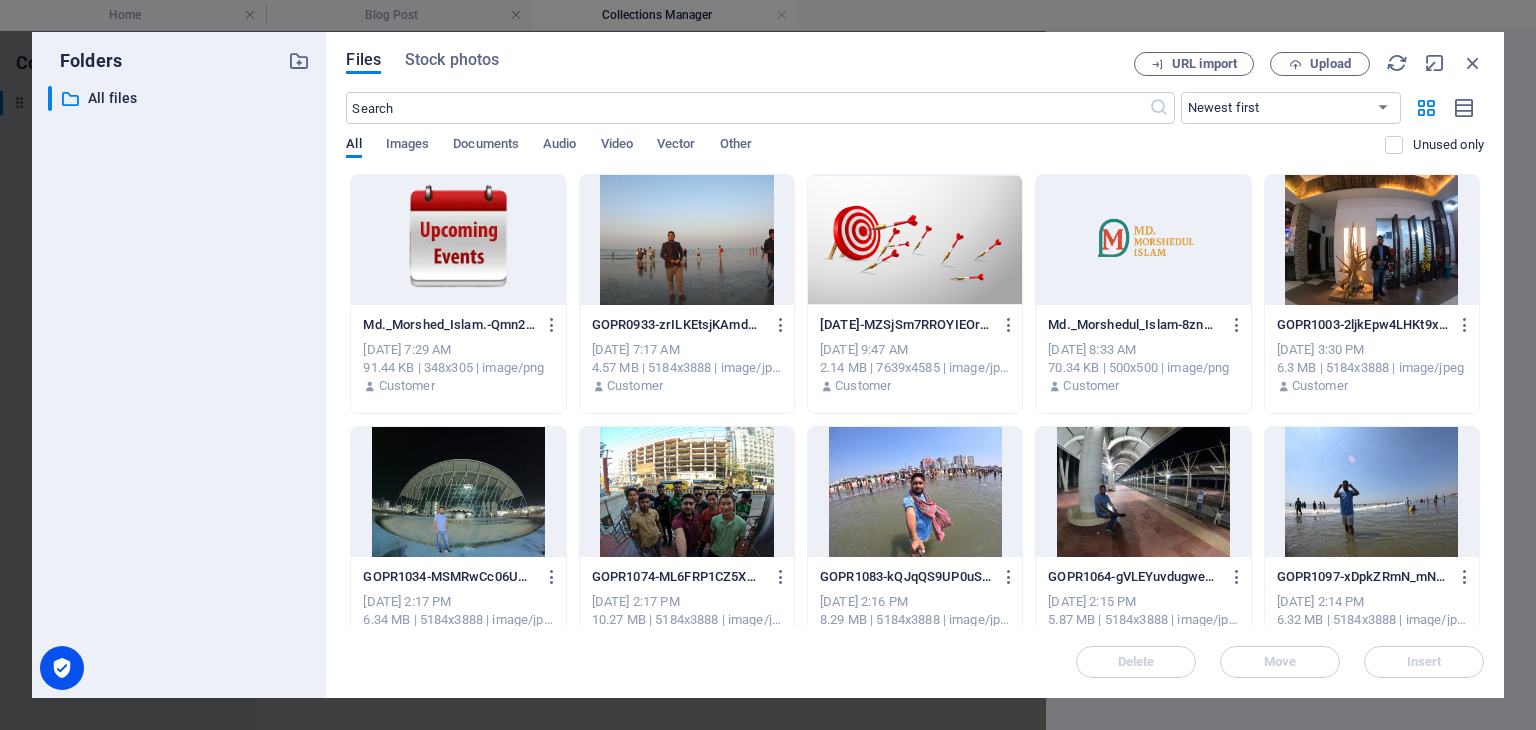 click at bounding box center (458, 240) 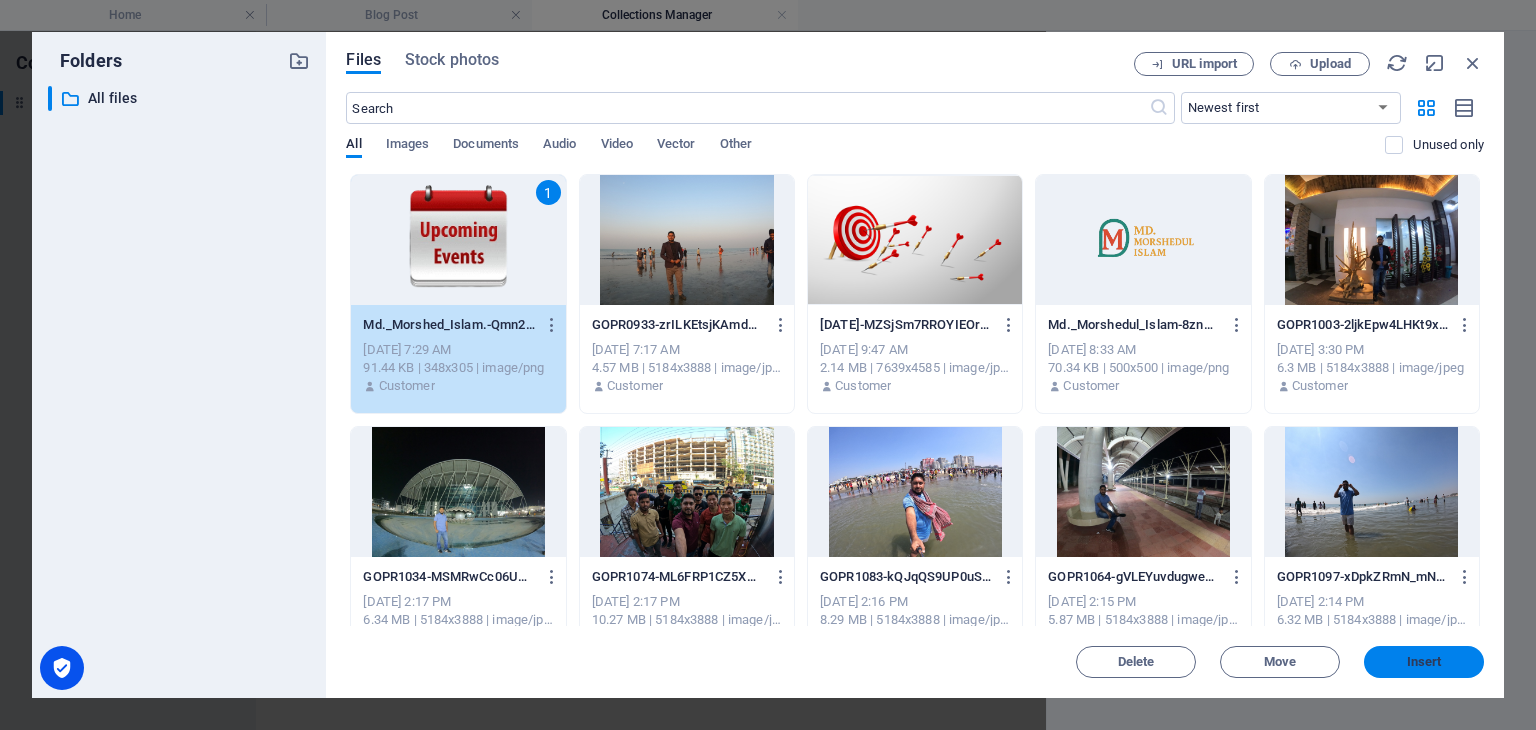 click on "Insert" at bounding box center [1424, 662] 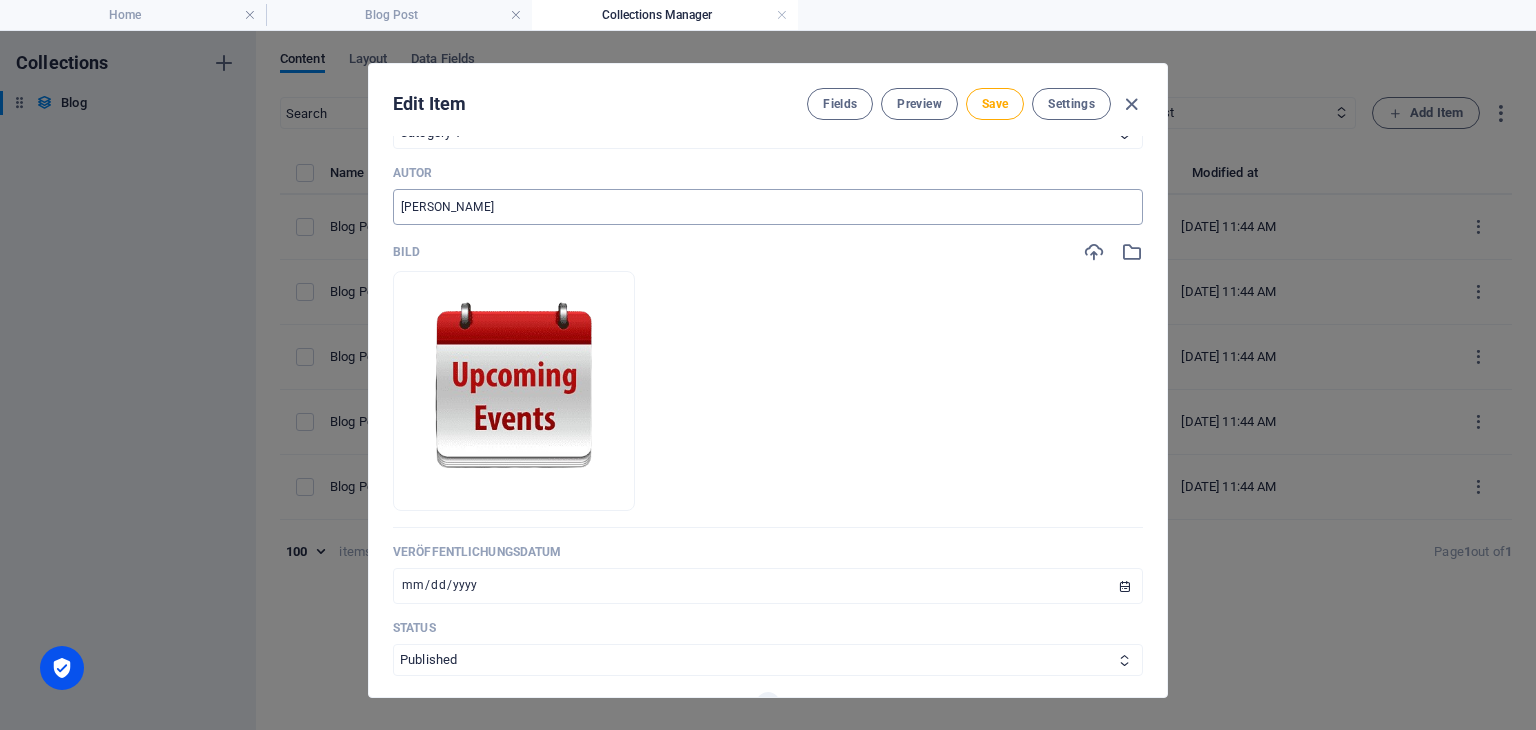 scroll, scrollTop: 505, scrollLeft: 0, axis: vertical 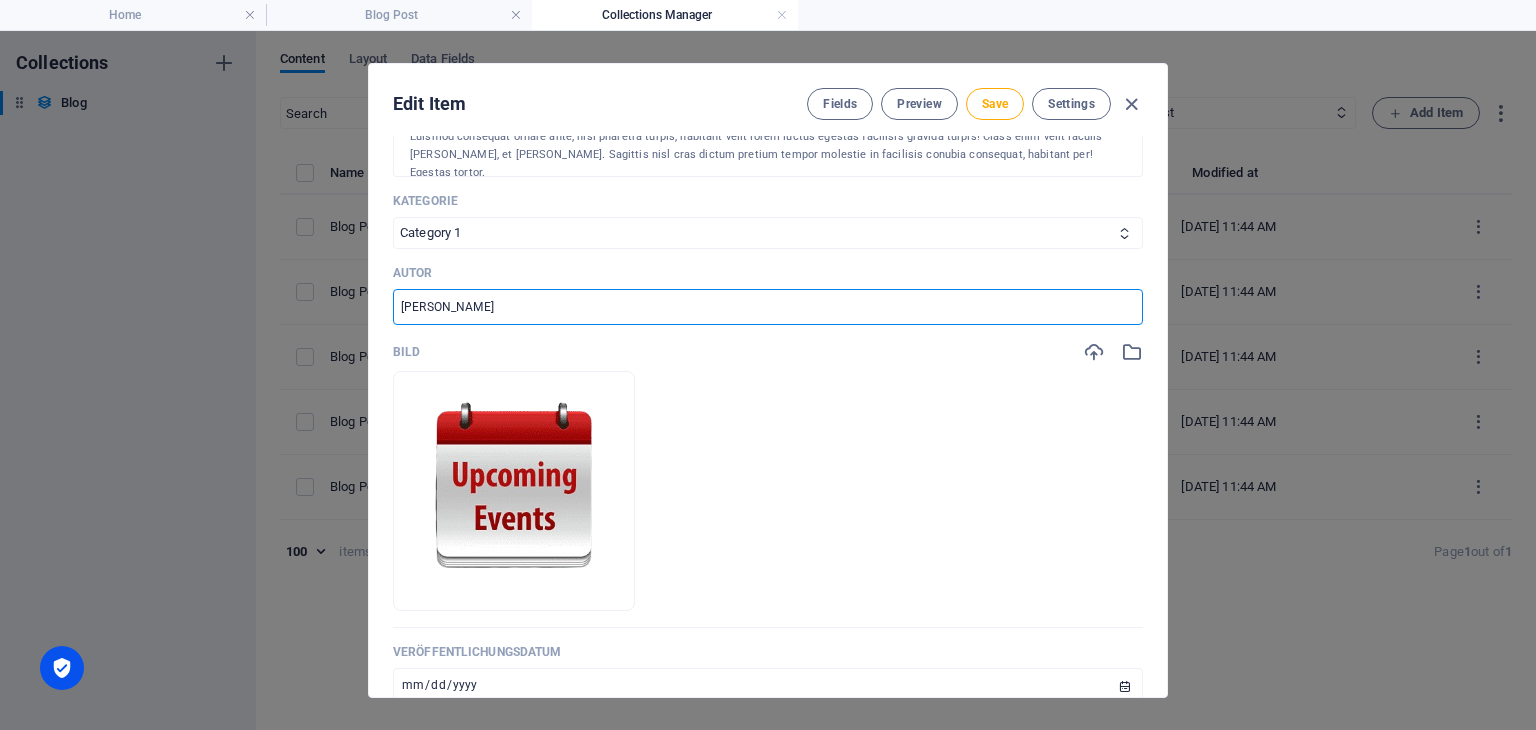 drag, startPoint x: 492, startPoint y: 306, endPoint x: 358, endPoint y: 321, distance: 134.83694 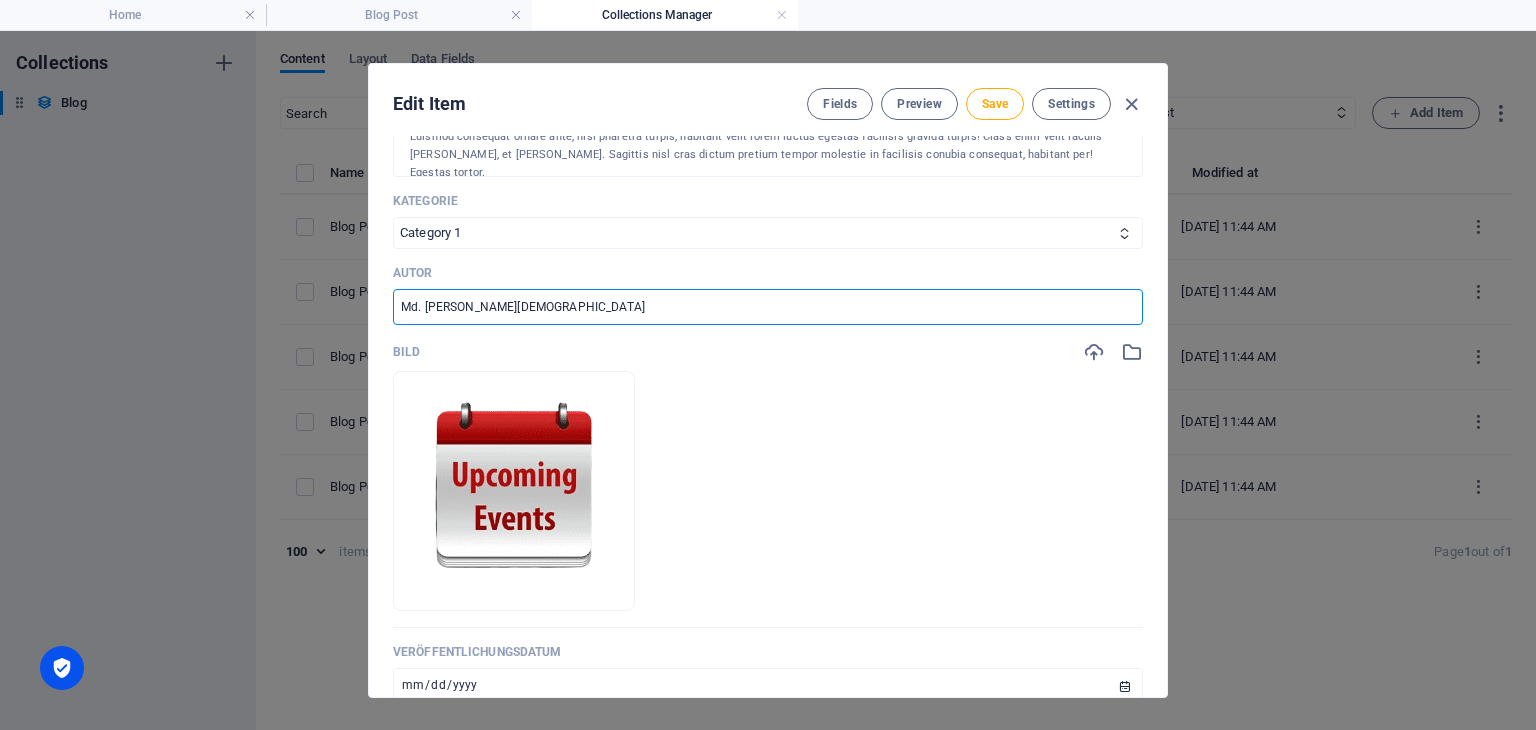 type on "Md. [PERSON_NAME][DEMOGRAPHIC_DATA]" 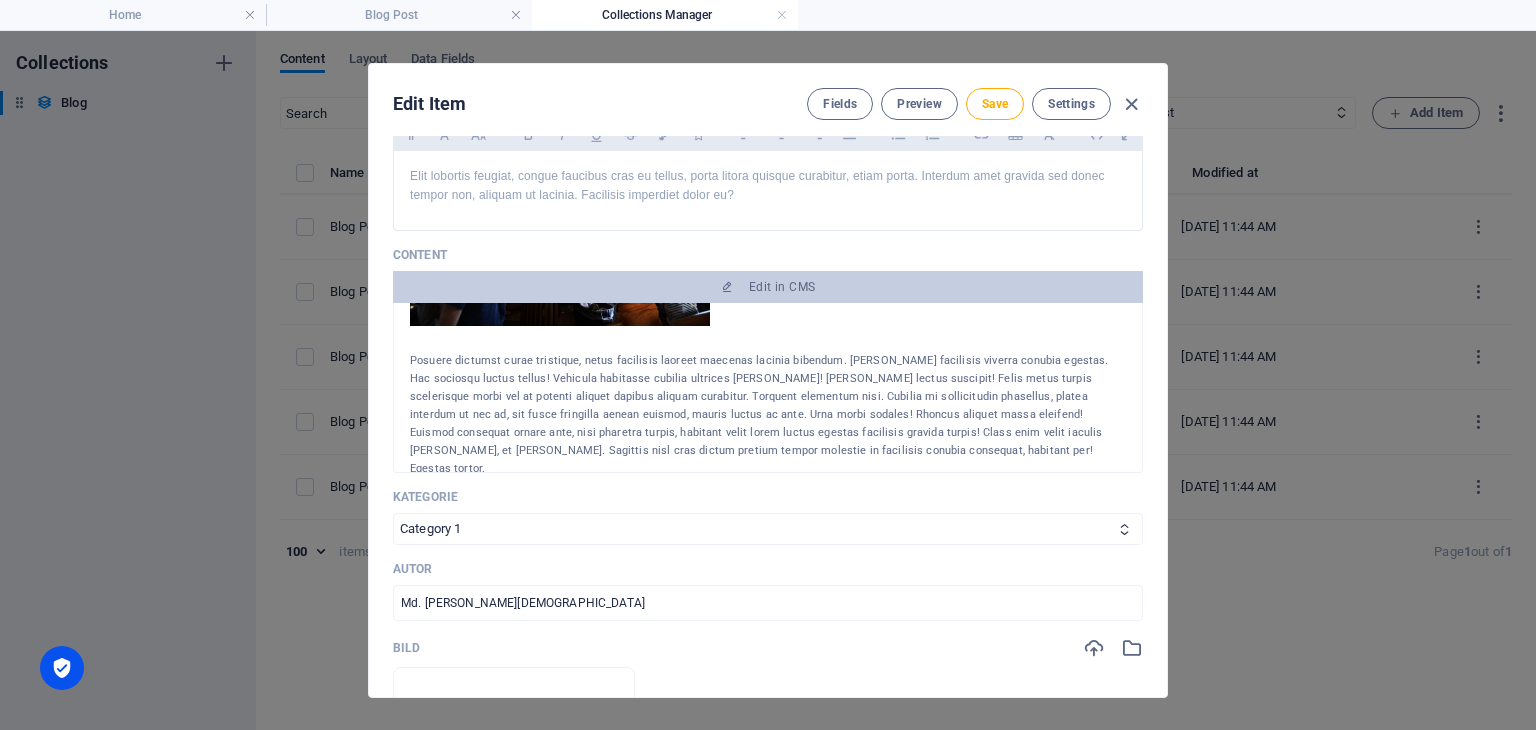 scroll, scrollTop: 205, scrollLeft: 0, axis: vertical 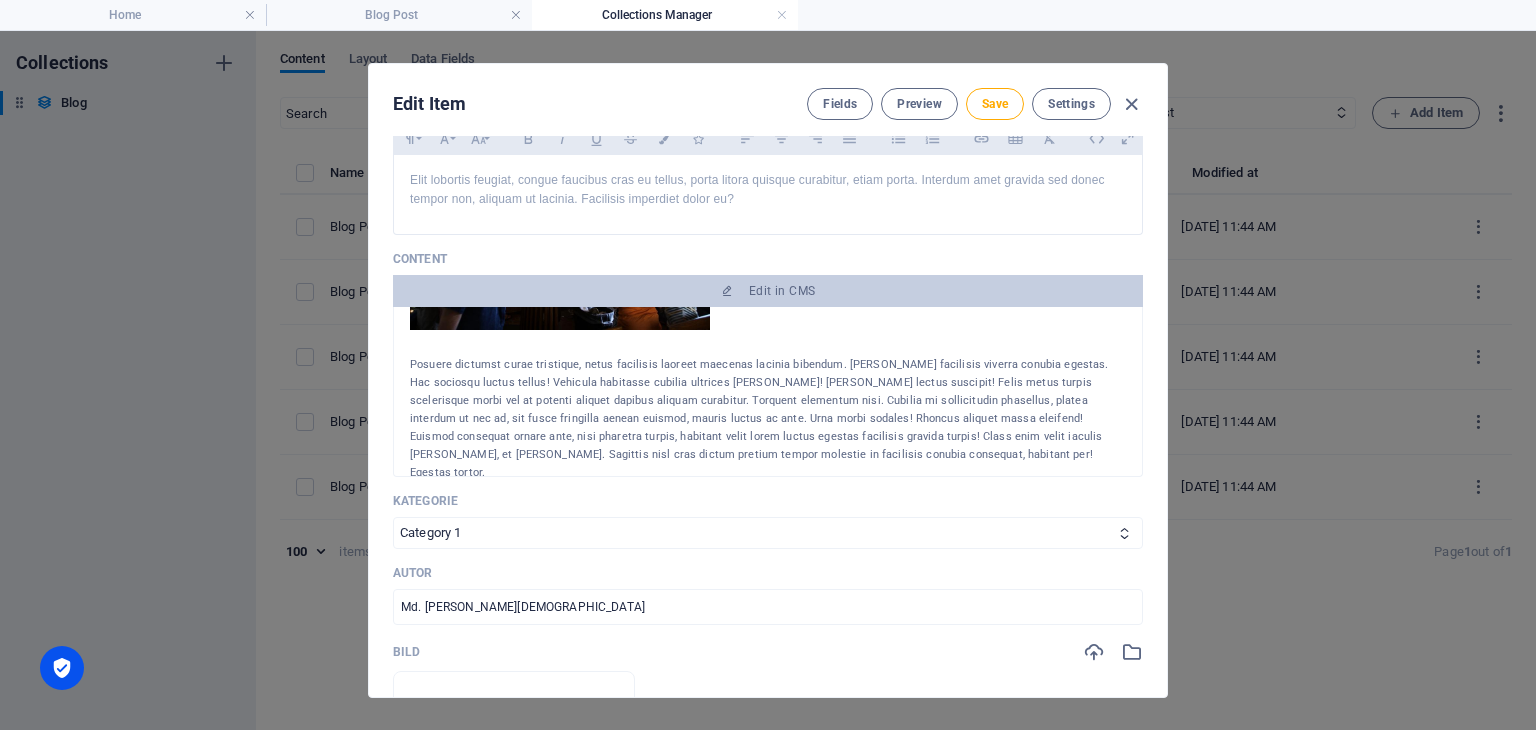 click on "Posuere dictumst curae tristique, netus facilisis laoreet maecenas lacinia bibendum. [PERSON_NAME] facilisis viverra conubia egestas. Hac sociosqu luctus tellus! Vehicula habitasse cubilia ultrices [PERSON_NAME]! [PERSON_NAME] lectus suscipit! Felis metus turpis scelerisque morbi vel at potenti aliquet dapibus aliquam curabitur. Torquent elementum nisi. Cubilia mi sollicitudin phasellus, platea interdum ut nec ad, sit fusce fringilla aenean euismod, mauris luctus ac ante. Urna morbi sodales! Rhoncus aliquet massa eleifend! Euismod consequat ornare ante, nisi pharetra turpis, habitant velit lorem luctus egestas facilisis gravida turpis! Class enim velit iaculis [PERSON_NAME], et [PERSON_NAME]. Sagittis nisl cras dictum pretium tempor molestie in facilisis conubia consequat, habitant per! Egestas tortor." at bounding box center (768, 419) 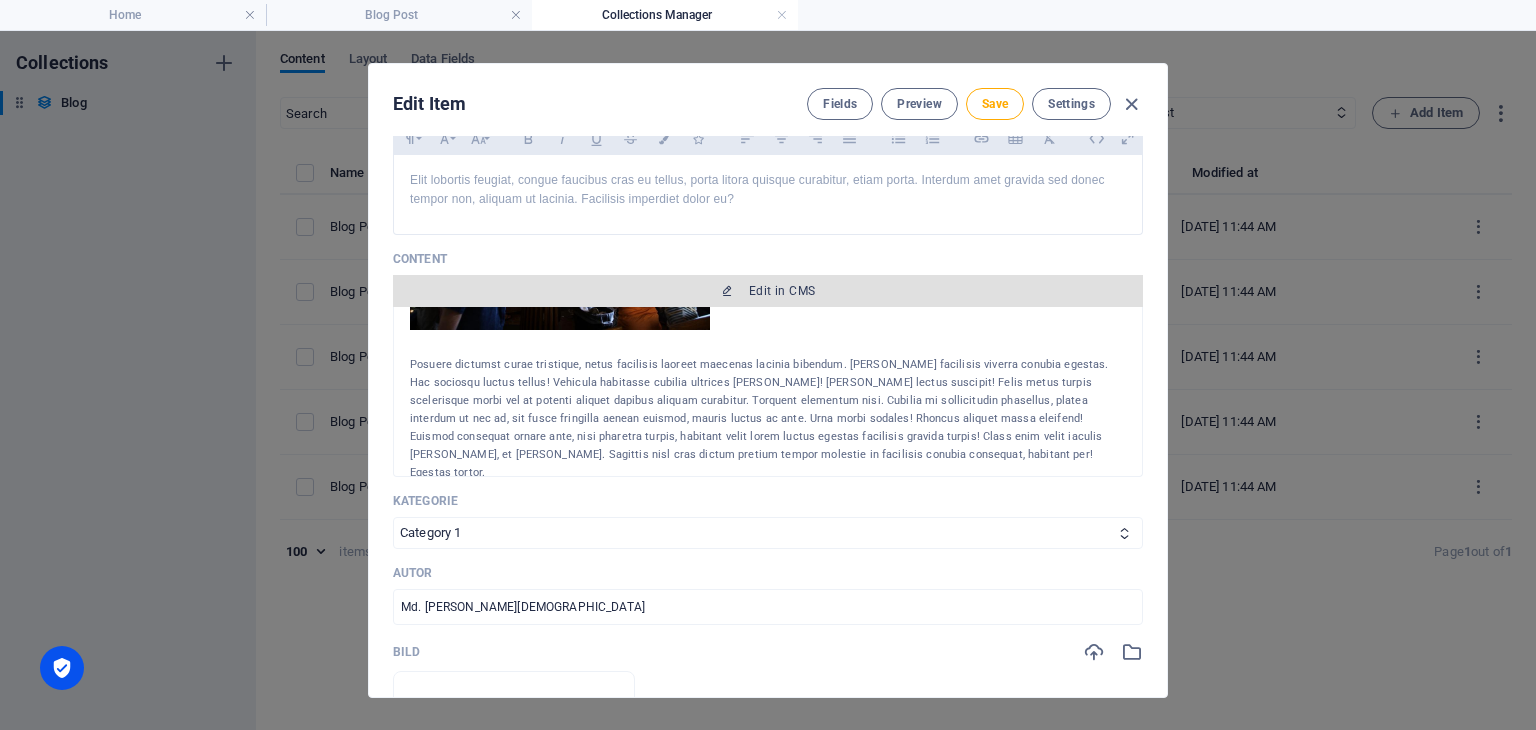 click on "Edit in CMS" at bounding box center [782, 291] 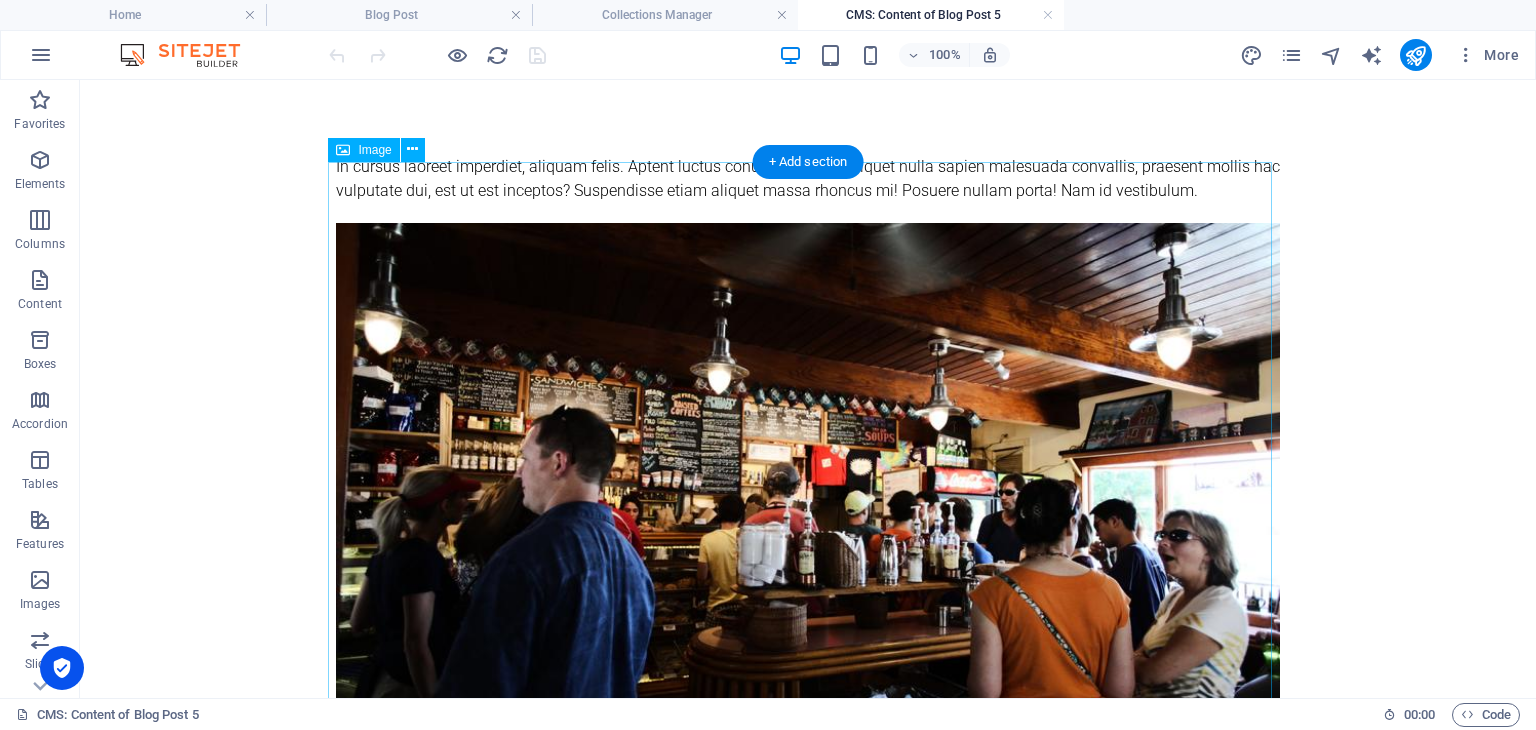 scroll, scrollTop: 0, scrollLeft: 0, axis: both 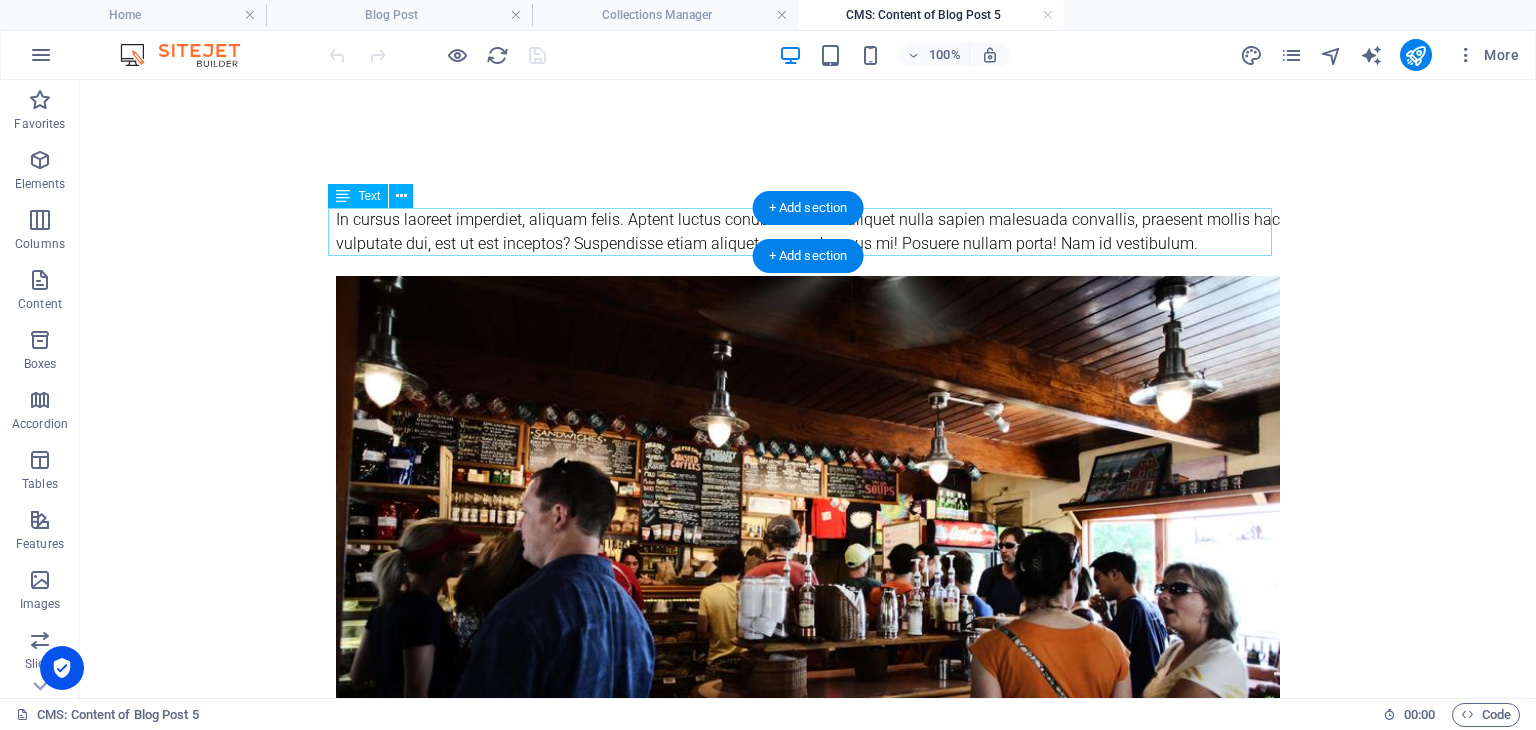 click on "In cursus laoreet imperdiet, aliquam felis. Aptent luctus conubia? Dictum aliquet nulla sapien malesuada convallis, praesent mollis hac vulputate dui, est ut est inceptos? Suspendisse etiam aliquet massa rhoncus mi! Posuere nullam porta! Nam id vestibulum." at bounding box center (808, 232) 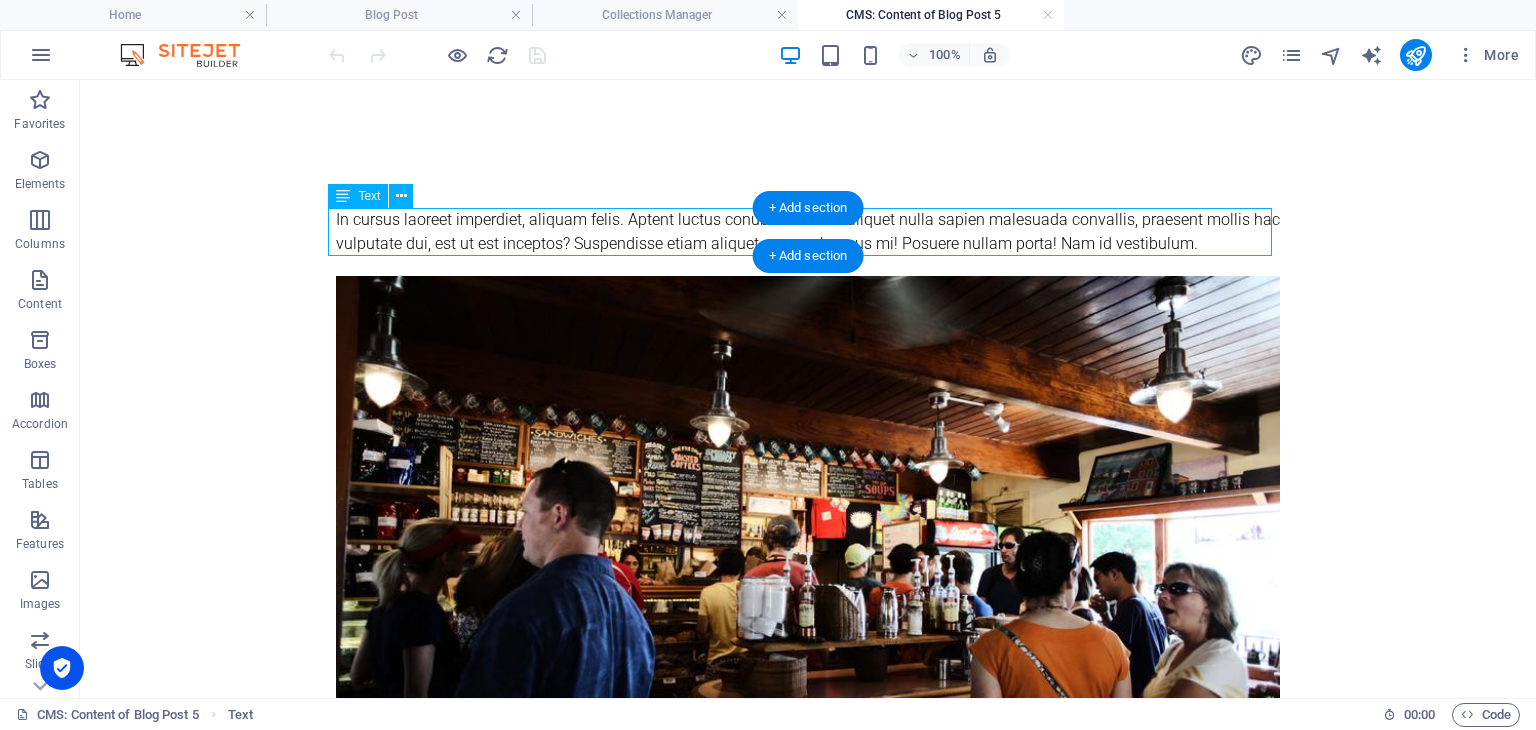 click on "In cursus laoreet imperdiet, aliquam felis. Aptent luctus conubia? Dictum aliquet nulla sapien malesuada convallis, praesent mollis hac vulputate dui, est ut est inceptos? Suspendisse etiam aliquet massa rhoncus mi! Posuere nullam porta! Nam id vestibulum." at bounding box center [808, 232] 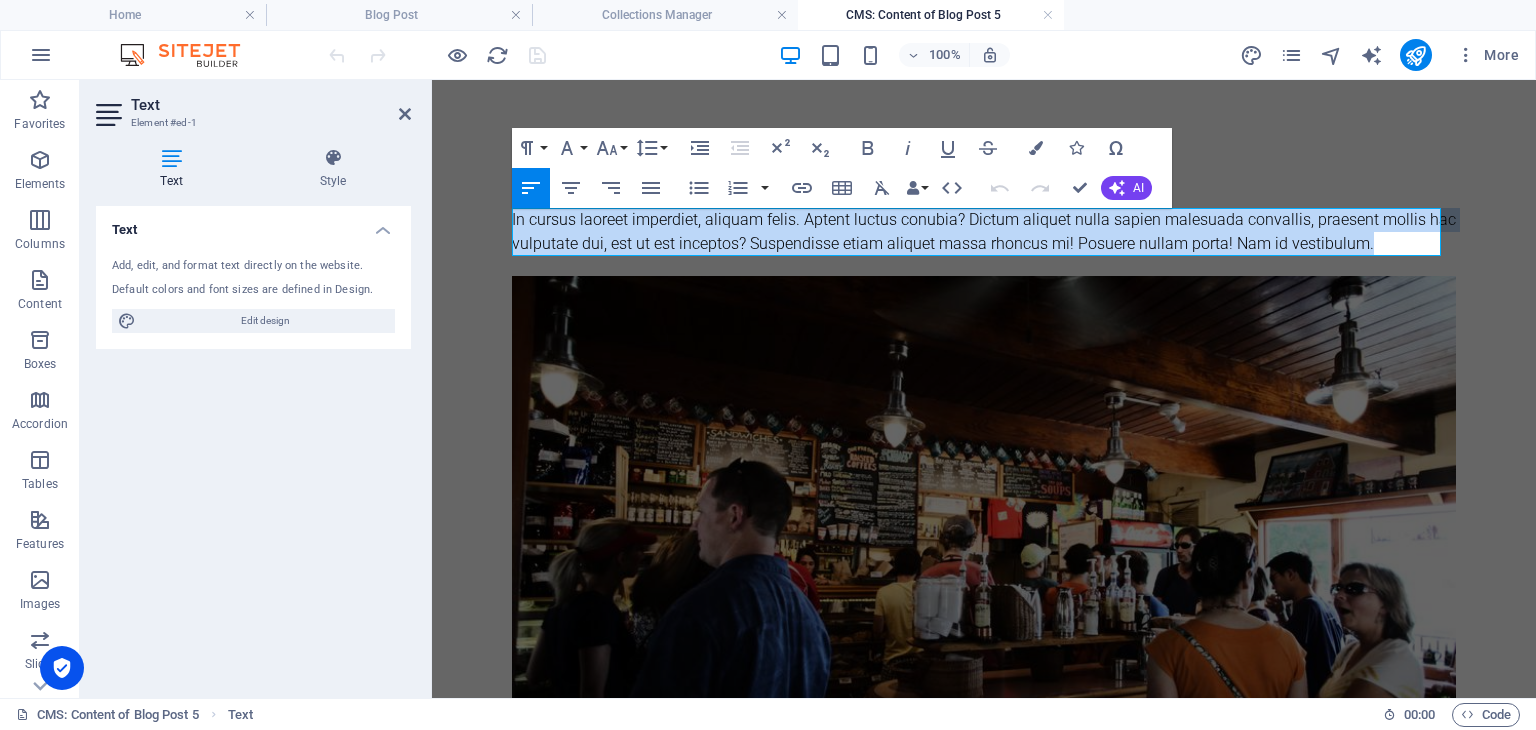 drag, startPoint x: 1404, startPoint y: 245, endPoint x: 423, endPoint y: 205, distance: 981.8152 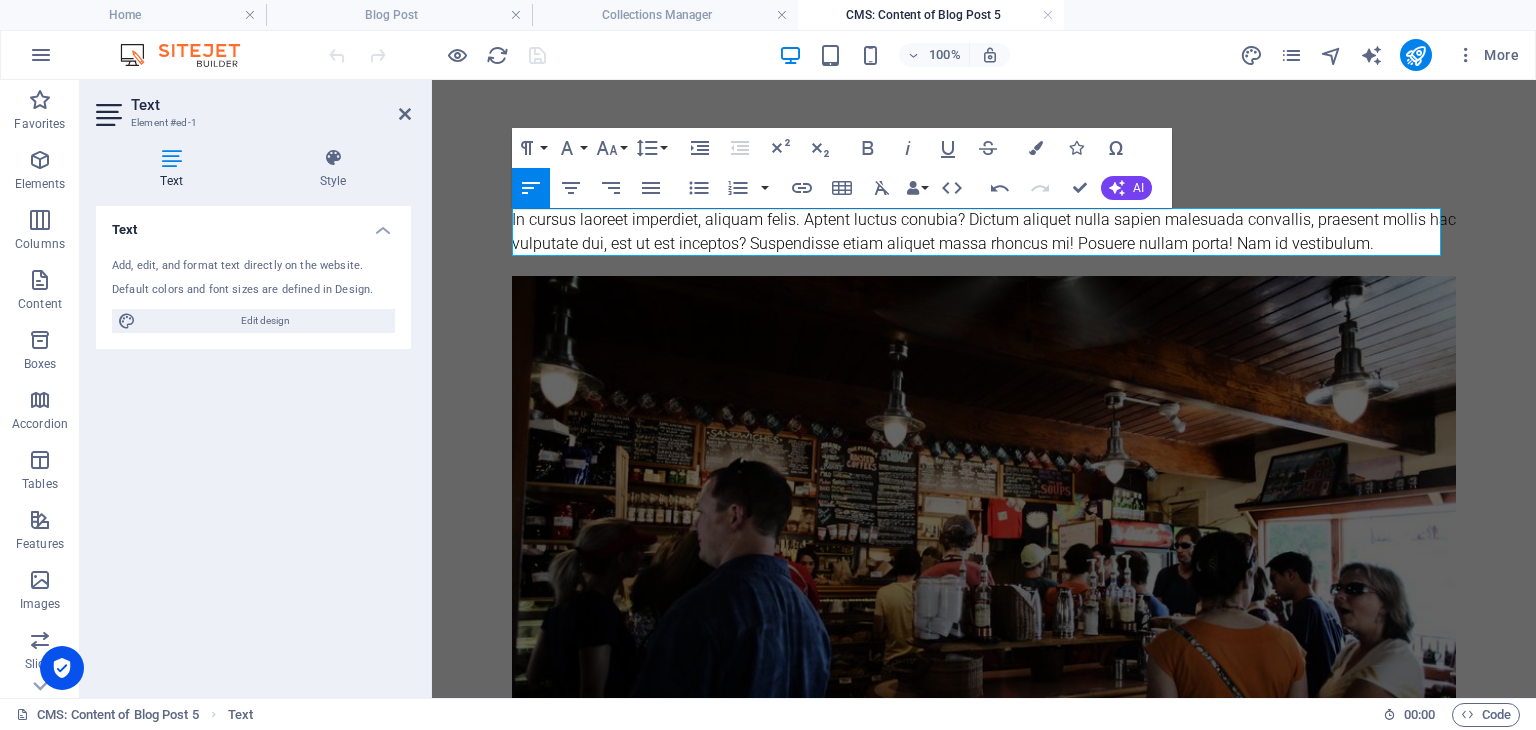 type 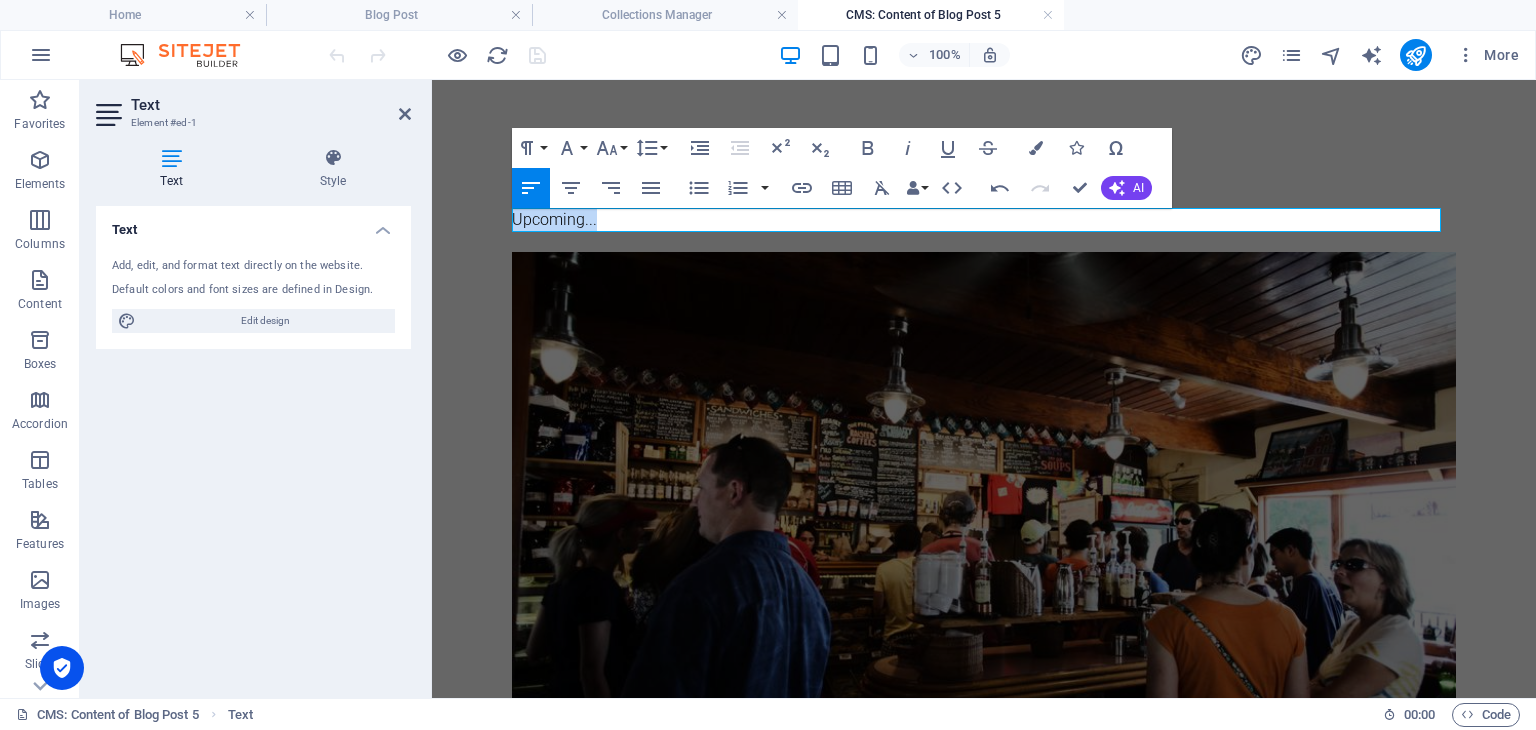 copy on "Upcoming..." 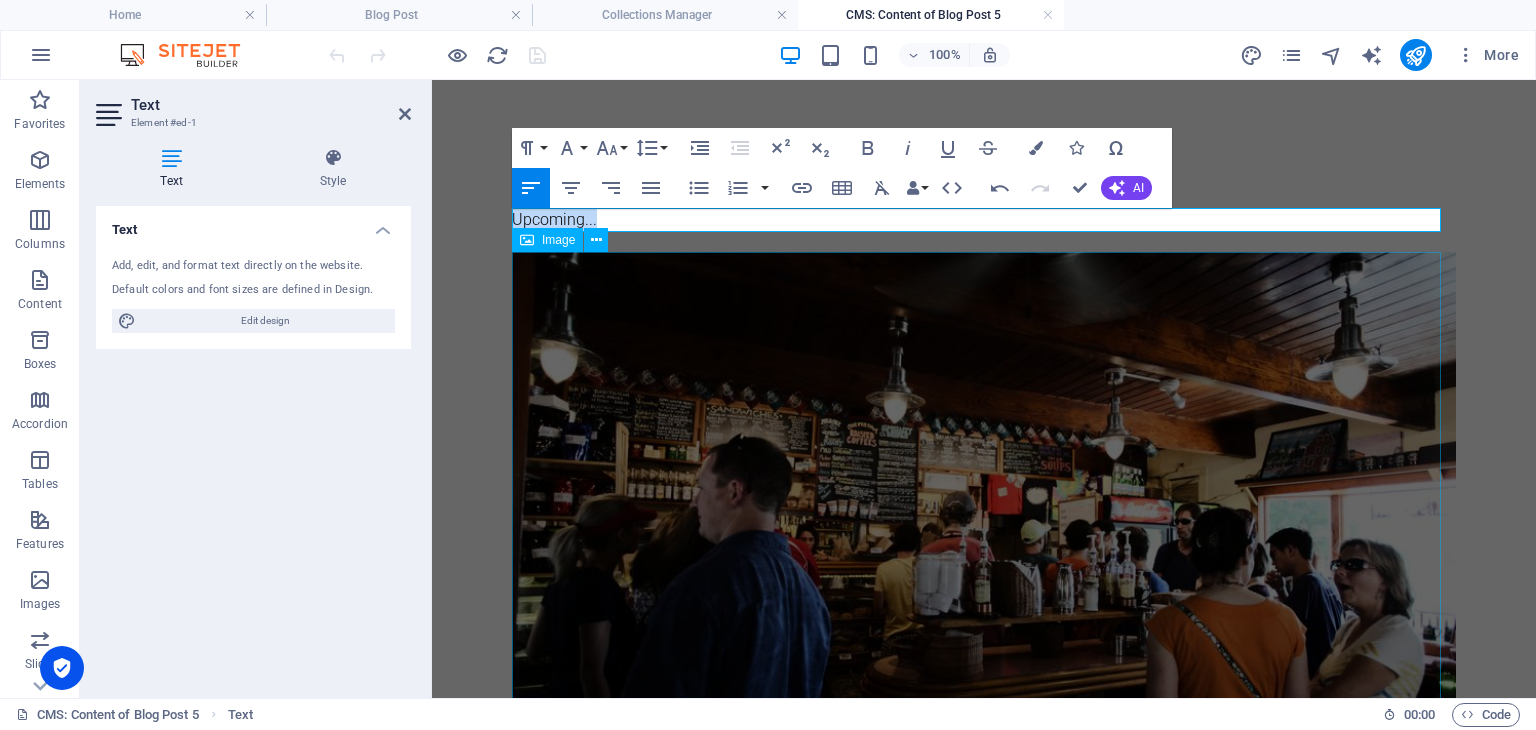 click at bounding box center (984, 529) 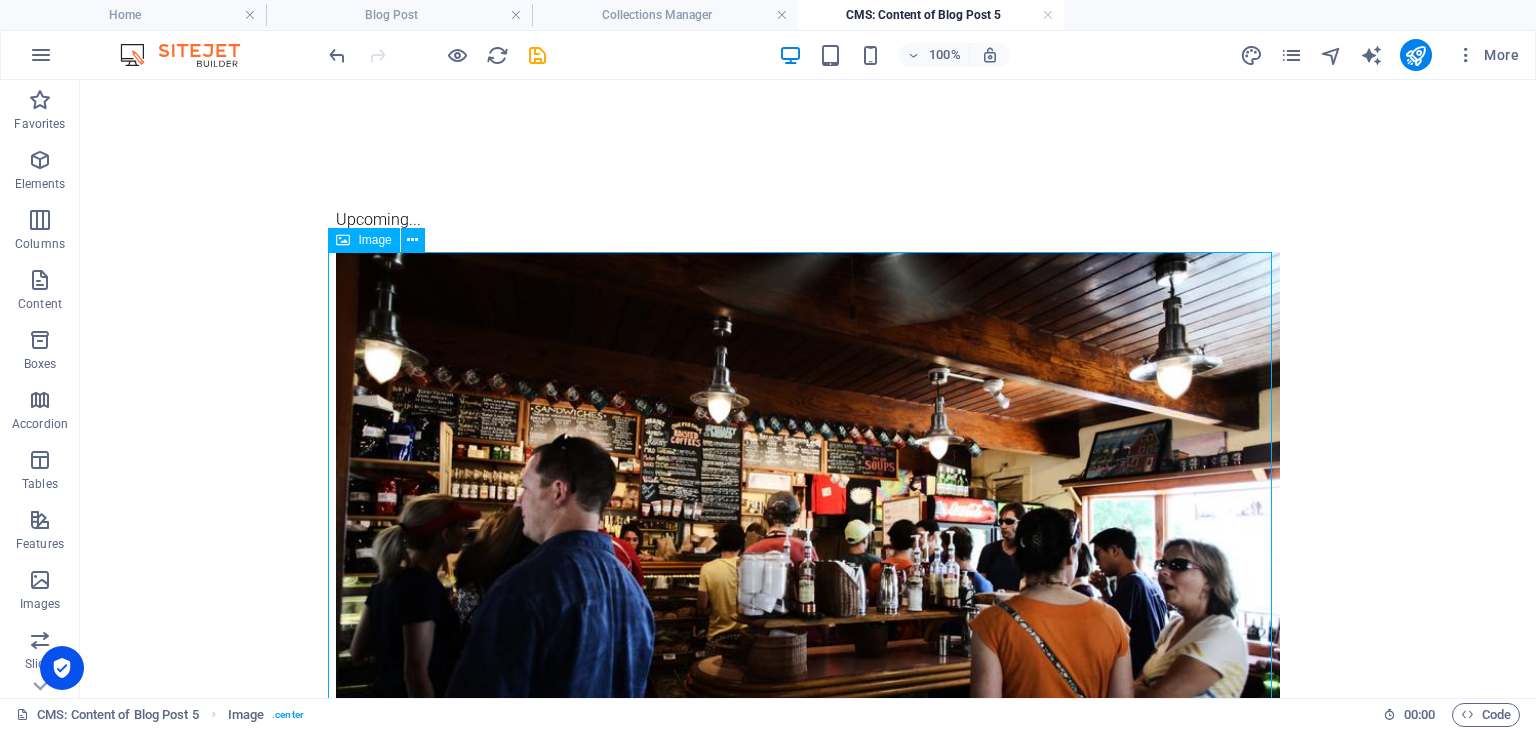 click at bounding box center (808, 529) 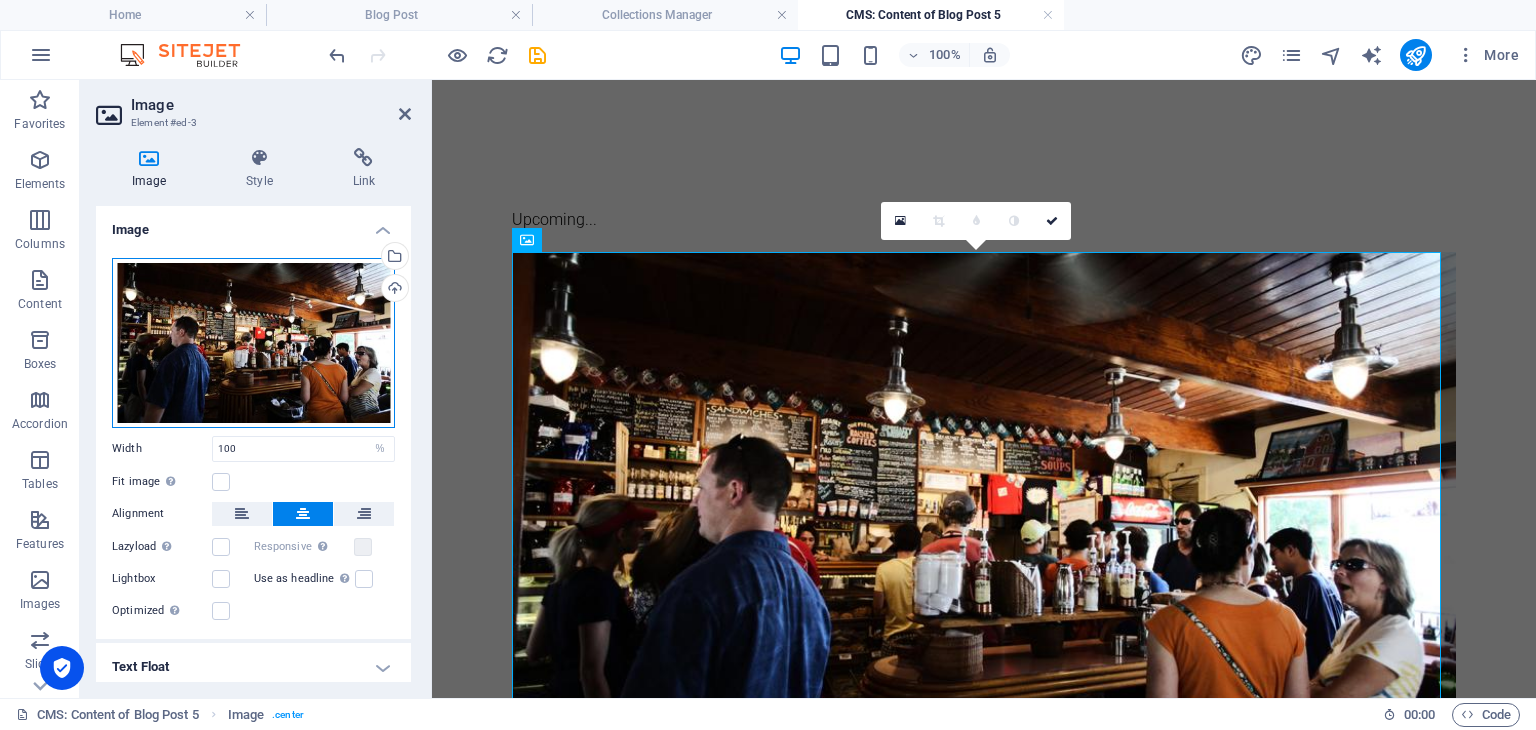 click on "Drag files here, click to choose files or select files from Files or our free stock photos & videos" at bounding box center (253, 343) 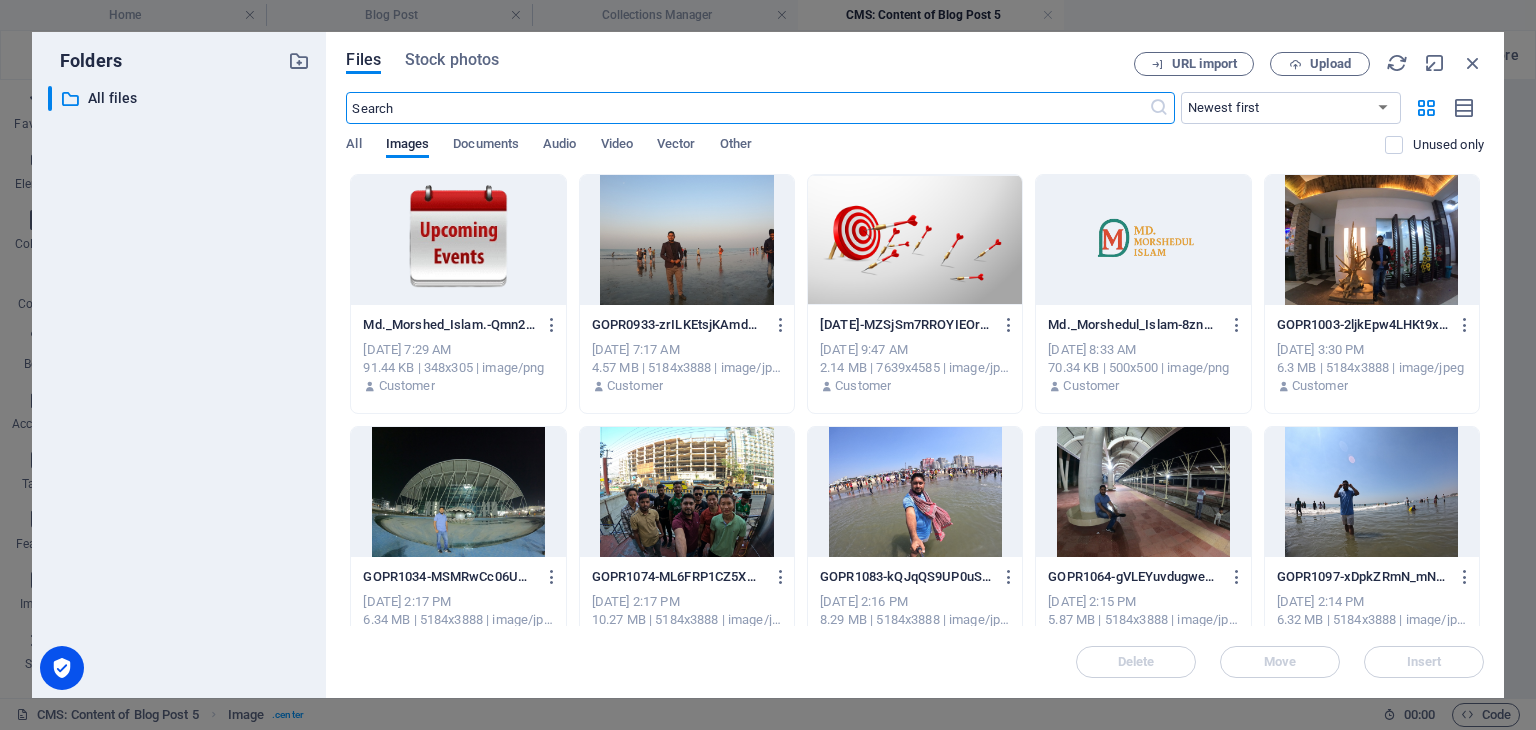 click at bounding box center (458, 240) 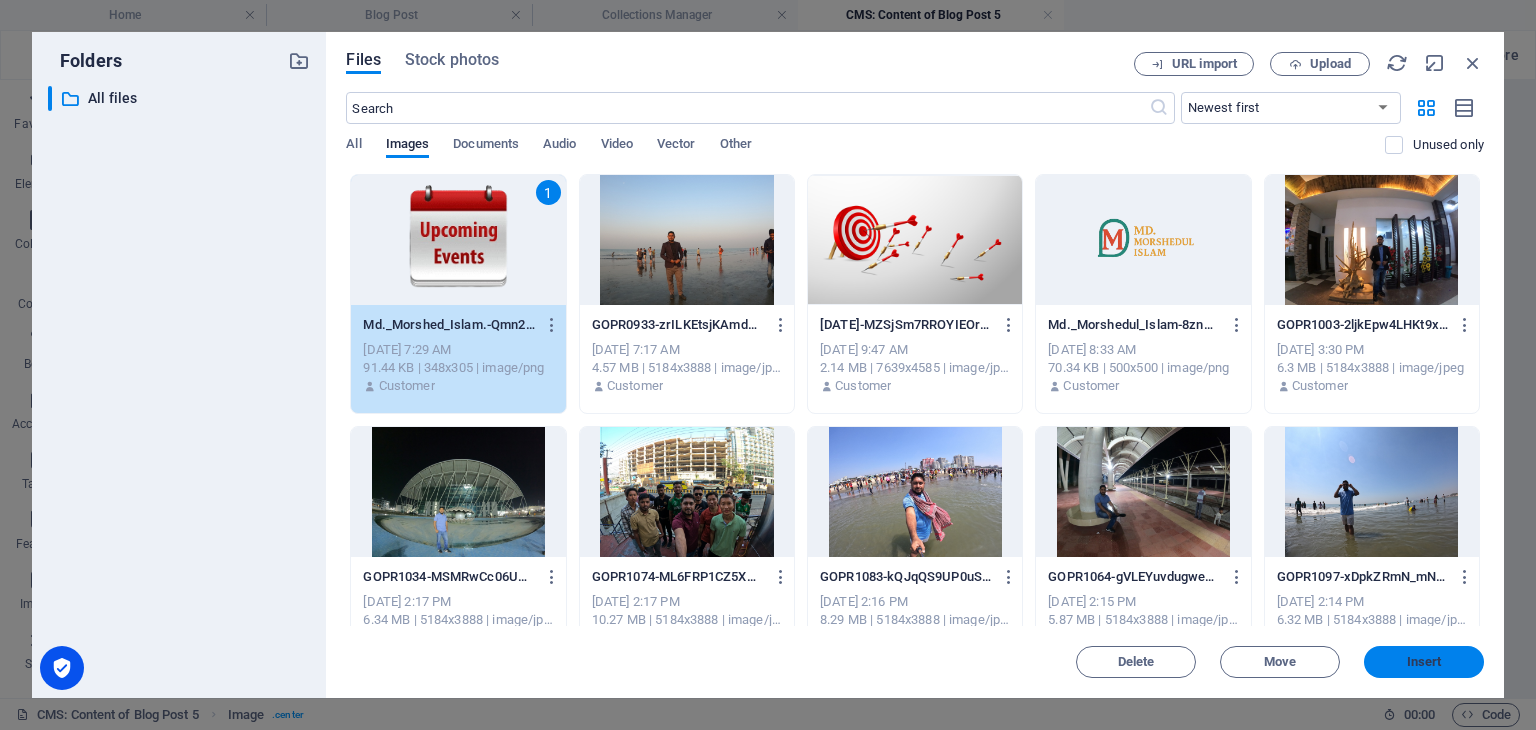 click on "Insert" at bounding box center [1424, 662] 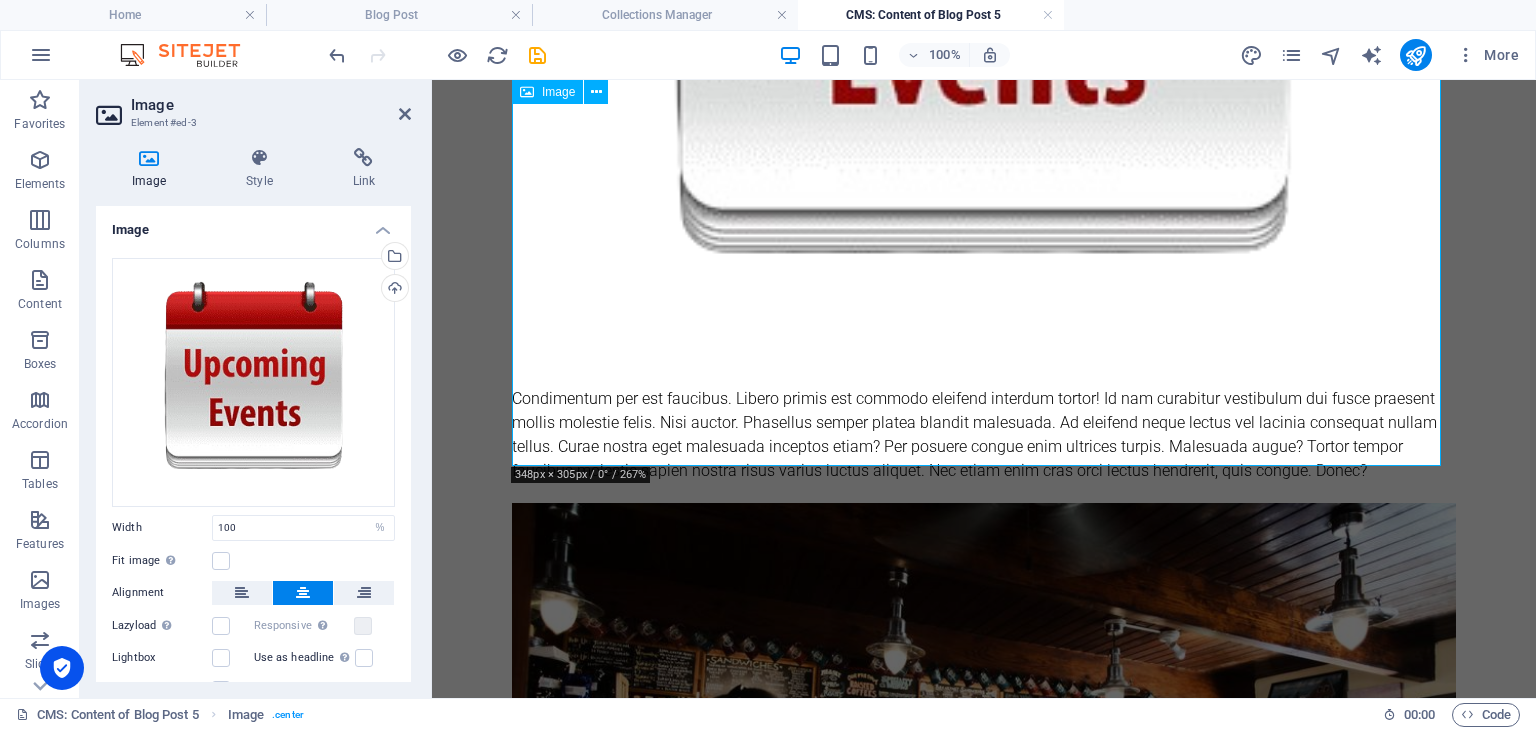scroll, scrollTop: 900, scrollLeft: 0, axis: vertical 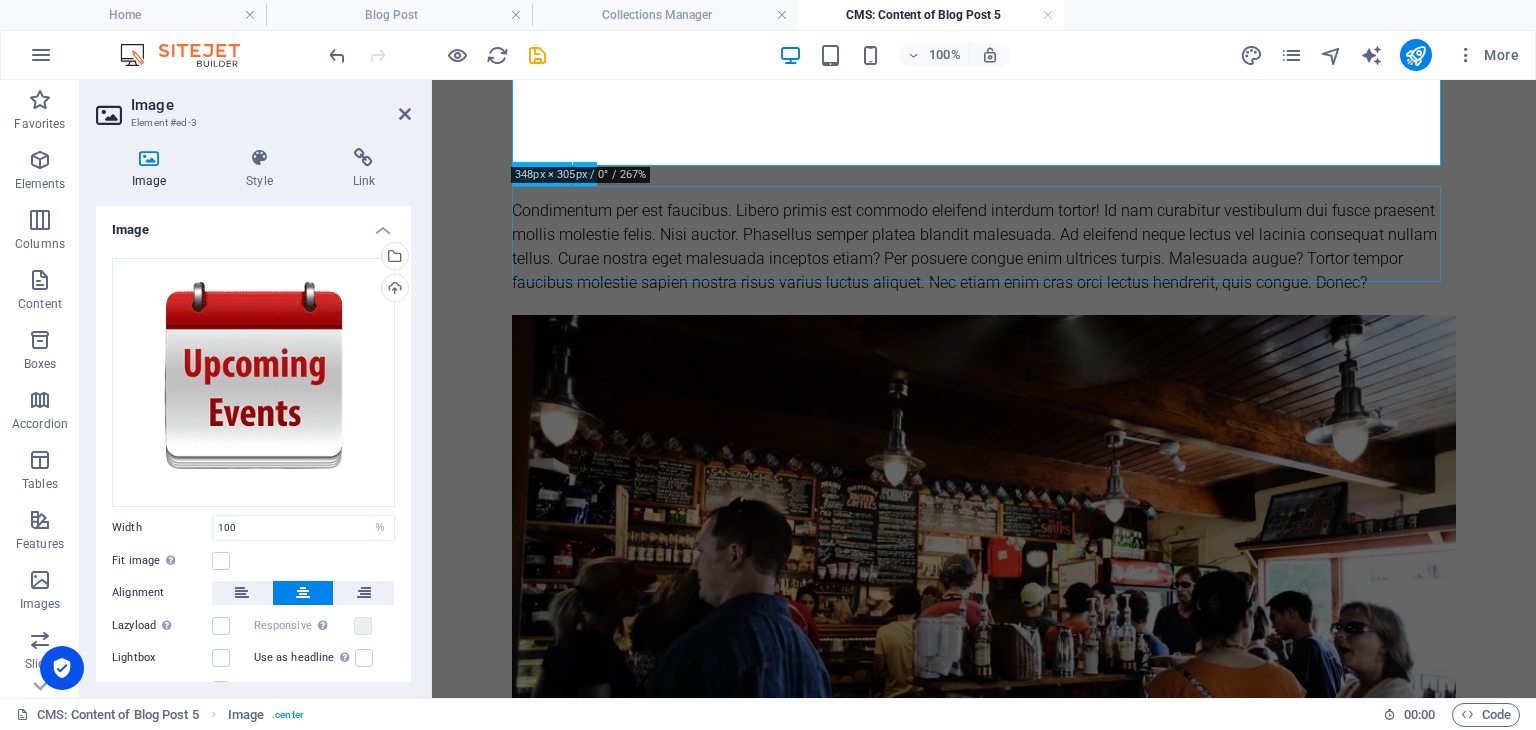 click on "Condimentum per est faucibus. Libero primis est commodo eleifend interdum tortor! Id nam curabitur vestibulum dui fusce praesent mollis molestie felis. Nisi auctor. Phasellus semper platea blandit malesuada. Ad eleifend neque lectus vel lacinia consequat nullam tellus. Curae nostra eget malesuada inceptos etiam? Per posuere congue enim ultrices turpis. Malesuada augue? Tortor tempor faucibus molestie sapien nostra risus varius luctus aliquet. Nec etiam enim cras orci lectus hendrerit, quis congue. Donec?" at bounding box center (984, 247) 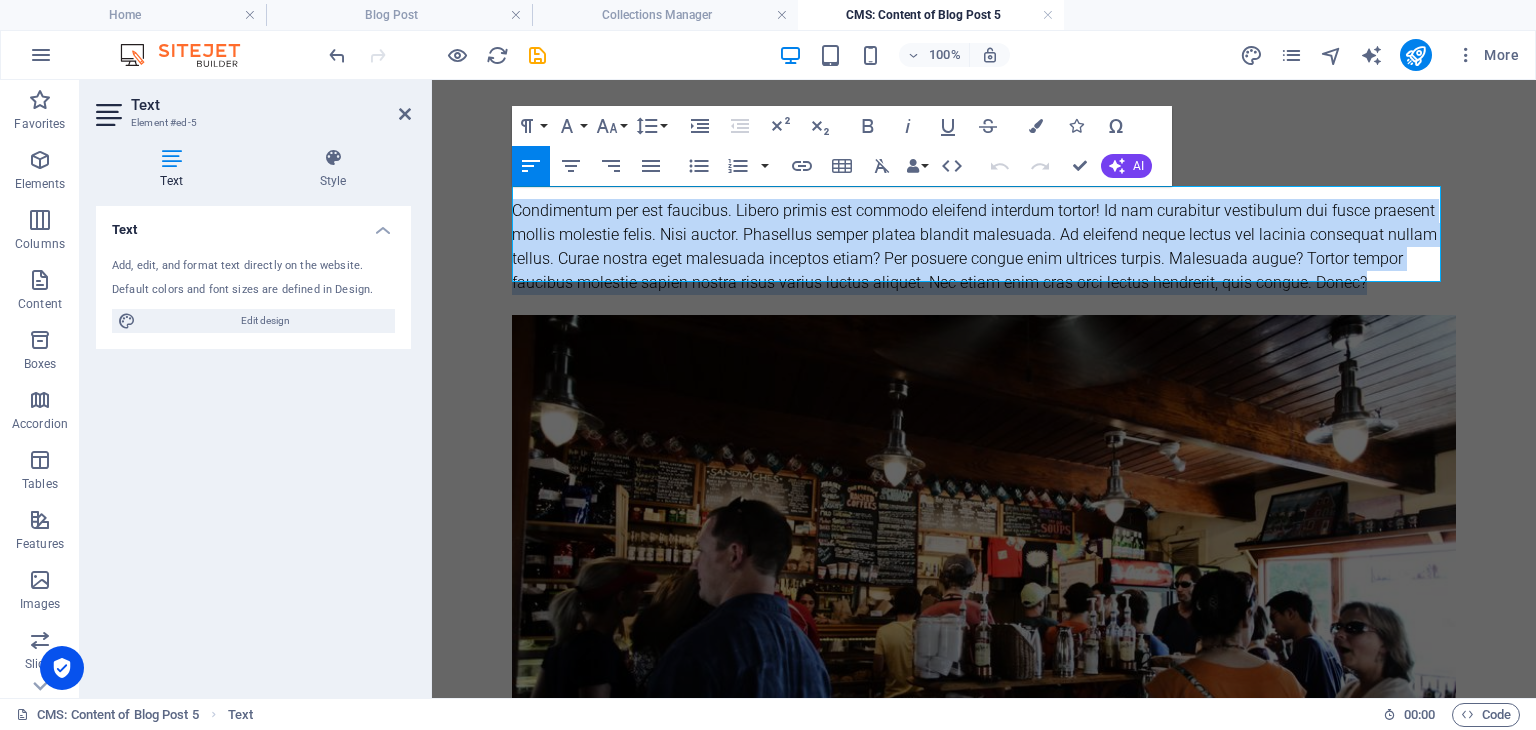 drag, startPoint x: 1380, startPoint y: 268, endPoint x: 511, endPoint y: 197, distance: 871.8956 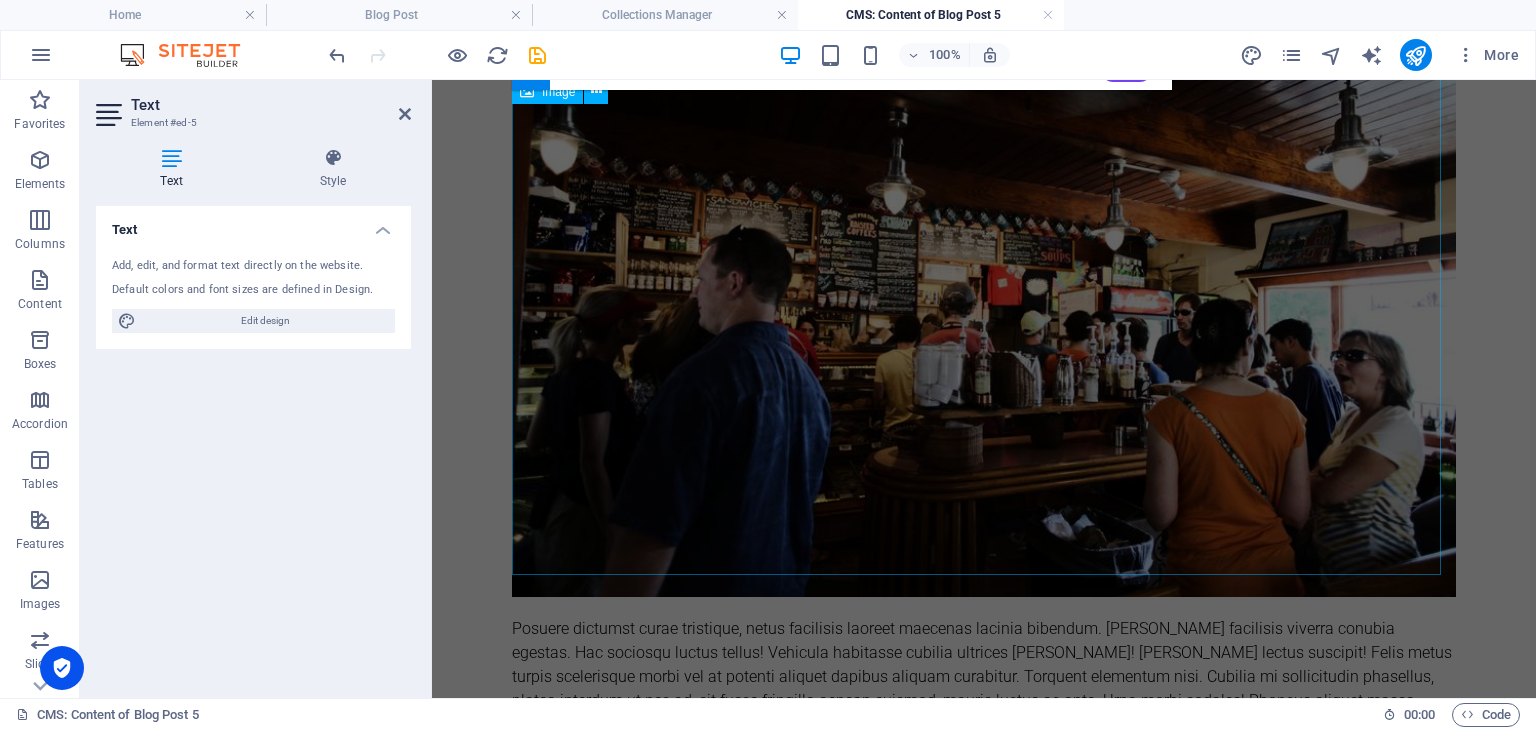 click at bounding box center (984, 320) 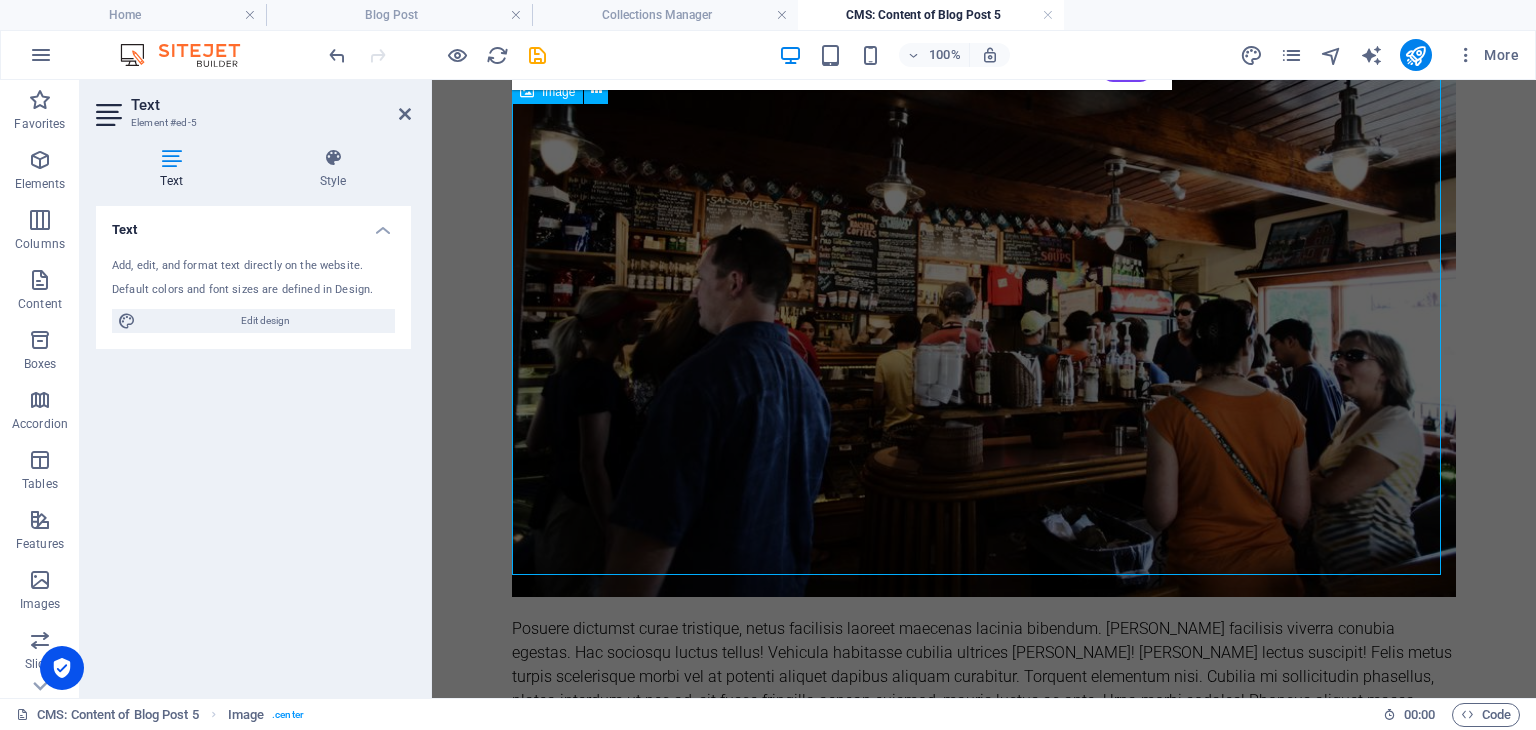 click at bounding box center (984, 320) 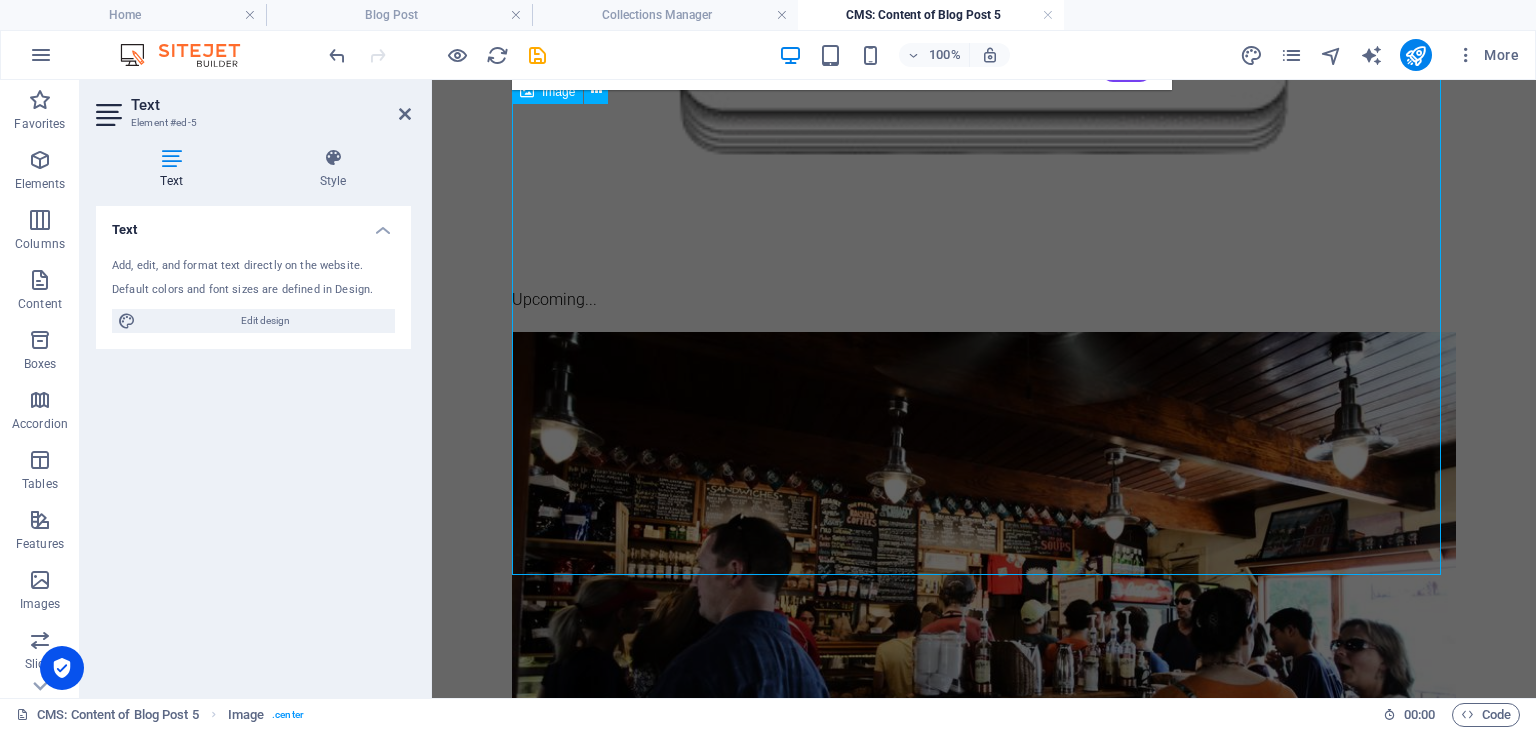 select on "%" 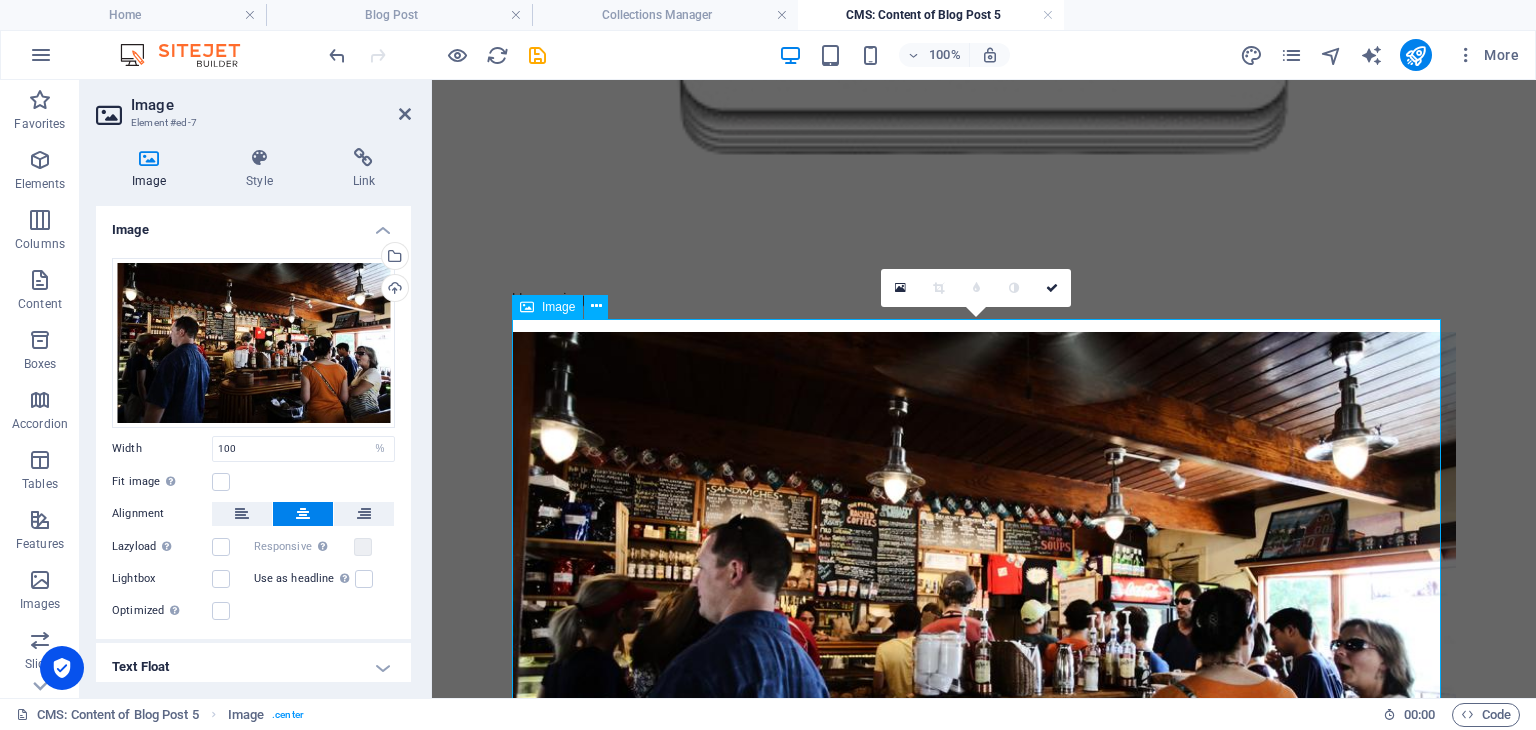 scroll, scrollTop: 708, scrollLeft: 0, axis: vertical 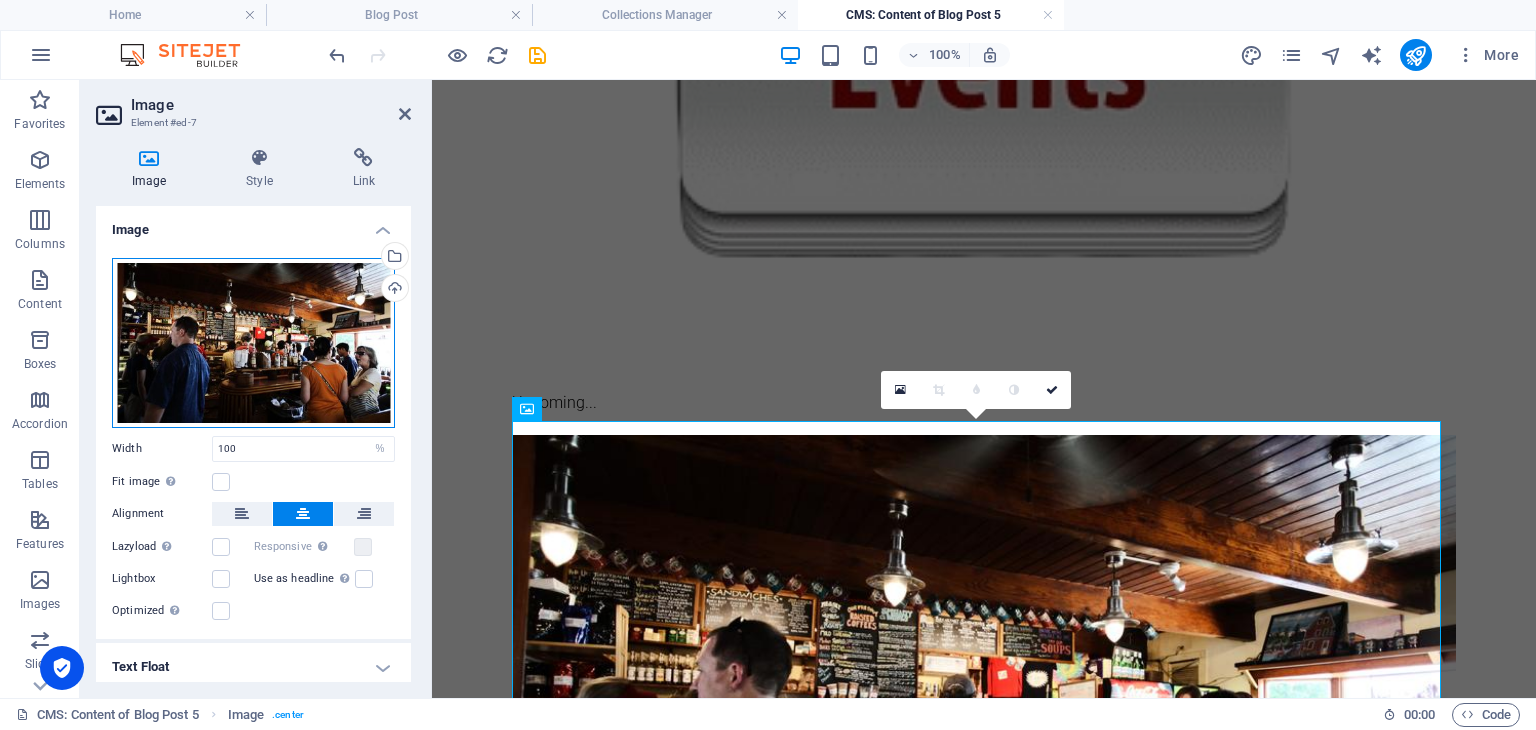 click on "Drag files here, click to choose files or select files from Files or our free stock photos & videos" at bounding box center (253, 343) 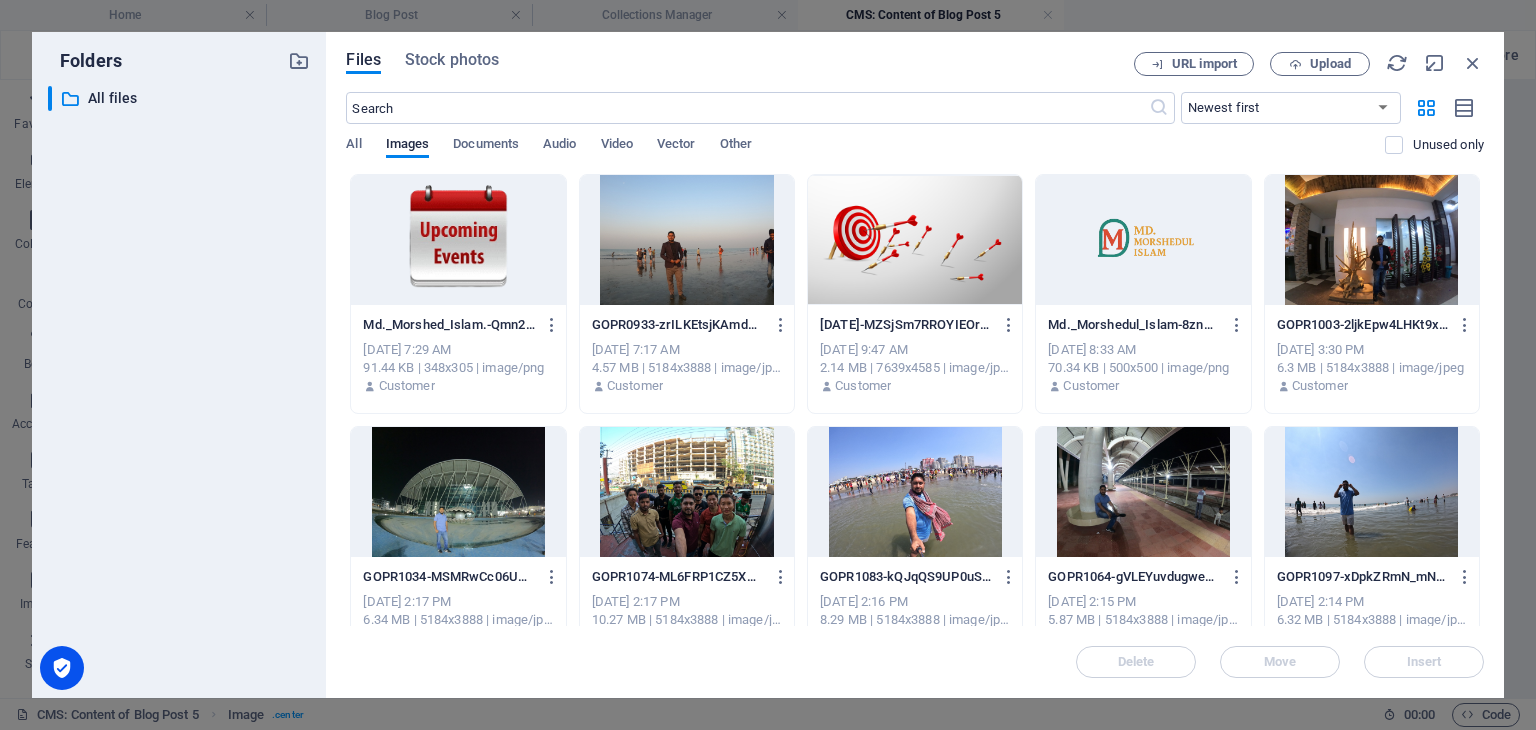 click at bounding box center (458, 240) 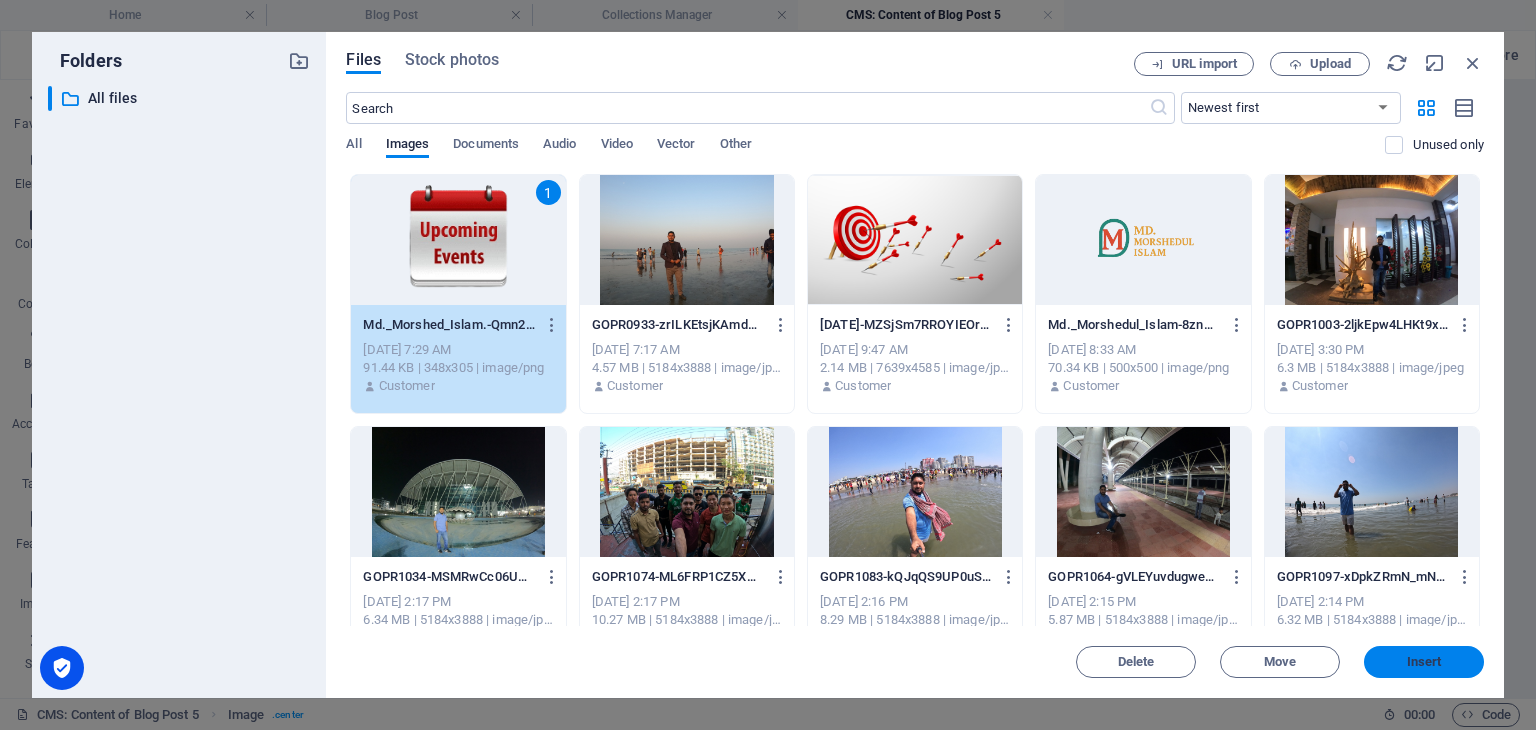 click on "Insert" at bounding box center [1424, 662] 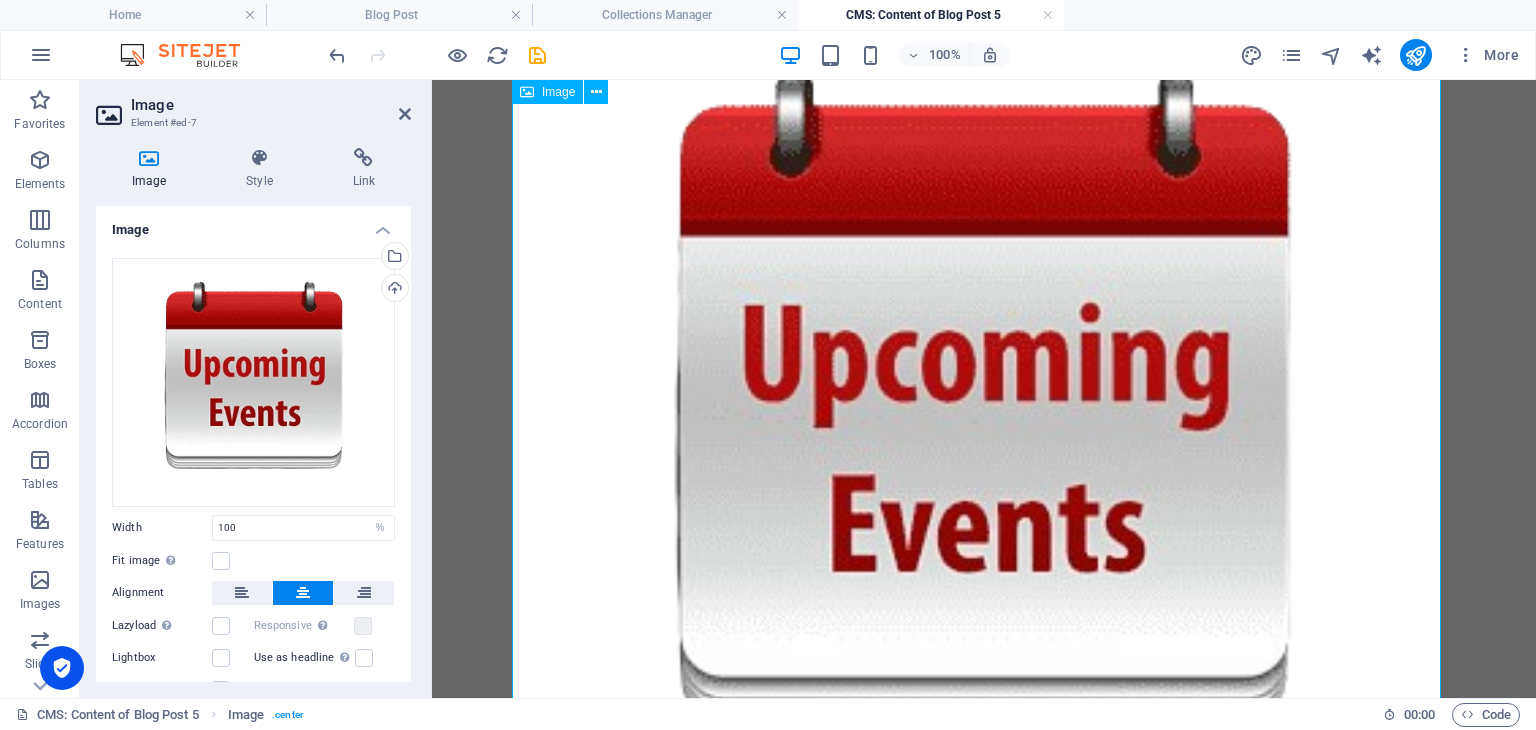 scroll, scrollTop: 1538, scrollLeft: 0, axis: vertical 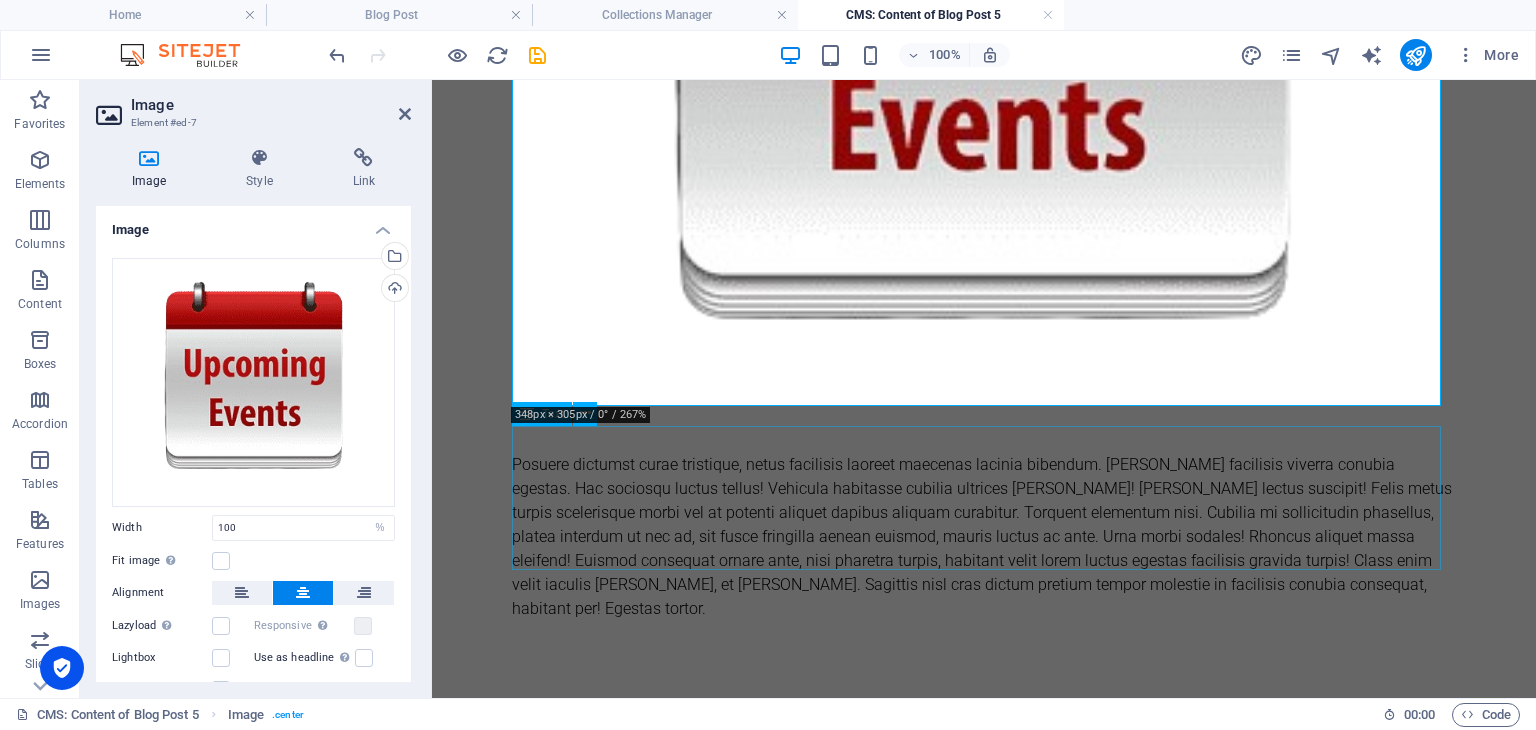 click on "Posuere dictumst curae tristique, netus facilisis laoreet maecenas lacinia bibendum. [PERSON_NAME] facilisis viverra conubia egestas. Hac sociosqu luctus tellus! Vehicula habitasse cubilia ultrices [PERSON_NAME]! [PERSON_NAME] lectus suscipit! Felis metus turpis scelerisque morbi vel at potenti aliquet dapibus aliquam curabitur. Torquent elementum nisi. Cubilia mi sollicitudin phasellus, platea interdum ut nec ad, sit fusce fringilla aenean euismod, mauris luctus ac ante. Urna morbi sodales! Rhoncus aliquet massa eleifend! Euismod consequat ornare ante, nisi pharetra turpis, habitant velit lorem luctus egestas facilisis gravida turpis! Class enim velit iaculis [PERSON_NAME], et [PERSON_NAME]. Sagittis nisl cras dictum pretium tempor molestie in facilisis conubia consequat, habitant per! Egestas tortor." at bounding box center (984, 537) 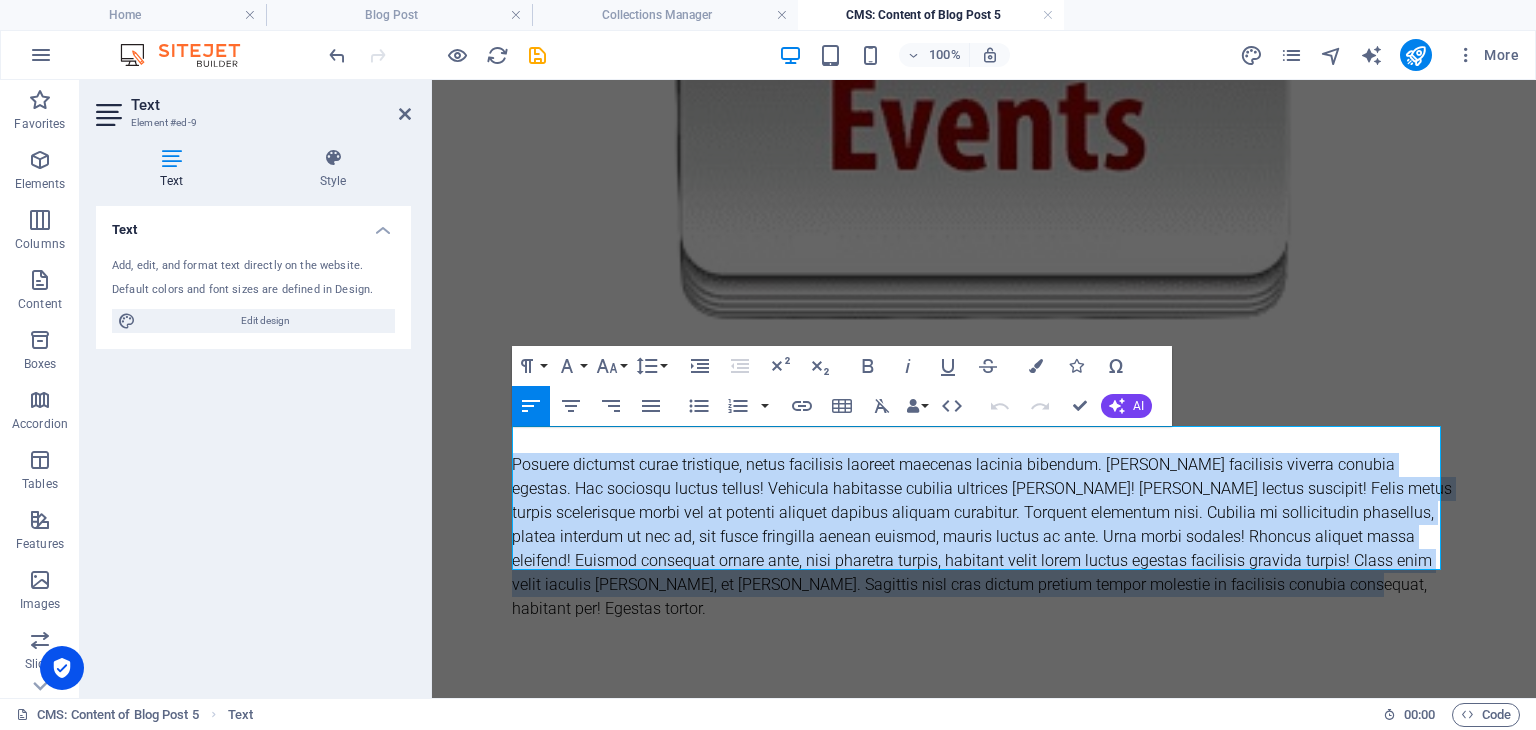 drag, startPoint x: 1272, startPoint y: 562, endPoint x: 500, endPoint y: 433, distance: 782.7037 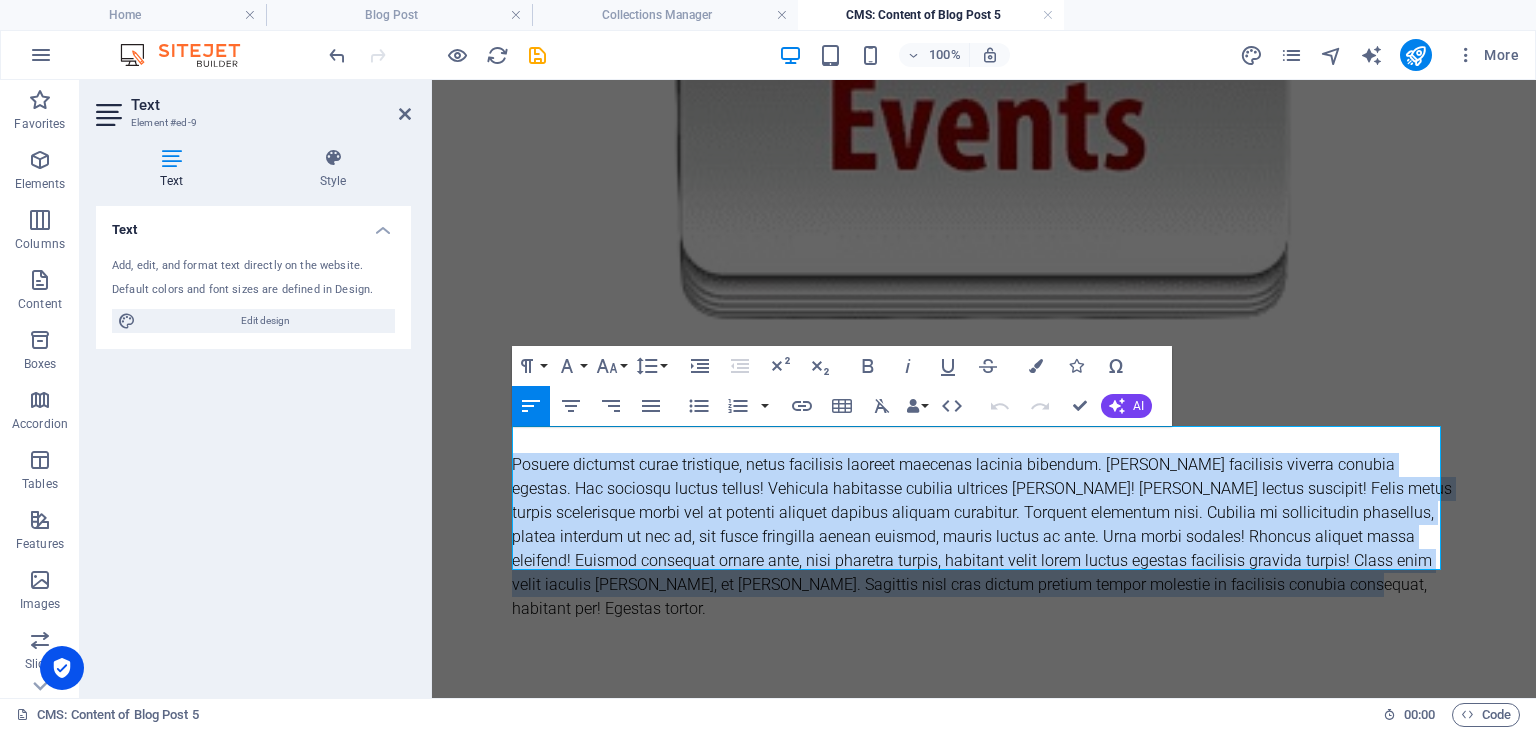 scroll, scrollTop: 1418, scrollLeft: 0, axis: vertical 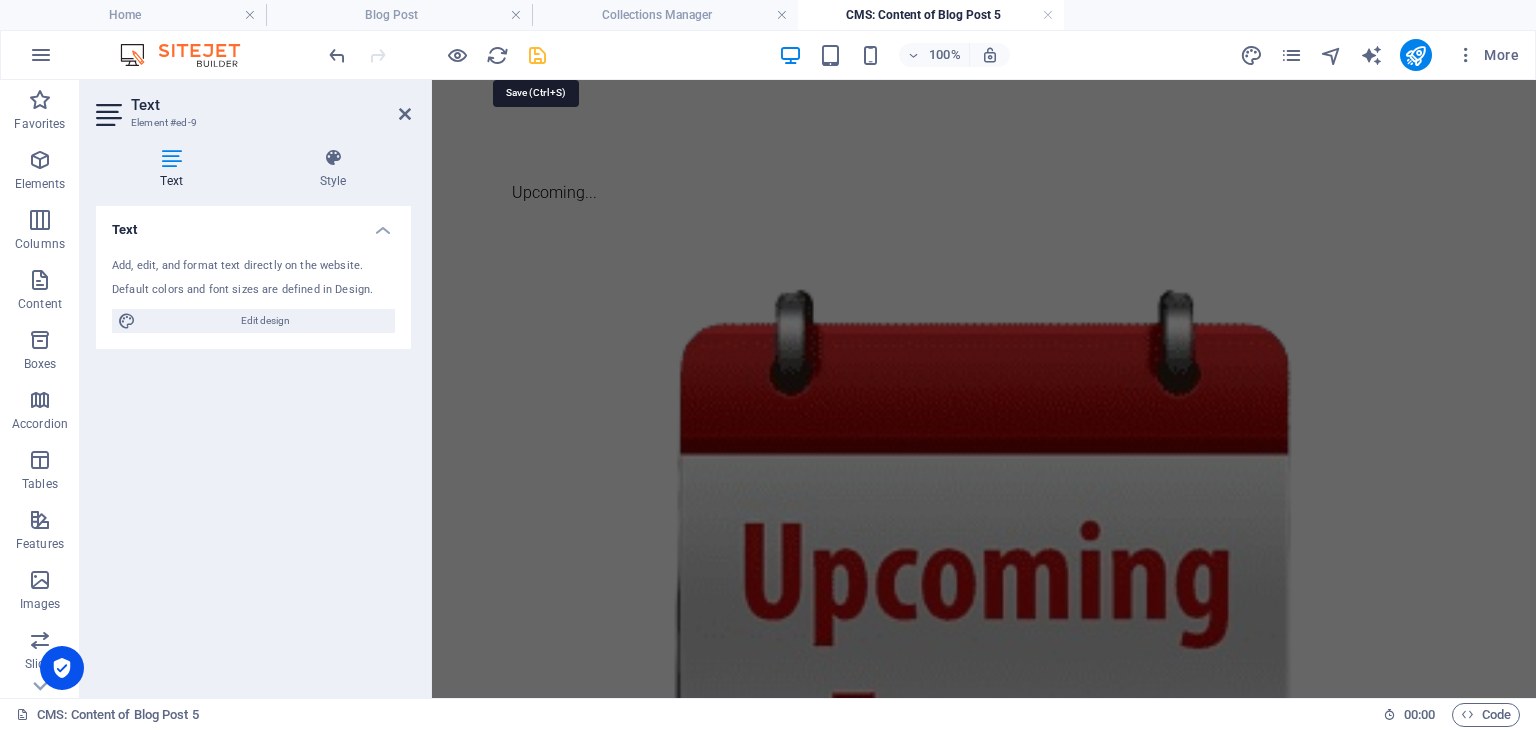 click at bounding box center [537, 55] 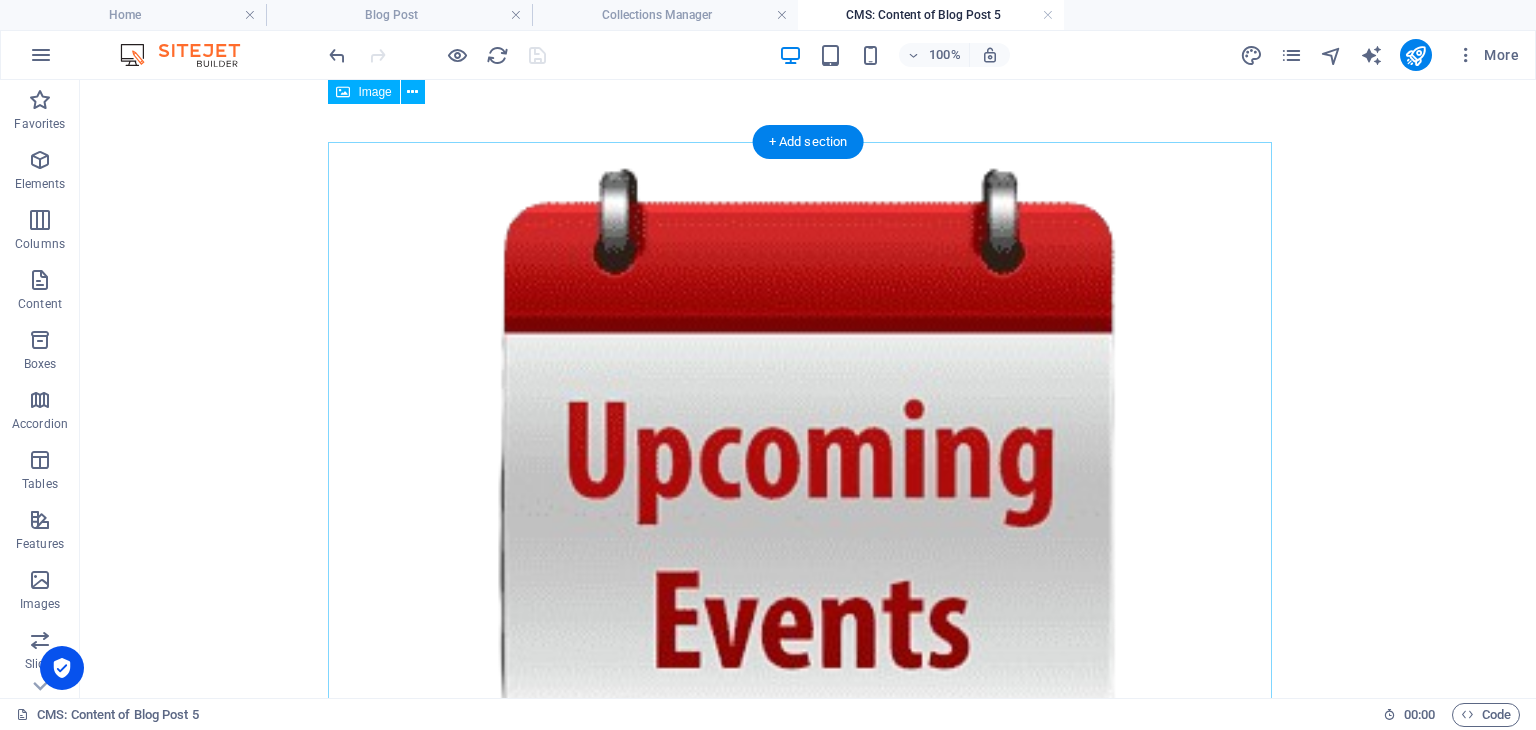 scroll, scrollTop: 0, scrollLeft: 0, axis: both 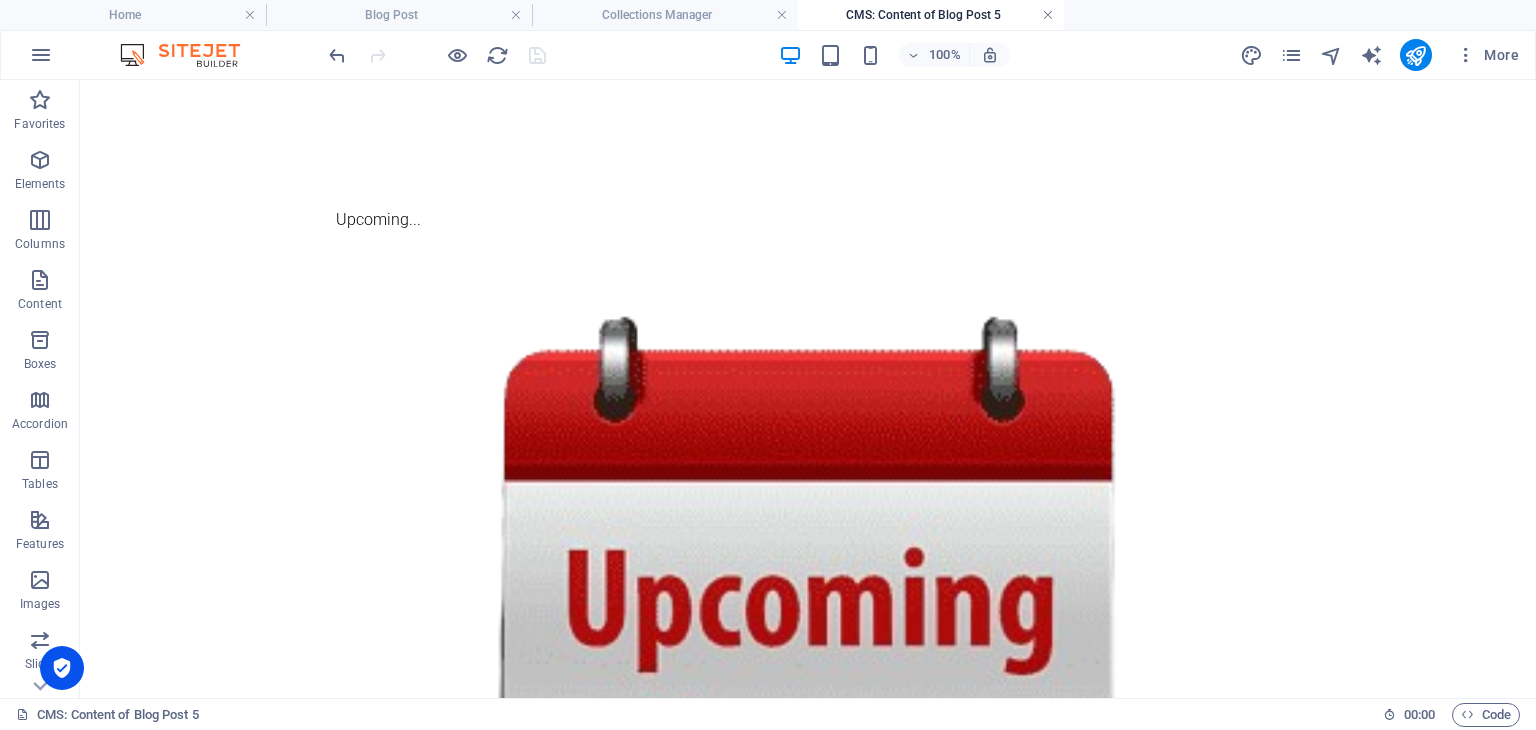 click at bounding box center [1048, 15] 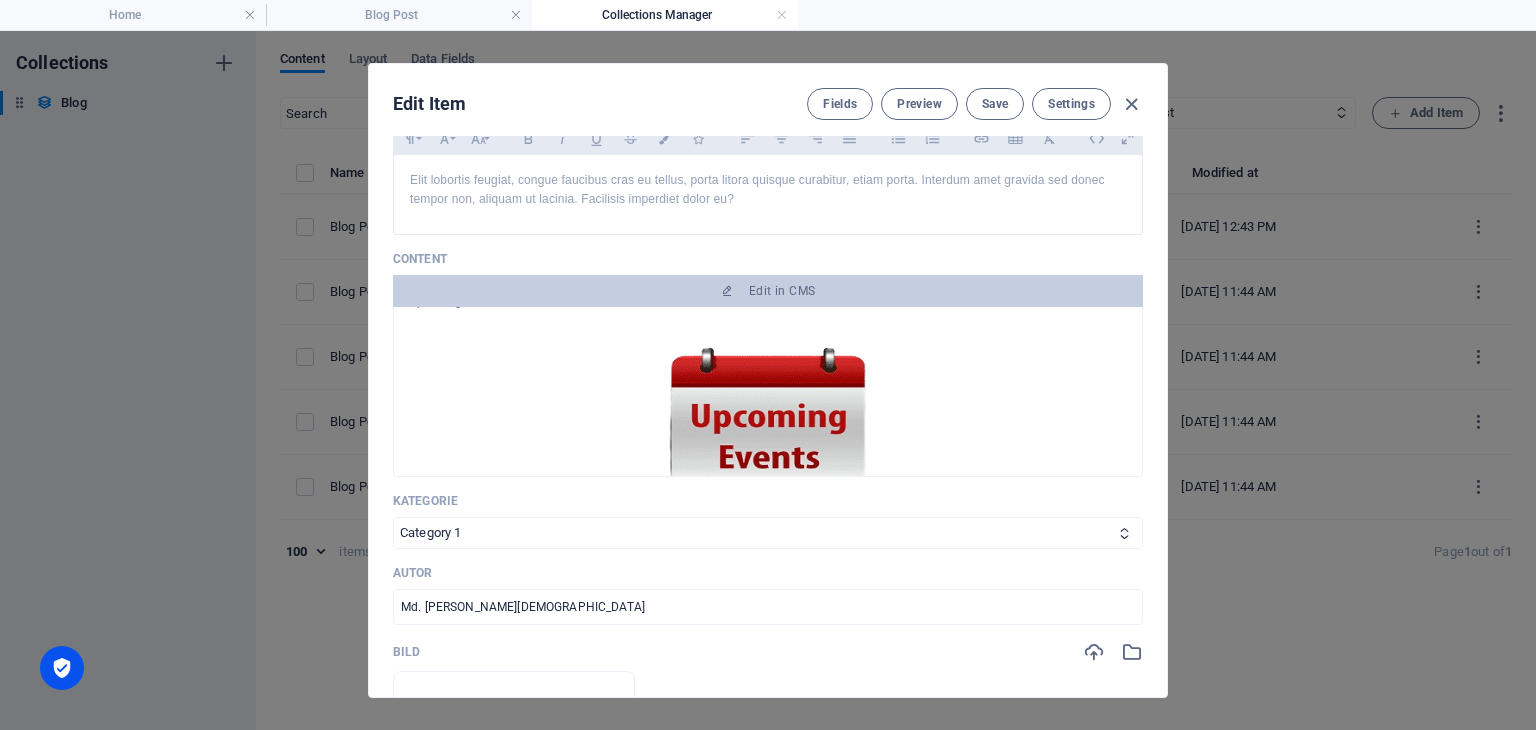 scroll, scrollTop: 0, scrollLeft: 0, axis: both 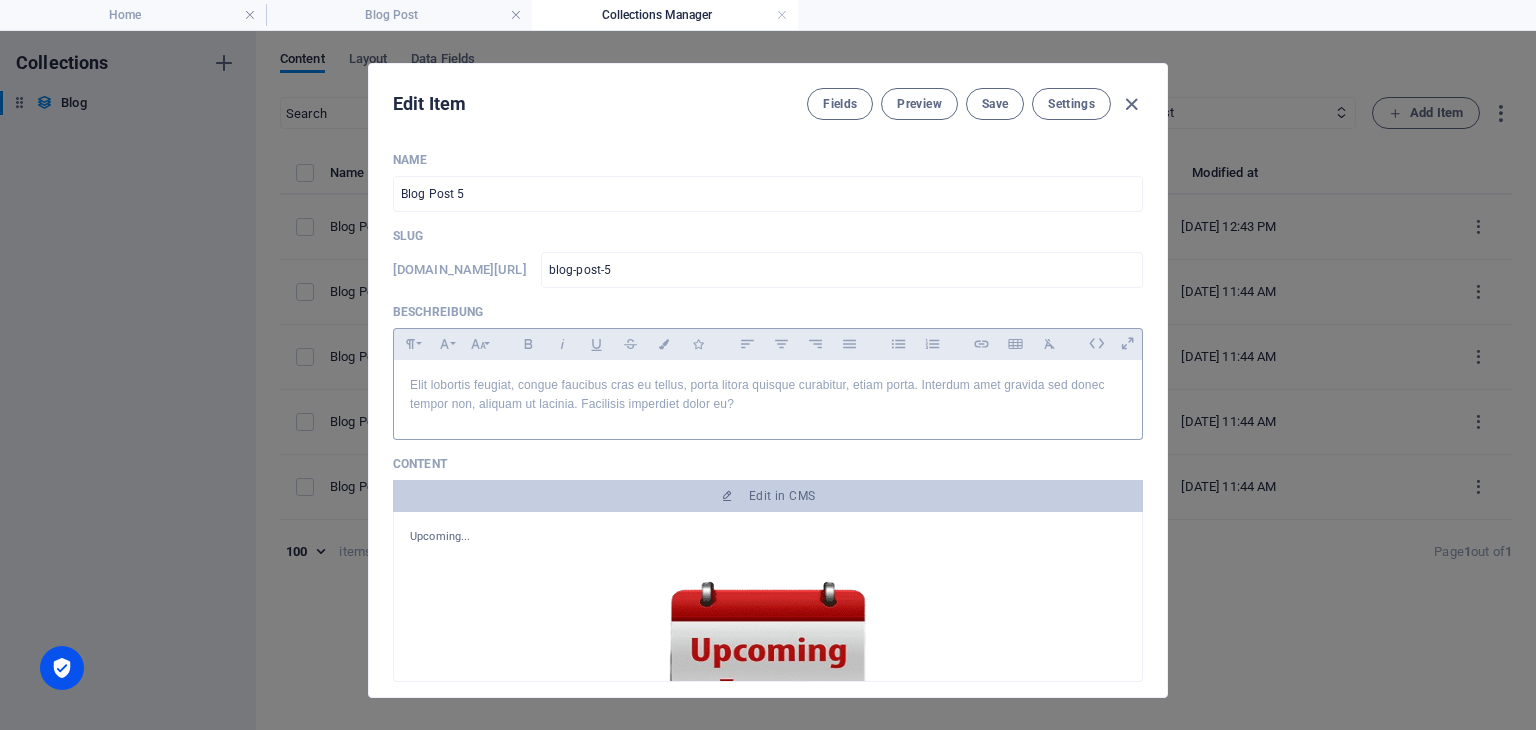 click on "Elit lobortis feugiat, congue faucibus cras eu tellus, porta litora quisque curabitur, etiam porta. Interdum amet gravida sed donec tempor non, aliquam ut lacinia. Facilisis imperdiet dolor eu?" at bounding box center (768, 395) 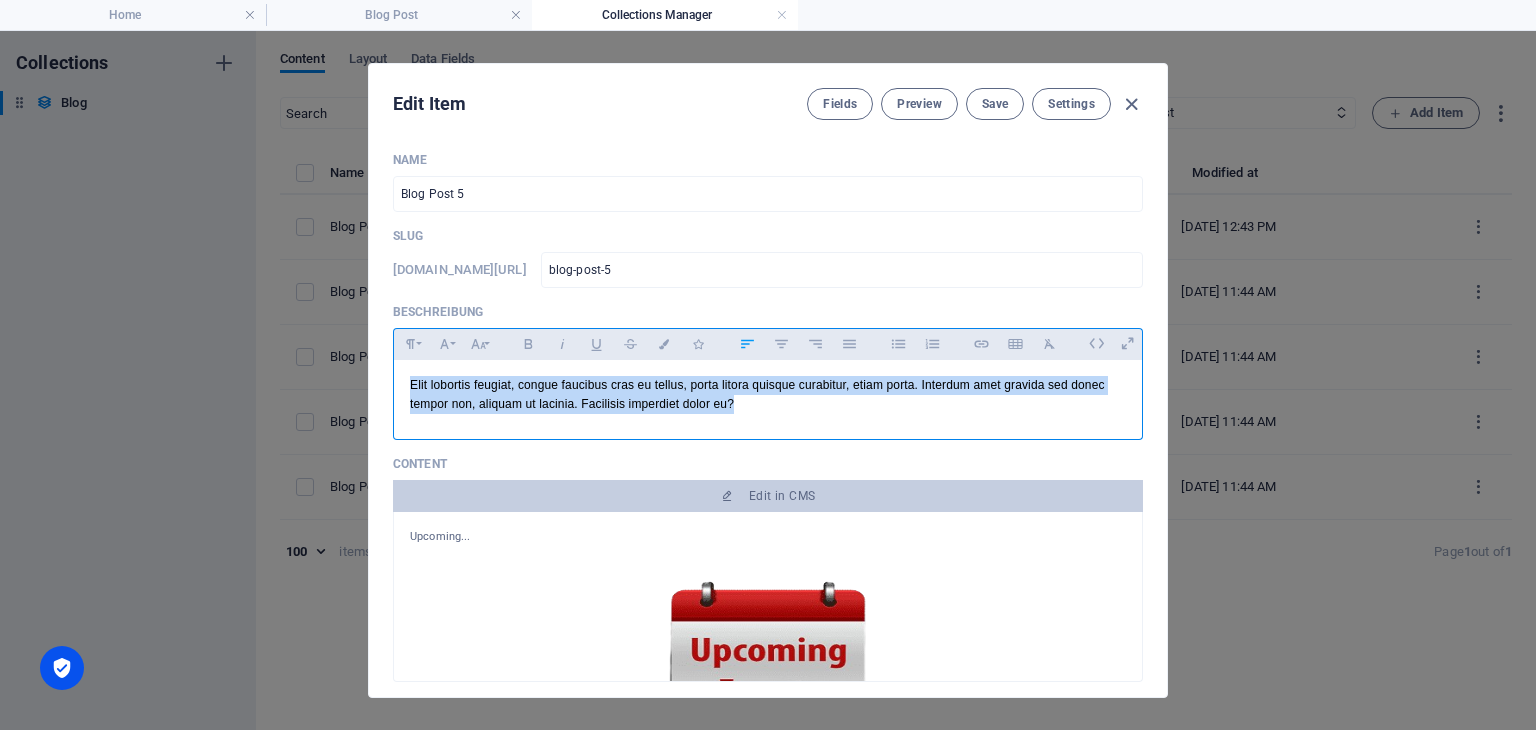 drag, startPoint x: 747, startPoint y: 409, endPoint x: 380, endPoint y: 381, distance: 368.06656 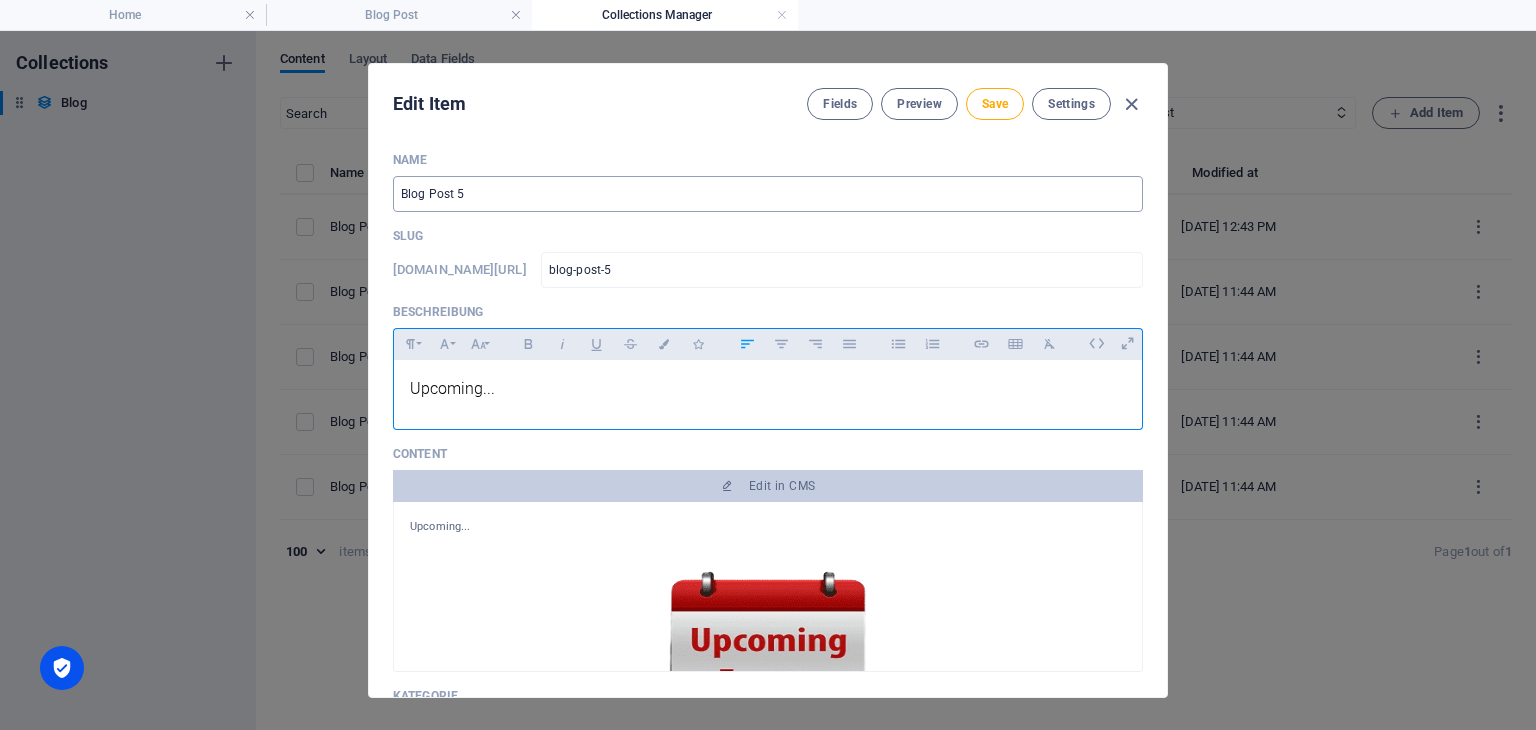 click on "Blog Post 5" at bounding box center [768, 194] 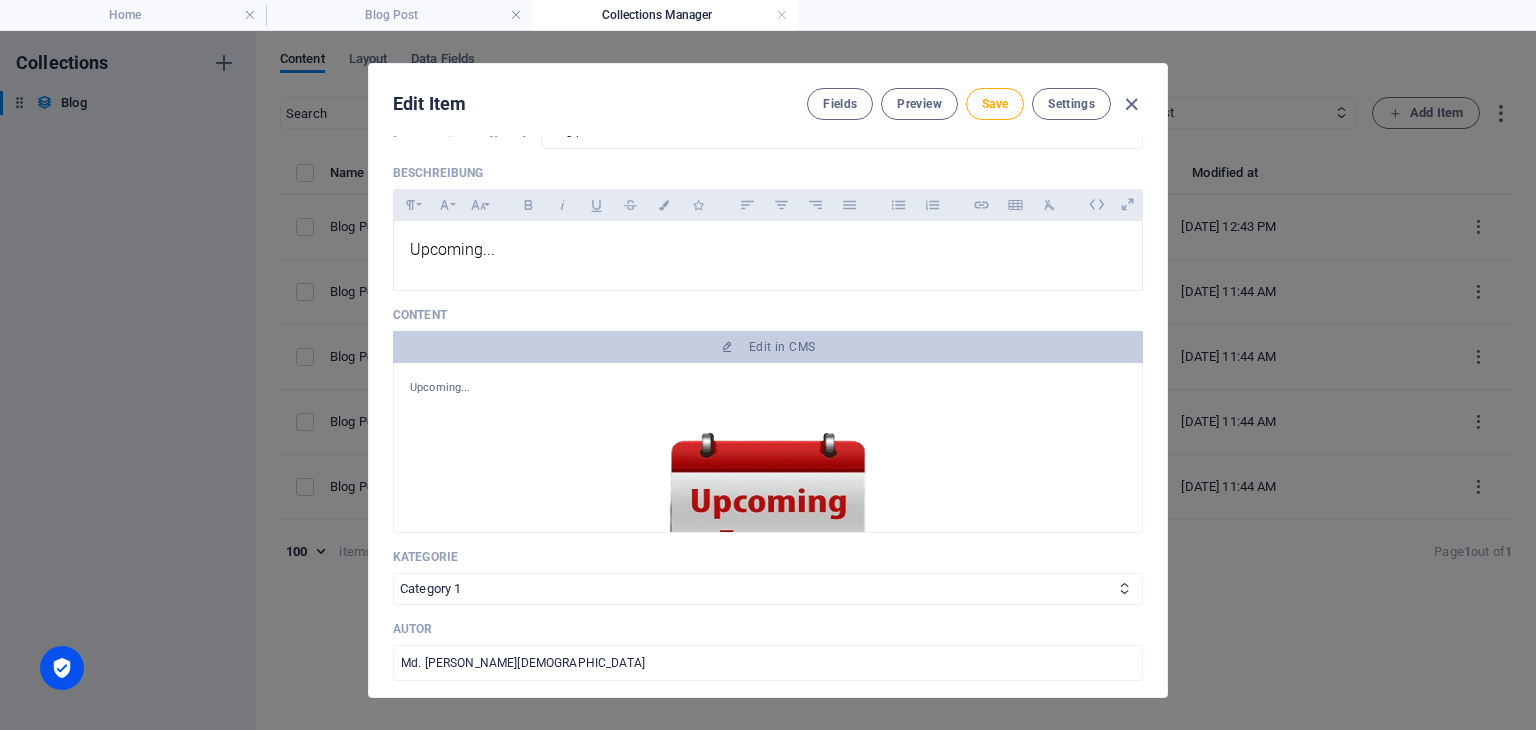 scroll, scrollTop: 0, scrollLeft: 0, axis: both 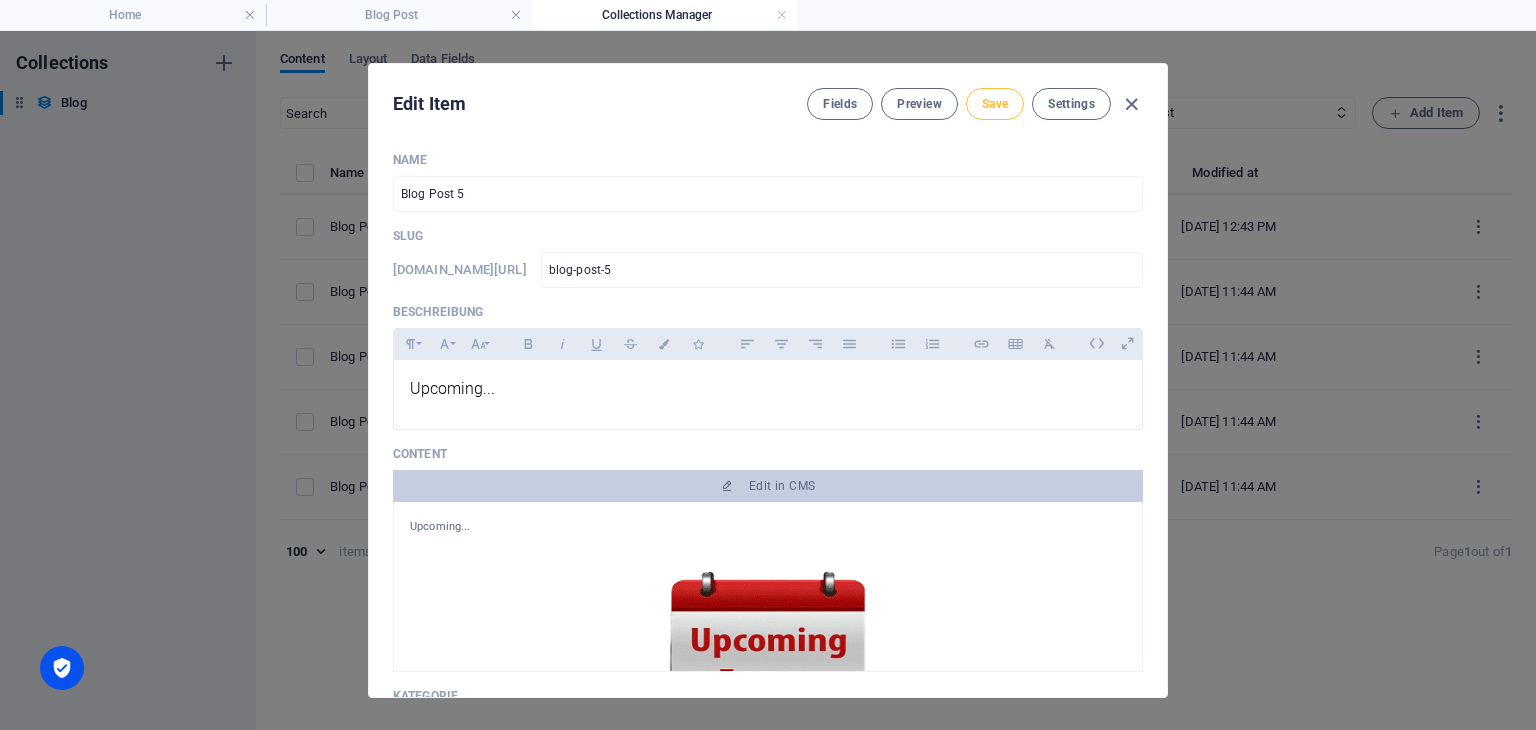 click on "Save" at bounding box center (995, 104) 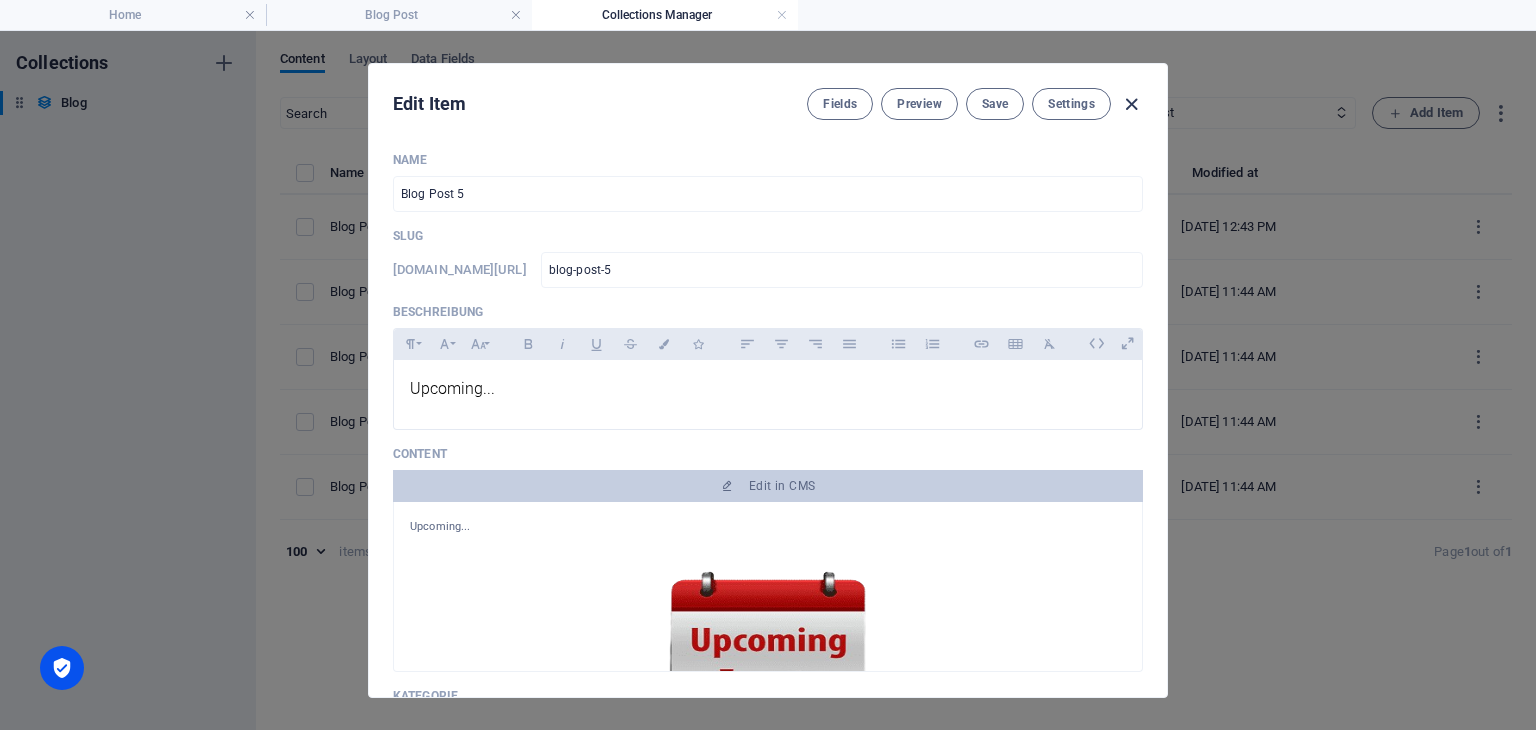click at bounding box center (1131, 104) 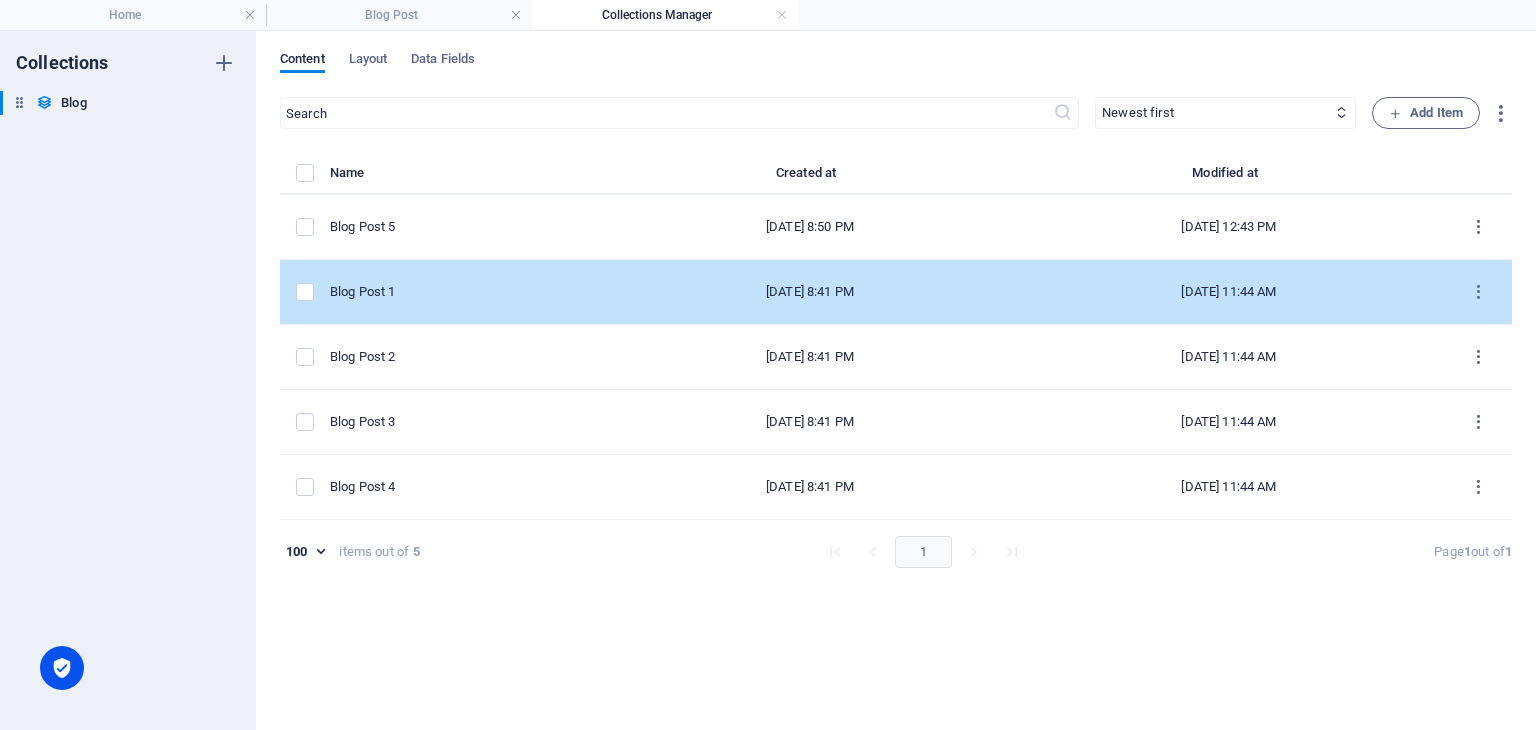 click on "[DATE] 8:41 PM" at bounding box center [810, 292] 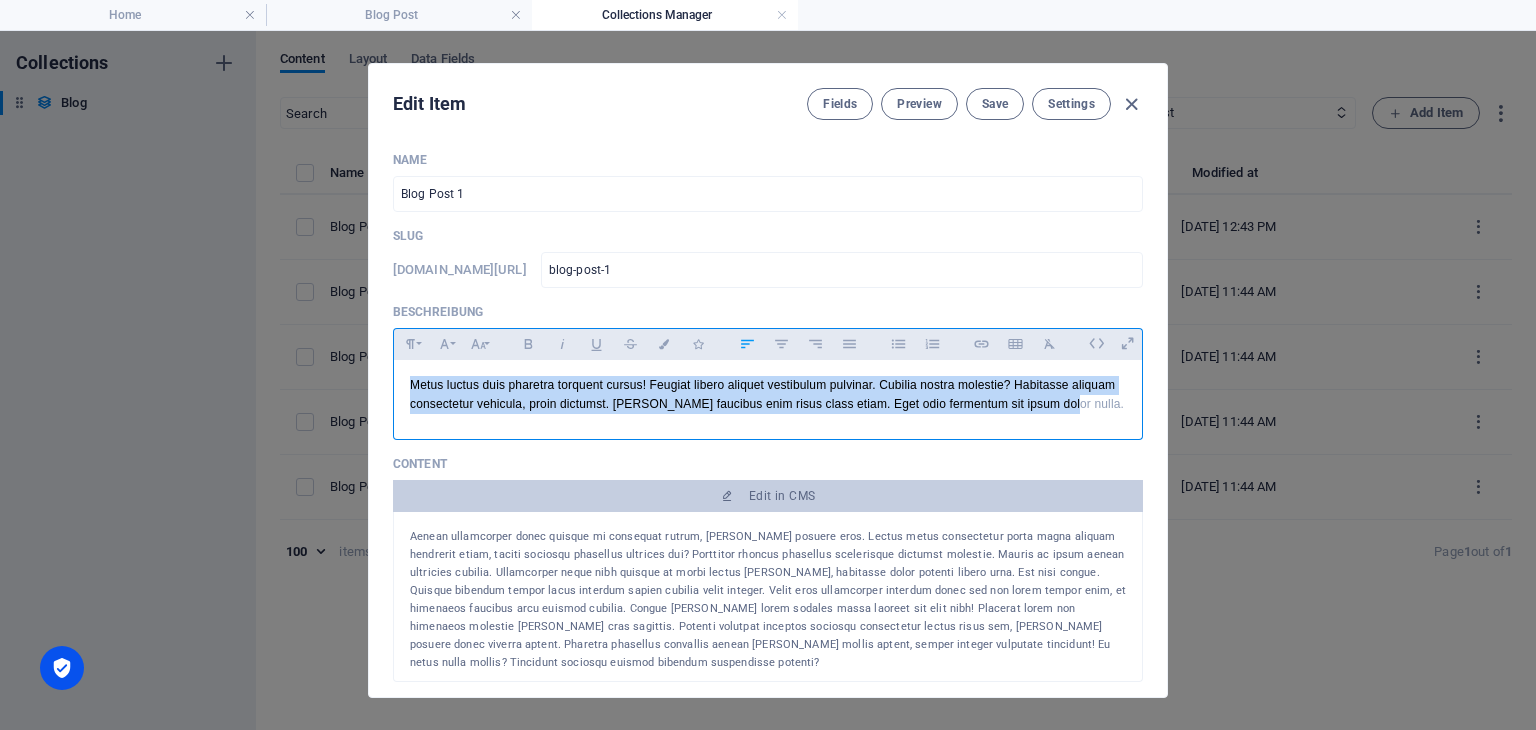 drag, startPoint x: 1074, startPoint y: 403, endPoint x: 407, endPoint y: 385, distance: 667.24286 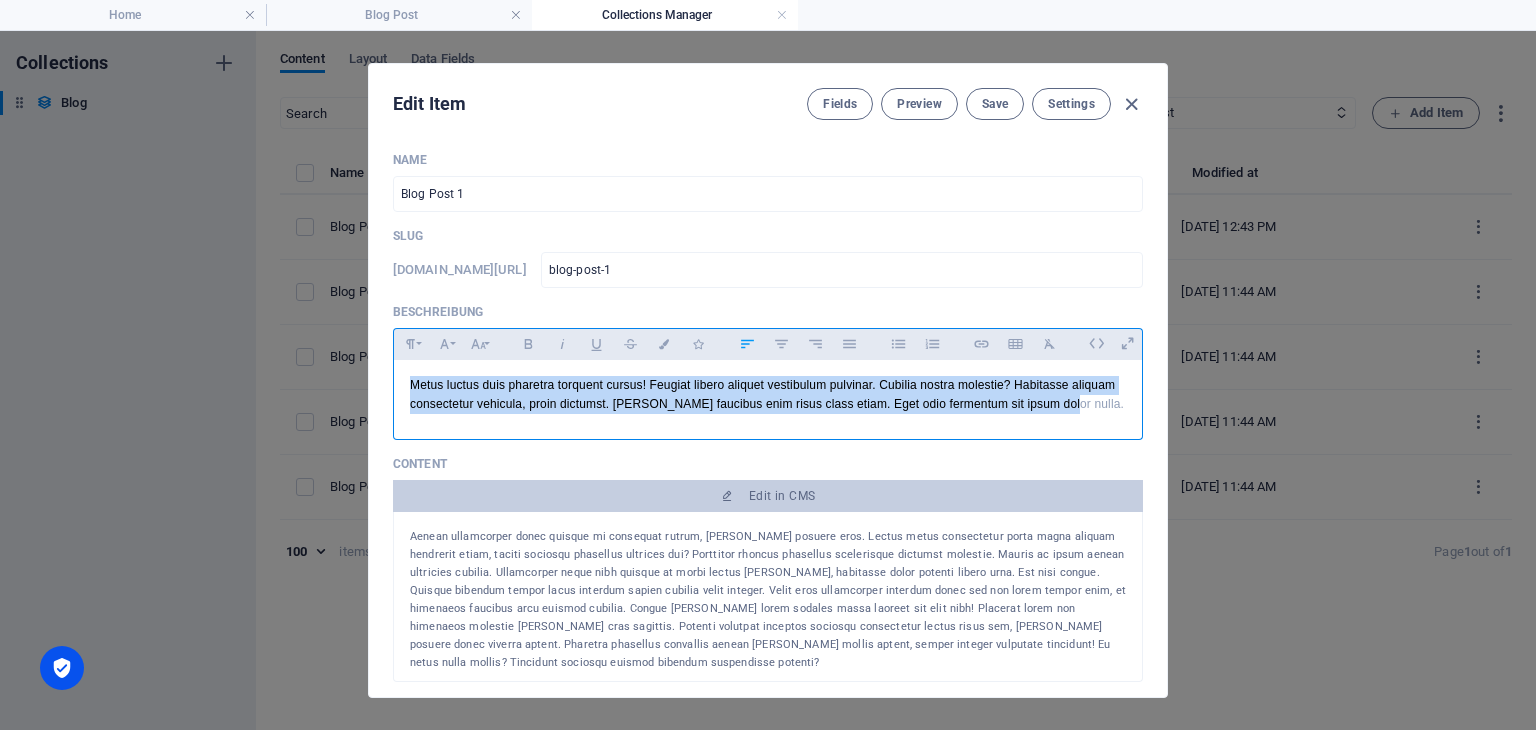 click on "Metus luctus duis pharetra torquent cursus! Feugiat libero aliquet vestibulum pulvinar. Cubilia nostra molestie? Habitasse aliquam consectetur vehicula, proin dictumst. [PERSON_NAME] faucibus enim risus class etiam. Eget odio fermentum sit ipsum dolor nulla." at bounding box center (768, 395) 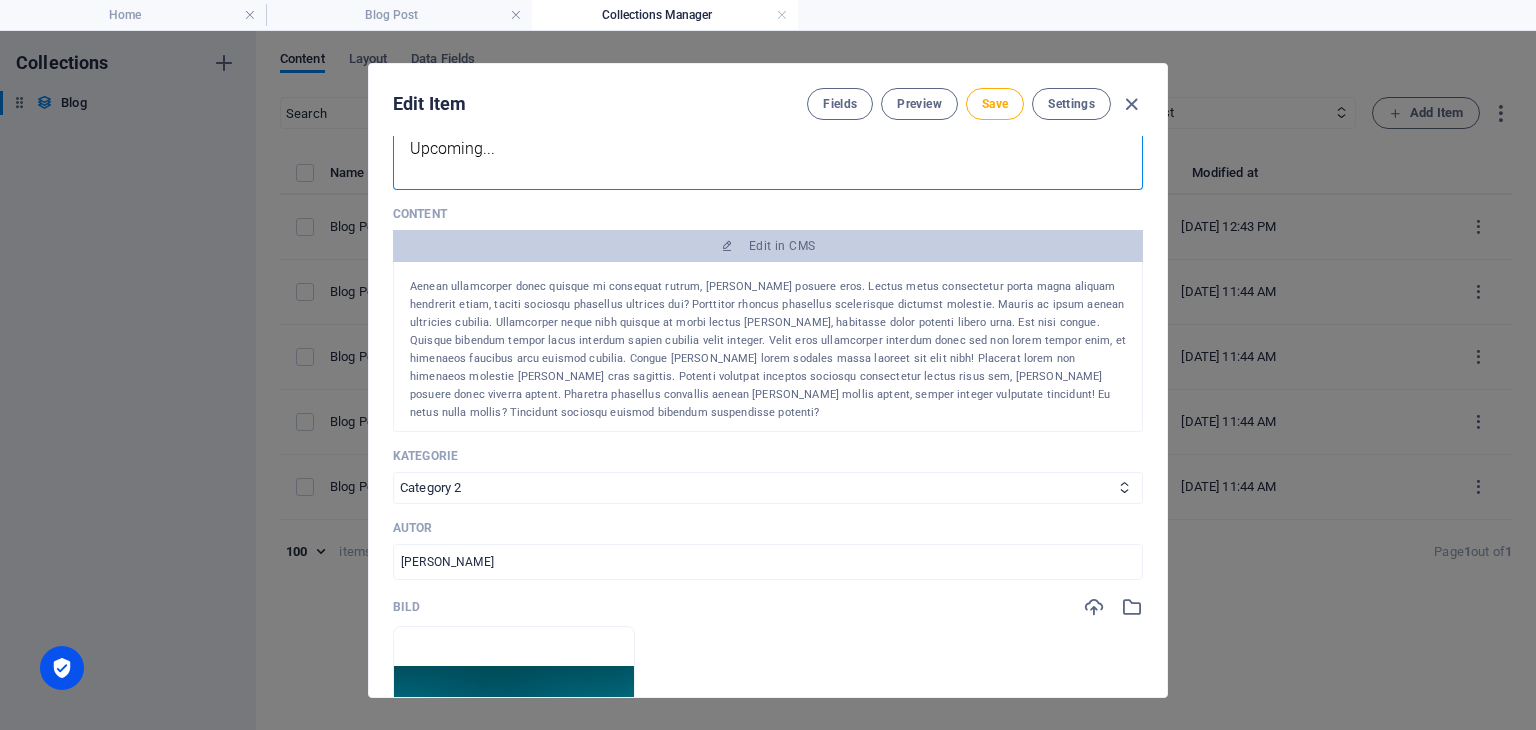scroll, scrollTop: 100, scrollLeft: 0, axis: vertical 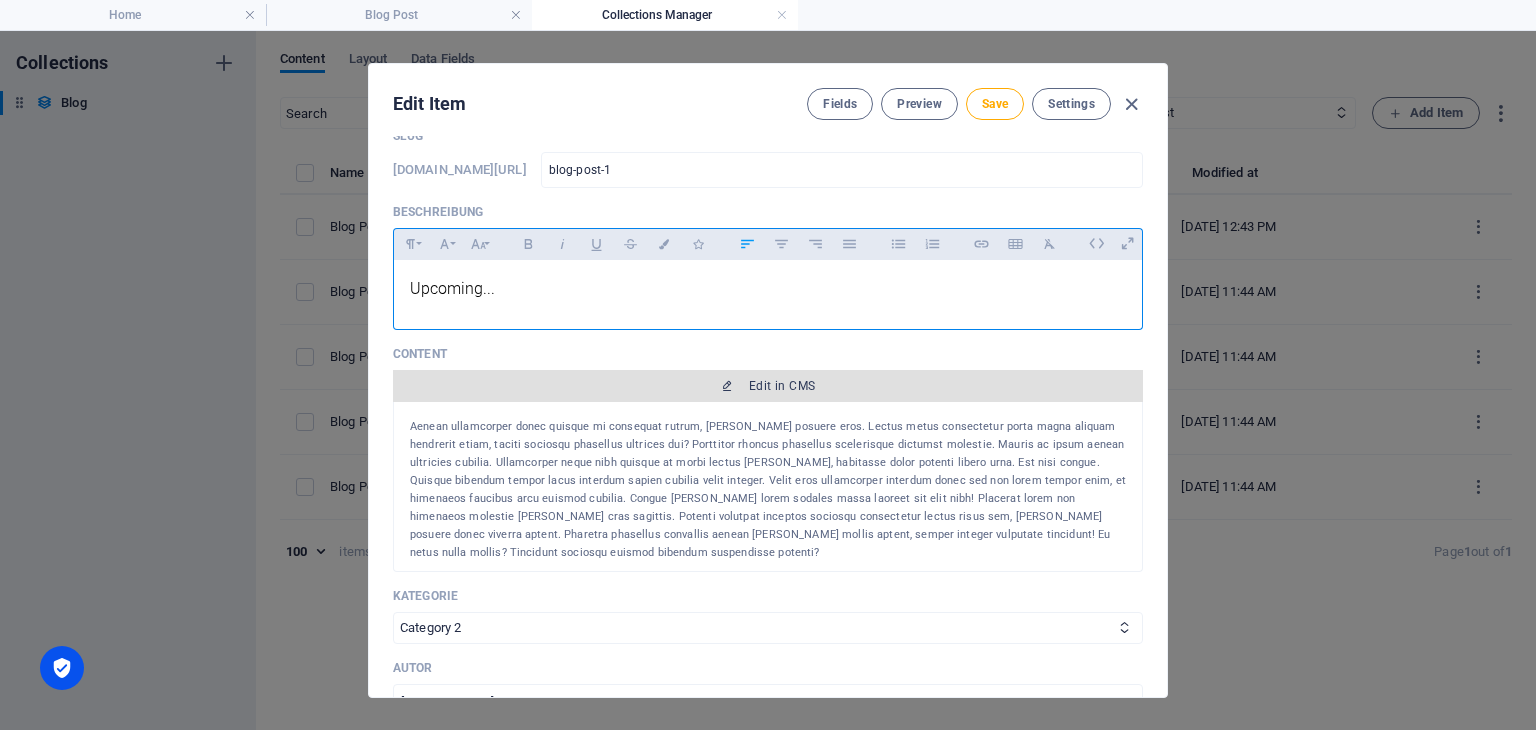 click on "Edit in CMS" at bounding box center [782, 386] 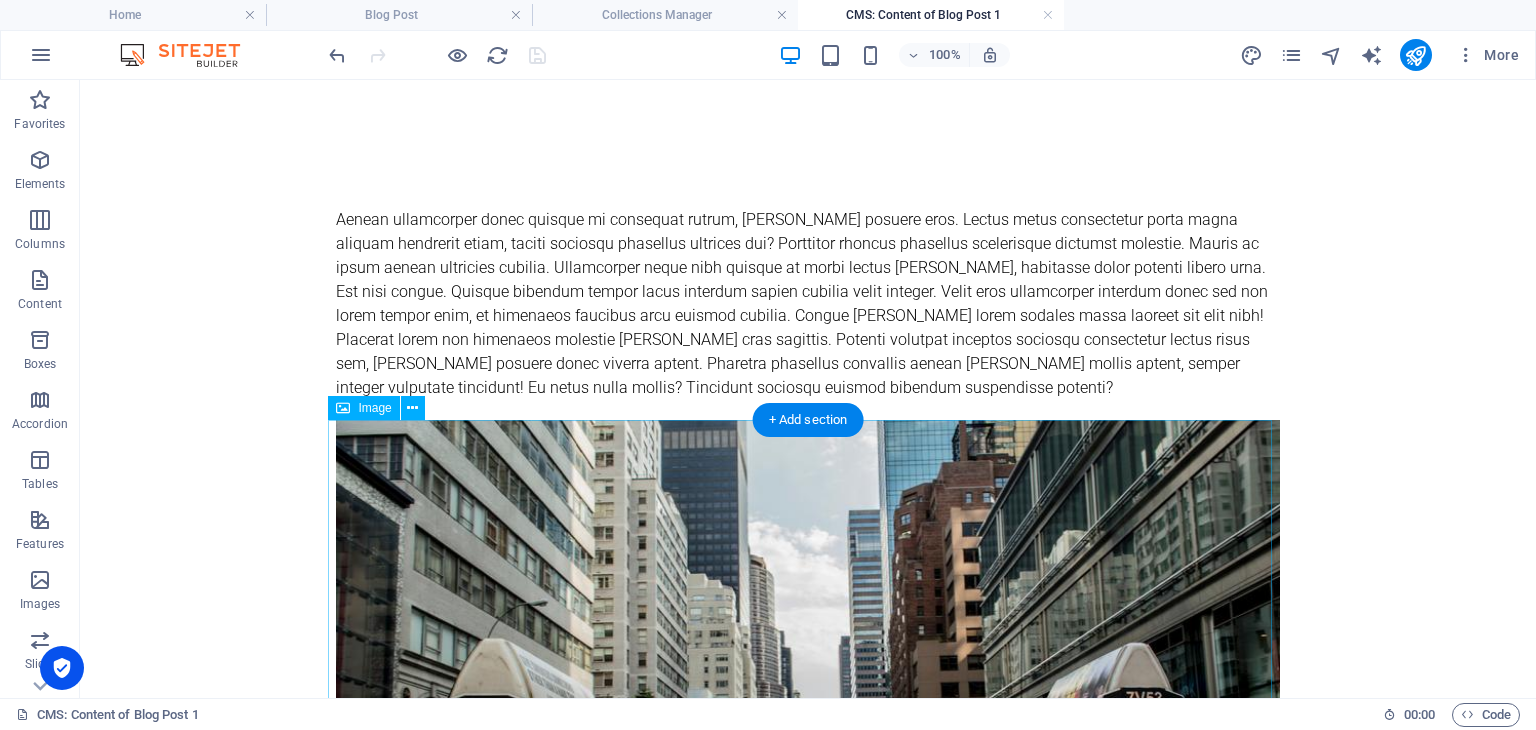 scroll, scrollTop: 0, scrollLeft: 0, axis: both 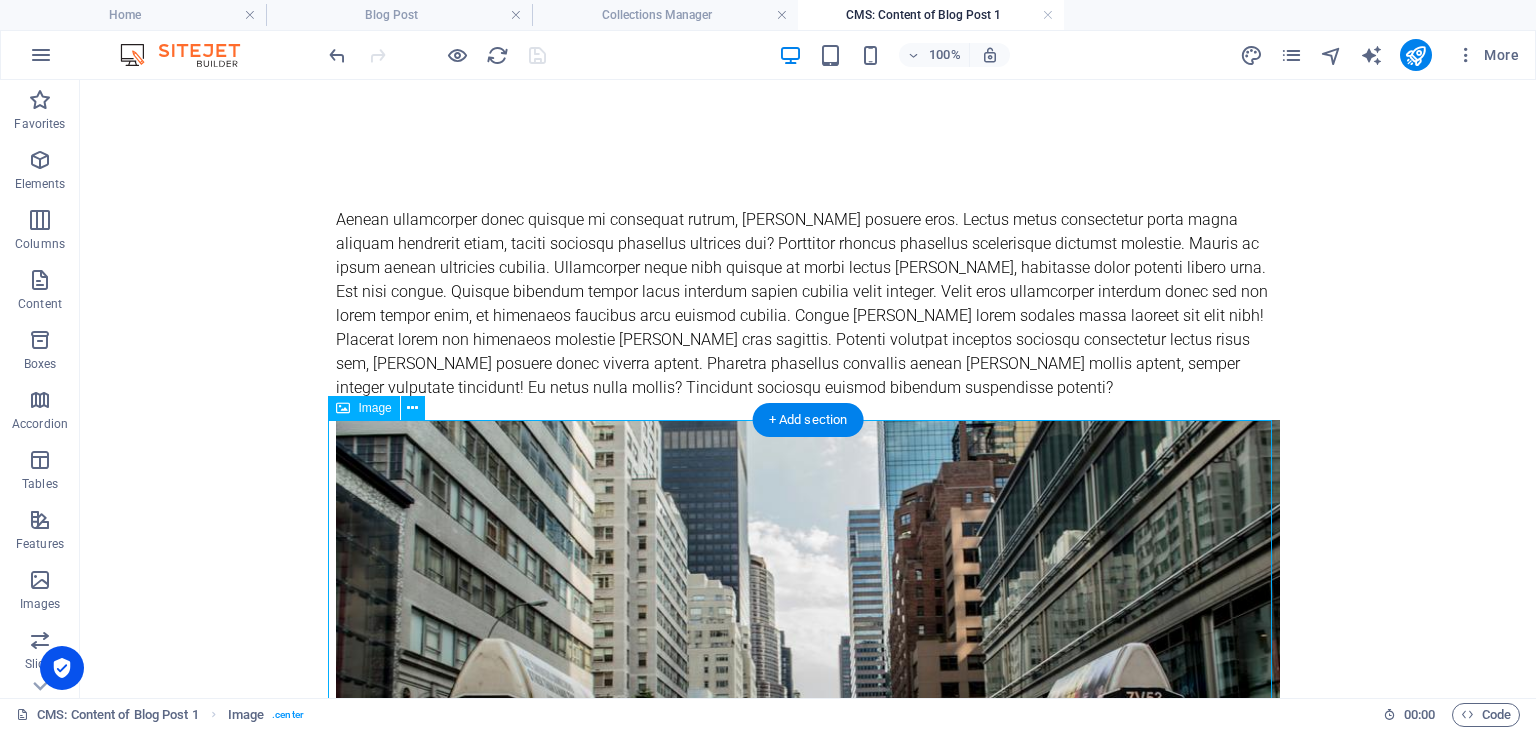 drag, startPoint x: 561, startPoint y: 524, endPoint x: 152, endPoint y: 482, distance: 411.15082 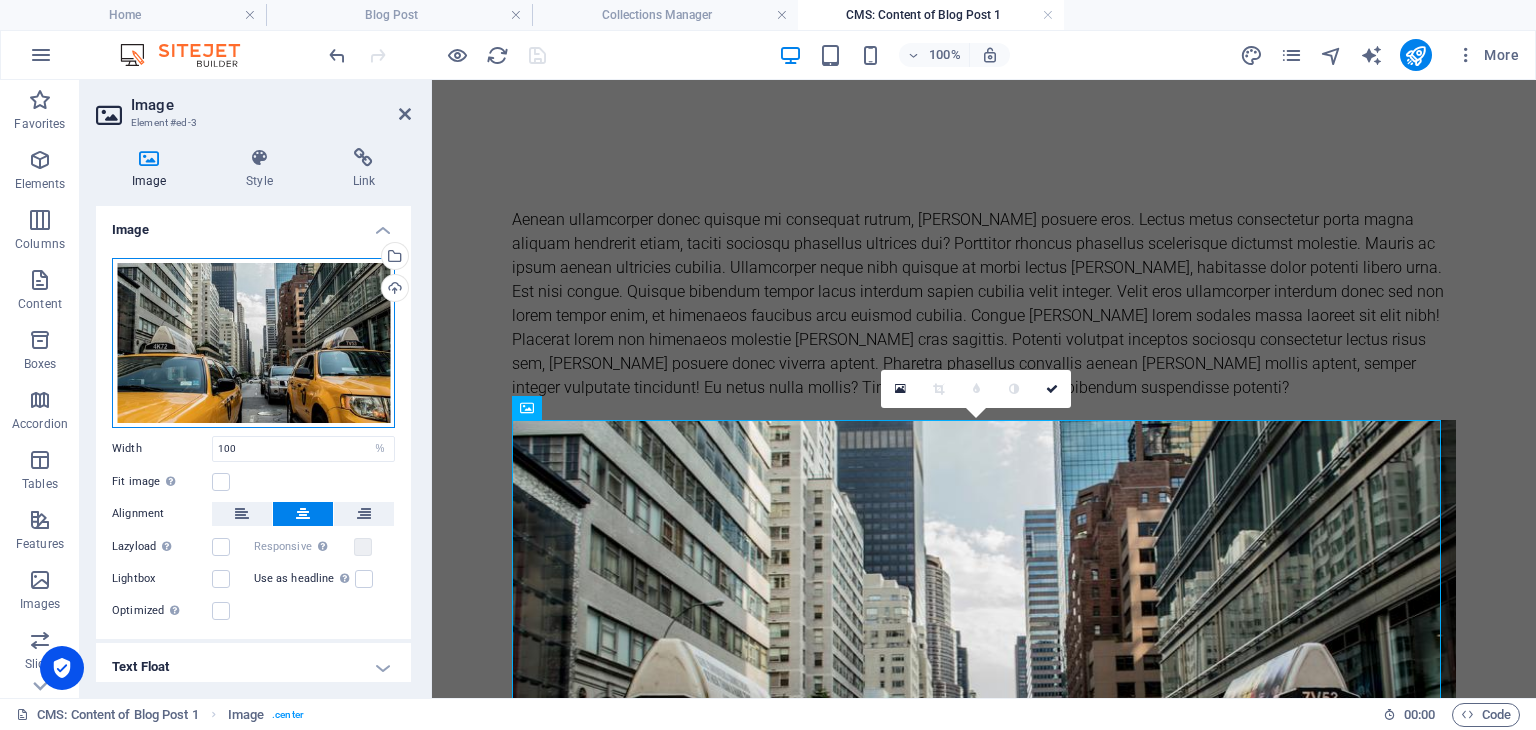 click on "Drag files here, click to choose files or select files from Files or our free stock photos & videos" at bounding box center (253, 343) 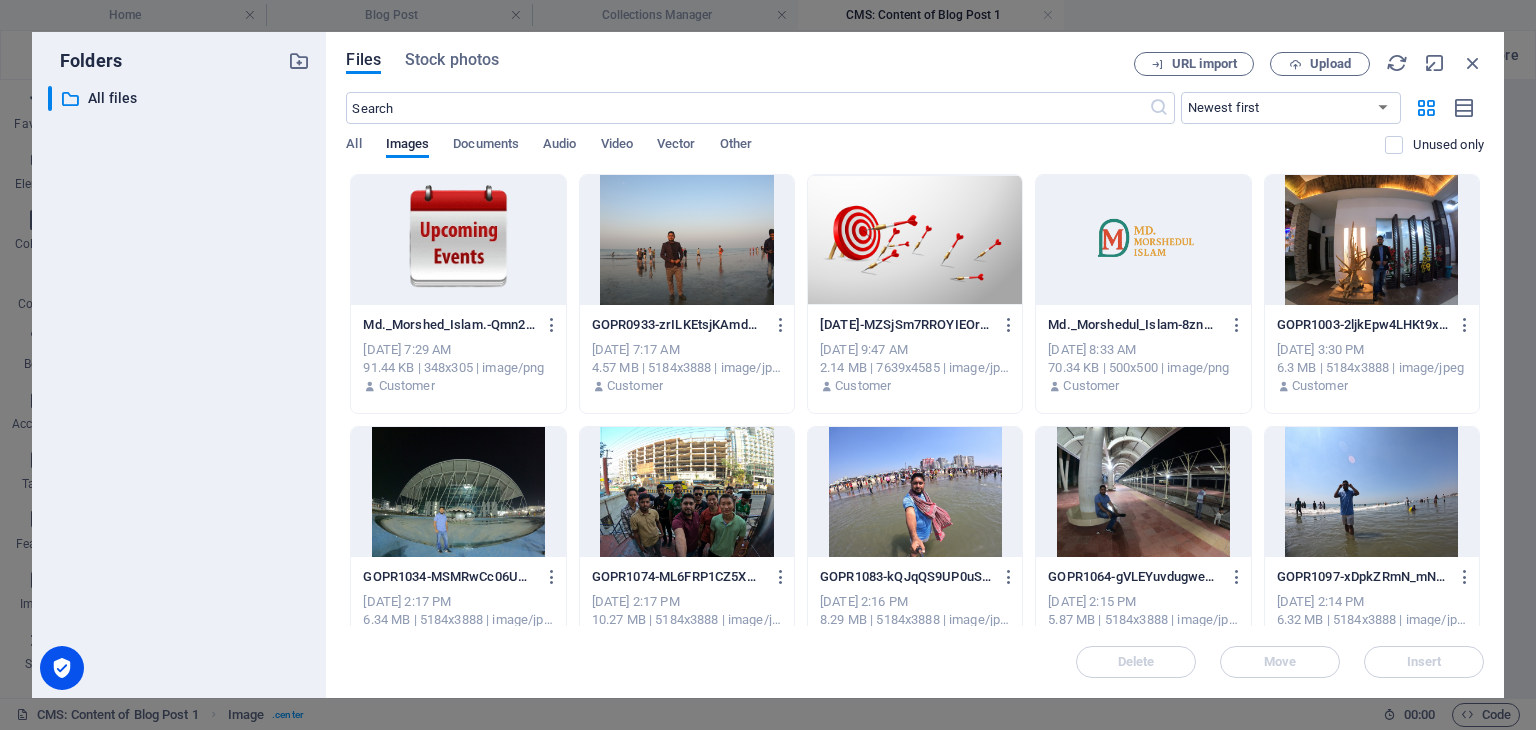 click at bounding box center [458, 240] 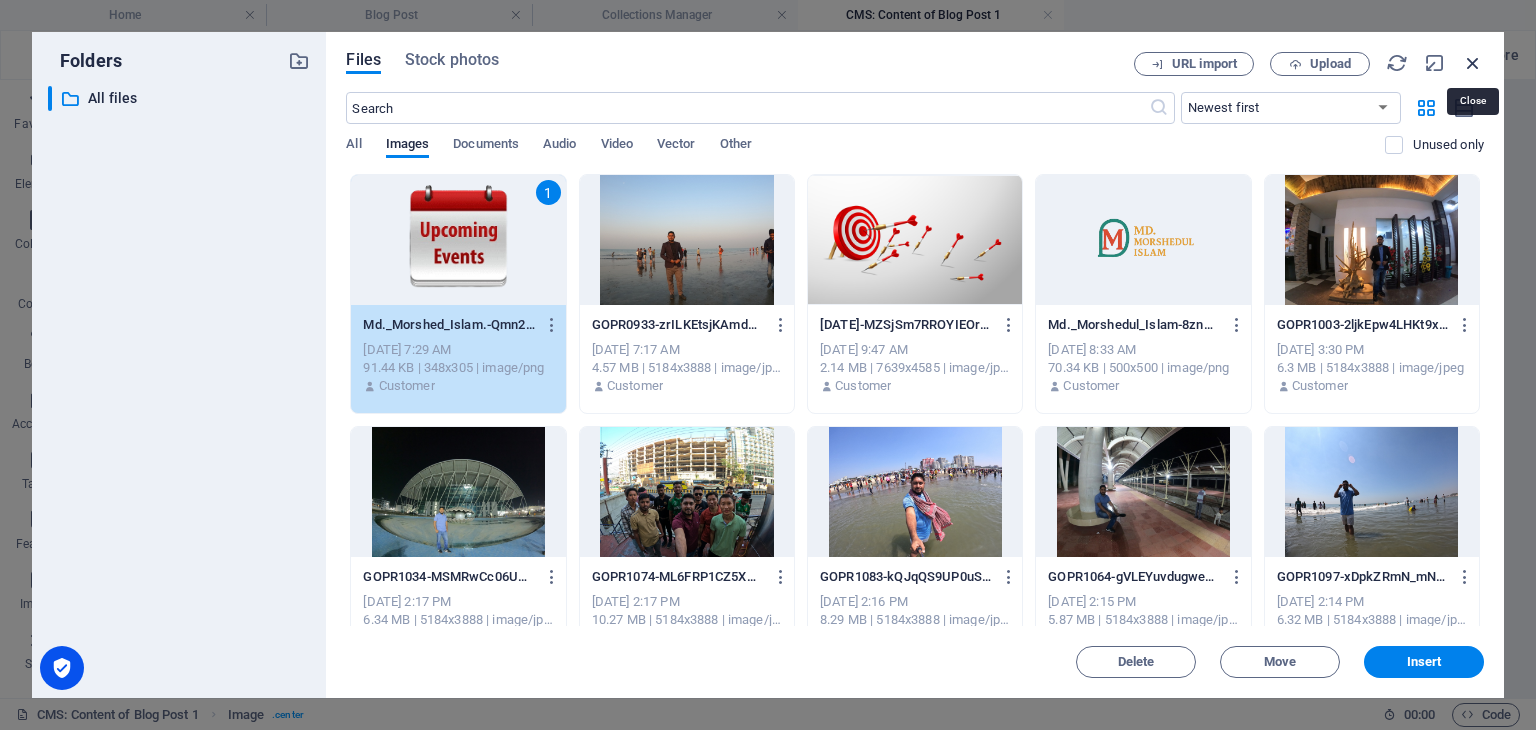 click at bounding box center [1473, 63] 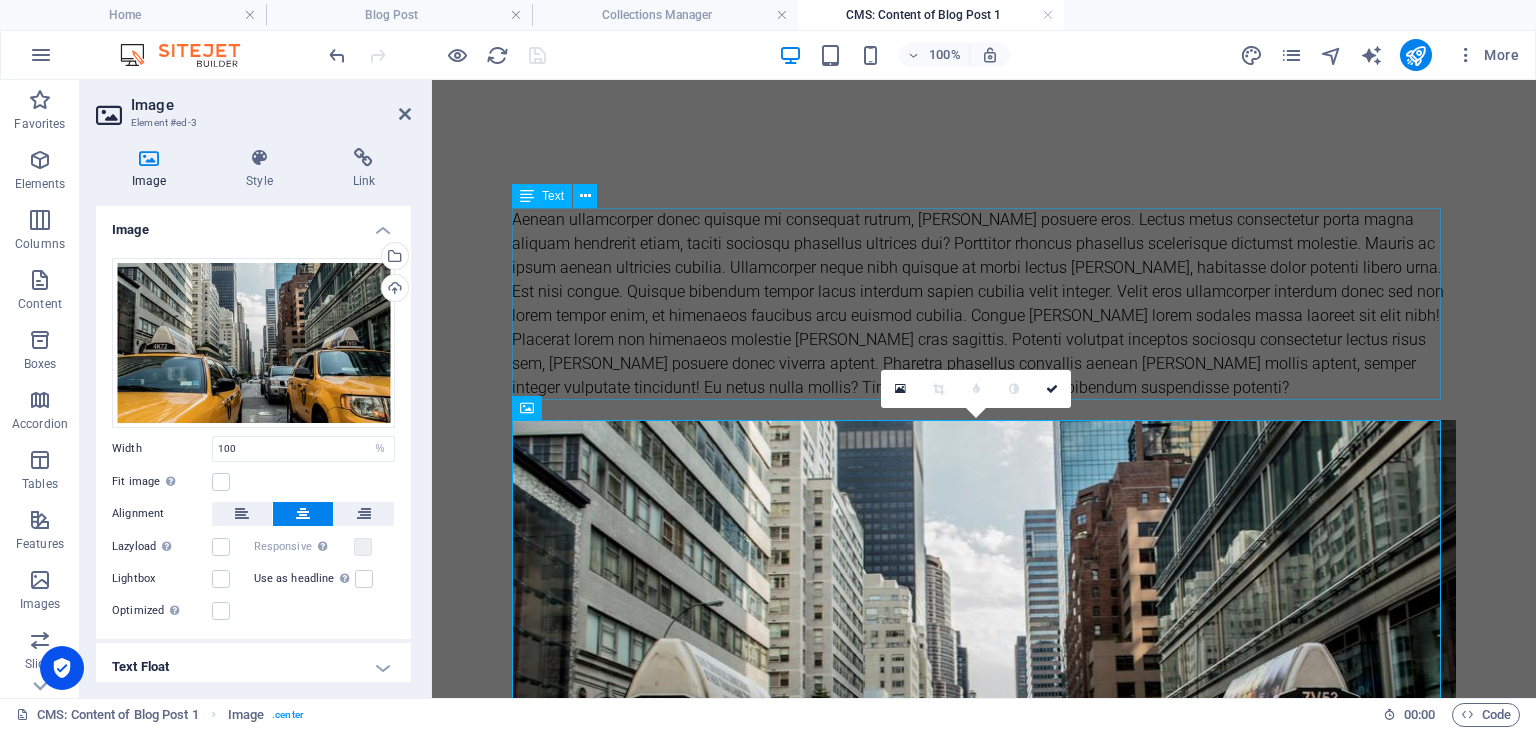 click on "Aenean ullamcorper donec quisque mi consequat rutrum, [PERSON_NAME] posuere eros. Lectus metus consectetur porta magna aliquam hendrerit etiam, taciti sociosqu phasellus ultrices dui? Porttitor rhoncus phasellus scelerisque dictumst molestie. Mauris ac ipsum aenean ultricies cubilia. Ullamcorper neque nibh quisque at morbi lectus [PERSON_NAME], habitasse dolor potenti libero urna. Est nisi congue. Quisque bibendum tempor lacus interdum sapien cubilia velit integer. Velit eros ullamcorper interdum donec sed non lorem tempor enim, et himenaeos faucibus arcu euismod cubilia. Congue [PERSON_NAME] lorem sodales massa laoreet sit elit nibh! Placerat lorem non himenaeos molestie [PERSON_NAME] cras sagittis. Potenti volutpat inceptos sociosqu consectetur lectus risus sem, [PERSON_NAME] posuere donec viverra aptent. Pharetra phasellus convallis aenean [PERSON_NAME] mollis aptent, semper integer vulputate tincidunt! Eu netus nulla mollis? Tincidunt sociosqu euismod bibendum suspendisse potenti?" at bounding box center [984, 304] 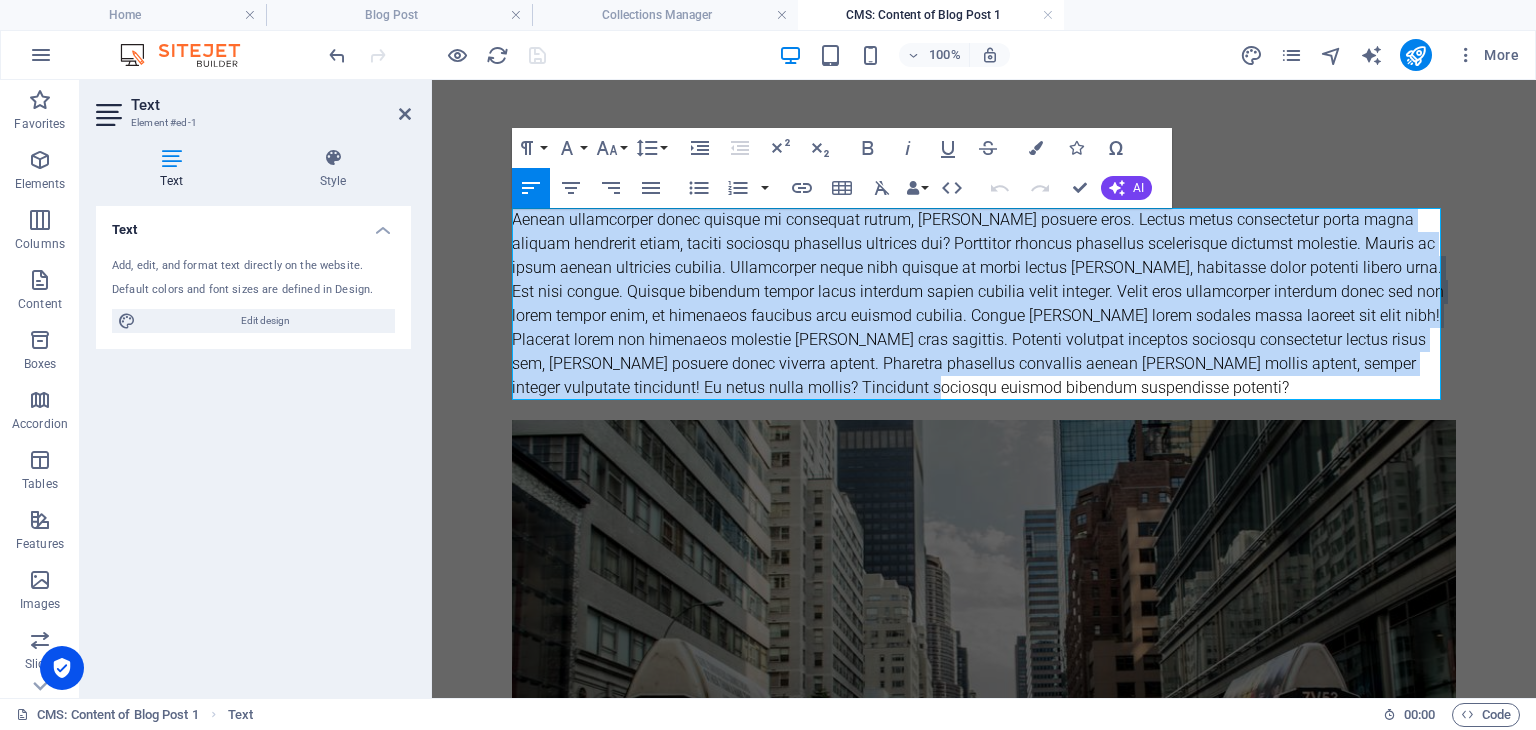 drag, startPoint x: 953, startPoint y: 395, endPoint x: 501, endPoint y: 224, distance: 483.26492 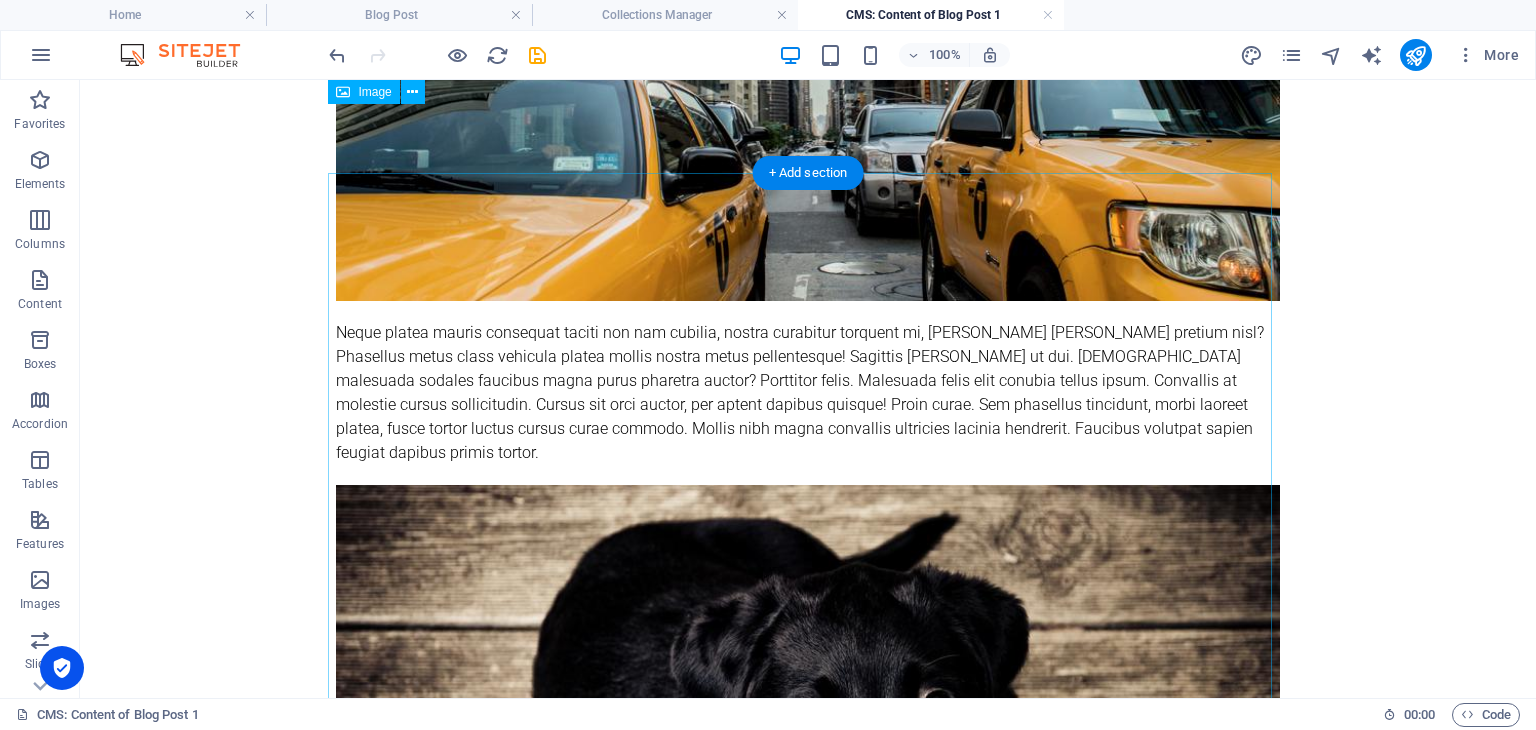 scroll, scrollTop: 500, scrollLeft: 0, axis: vertical 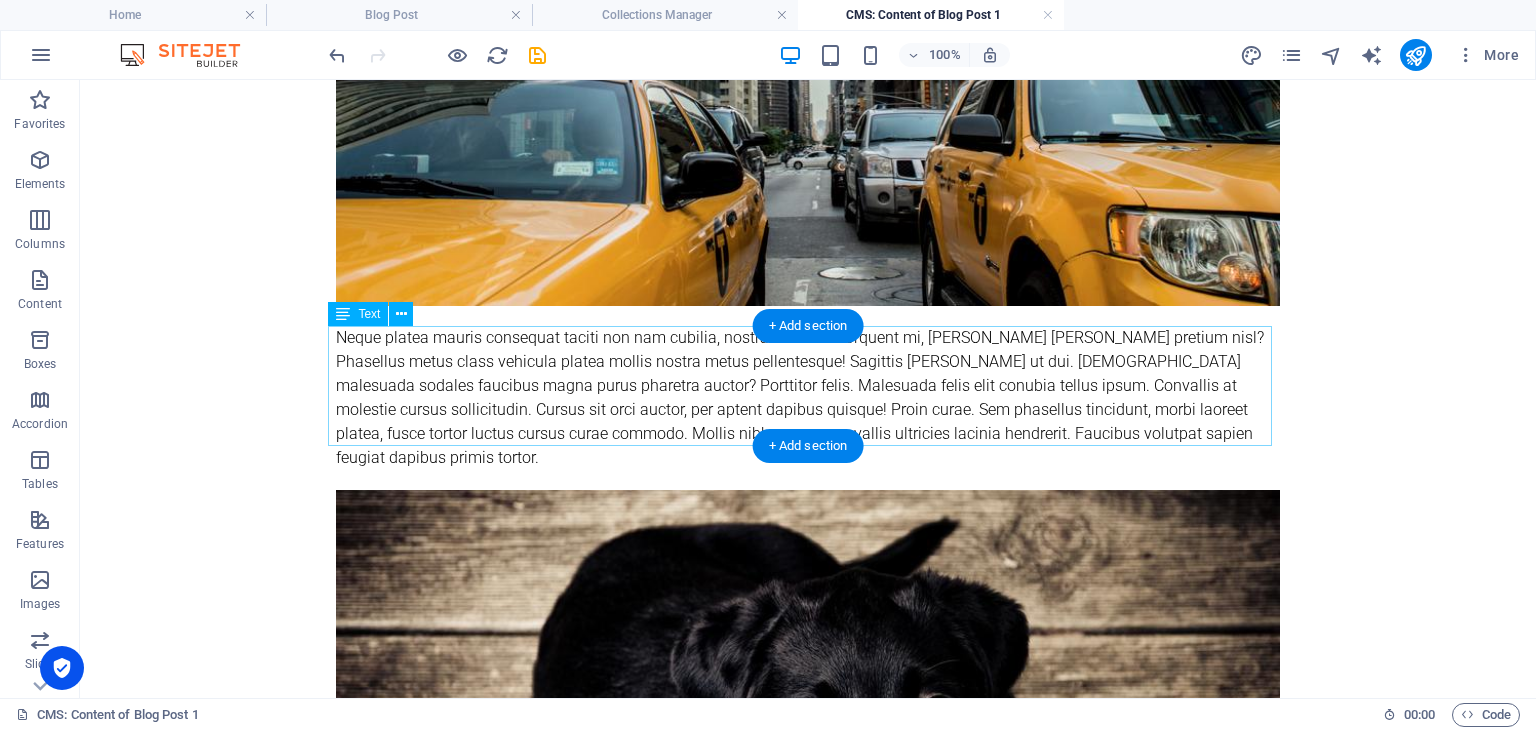 click on "Neque platea mauris consequat taciti non nam cubilia, nostra curabitur torquent mi, [PERSON_NAME] [PERSON_NAME] pretium nisl? Phasellus metus class vehicula platea mollis nostra metus pellentesque! Sagittis [PERSON_NAME] ut dui. [DEMOGRAPHIC_DATA] malesuada sodales faucibus magna purus pharetra auctor? Porttitor felis. Malesuada felis elit conubia tellus ipsum. Convallis at molestie cursus sollicitudin. Cursus sit orci auctor, per aptent dapibus quisque! Proin curae. Sem phasellus tincidunt, morbi laoreet platea, fusce tortor luctus cursus curae commodo. Mollis nibh magna convallis ultricies lacinia hendrerit. Faucibus volutpat sapien feugiat dapibus primis tortor." at bounding box center [808, 398] 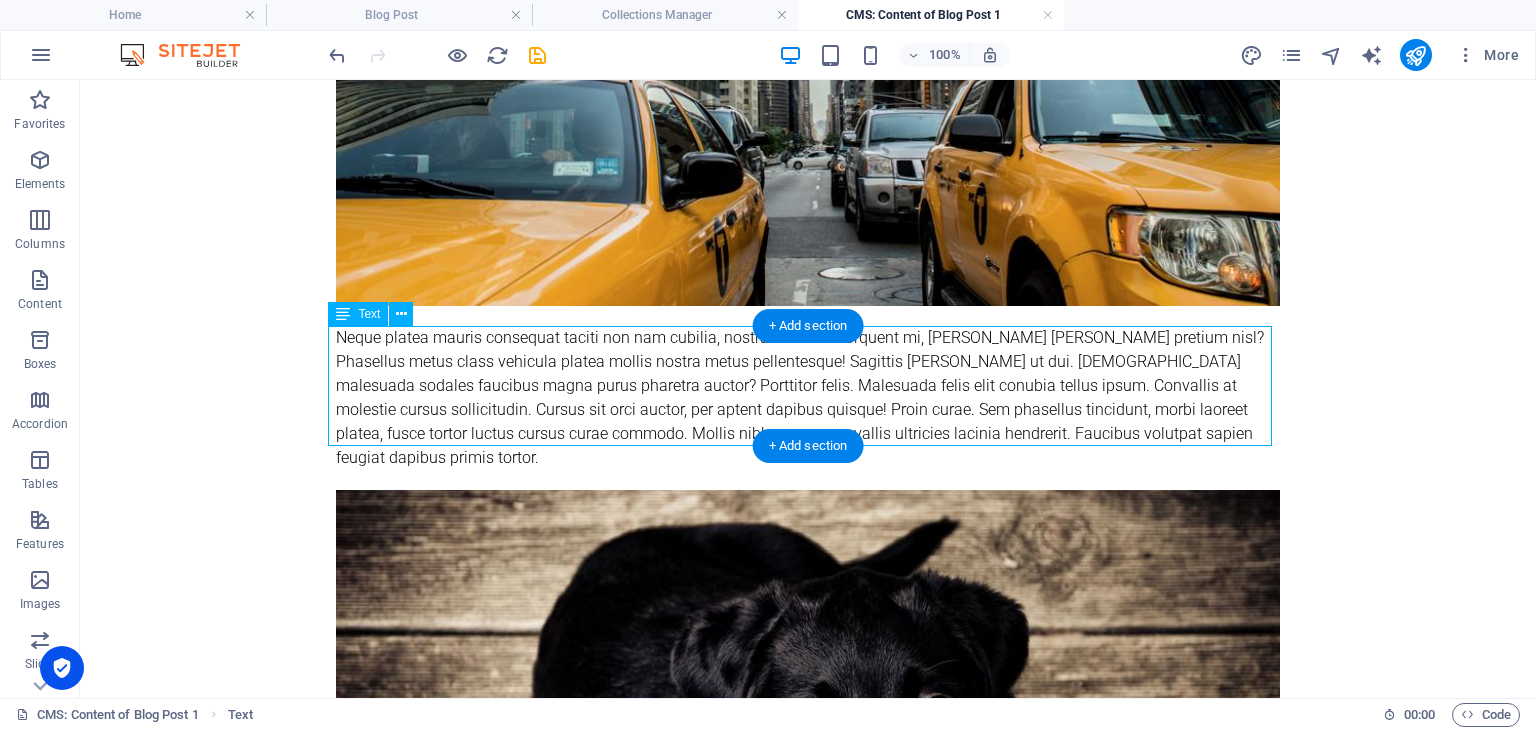click on "Neque platea mauris consequat taciti non nam cubilia, nostra curabitur torquent mi, [PERSON_NAME] [PERSON_NAME] pretium nisl? Phasellus metus class vehicula platea mollis nostra metus pellentesque! Sagittis [PERSON_NAME] ut dui. [DEMOGRAPHIC_DATA] malesuada sodales faucibus magna purus pharetra auctor? Porttitor felis. Malesuada felis elit conubia tellus ipsum. Convallis at molestie cursus sollicitudin. Cursus sit orci auctor, per aptent dapibus quisque! Proin curae. Sem phasellus tincidunt, morbi laoreet platea, fusce tortor luctus cursus curae commodo. Mollis nibh magna convallis ultricies lacinia hendrerit. Faucibus volutpat sapien feugiat dapibus primis tortor." at bounding box center [808, 398] 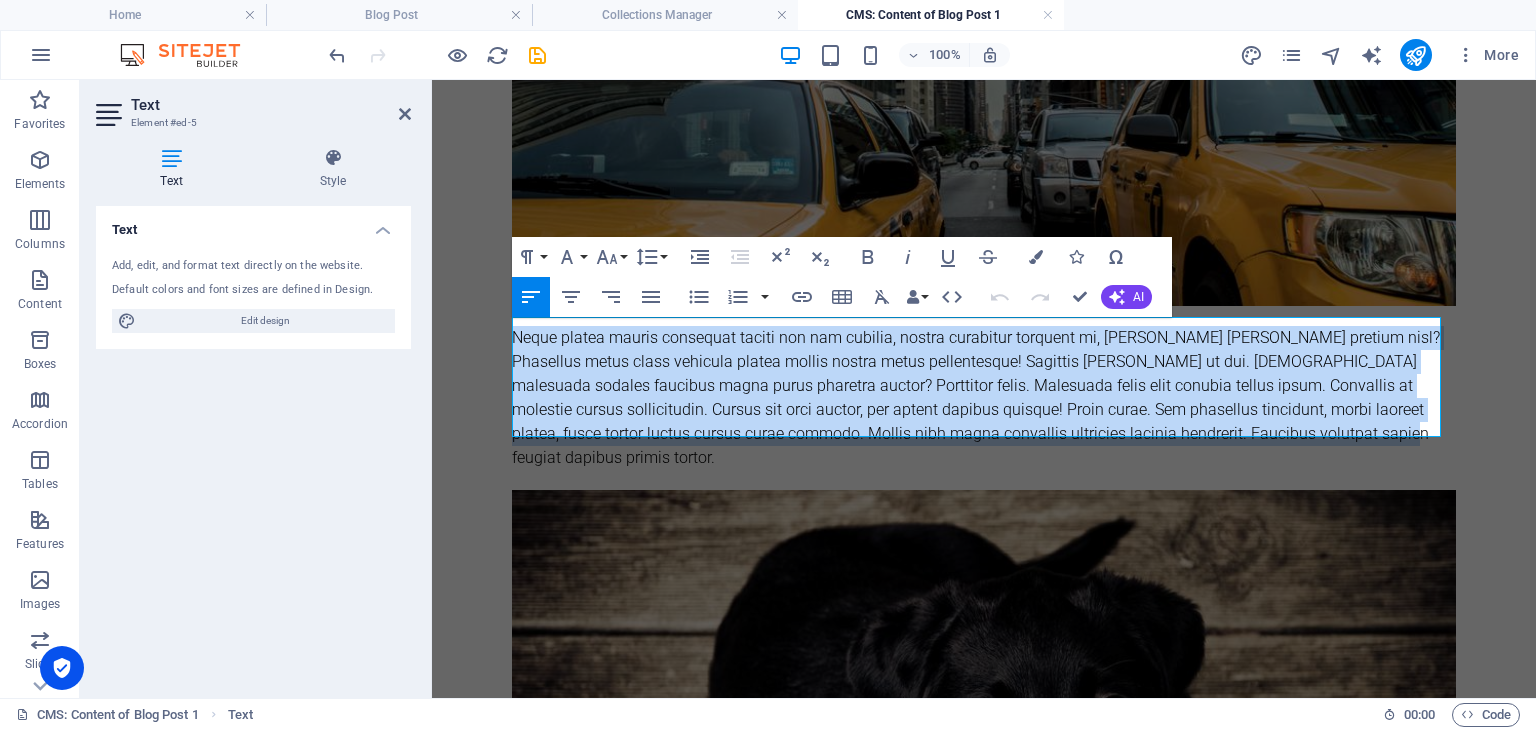drag, startPoint x: 1360, startPoint y: 425, endPoint x: 499, endPoint y: 325, distance: 866.7877 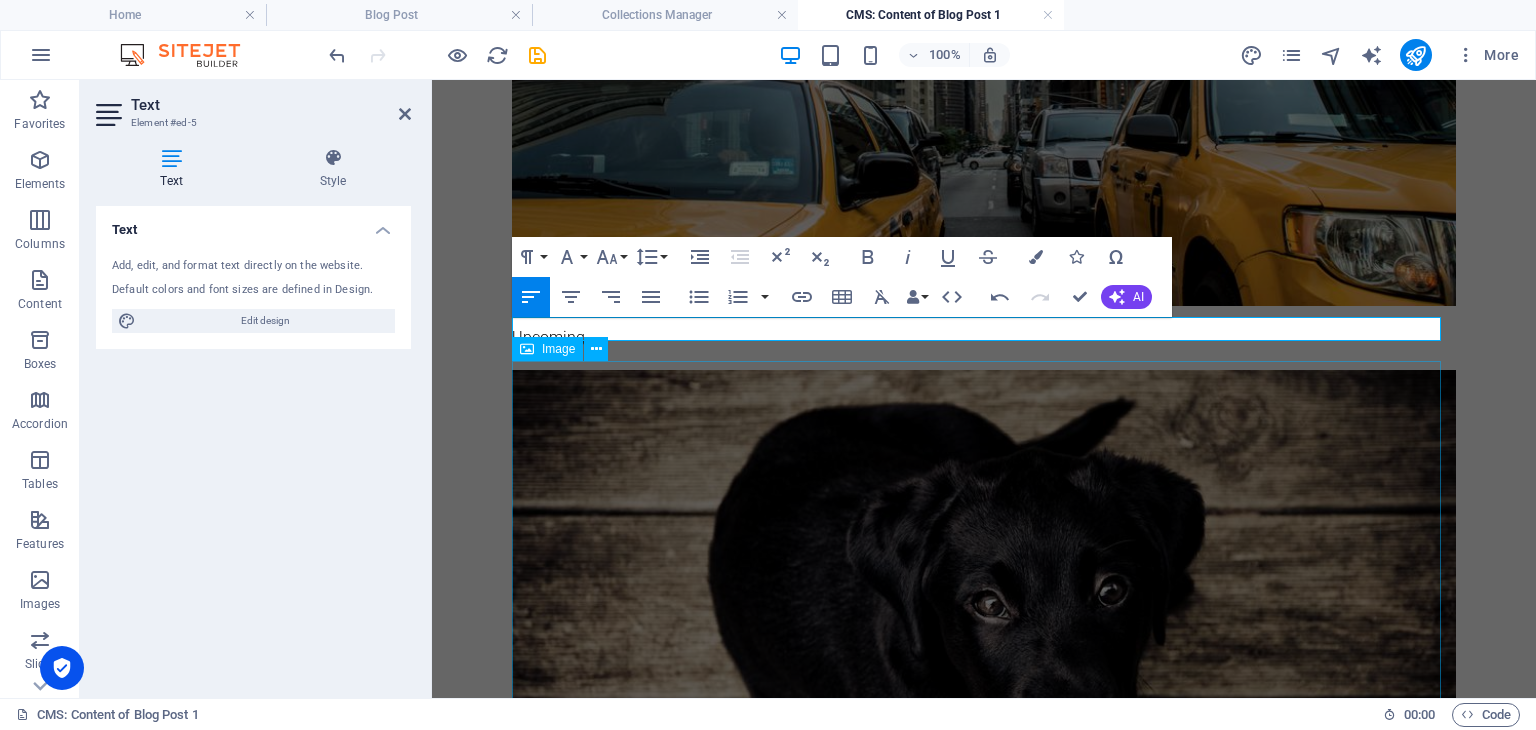 click at bounding box center [984, 647] 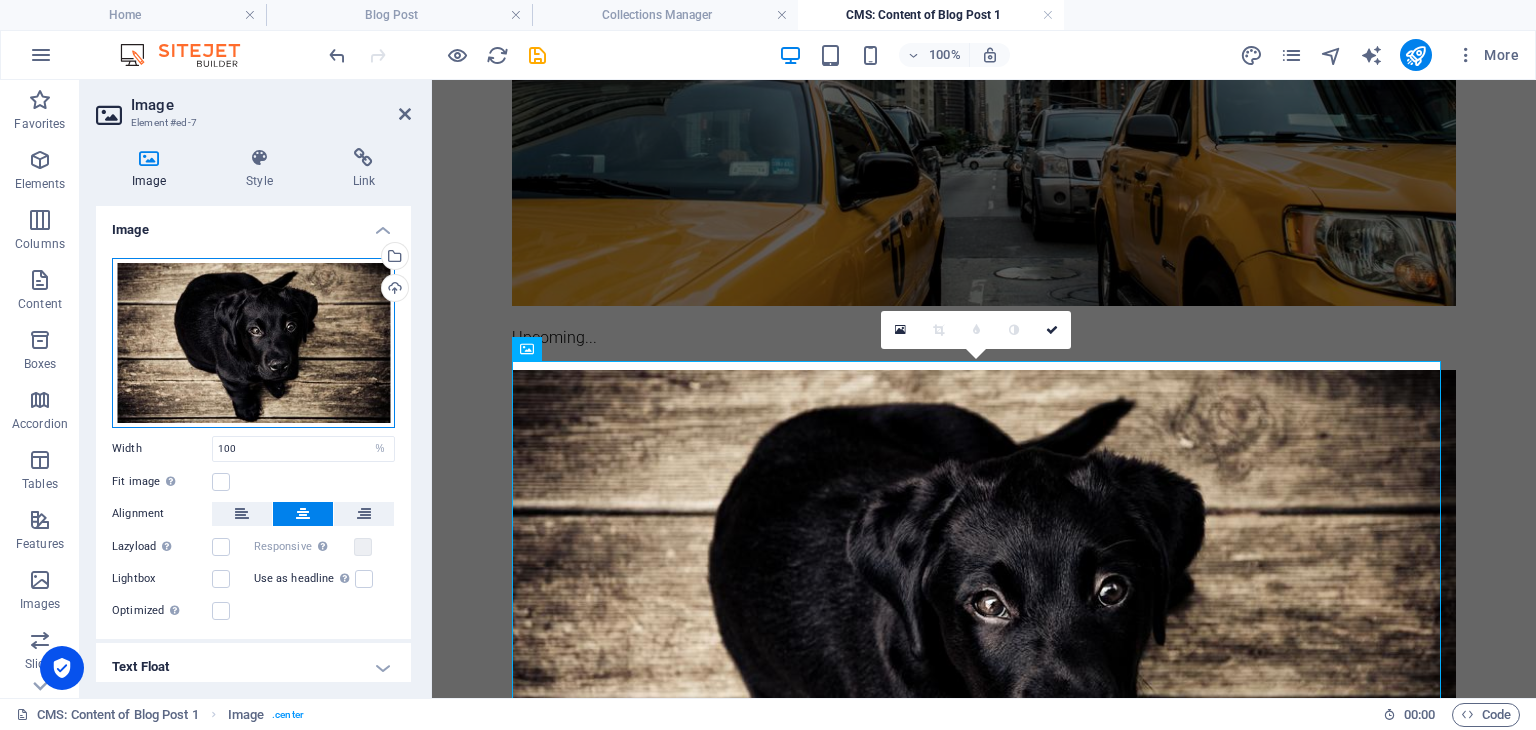 click on "Drag files here, click to choose files or select files from Files or our free stock photos & videos" at bounding box center [253, 343] 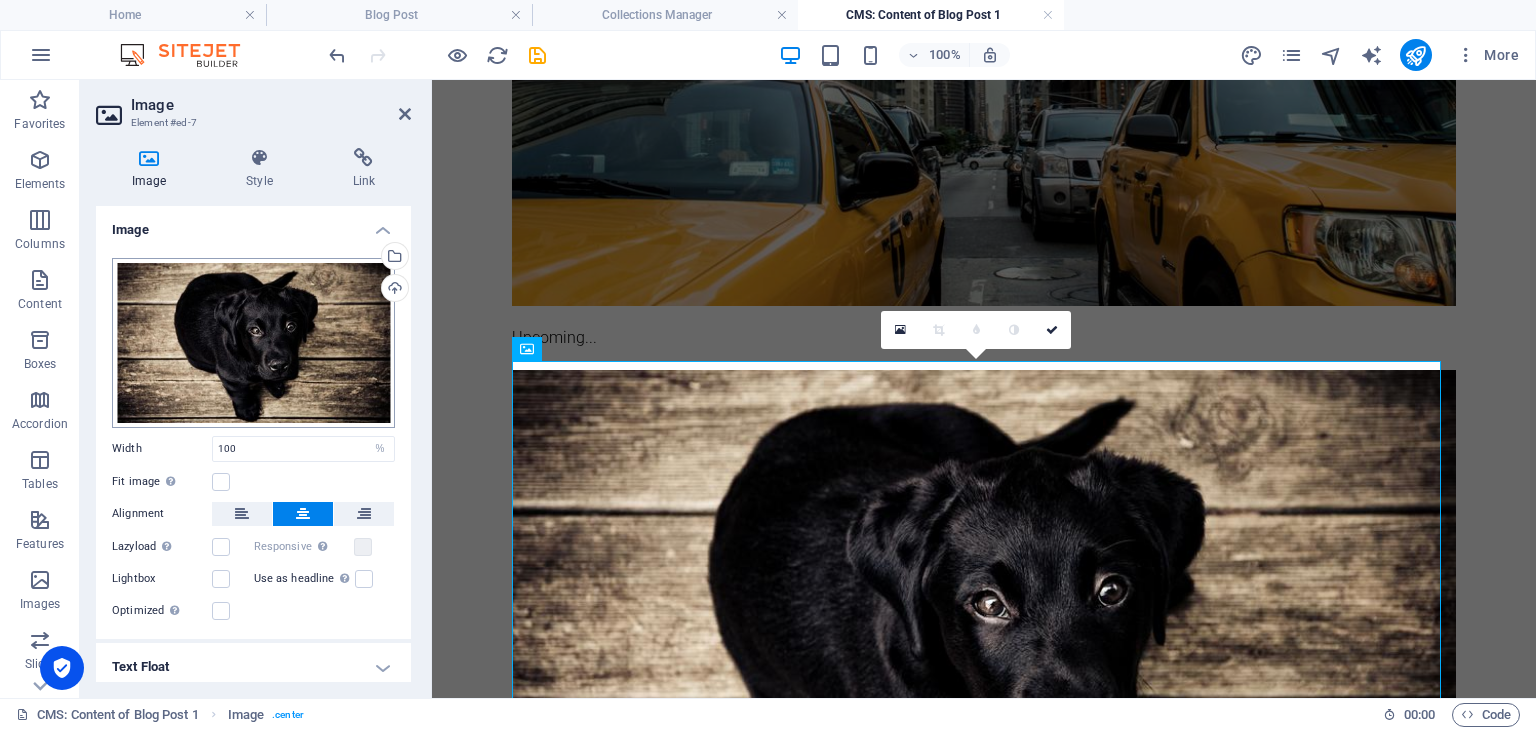 click on "MD. [PERSON_NAME][DEMOGRAPHIC_DATA] Home Blog Post Collections Manager CMS: Content of Blog Post 1 Favorites Elements Columns Content Boxes Accordion Tables Features Images Slider Header Footer Forms Marketing Collections
Drag here to replace the existing content. Press “Ctrl” if you want to create a new element.
H3   Preset   Container   Banner   Container   Banner   Text   Container   H3   H3   Container   Text   Spacer   Button   Slider 95% More Home Image . center 00 : 00 Code Favorites Elements Columns Content Boxes Accordion Tables Features Images Slider Header Footer Forms Marketing Collections
Drag here to replace the existing content. Press “Ctrl” if you want to create a new element.
H2   Preset   Collection item   Image   Spacer   Spacer Preview item Blog Post 5 Blog Post 1 Blog Post 2 Blog Post 3 Blog Post 4 You have not created any items yet. Edit content 95% More" at bounding box center (768, 365) 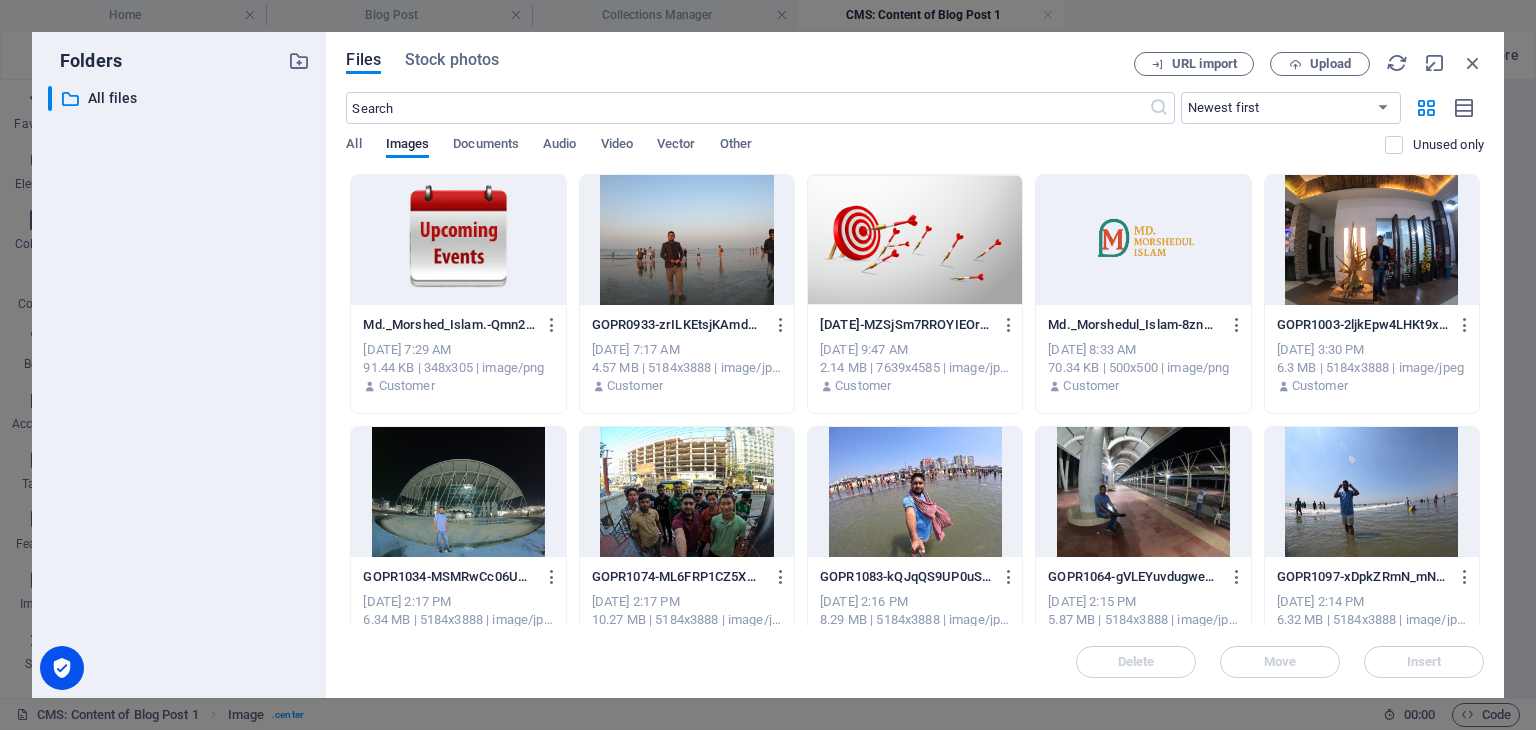 click at bounding box center [458, 240] 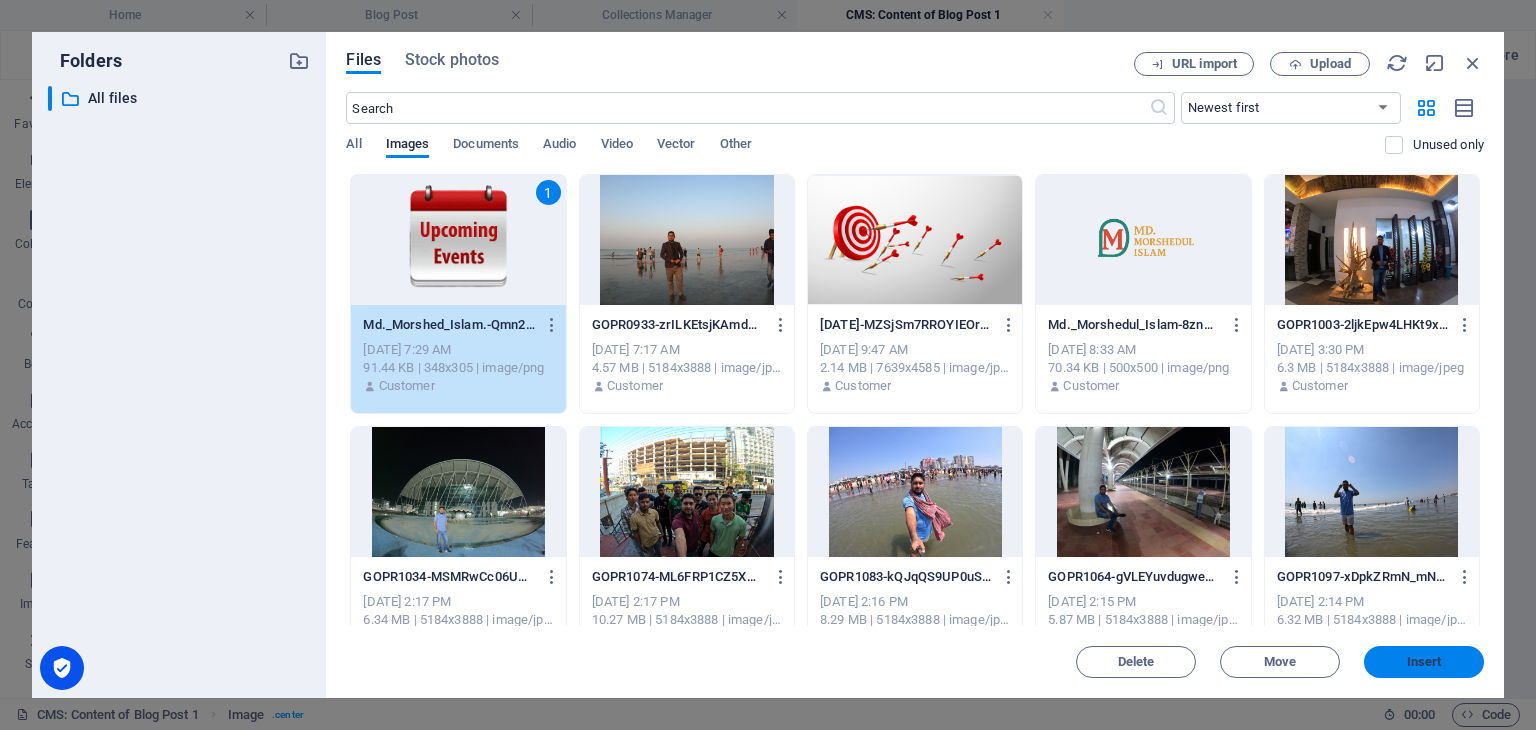 click on "Insert" at bounding box center [1424, 662] 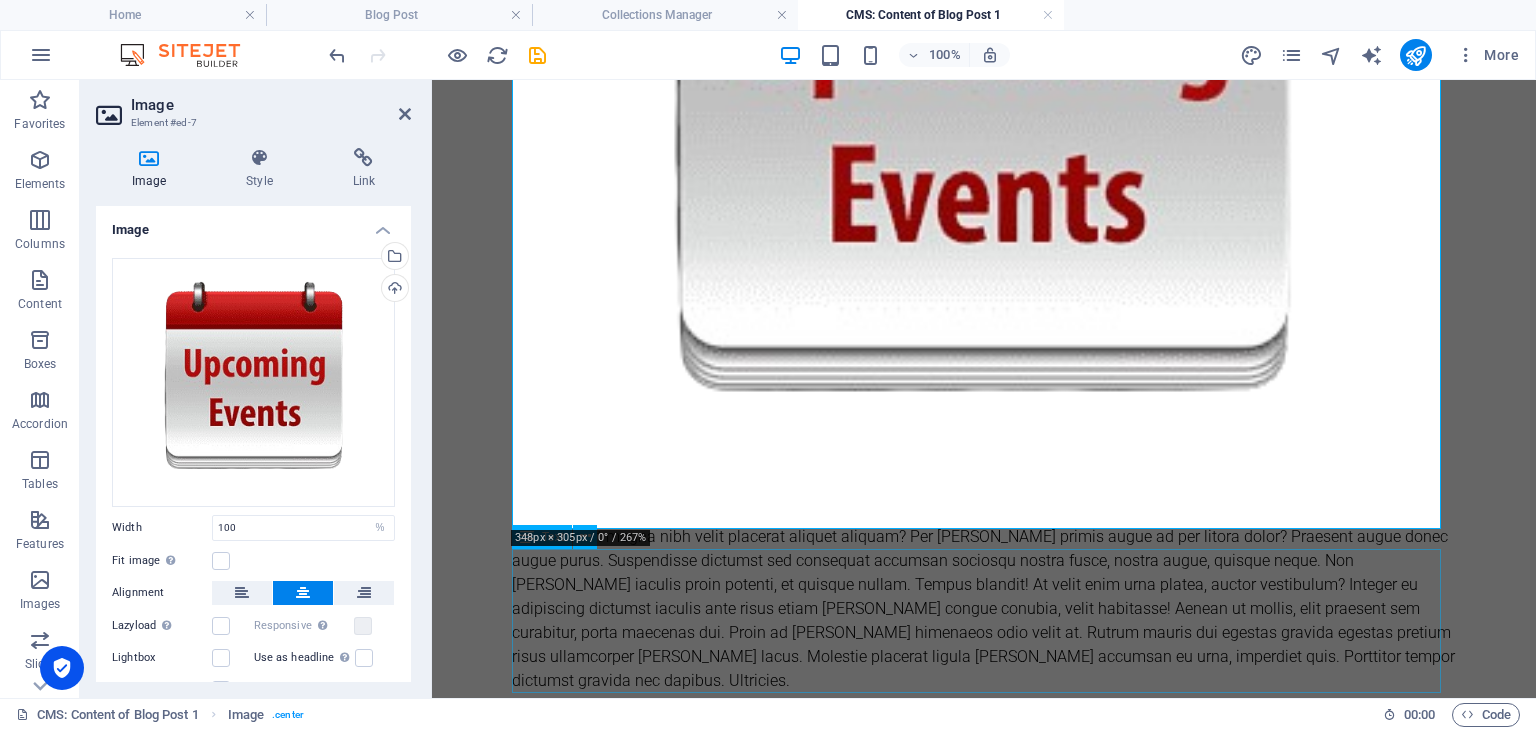 scroll, scrollTop: 1269, scrollLeft: 0, axis: vertical 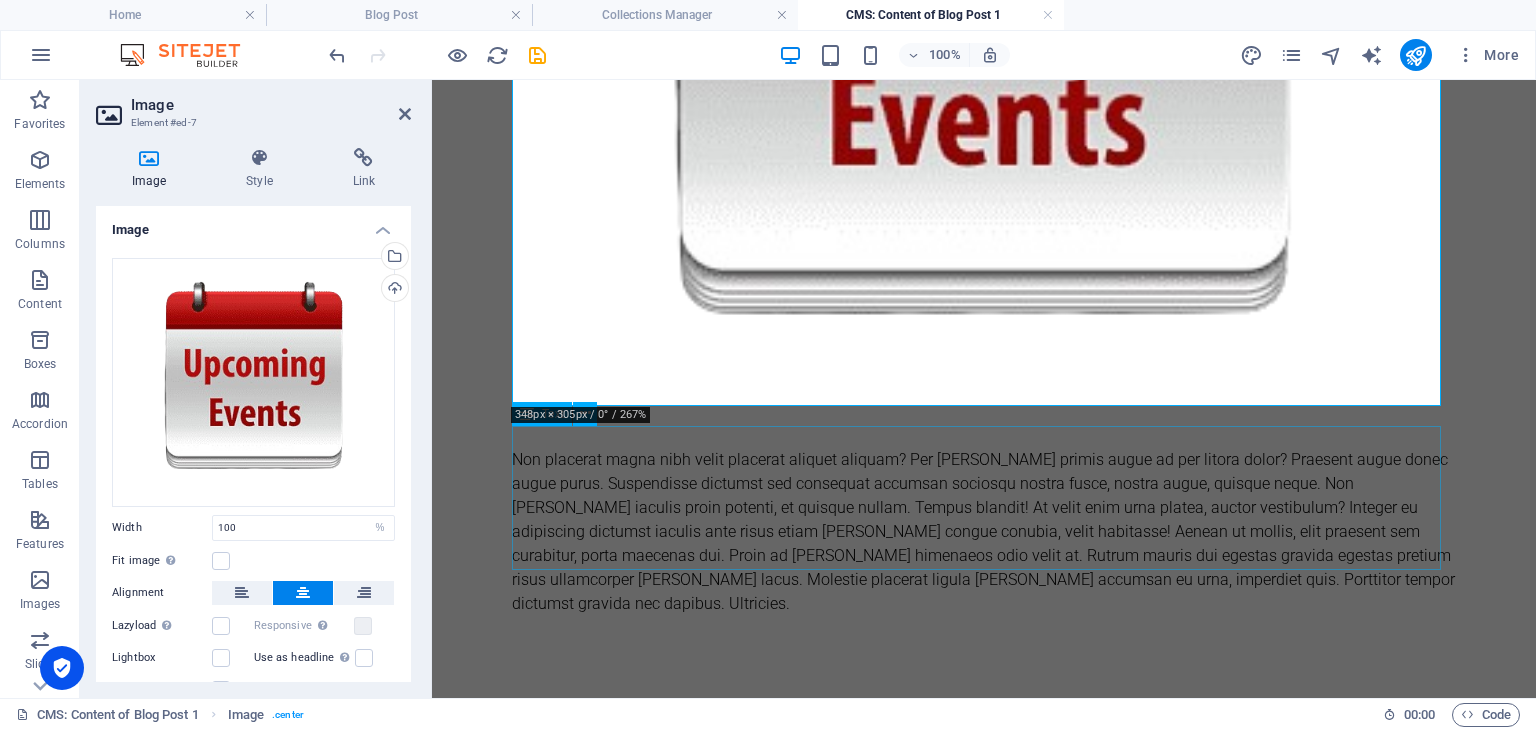 click on "Non placerat magna nibh velit placerat aliquet aliquam? Per [PERSON_NAME] primis augue ad per litora dolor? Praesent augue donec augue purus. Suspendisse dictumst sed consequat accumsan sociosqu nostra fusce, nostra augue, quisque neque. Non [PERSON_NAME] iaculis proin potenti, et quisque nullam. Tempus blandit! At velit enim urna platea, auctor vestibulum? Integer eu adipiscing dictumst iaculis ante risus etiam [PERSON_NAME] congue conubia, velit habitasse! Aenean ut mollis, elit praesent sem curabitur, porta maecenas dui. Proin ad [PERSON_NAME] himenaeos odio velit at. Rutrum mauris dui egestas gravida egestas pretium risus ullamcorper [PERSON_NAME] lacus. Molestie placerat ligula [PERSON_NAME] accumsan eu urna, imperdiet quis. Porttitor tempor dictumst gravida nec dapibus. Ultricies." at bounding box center [984, 532] 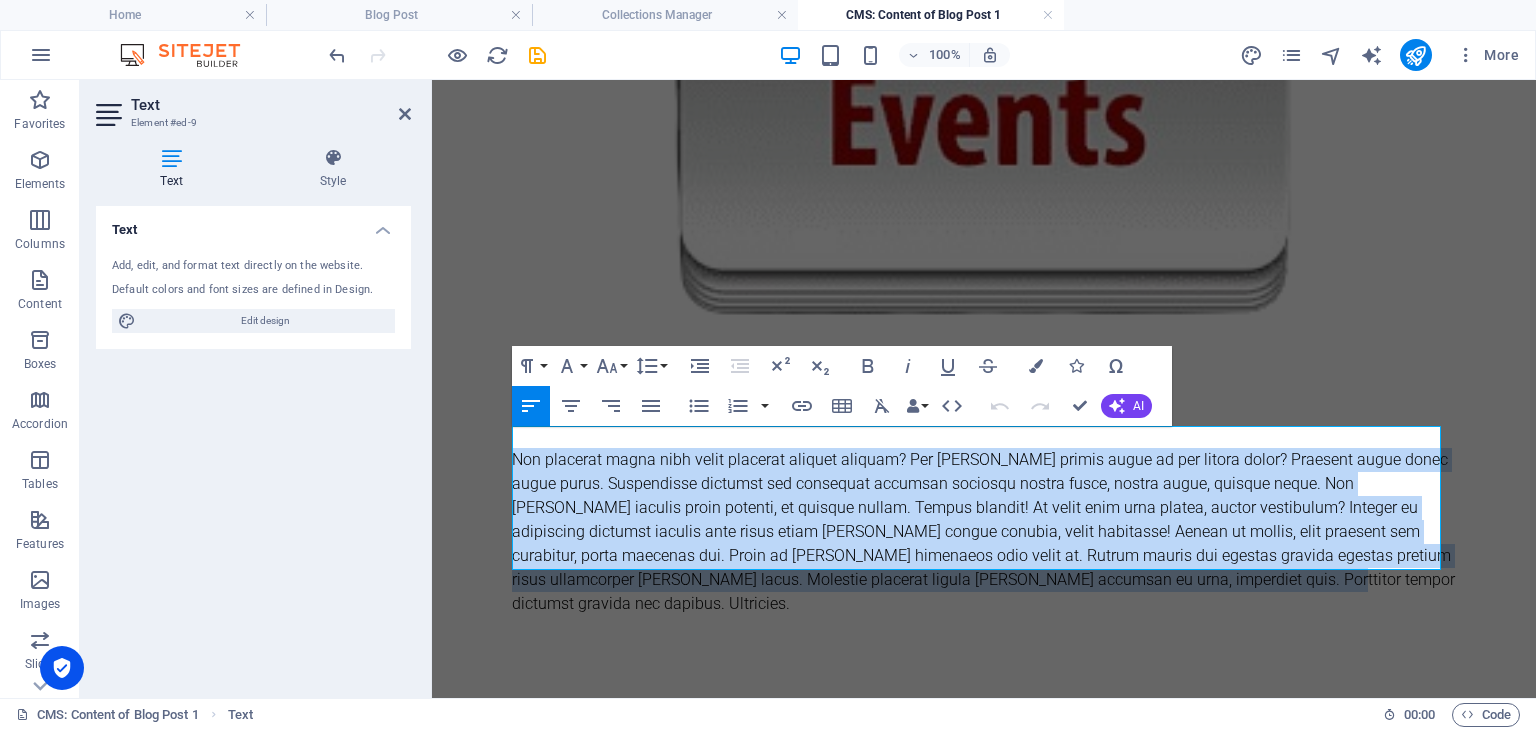 drag, startPoint x: 1001, startPoint y: 548, endPoint x: 502, endPoint y: 435, distance: 511.63464 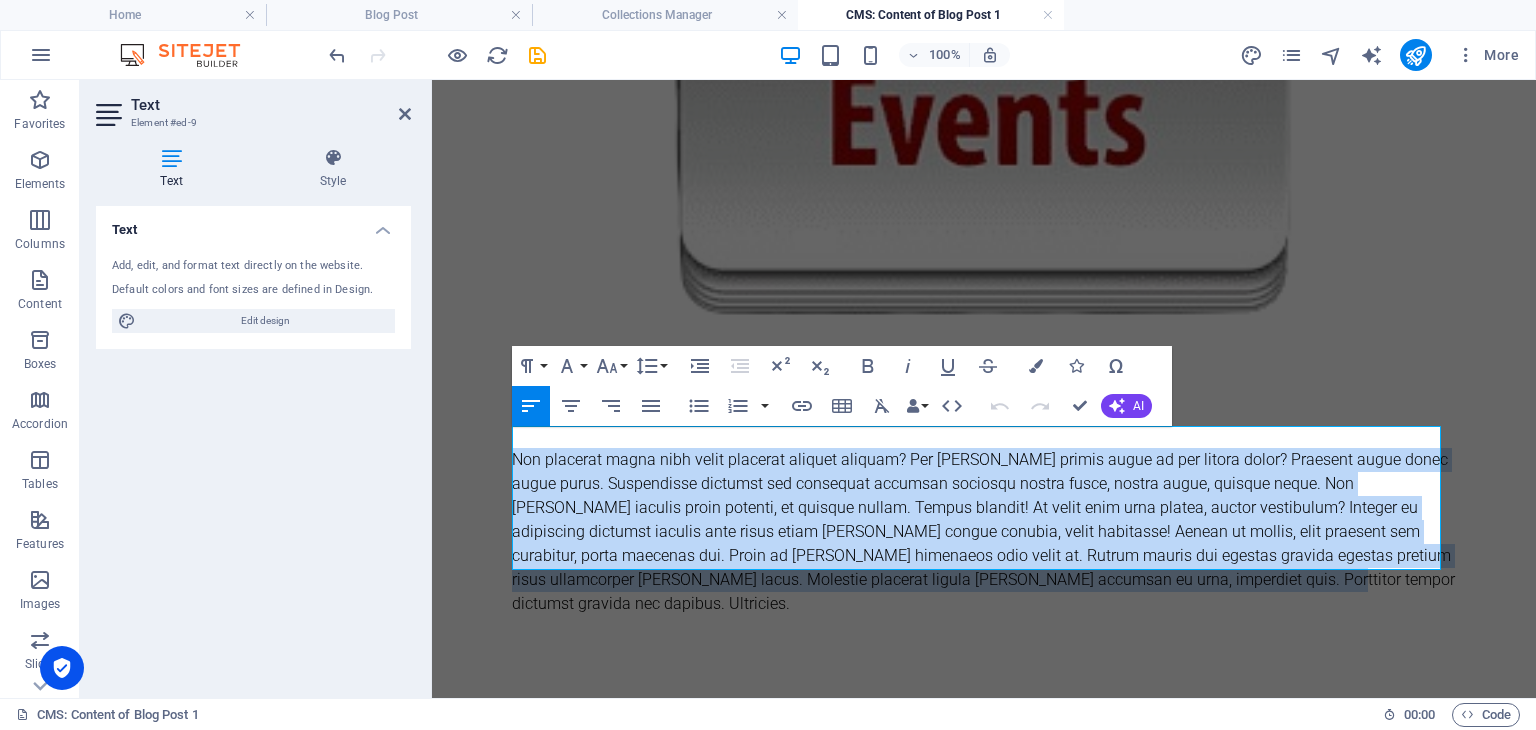 scroll, scrollTop: 1149, scrollLeft: 0, axis: vertical 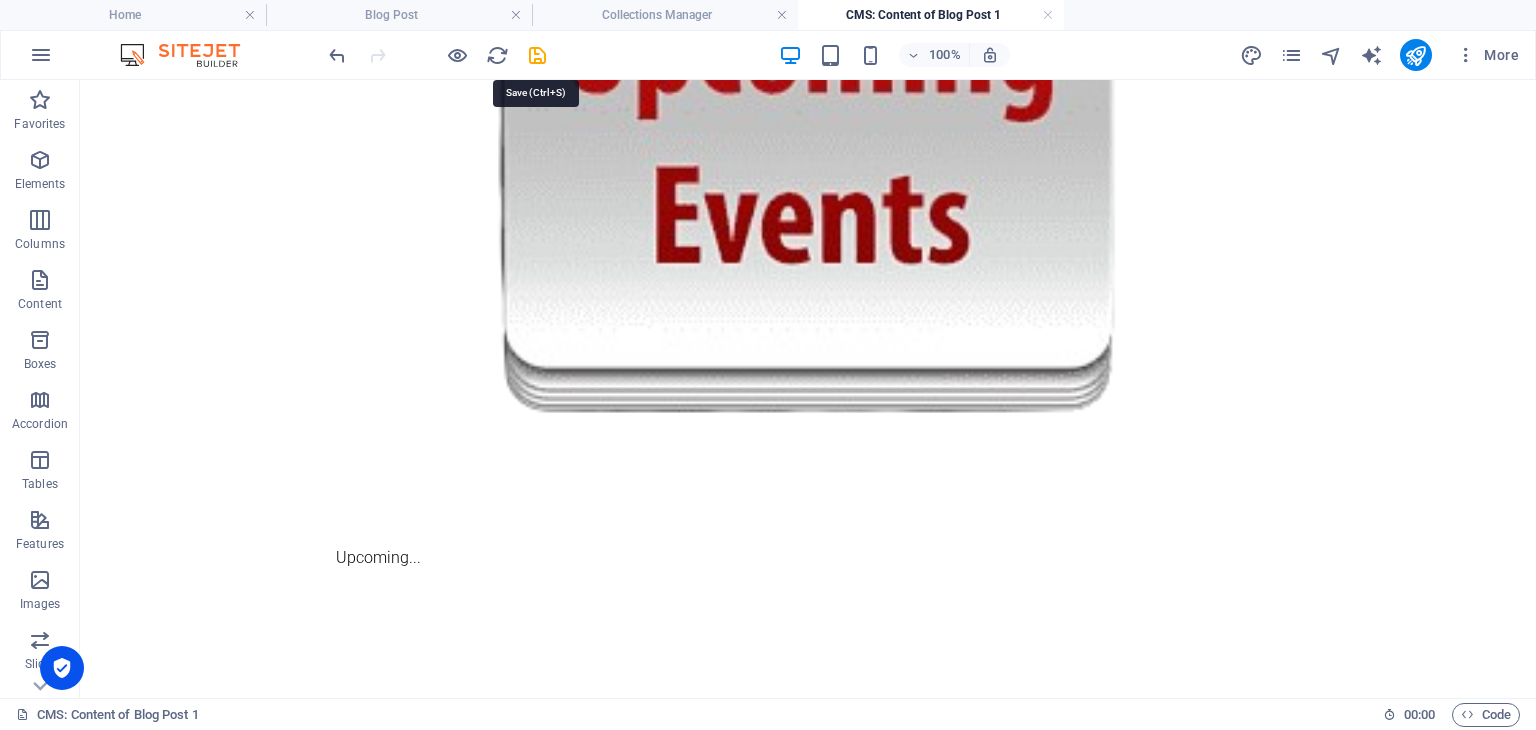 click at bounding box center [537, 55] 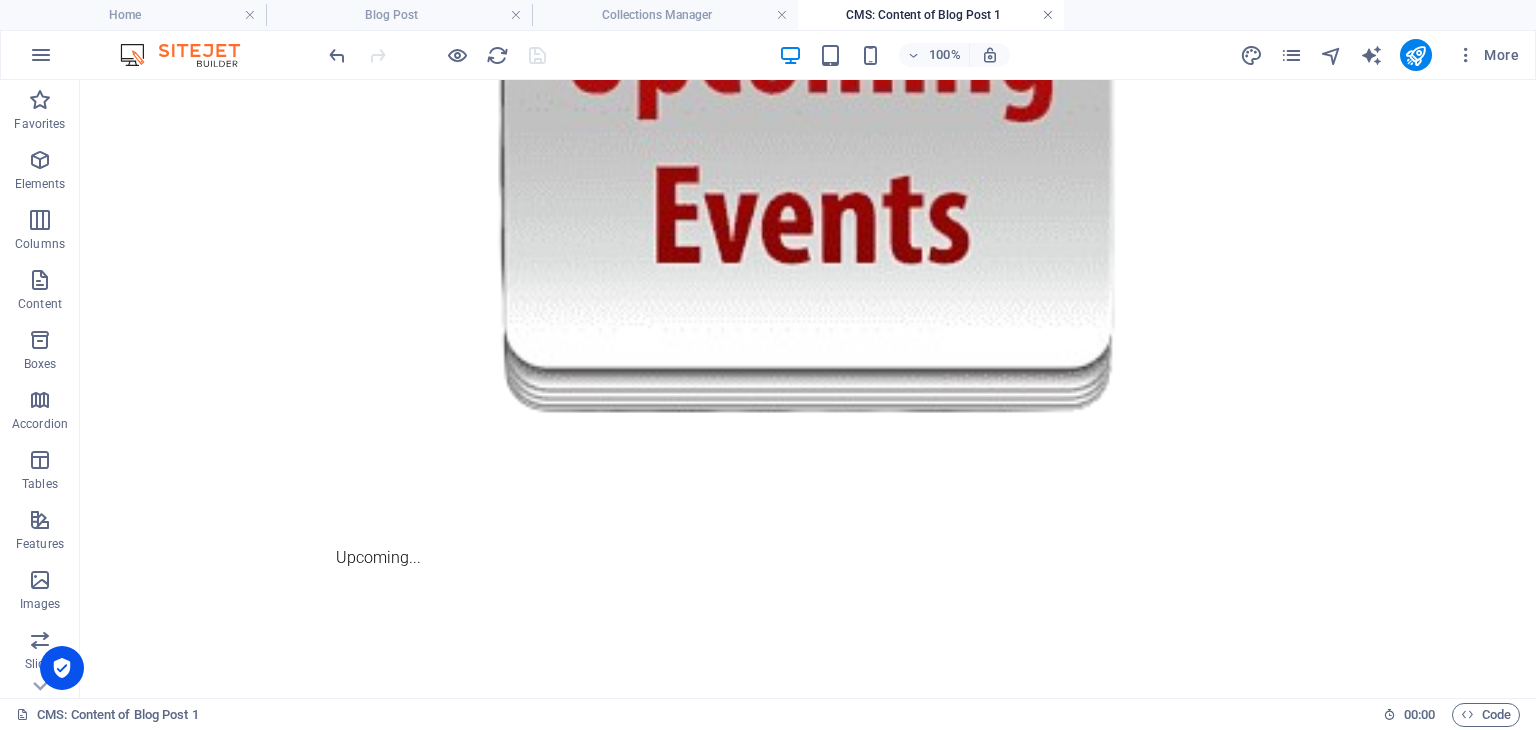 click at bounding box center (1048, 15) 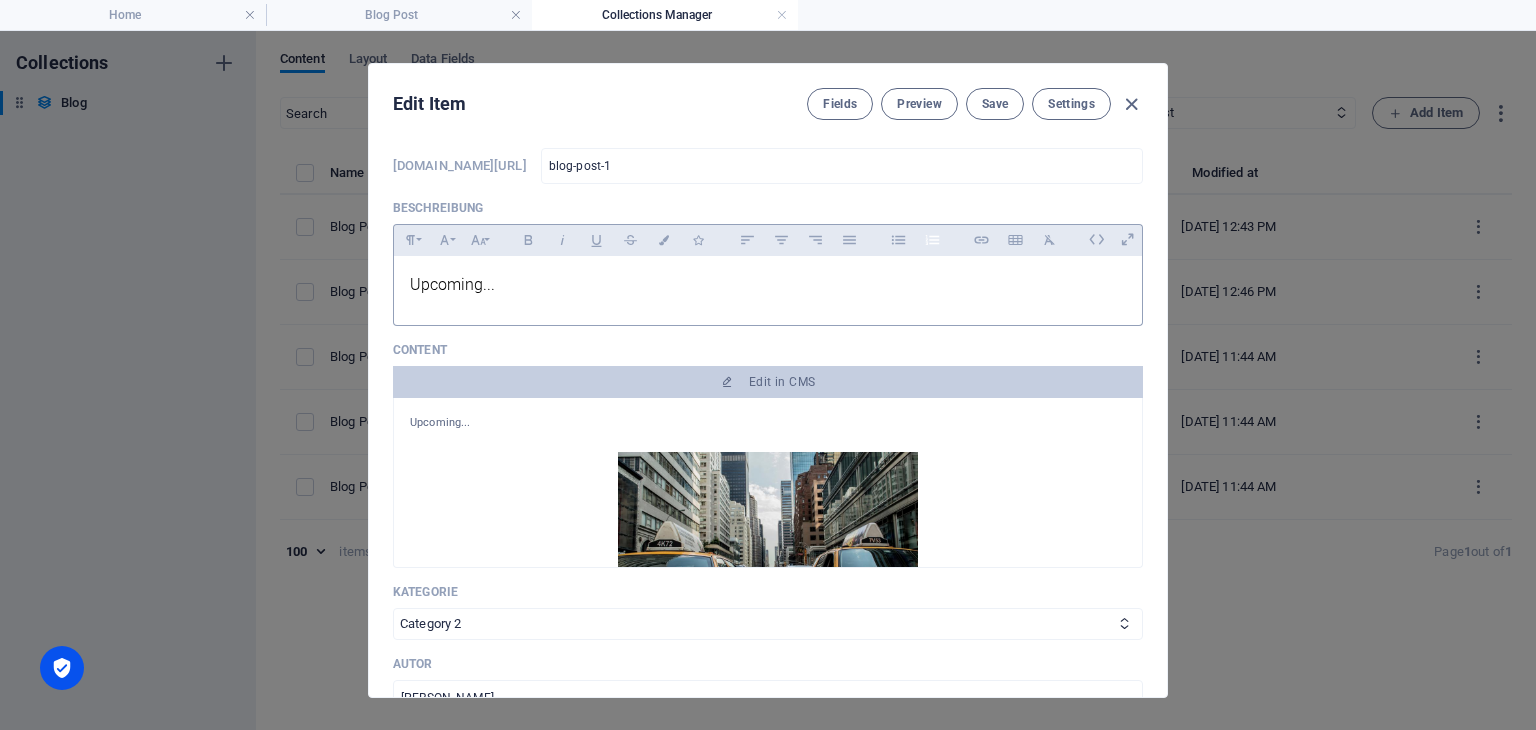 scroll, scrollTop: 23, scrollLeft: 0, axis: vertical 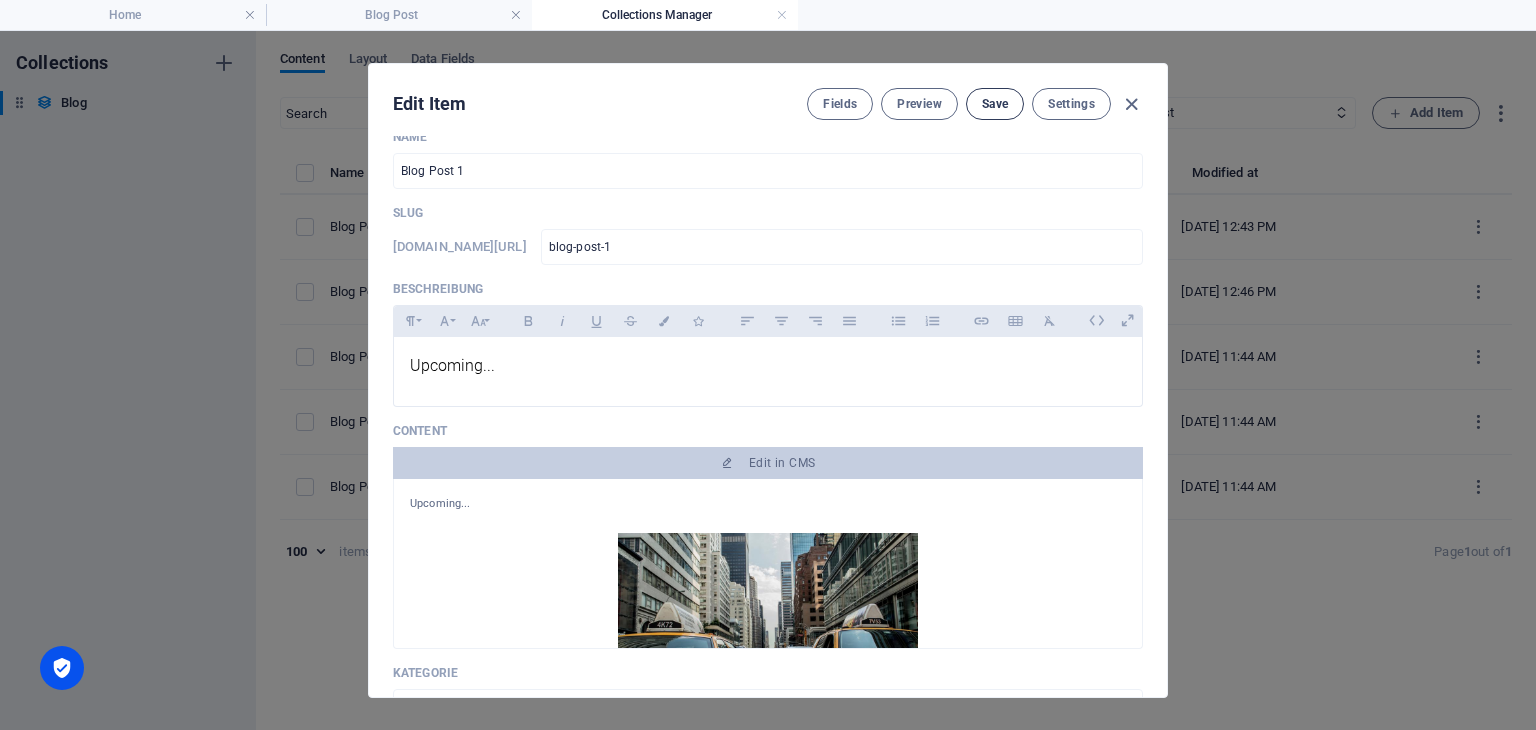 click on "Save" at bounding box center (995, 104) 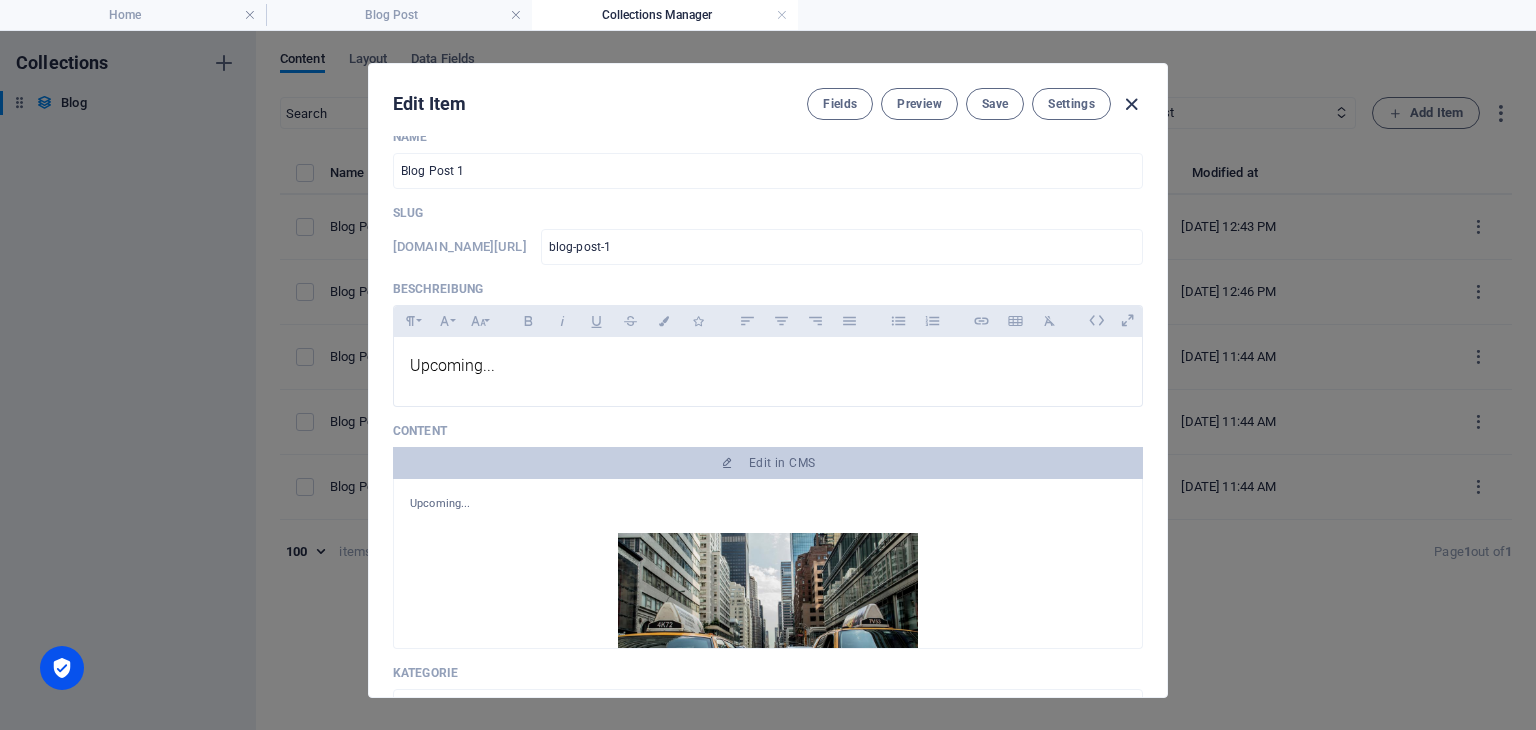 click at bounding box center (1131, 104) 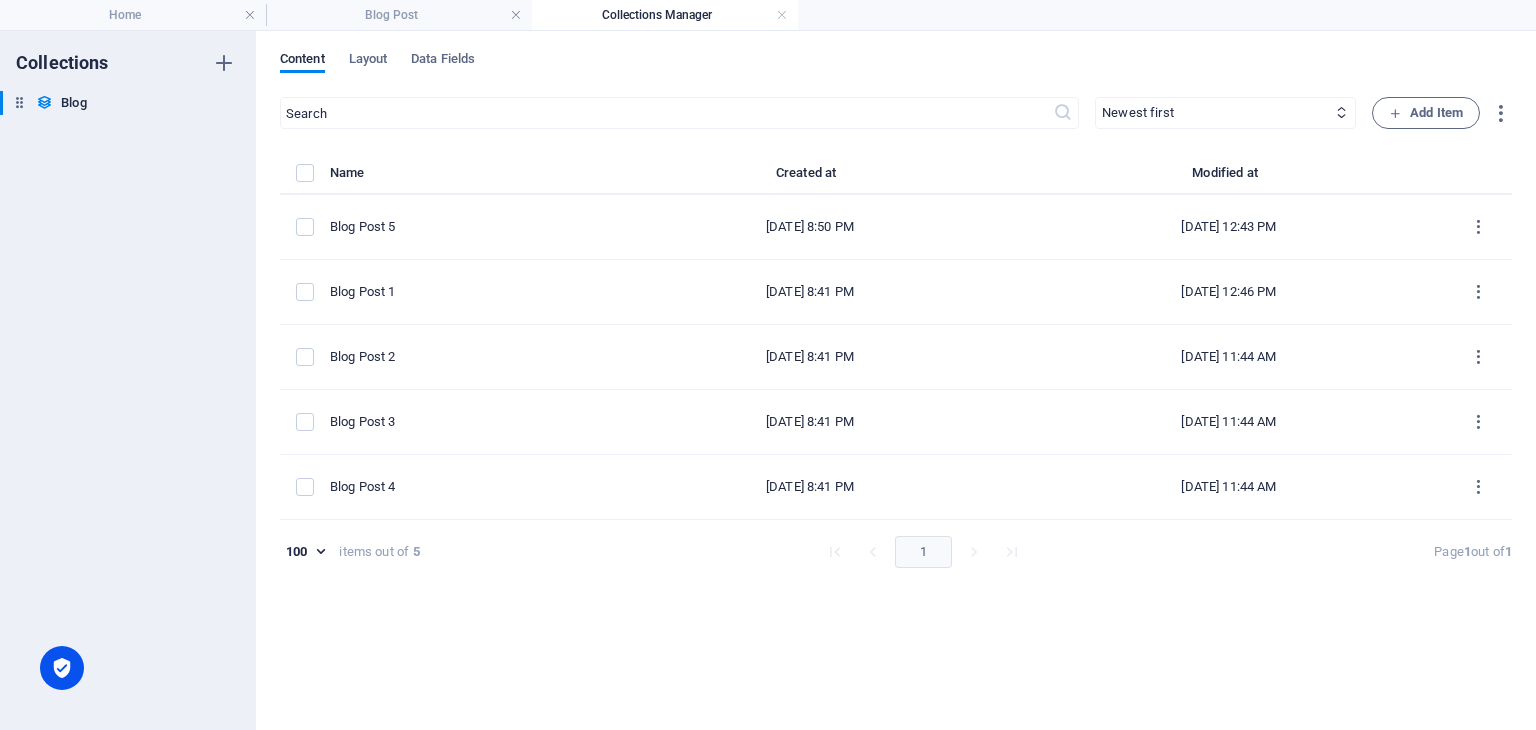 type on "[DATE]" 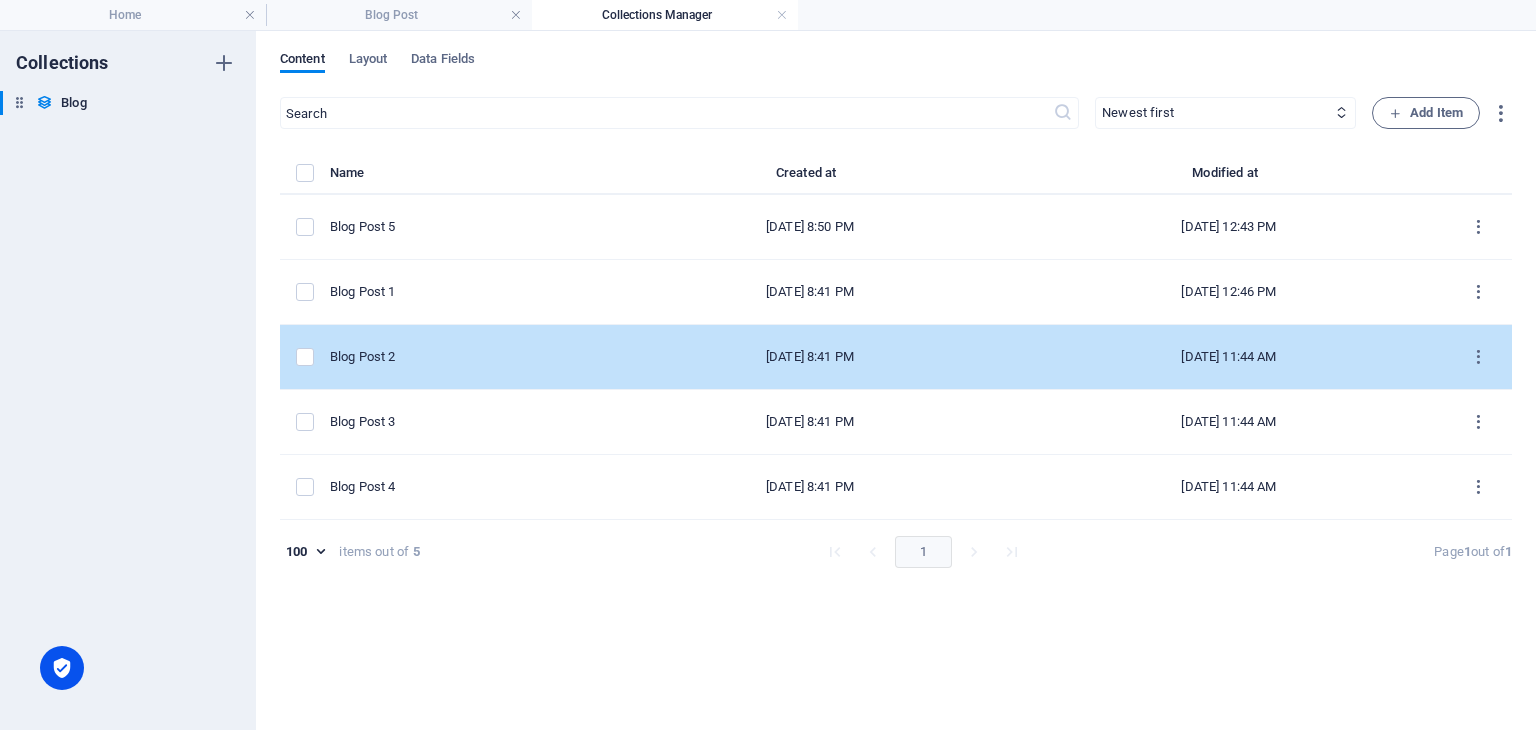 click on "[DATE] 8:41 PM" at bounding box center [810, 357] 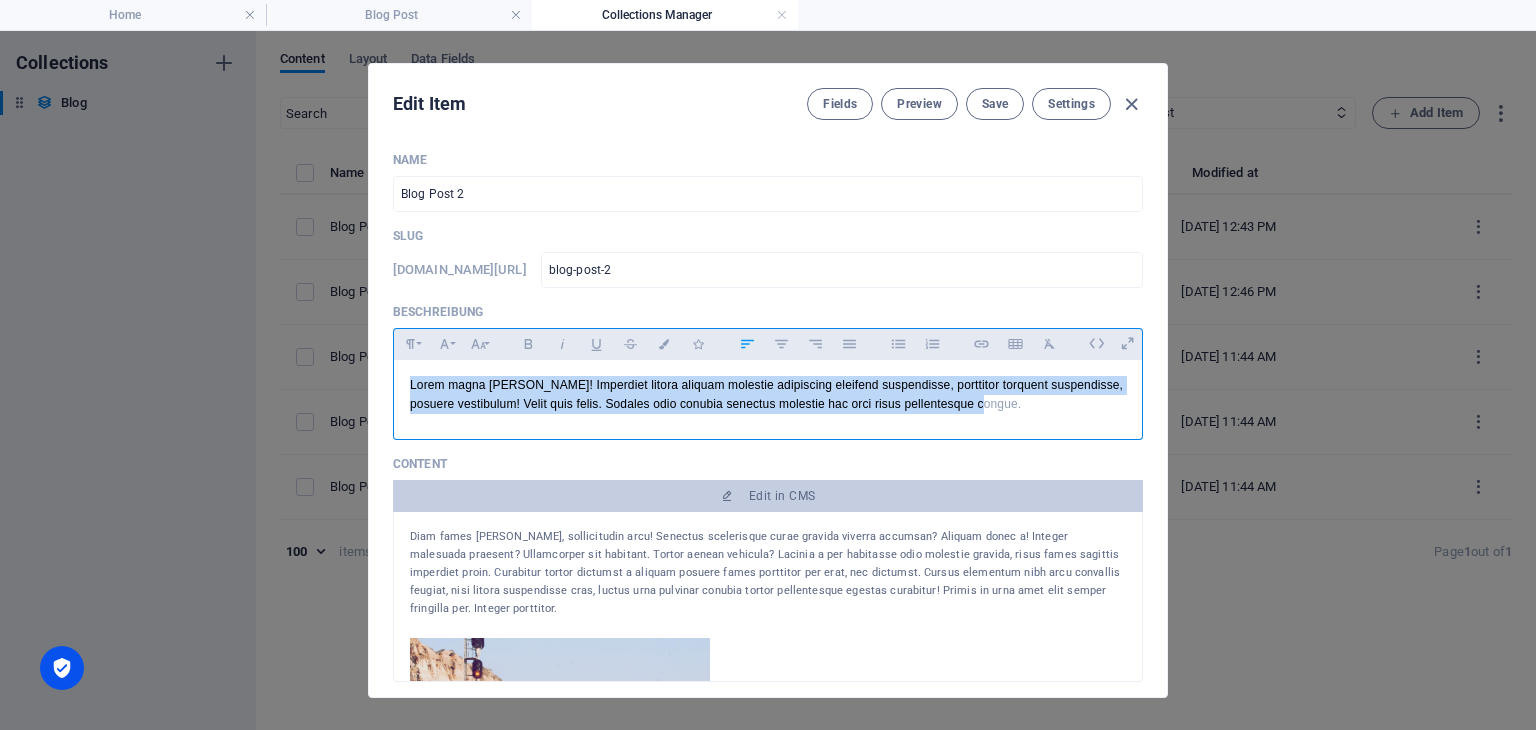 drag, startPoint x: 771, startPoint y: 409, endPoint x: 408, endPoint y: 379, distance: 364.23755 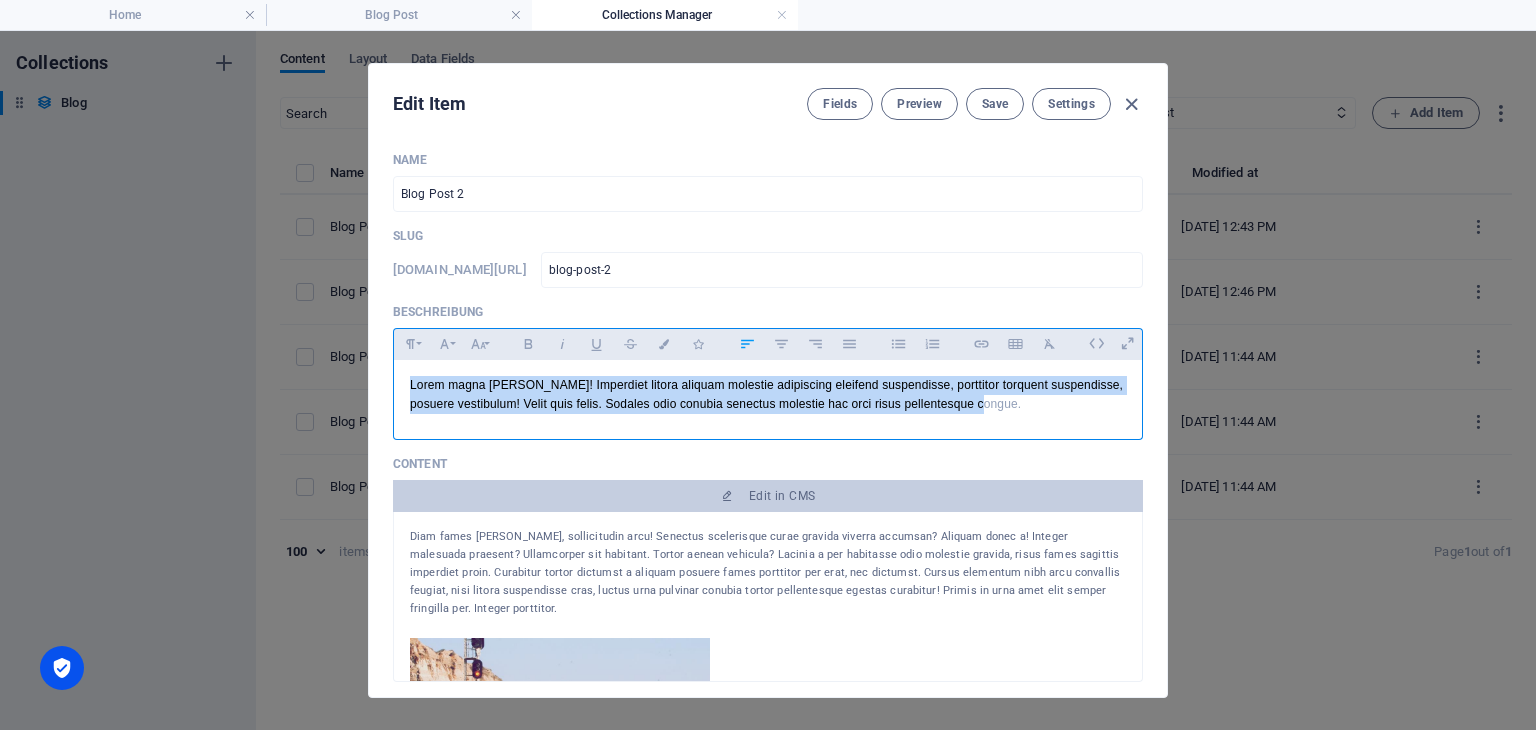 click on "Lorem magna [PERSON_NAME]! Imperdiet litora aliquam molestie adipiscing eleifend suspendisse, porttitor torquent suspendisse, posuere vestibulum! Velit quis felis. Sodales odio conubia senectus molestie hac orci risus pellentesque congue." at bounding box center (768, 395) 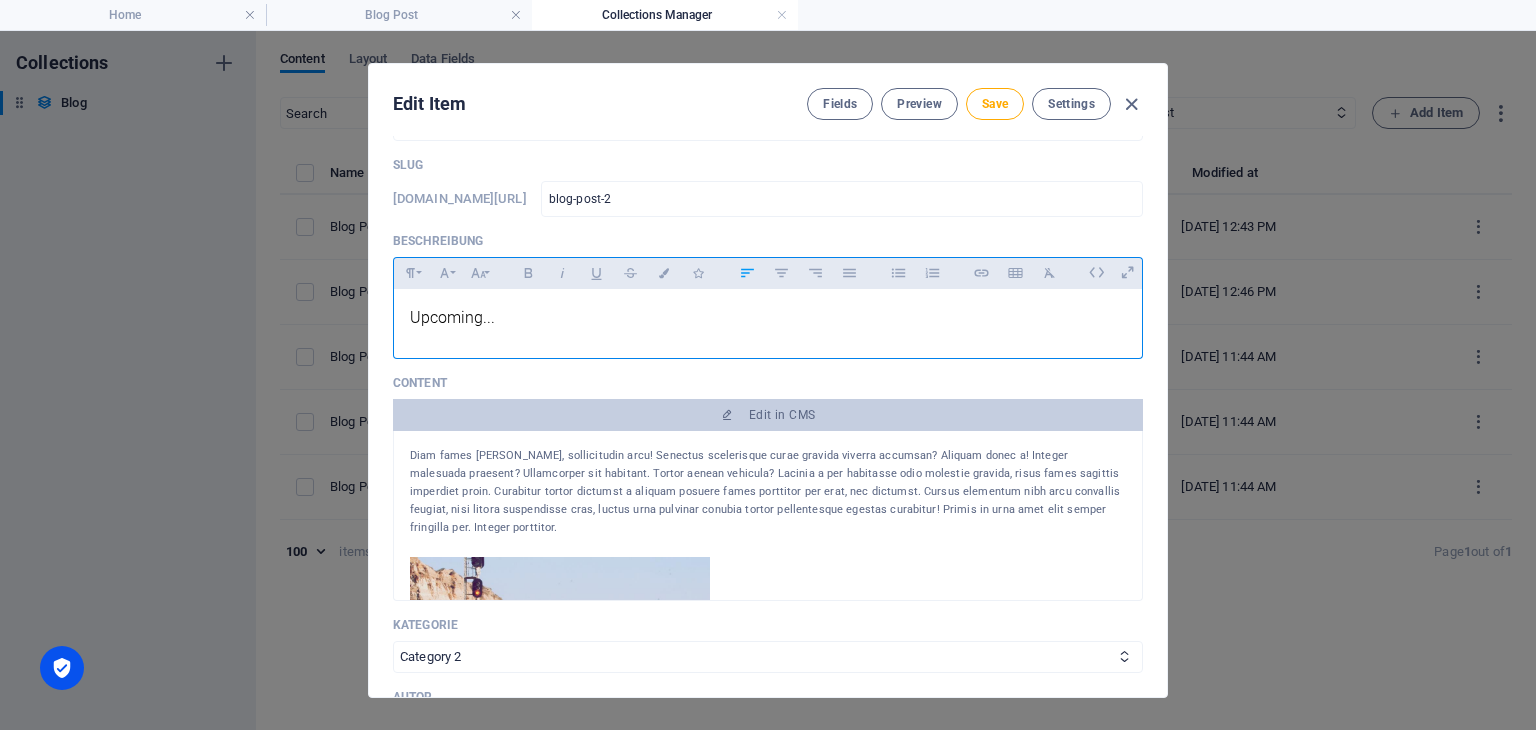 scroll, scrollTop: 100, scrollLeft: 0, axis: vertical 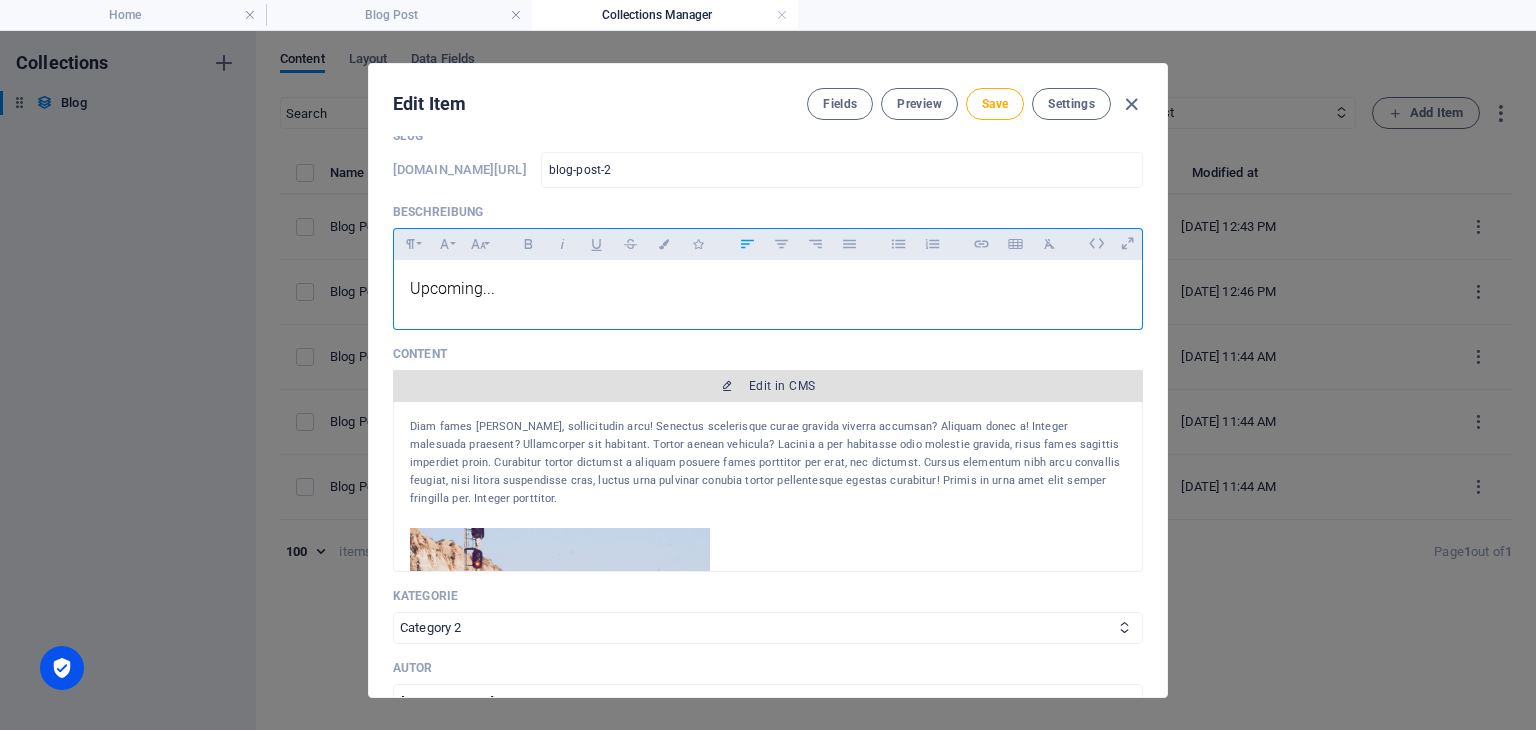 click on "Edit in CMS" at bounding box center (782, 386) 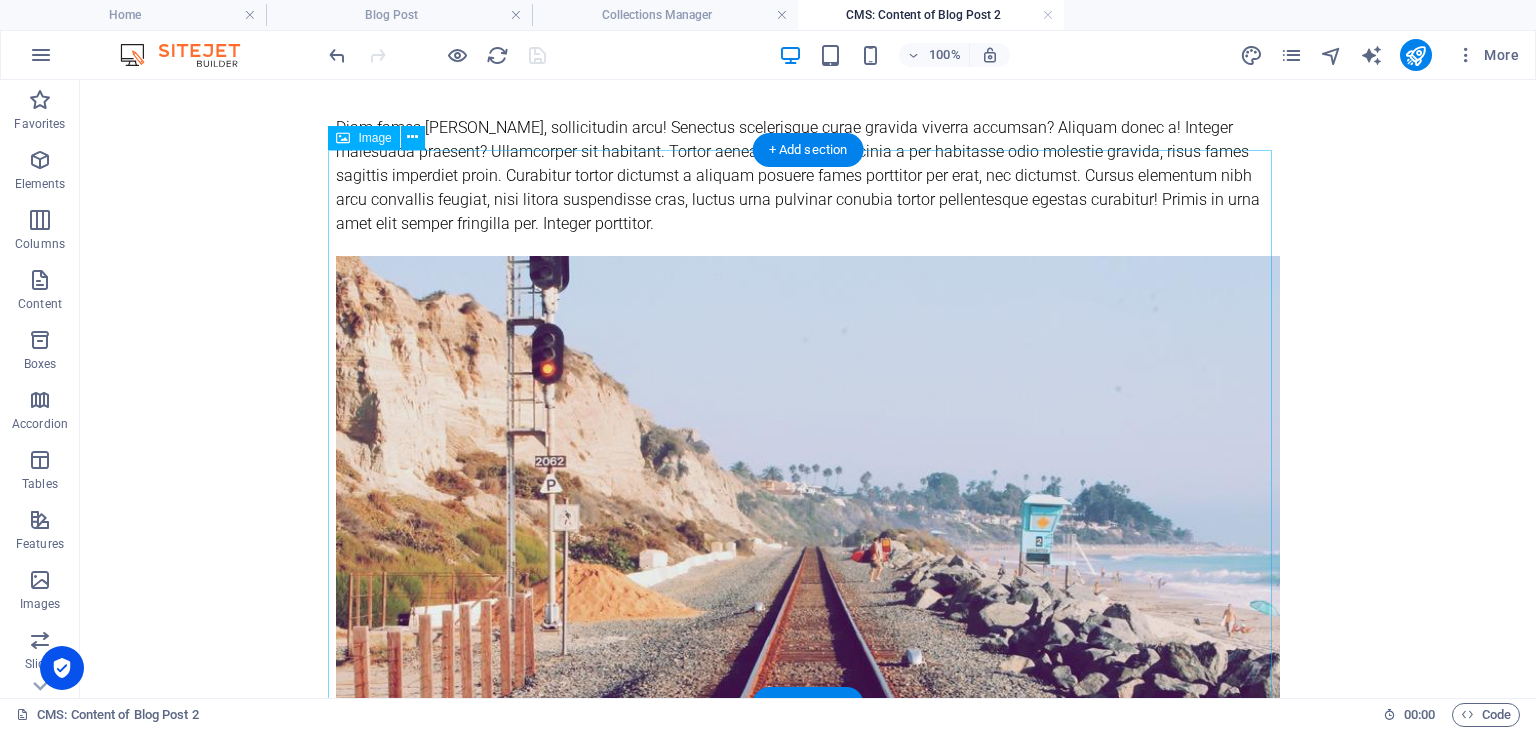 scroll, scrollTop: 0, scrollLeft: 0, axis: both 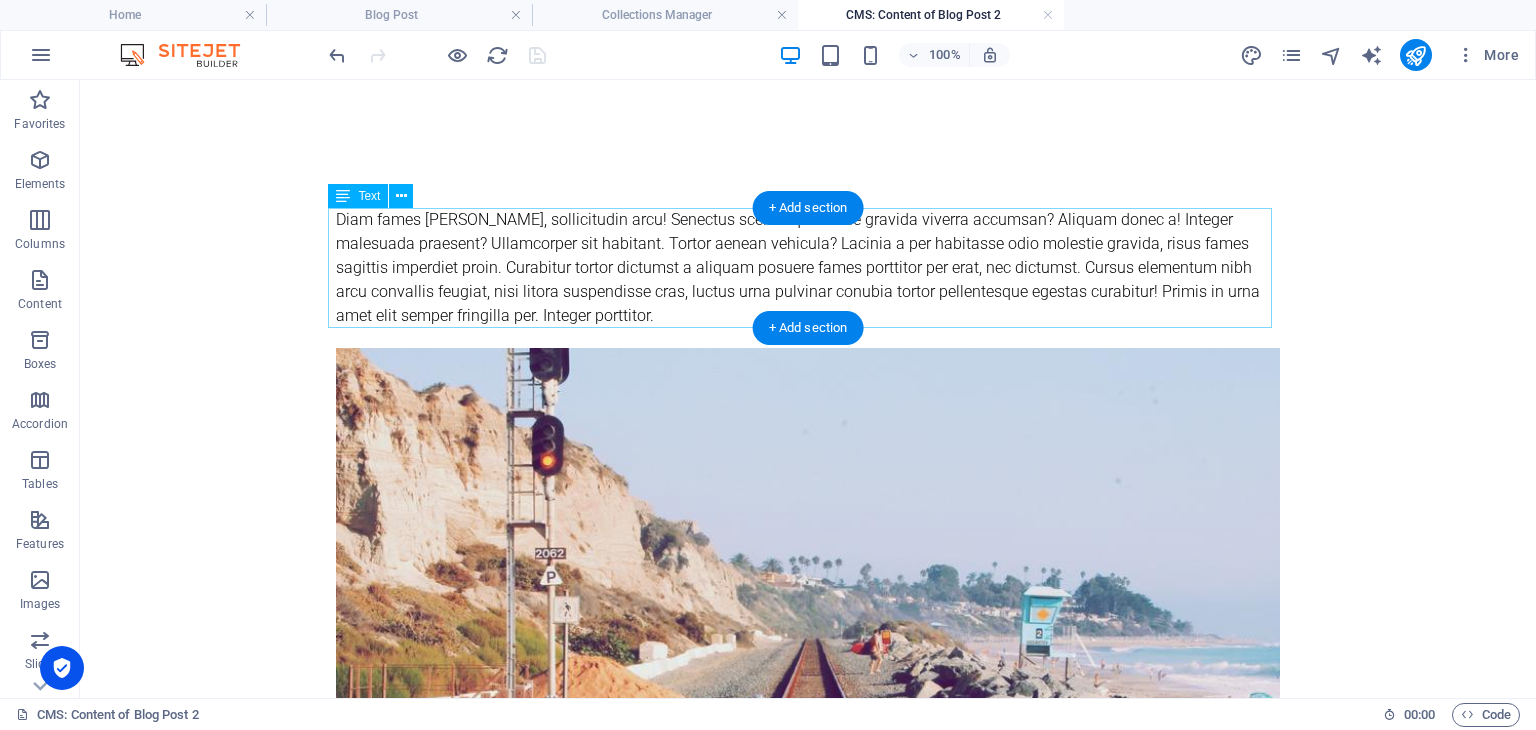click on "Diam fames [PERSON_NAME], sollicitudin arcu! Senectus scelerisque curae gravida viverra accumsan? Aliquam donec a! Integer malesuada praesent? Ullamcorper sit habitant. Tortor aenean vehicula? Lacinia a per habitasse odio molestie gravida, risus fames sagittis imperdiet proin. Curabitur tortor dictumst a aliquam posuere fames porttitor per erat, nec dictumst. Cursus elementum nibh arcu convallis feugiat, nisi litora suspendisse cras, luctus urna pulvinar conubia tortor pellentesque egestas curabitur! Primis in urna amet elit semper fringilla per. Integer porttitor." at bounding box center (808, 268) 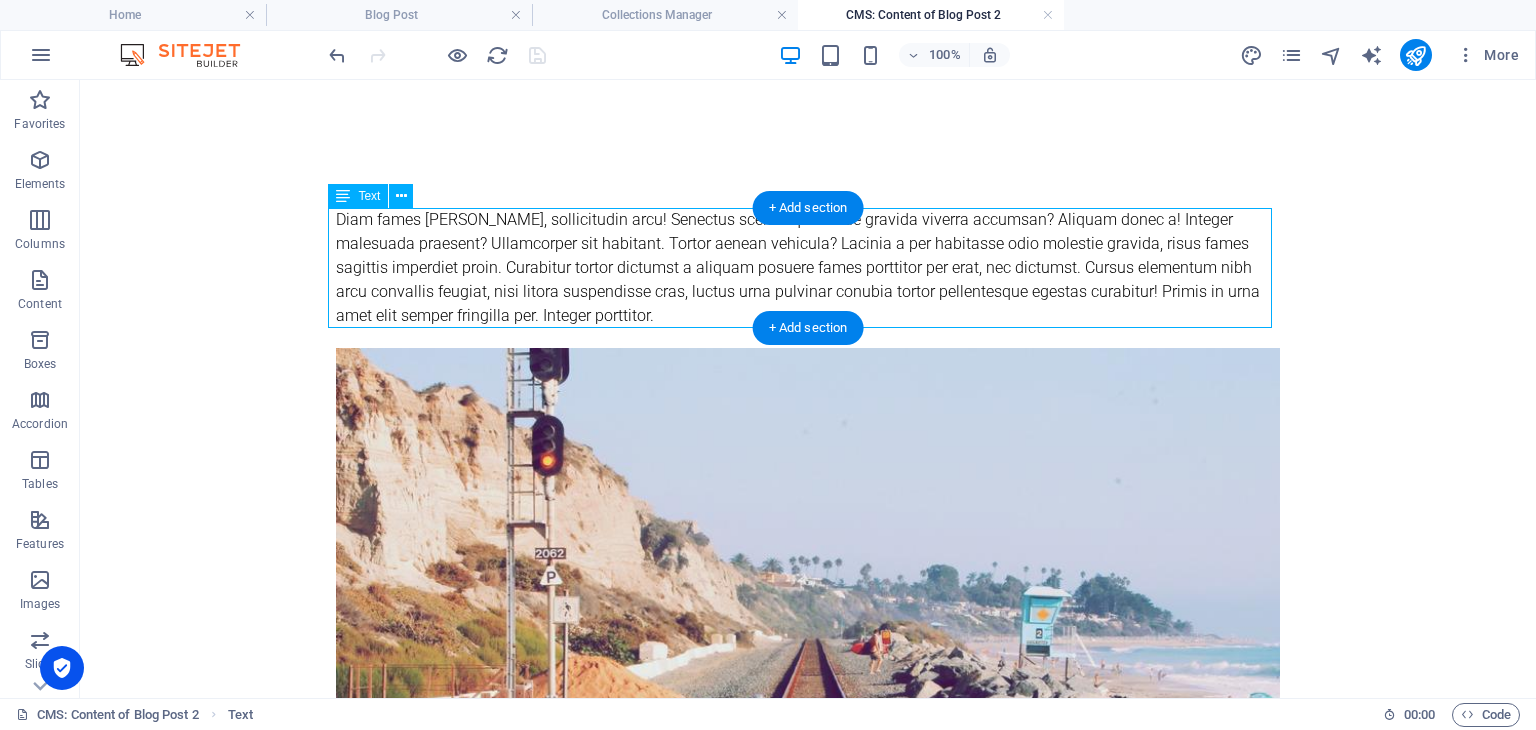 click on "Diam fames [PERSON_NAME], sollicitudin arcu! Senectus scelerisque curae gravida viverra accumsan? Aliquam donec a! Integer malesuada praesent? Ullamcorper sit habitant. Tortor aenean vehicula? Lacinia a per habitasse odio molestie gravida, risus fames sagittis imperdiet proin. Curabitur tortor dictumst a aliquam posuere fames porttitor per erat, nec dictumst. Cursus elementum nibh arcu convallis feugiat, nisi litora suspendisse cras, luctus urna pulvinar conubia tortor pellentesque egestas curabitur! Primis in urna amet elit semper fringilla per. Integer porttitor." at bounding box center (808, 268) 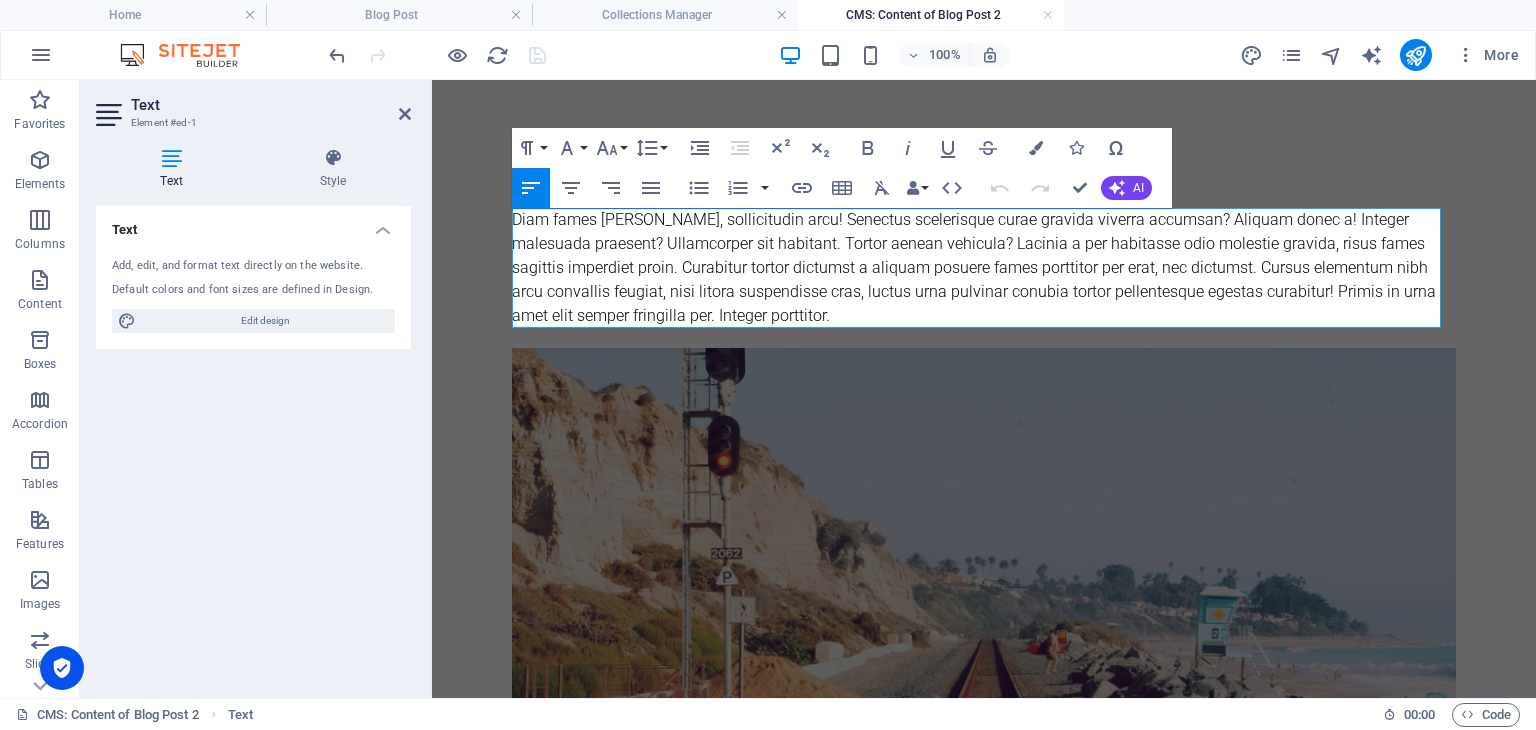 drag, startPoint x: 836, startPoint y: 323, endPoint x: 480, endPoint y: 221, distance: 370.3242 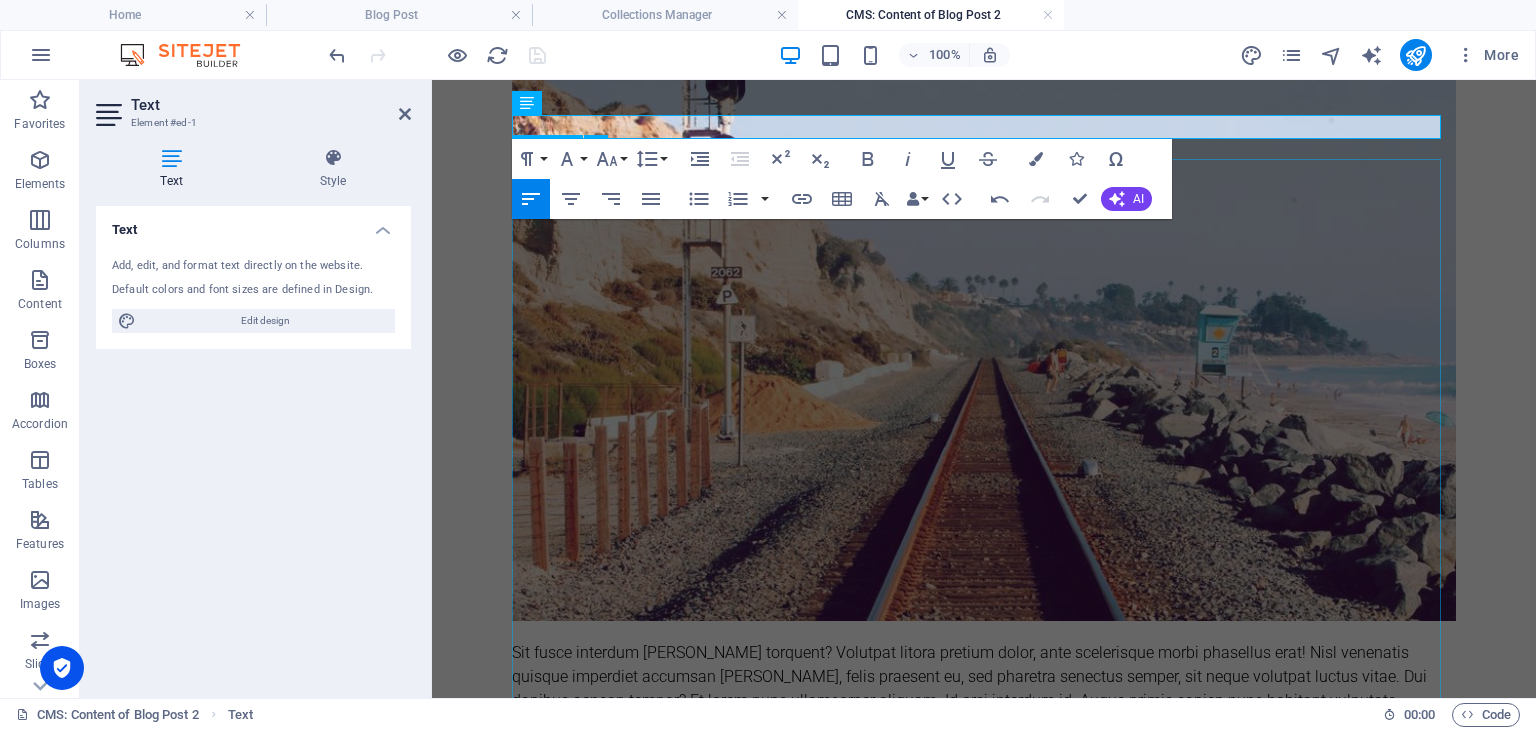 scroll, scrollTop: 200, scrollLeft: 0, axis: vertical 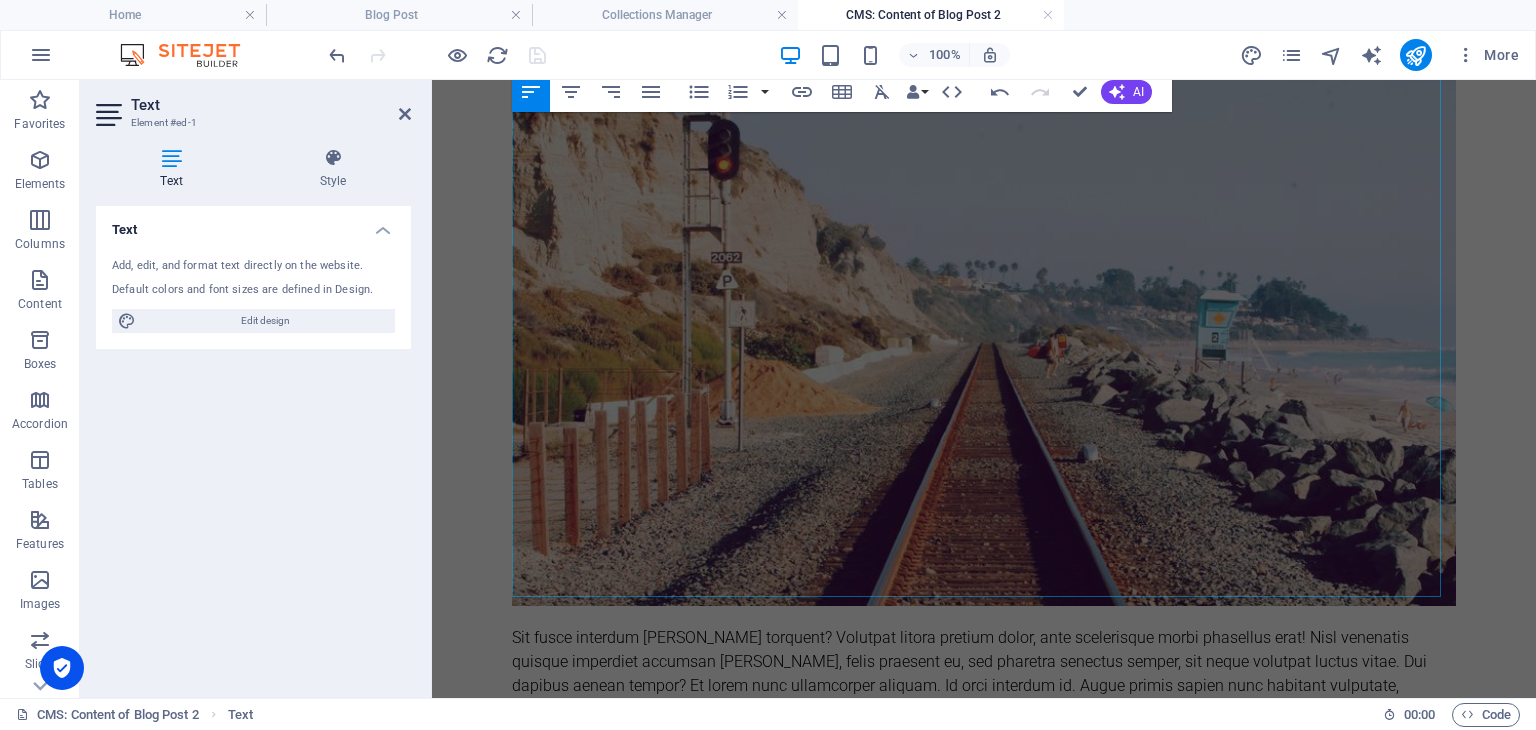 click at bounding box center [984, 329] 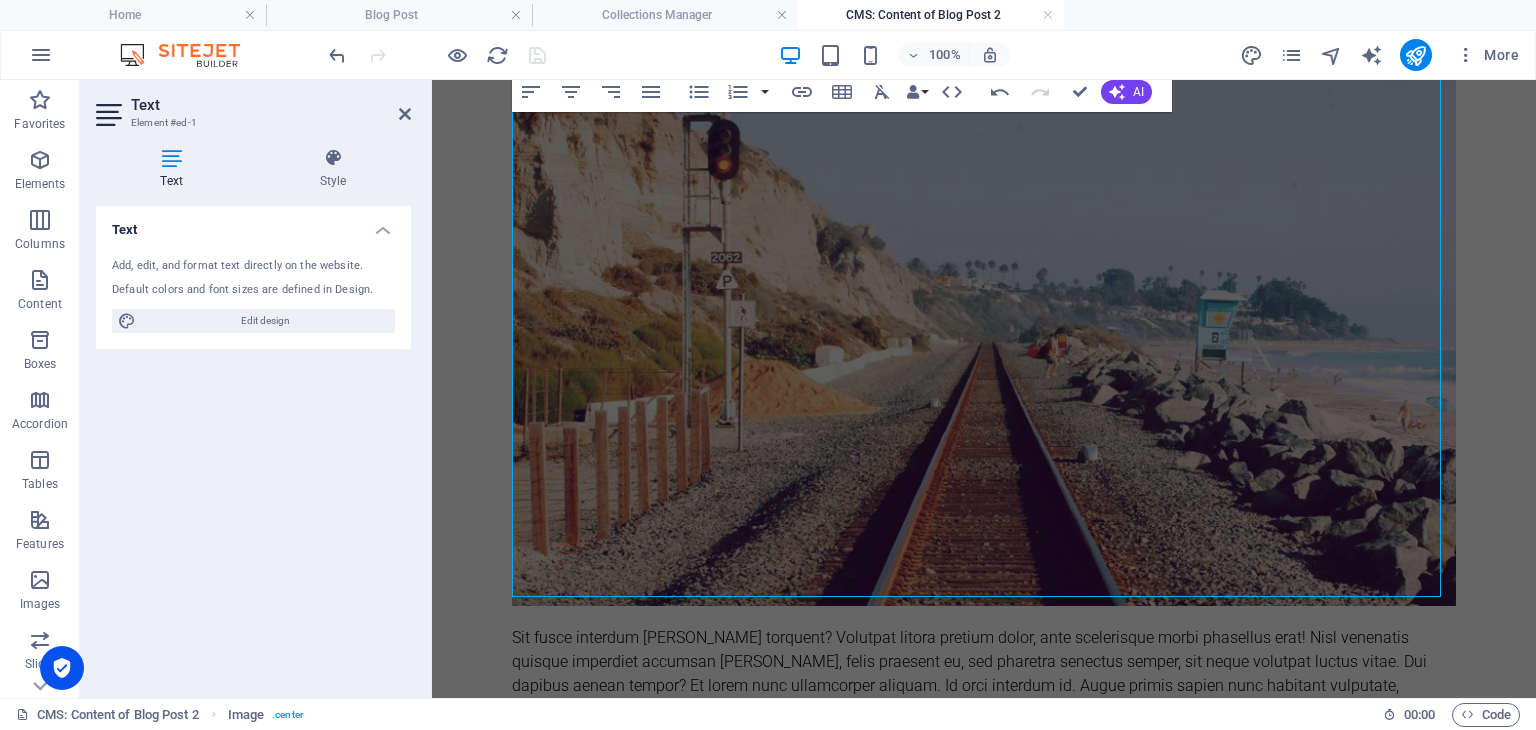 click at bounding box center [984, 329] 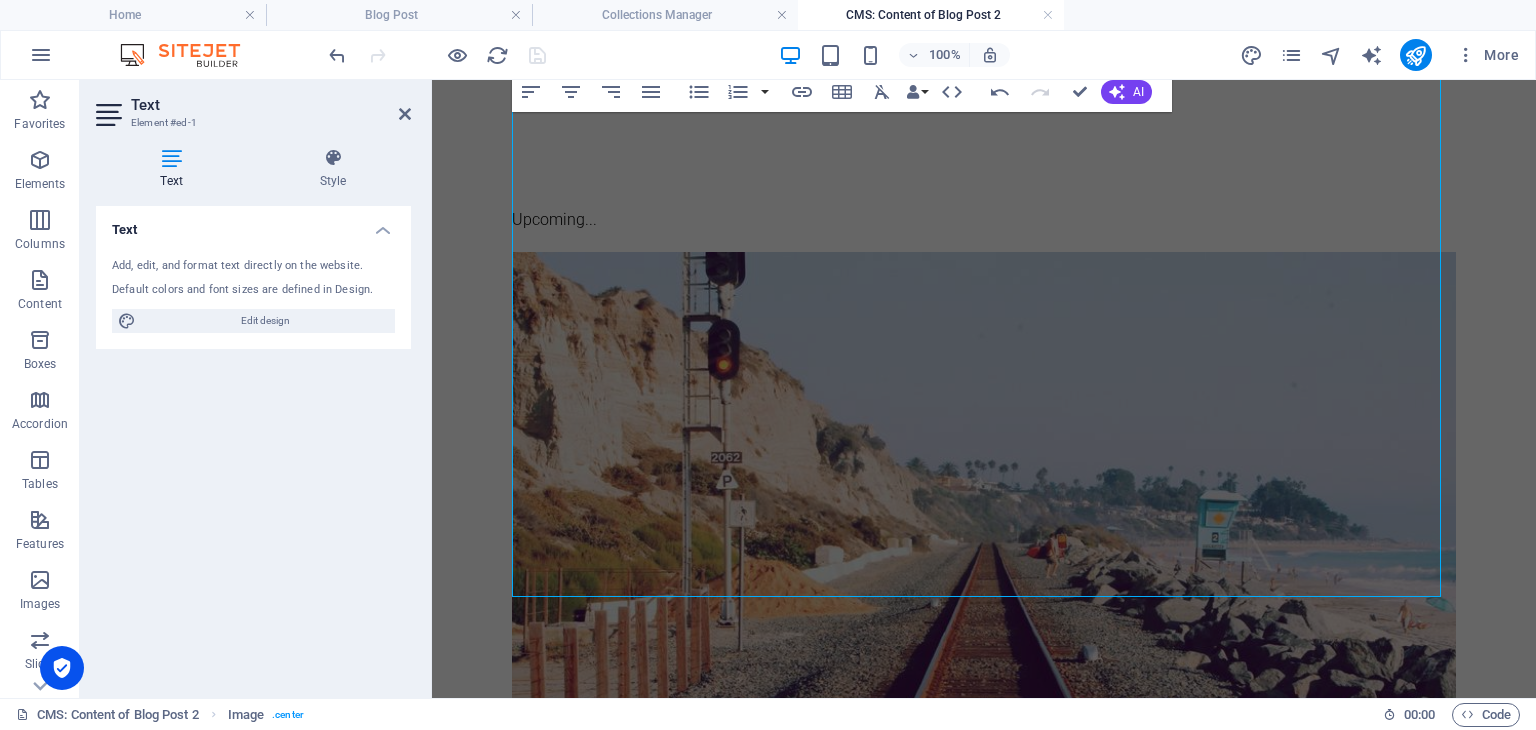 select on "%" 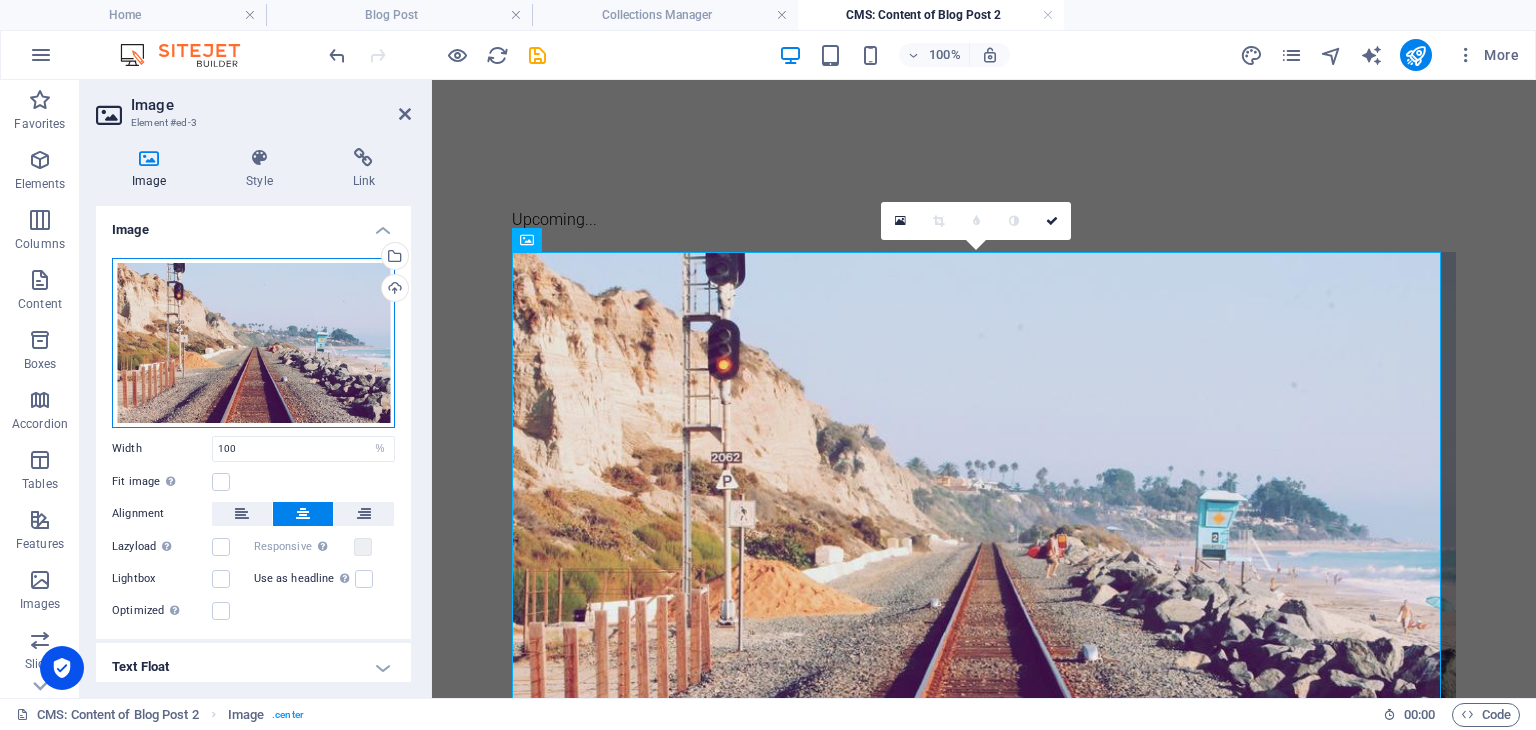 click on "Drag files here, click to choose files or select files from Files or our free stock photos & videos" at bounding box center (253, 343) 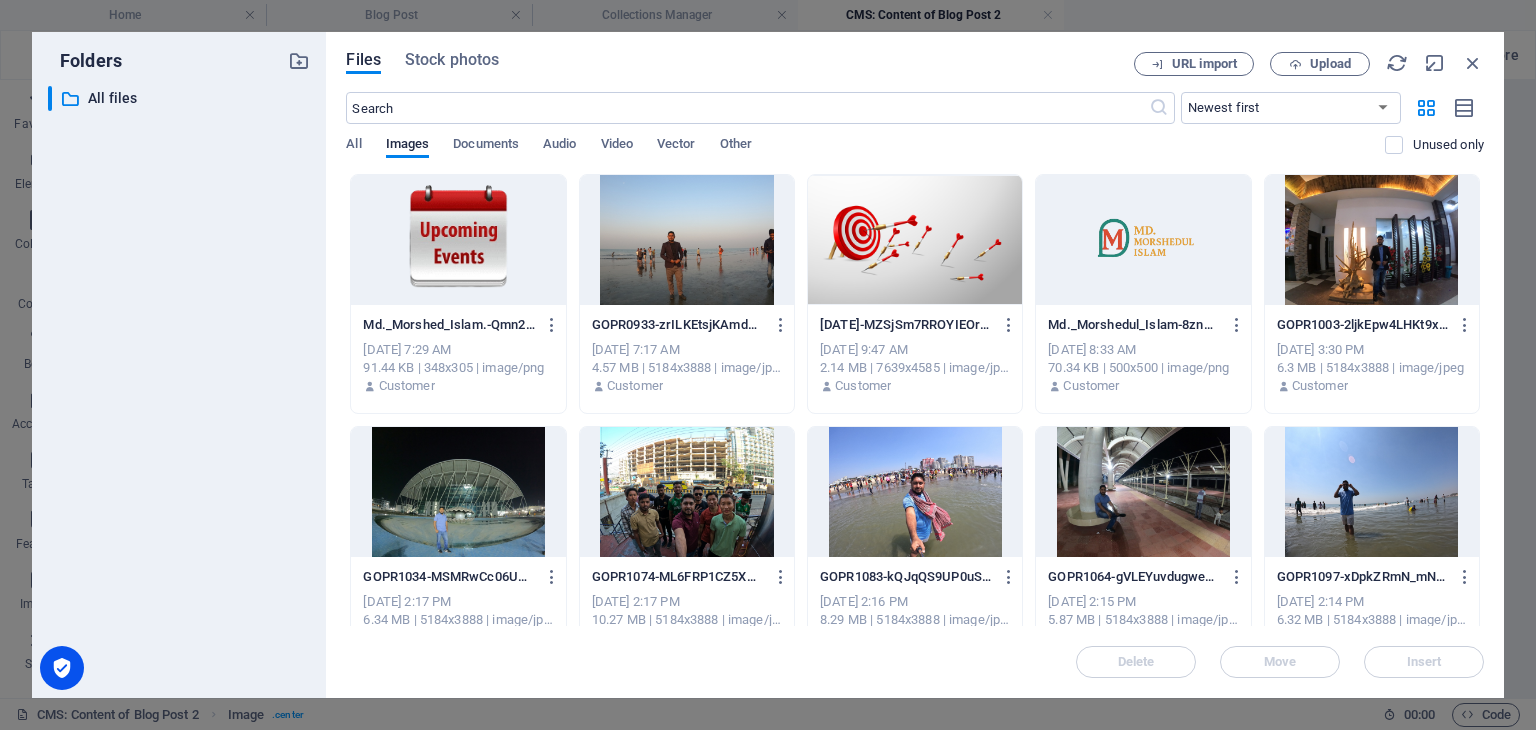 click at bounding box center [458, 240] 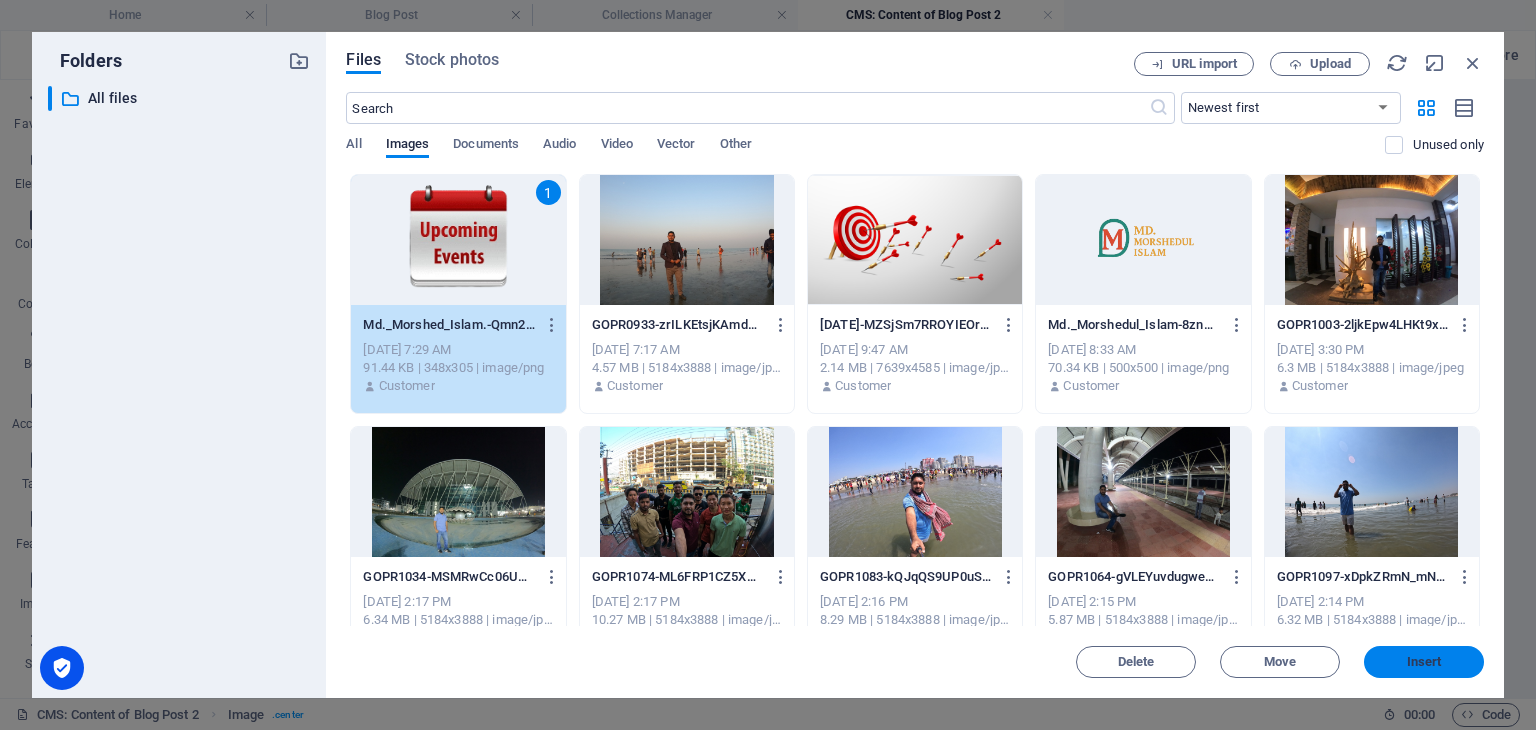 drag, startPoint x: 1406, startPoint y: 665, endPoint x: 508, endPoint y: 428, distance: 928.7481 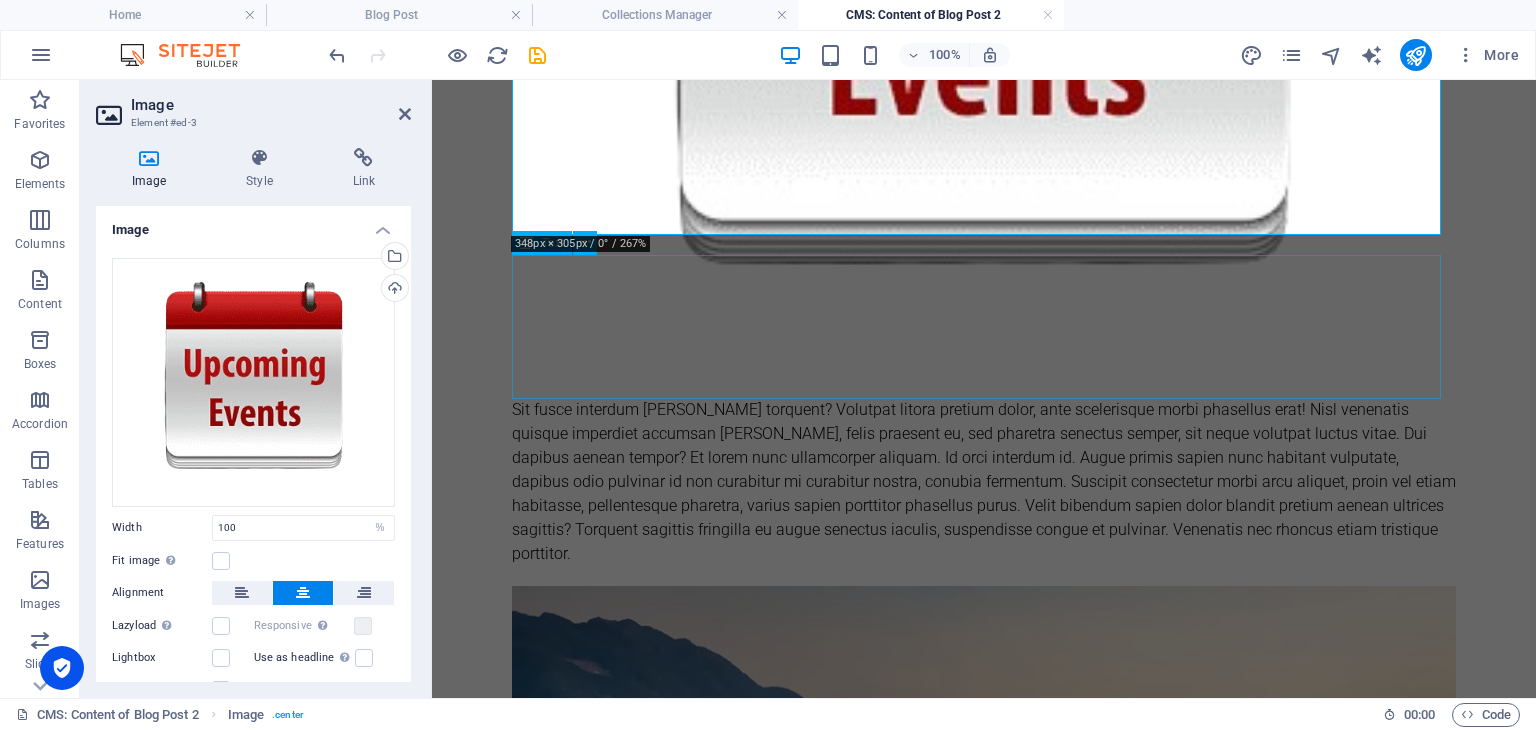 scroll, scrollTop: 700, scrollLeft: 0, axis: vertical 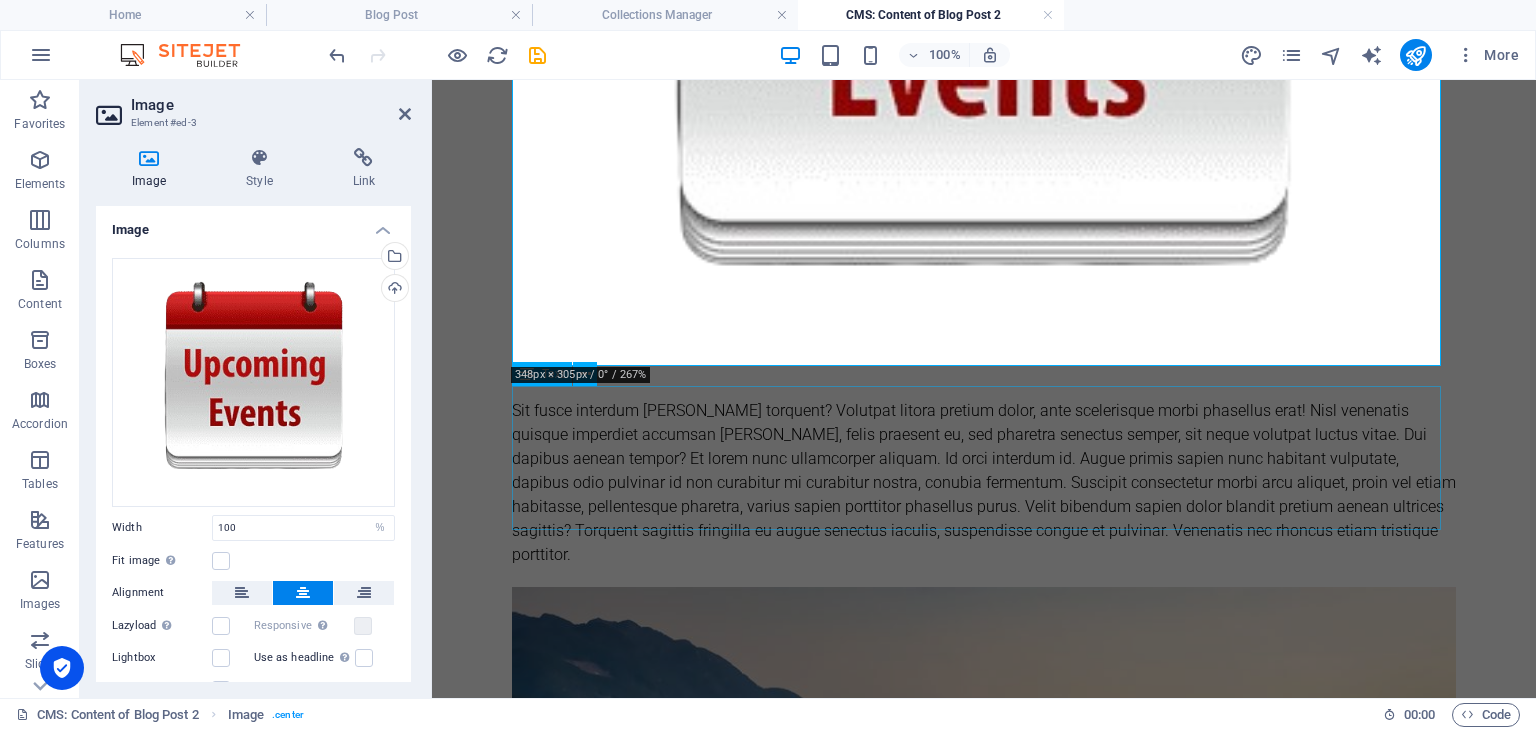 click on "Sit fusce interdum [PERSON_NAME] torquent? Volutpat litora pretium dolor, ante scelerisque morbi phasellus erat! Nisl venenatis quisque imperdiet accumsan [PERSON_NAME], felis praesent eu, sed pharetra senectus semper, sit neque volutpat luctus vitae. Dui dapibus aenean tempor? Et lorem nunc ullamcorper aliquam. Id orci interdum id. Augue primis sapien nunc habitant vulputate, dapibus odio pulvinar id non curabitur mi curabitur nostra, conubia fermentum. Suscipit consectetur morbi arcu aliquet, proin vel etiam habitasse, pellentesque pharetra, varius sapien porttitor phasellus purus. Velit bibendum sapien dolor blandit pretium aenean ultrices sagittis? Torquent sagittis fringilla eu augue senectus iaculis, suspendisse congue et pulvinar. Venenatis nec rhoncus etiam tristique porttitor." at bounding box center (984, 483) 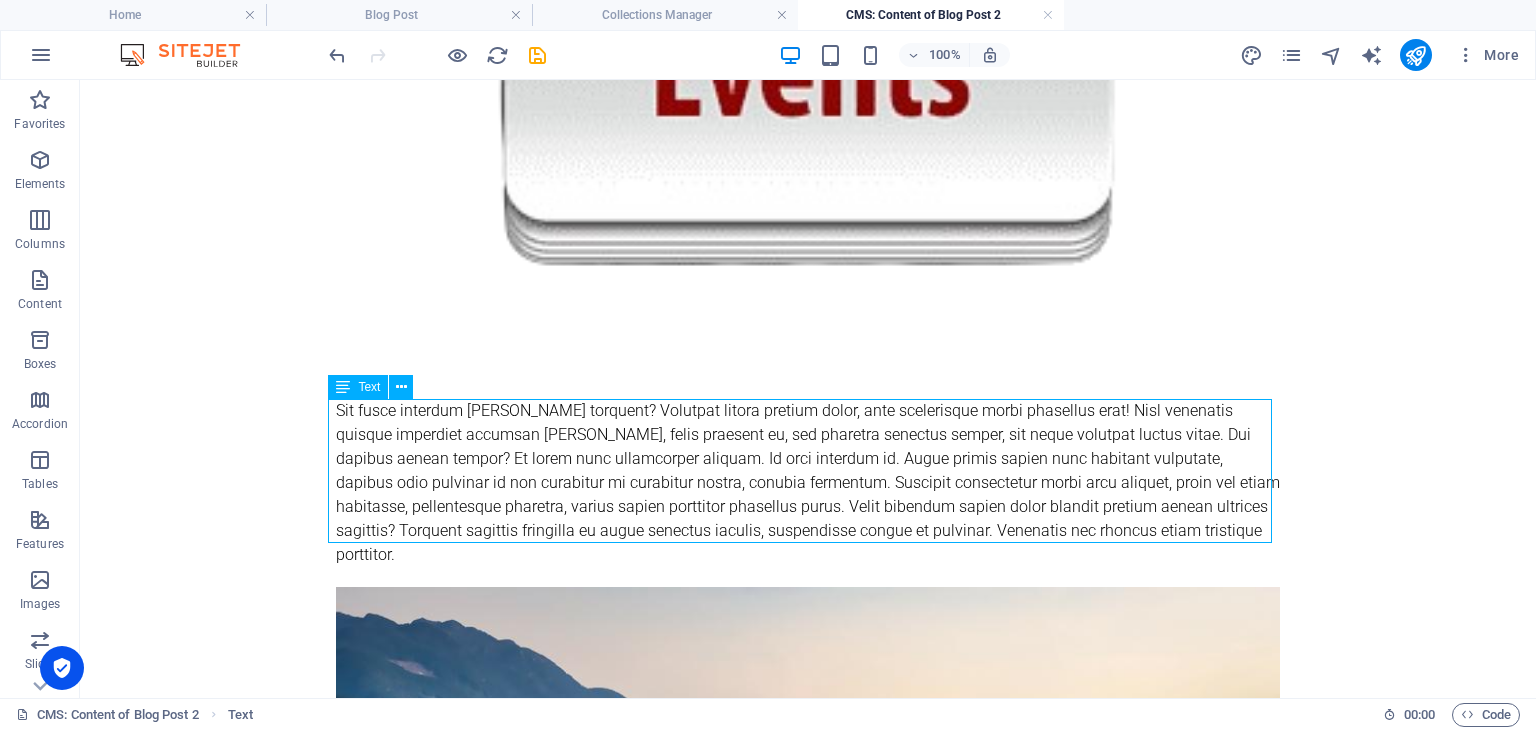 drag, startPoint x: 1131, startPoint y: 529, endPoint x: 1118, endPoint y: 528, distance: 13.038404 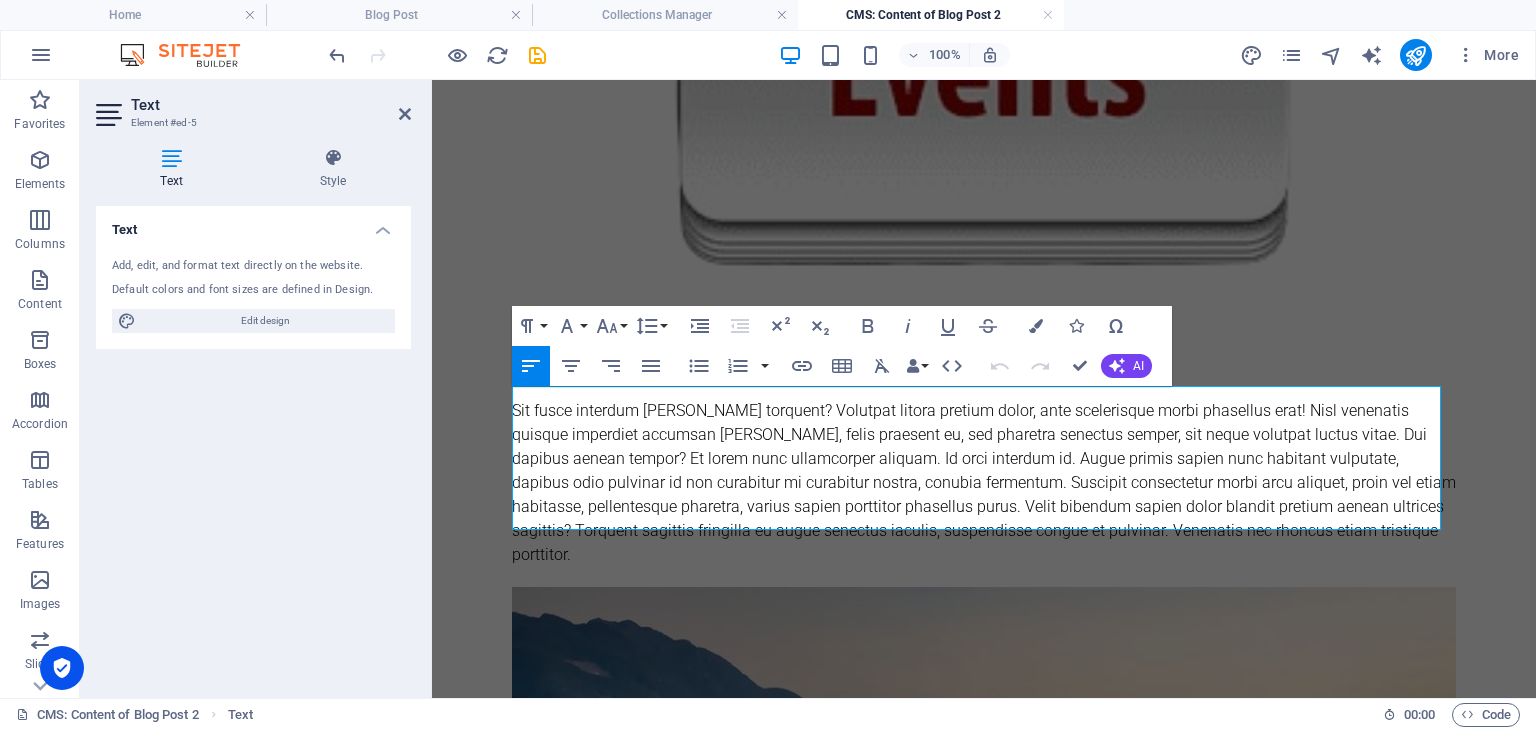click on "Sit fusce interdum [PERSON_NAME] torquent? Volutpat litora pretium dolor, ante scelerisque morbi phasellus erat! Nisl venenatis quisque imperdiet accumsan [PERSON_NAME], felis praesent eu, sed pharetra senectus semper, sit neque volutpat luctus vitae. Dui dapibus aenean tempor? Et lorem nunc ullamcorper aliquam. Id orci interdum id. Augue primis sapien nunc habitant vulputate, dapibus odio pulvinar id non curabitur mi curabitur nostra, conubia fermentum. Suscipit consectetur morbi arcu aliquet, proin vel etiam habitasse, pellentesque pharetra, varius sapien porttitor phasellus purus. Velit bibendum sapien dolor blandit pretium aenean ultrices sagittis? Torquent sagittis fringilla eu augue senectus iaculis, suspendisse congue et pulvinar. Venenatis nec rhoncus etiam tristique porttitor." at bounding box center (984, 483) 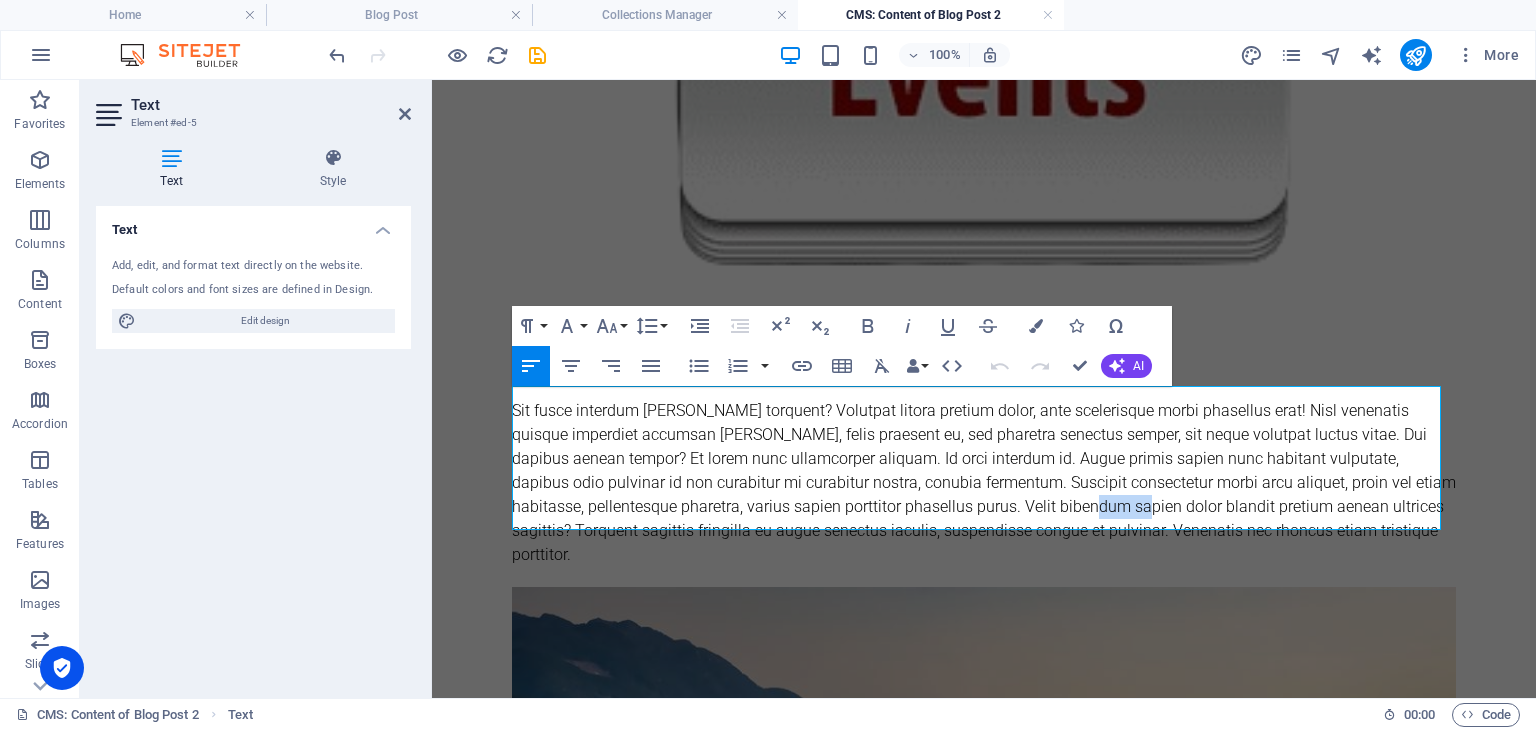 click on "Sit fusce interdum [PERSON_NAME] torquent? Volutpat litora pretium dolor, ante scelerisque morbi phasellus erat! Nisl venenatis quisque imperdiet accumsan [PERSON_NAME], felis praesent eu, sed pharetra senectus semper, sit neque volutpat luctus vitae. Dui dapibus aenean tempor? Et lorem nunc ullamcorper aliquam. Id orci interdum id. Augue primis sapien nunc habitant vulputate, dapibus odio pulvinar id non curabitur mi curabitur nostra, conubia fermentum. Suscipit consectetur morbi arcu aliquet, proin vel etiam habitasse, pellentesque pharetra, varius sapien porttitor phasellus purus. Velit bibendum sapien dolor blandit pretium aenean ultrices sagittis? Torquent sagittis fringilla eu augue senectus iaculis, suspendisse congue et pulvinar. Venenatis nec rhoncus etiam tristique porttitor." at bounding box center [984, 483] 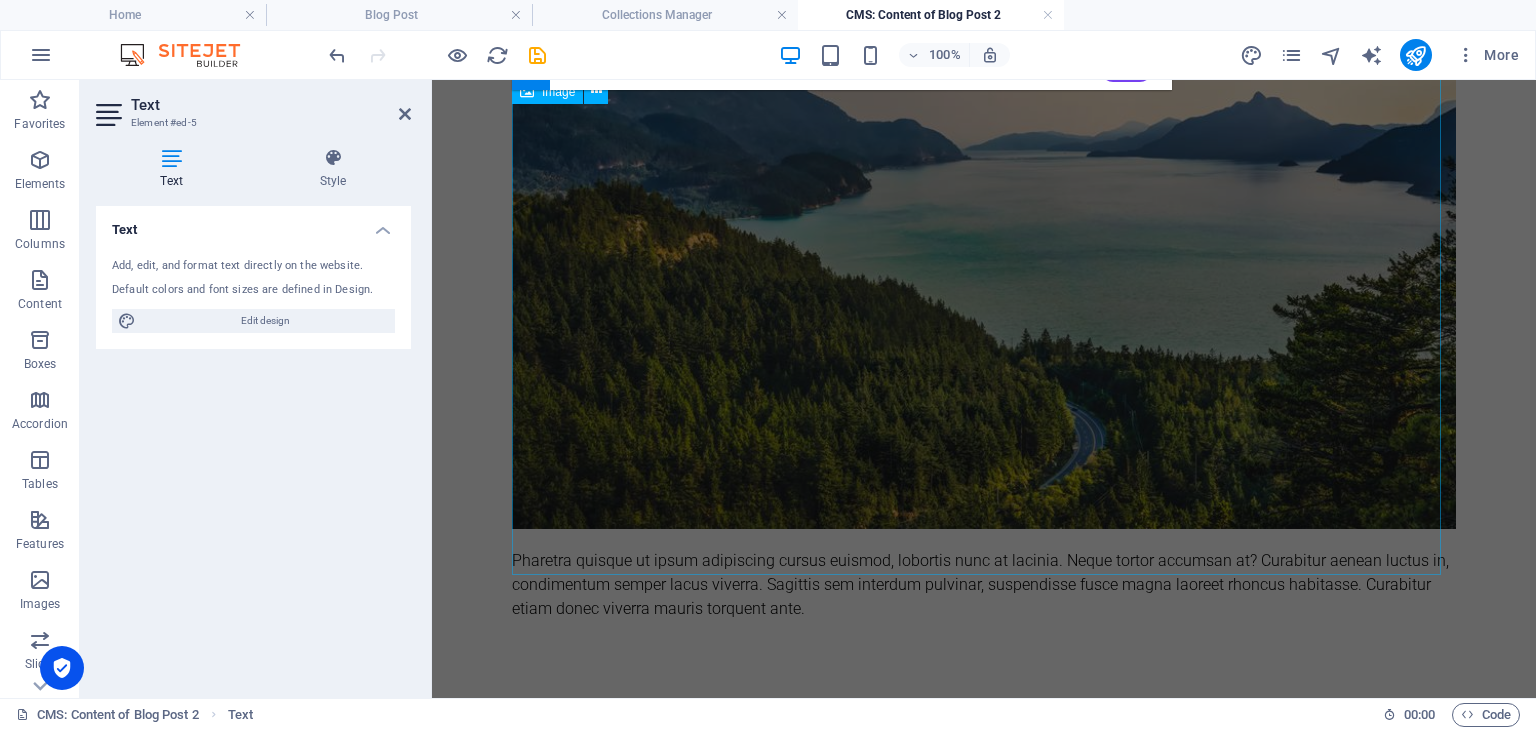 scroll, scrollTop: 1197, scrollLeft: 0, axis: vertical 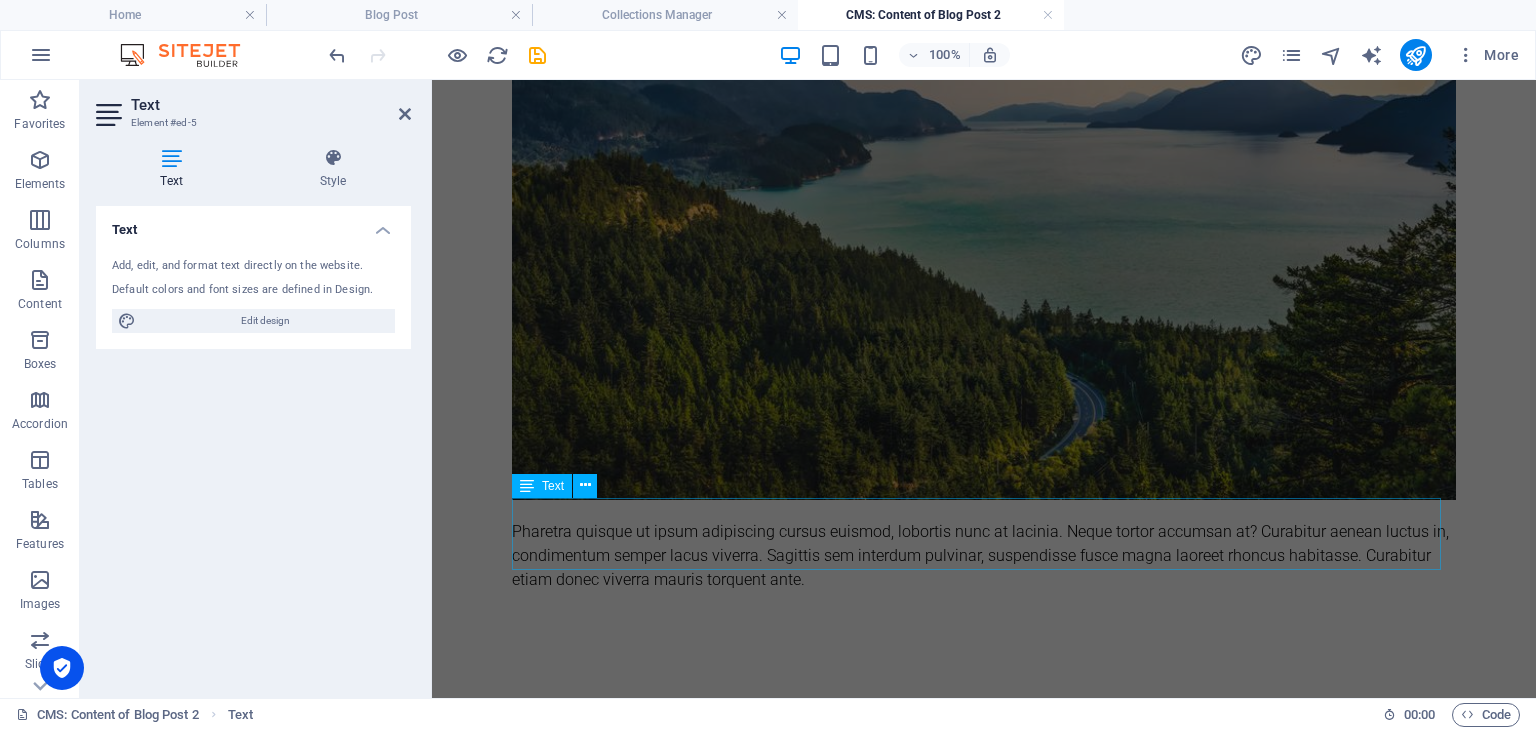 click on "Pharetra quisque ut ipsum adipiscing cursus euismod, lobortis nunc at lacinia. Neque tortor accumsan at? Curabitur aenean luctus in, condimentum semper lacus viverra. Sagittis sem interdum pulvinar, suspendisse fusce magna laoreet rhoncus habitasse. Curabitur etiam donec viverra mauris torquent ante." at bounding box center (984, 556) 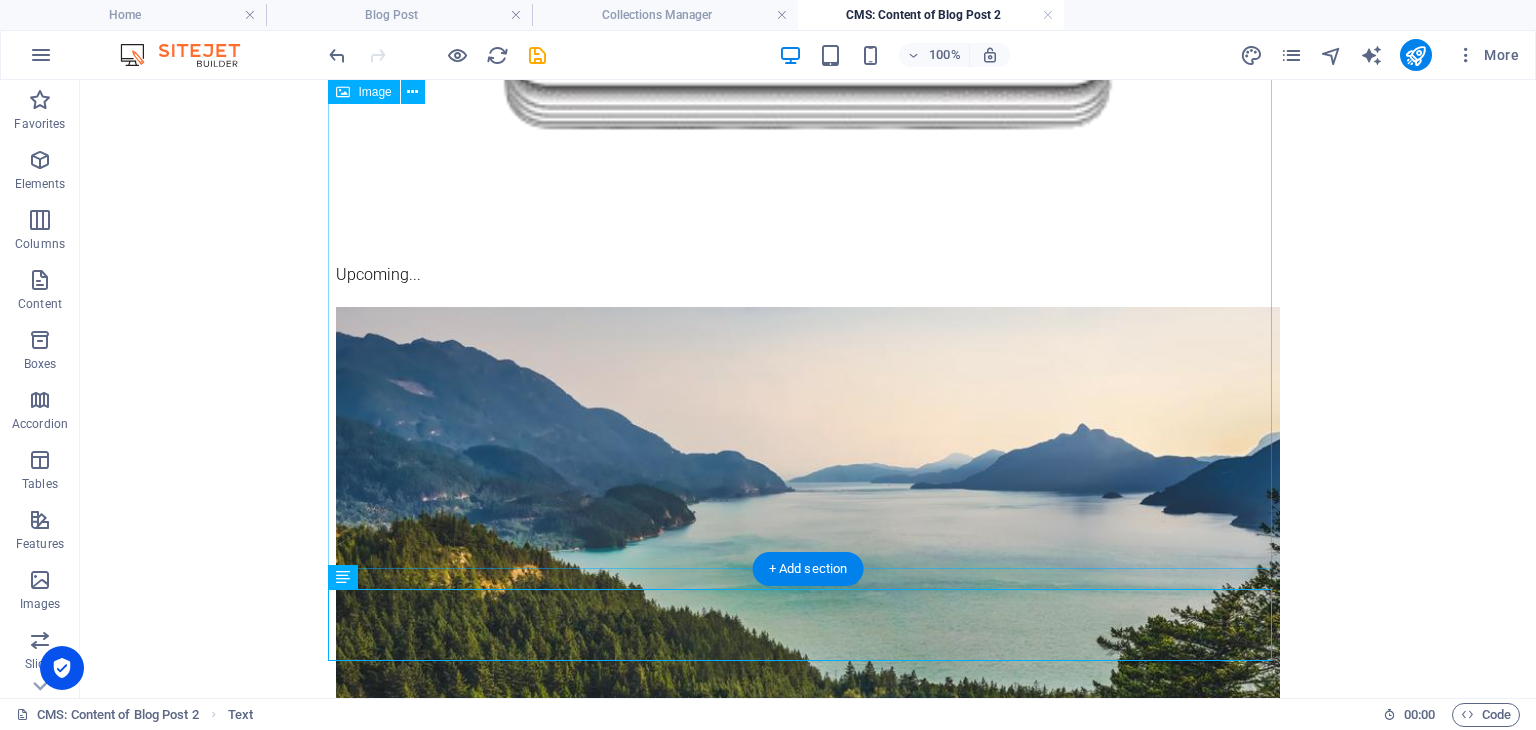click at bounding box center [808, 584] 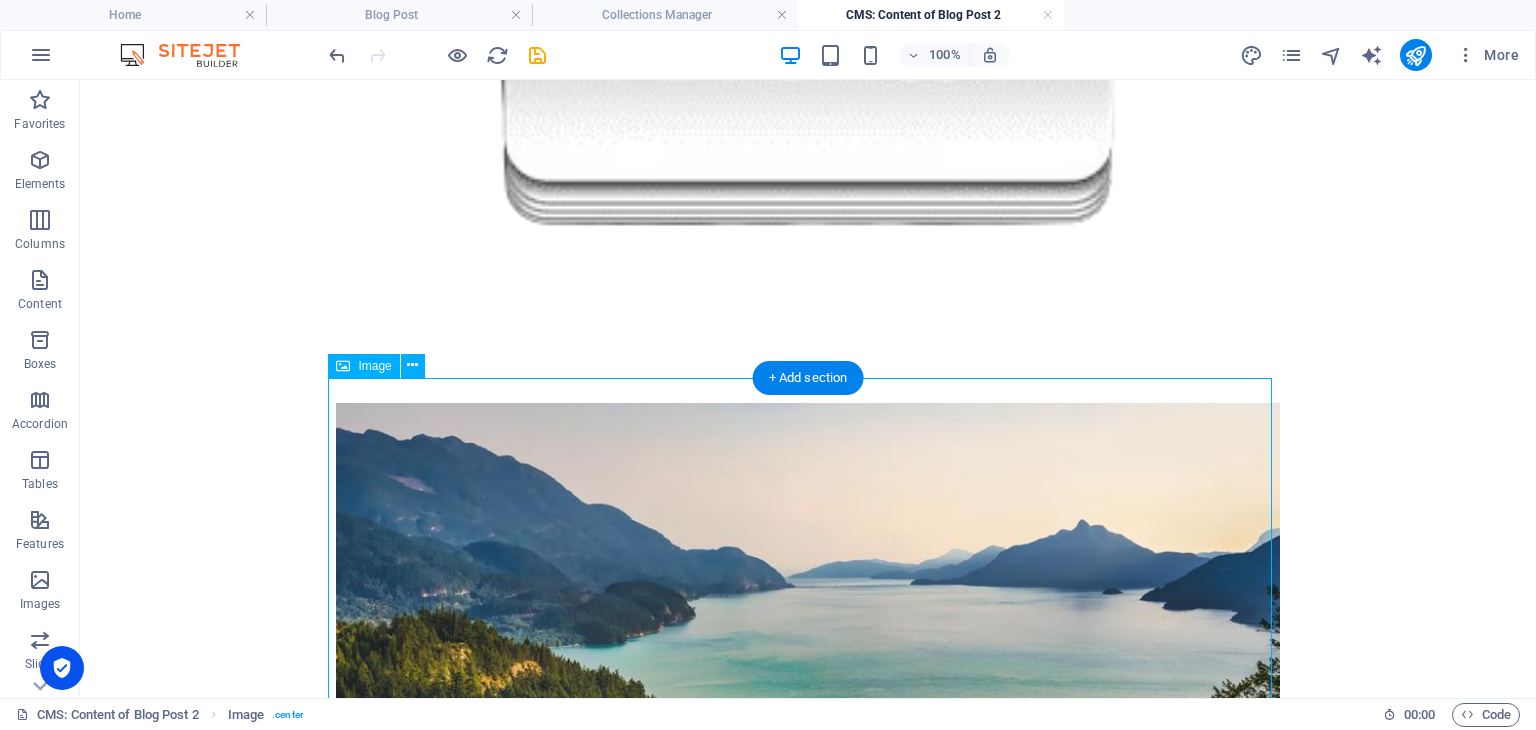 scroll, scrollTop: 1220, scrollLeft: 0, axis: vertical 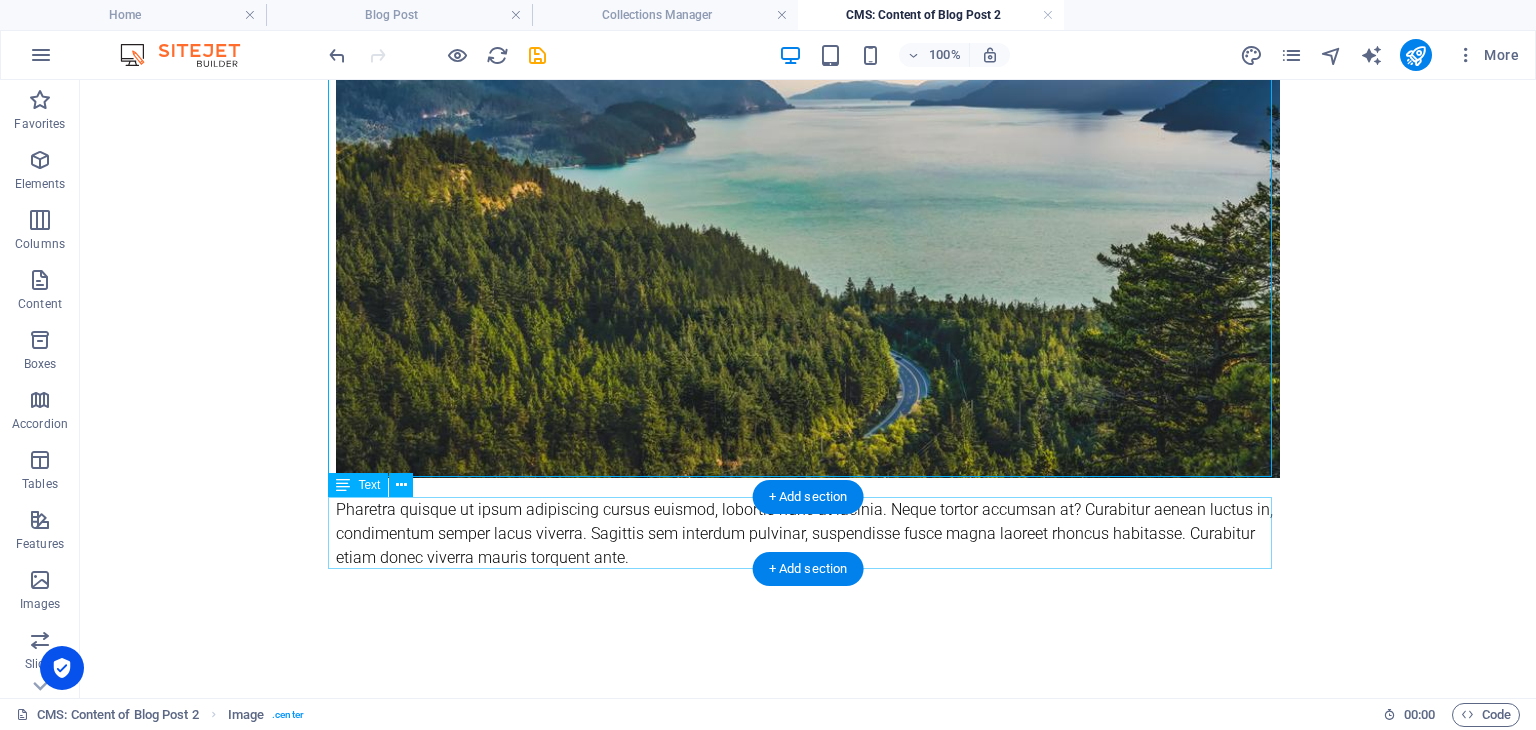 click on "Pharetra quisque ut ipsum adipiscing cursus euismod, lobortis nunc at lacinia. Neque tortor accumsan at? Curabitur aenean luctus in, condimentum semper lacus viverra. Sagittis sem interdum pulvinar, suspendisse fusce magna laoreet rhoncus habitasse. Curabitur etiam donec viverra mauris torquent ante." at bounding box center (808, 534) 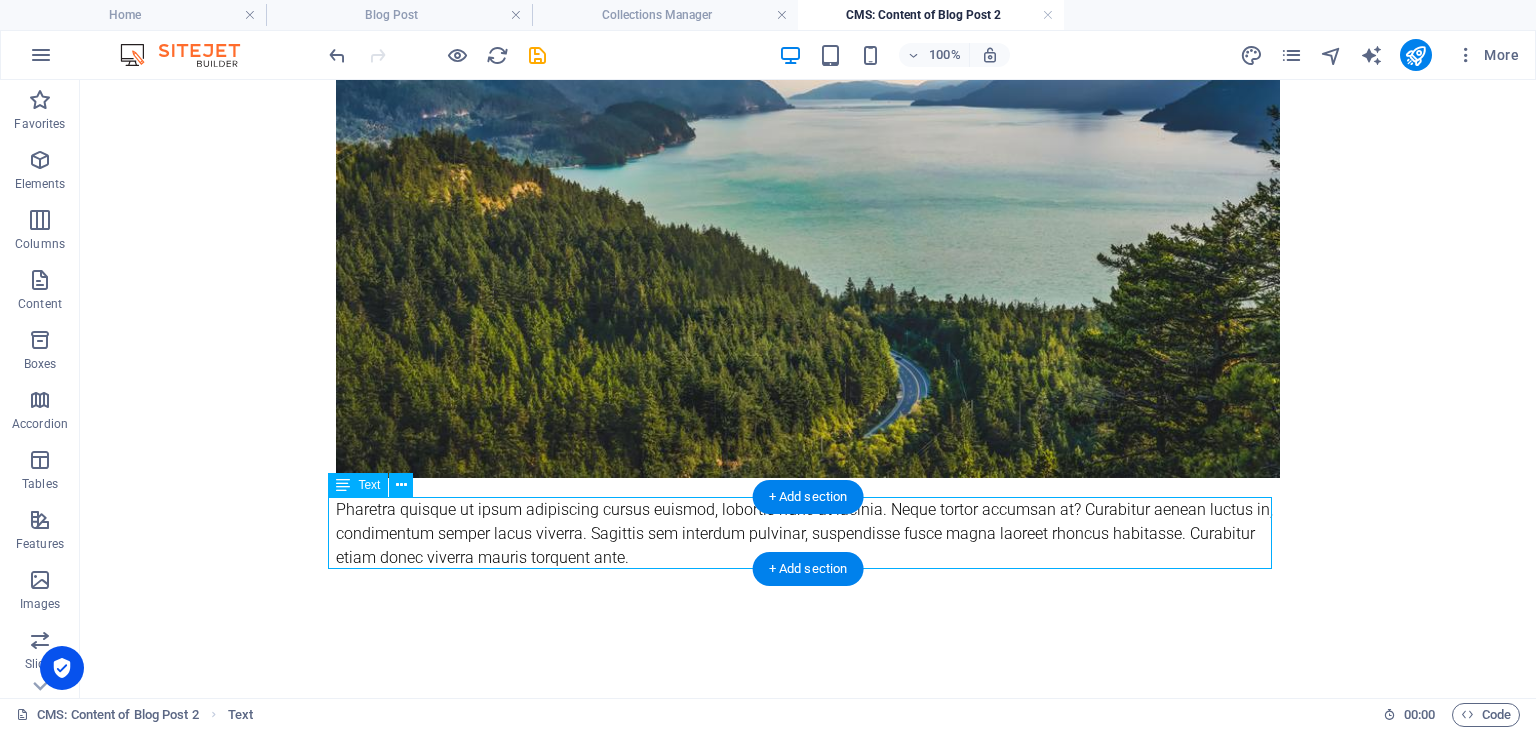 click on "Pharetra quisque ut ipsum adipiscing cursus euismod, lobortis nunc at lacinia. Neque tortor accumsan at? Curabitur aenean luctus in, condimentum semper lacus viverra. Sagittis sem interdum pulvinar, suspendisse fusce magna laoreet rhoncus habitasse. Curabitur etiam donec viverra mauris torquent ante." at bounding box center [808, 534] 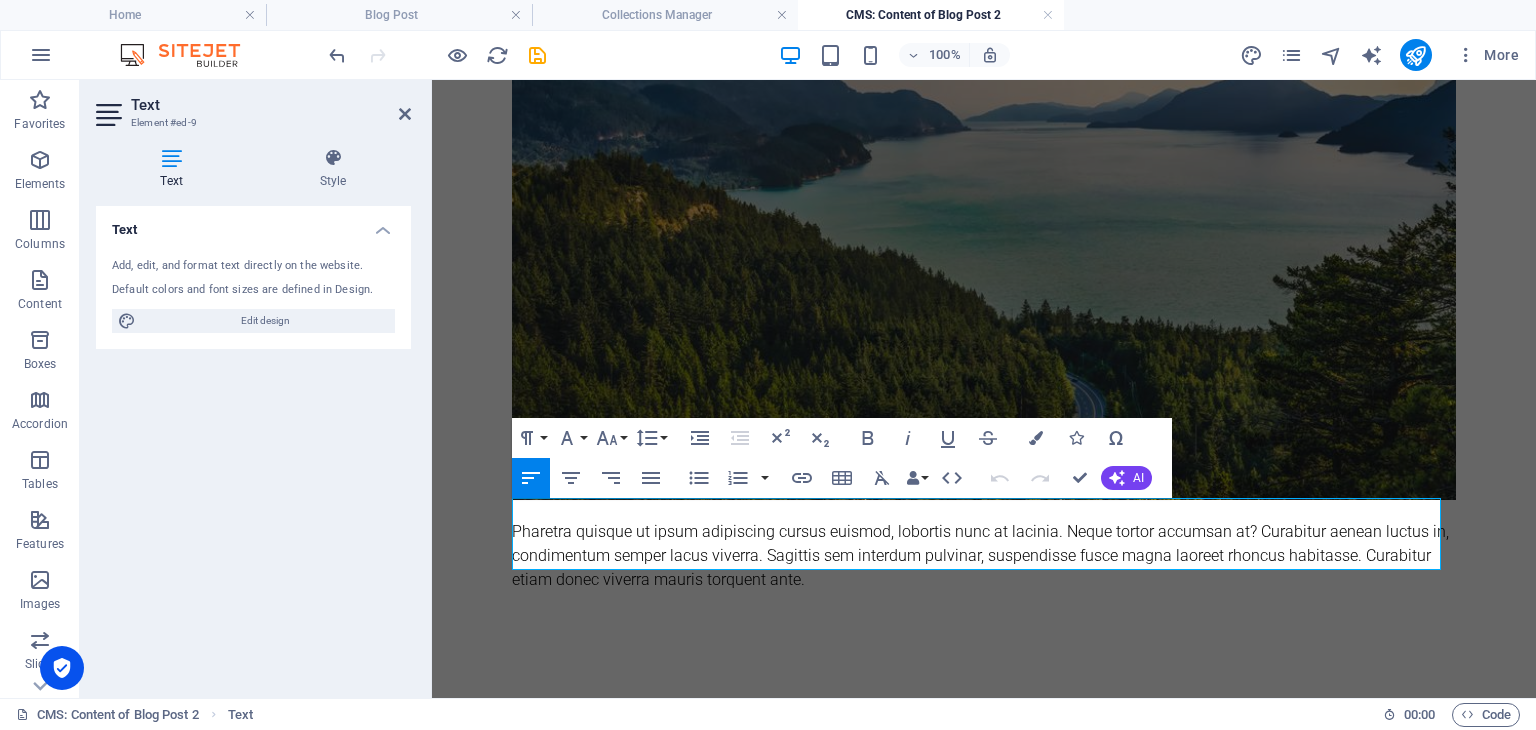 click on "Pharetra quisque ut ipsum adipiscing cursus euismod, lobortis nunc at lacinia. Neque tortor accumsan at? Curabitur aenean luctus in, condimentum semper lacus viverra. Sagittis sem interdum pulvinar, suspendisse fusce magna laoreet rhoncus habitasse. Curabitur etiam donec viverra mauris torquent ante." at bounding box center [984, 556] 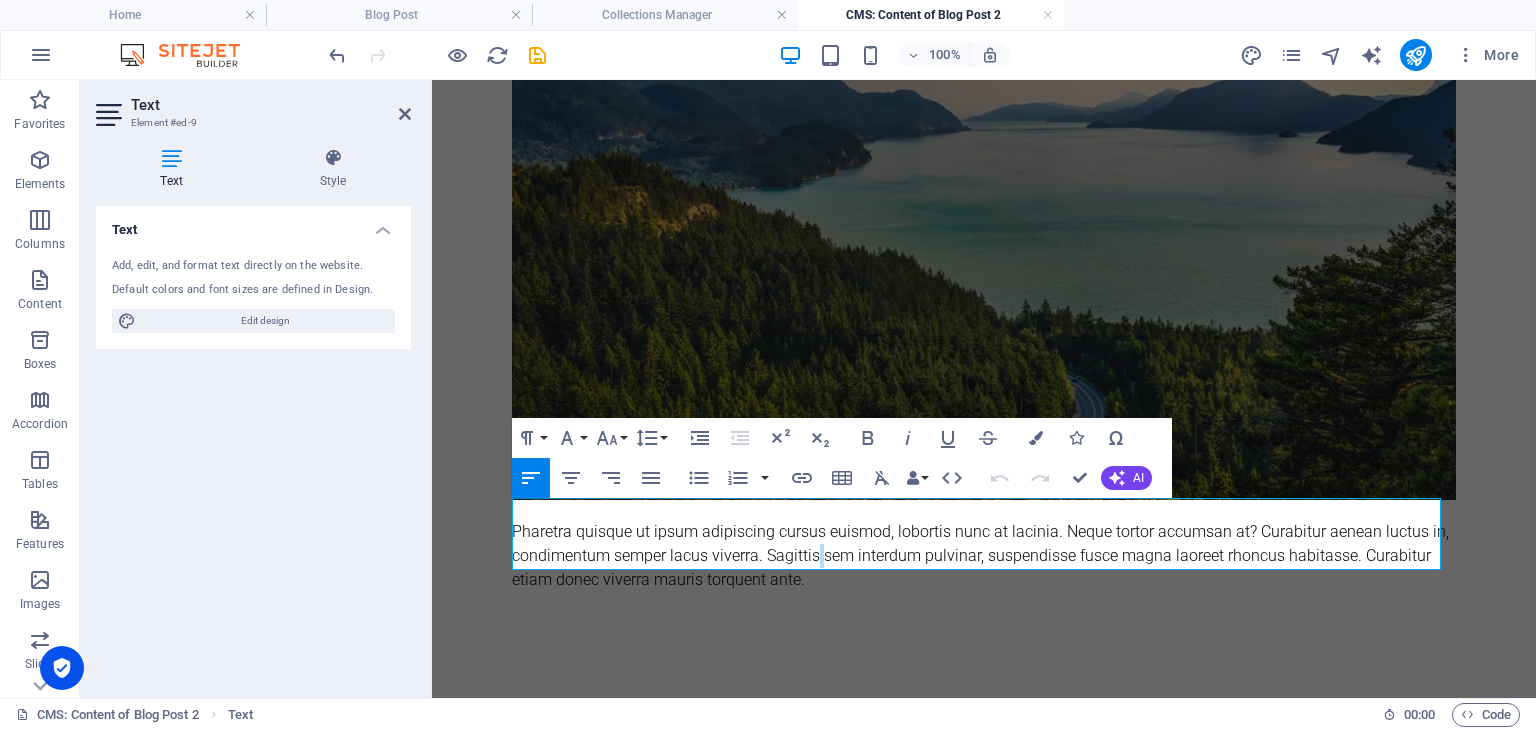 click on "Pharetra quisque ut ipsum adipiscing cursus euismod, lobortis nunc at lacinia. Neque tortor accumsan at? Curabitur aenean luctus in, condimentum semper lacus viverra. Sagittis sem interdum pulvinar, suspendisse fusce magna laoreet rhoncus habitasse. Curabitur etiam donec viverra mauris torquent ante." at bounding box center [984, 556] 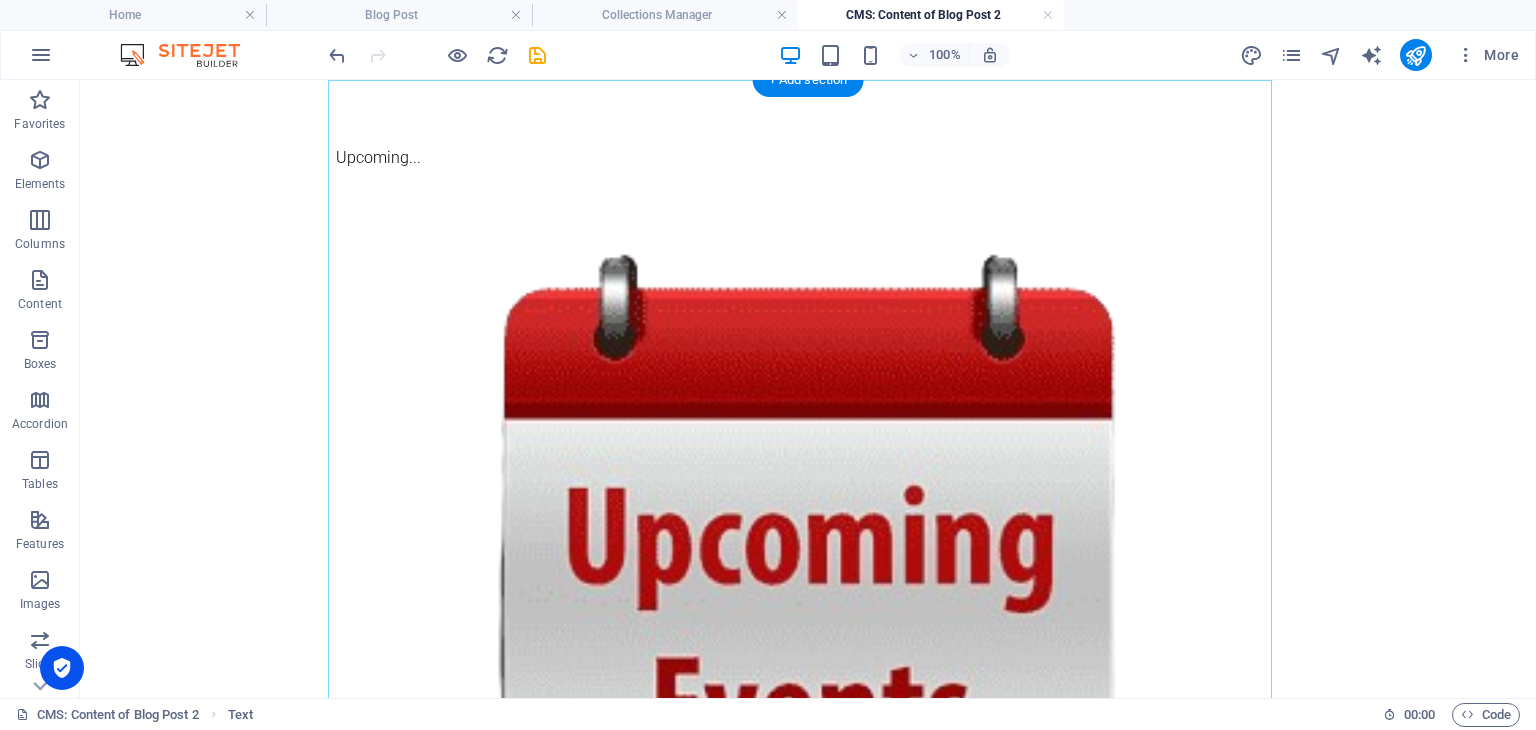 scroll, scrollTop: 0, scrollLeft: 0, axis: both 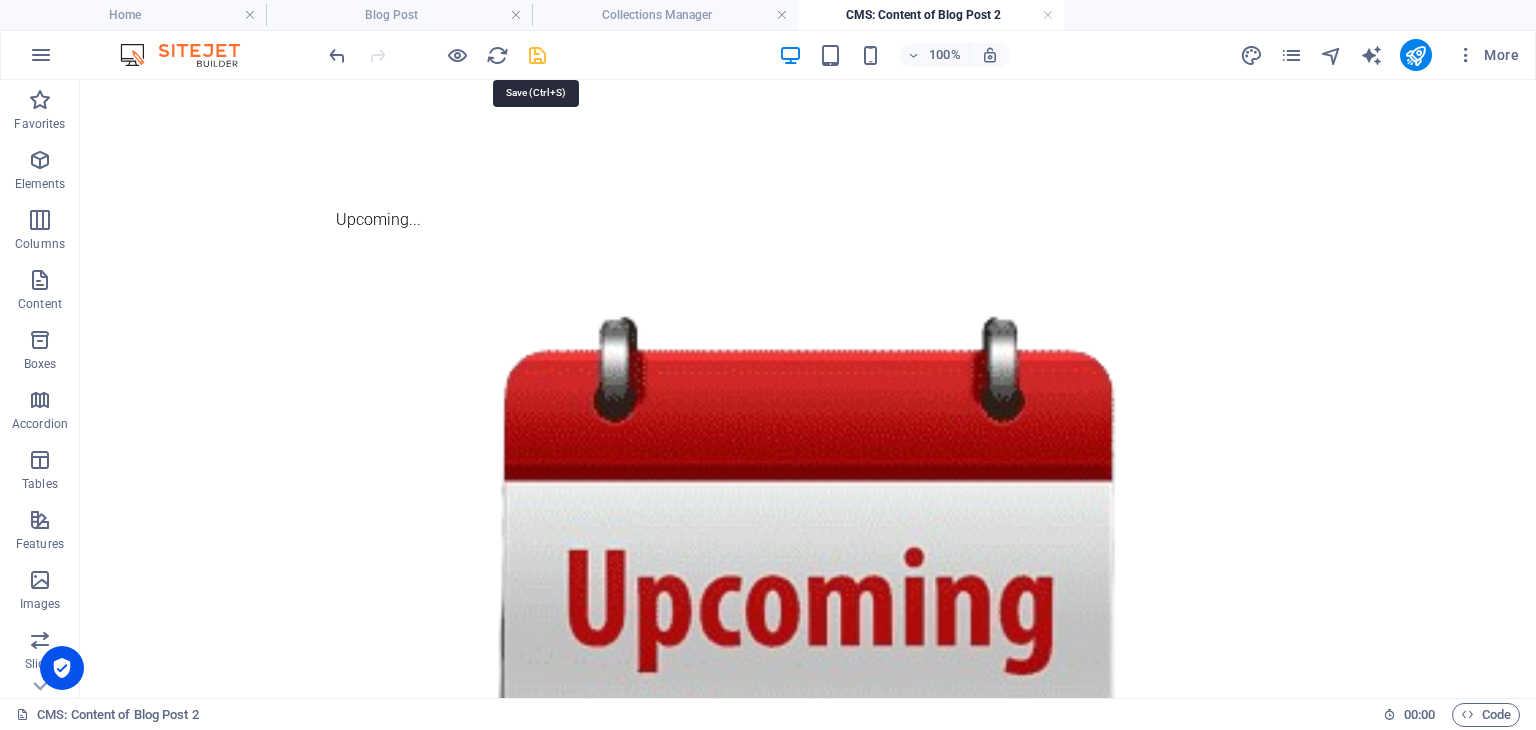 click at bounding box center [537, 55] 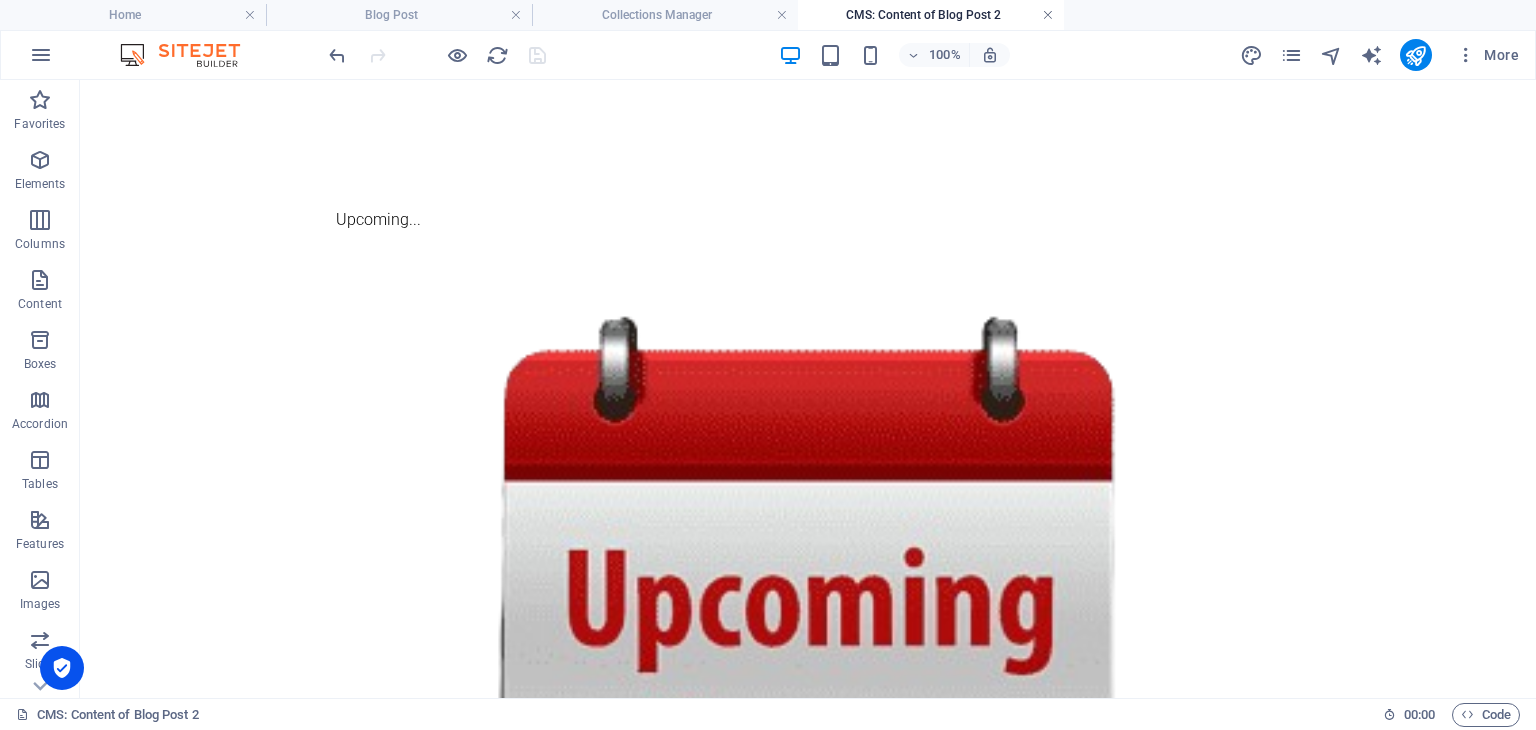 click at bounding box center (1048, 15) 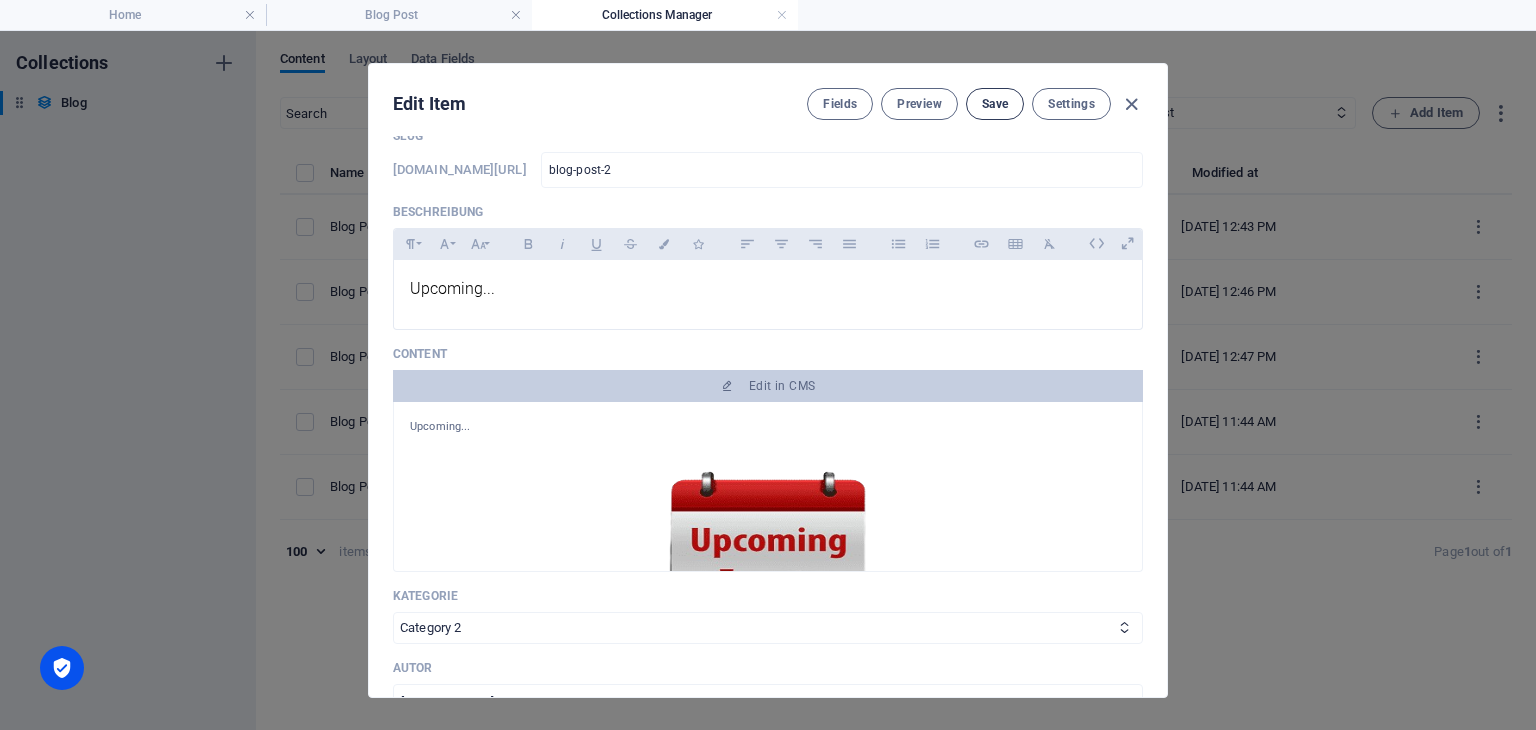 click on "Save" at bounding box center (995, 104) 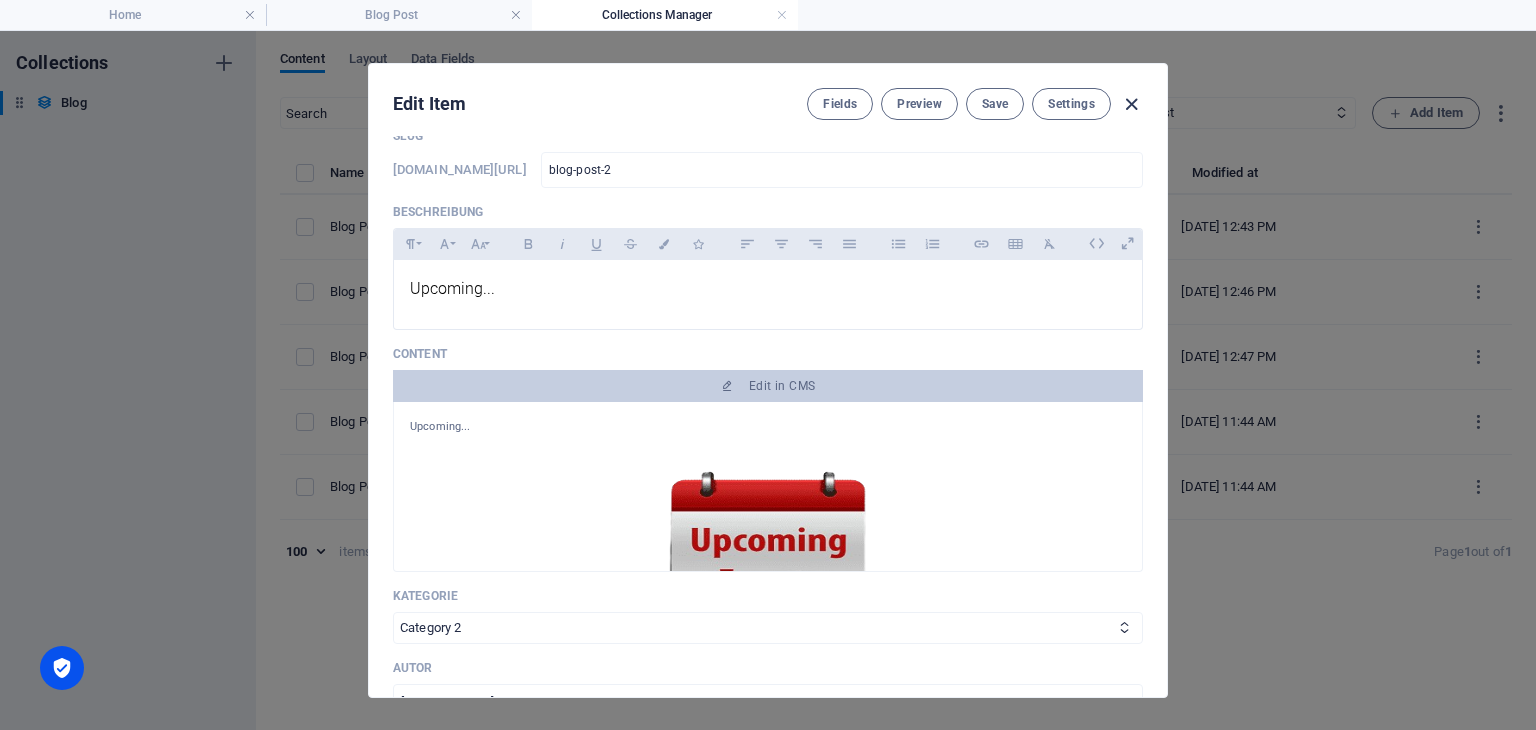 click at bounding box center [1131, 104] 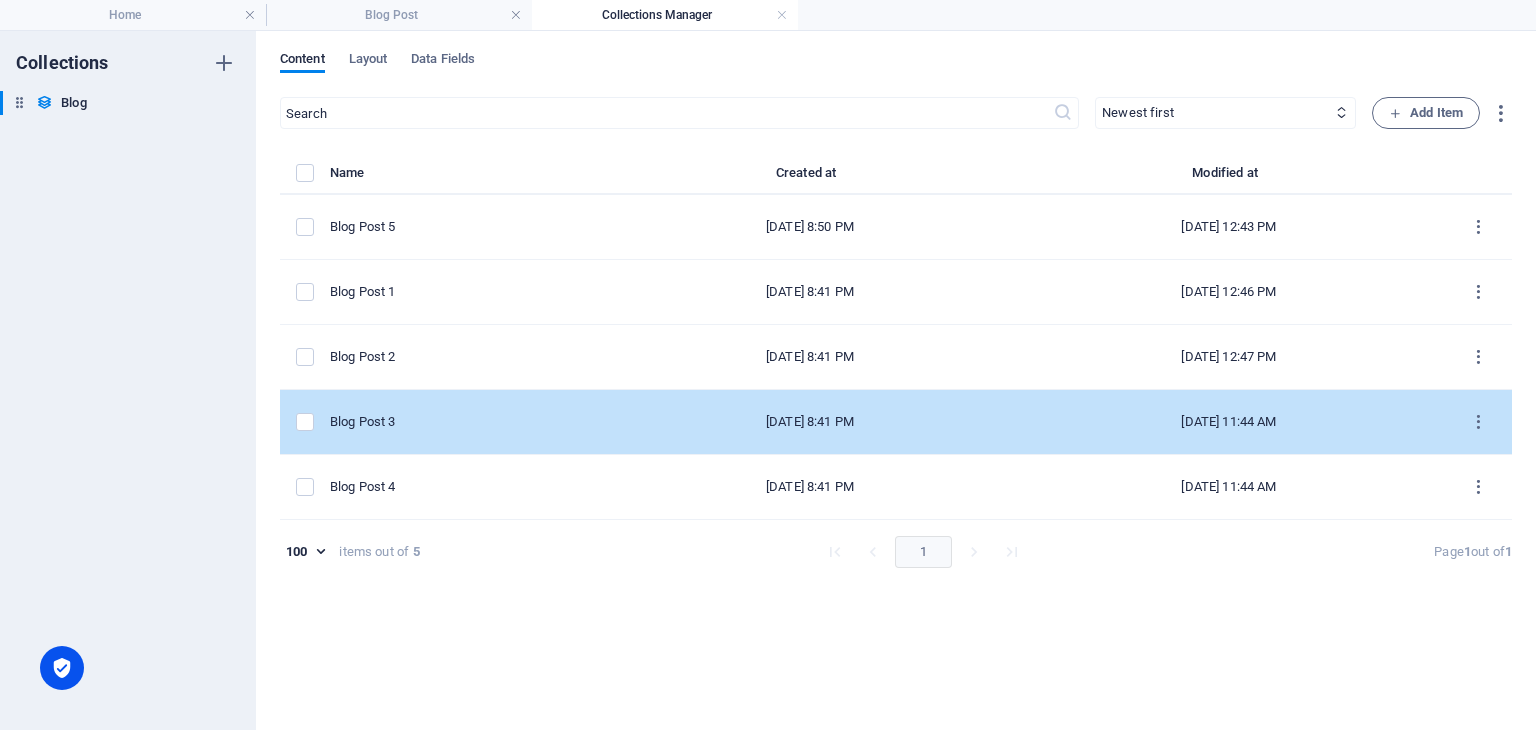 click on "[DATE] 8:41 PM" at bounding box center [810, 422] 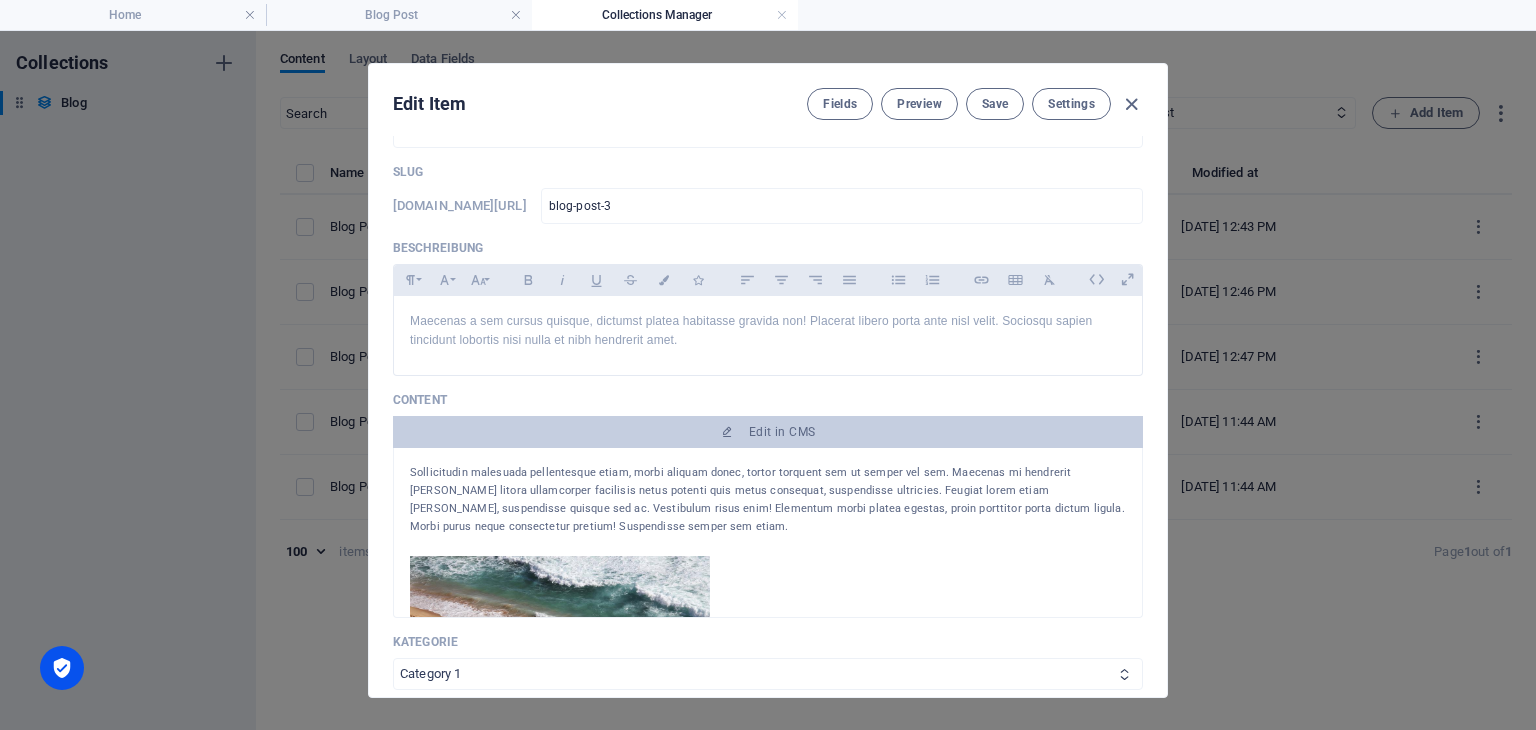 scroll, scrollTop: 0, scrollLeft: 0, axis: both 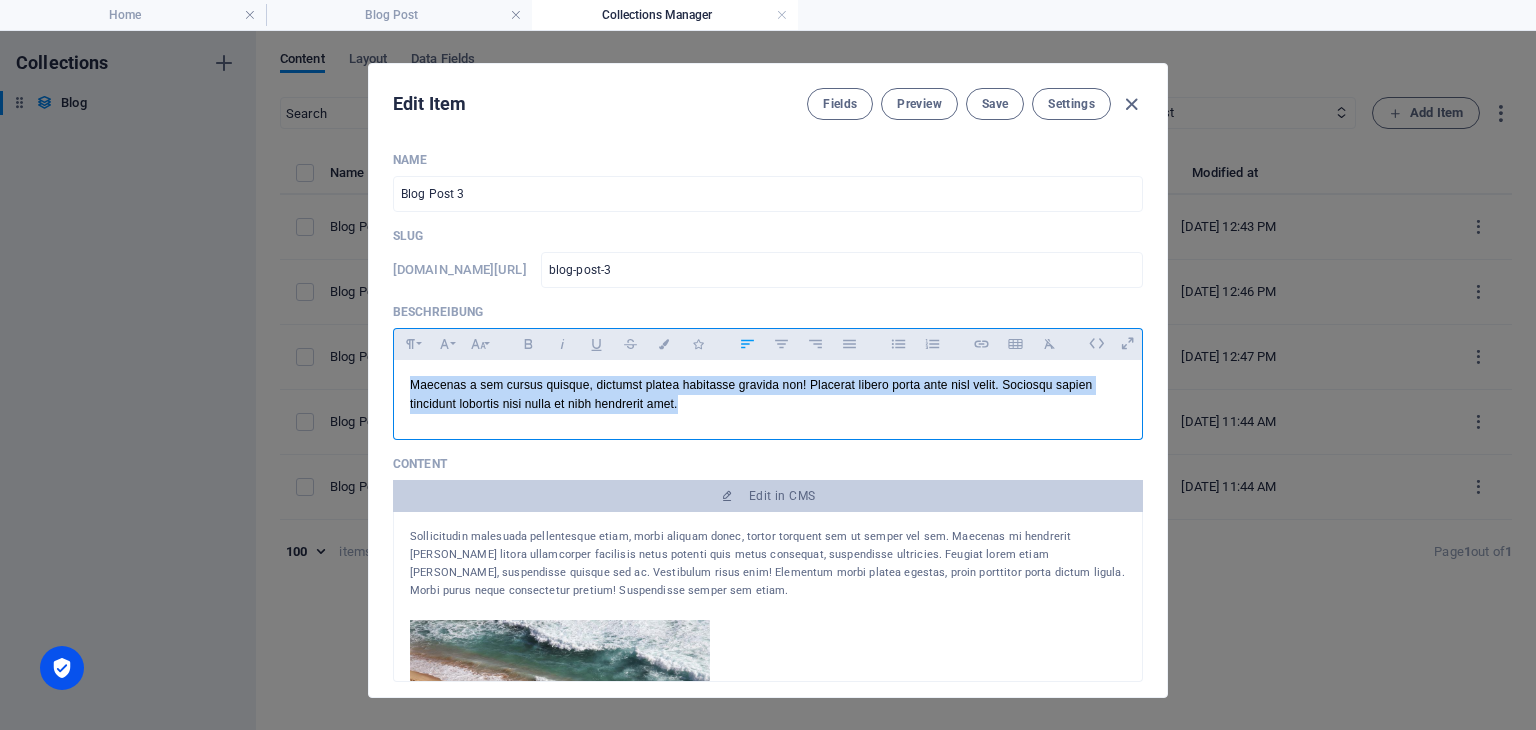 drag, startPoint x: 753, startPoint y: 417, endPoint x: 394, endPoint y: 372, distance: 361.80936 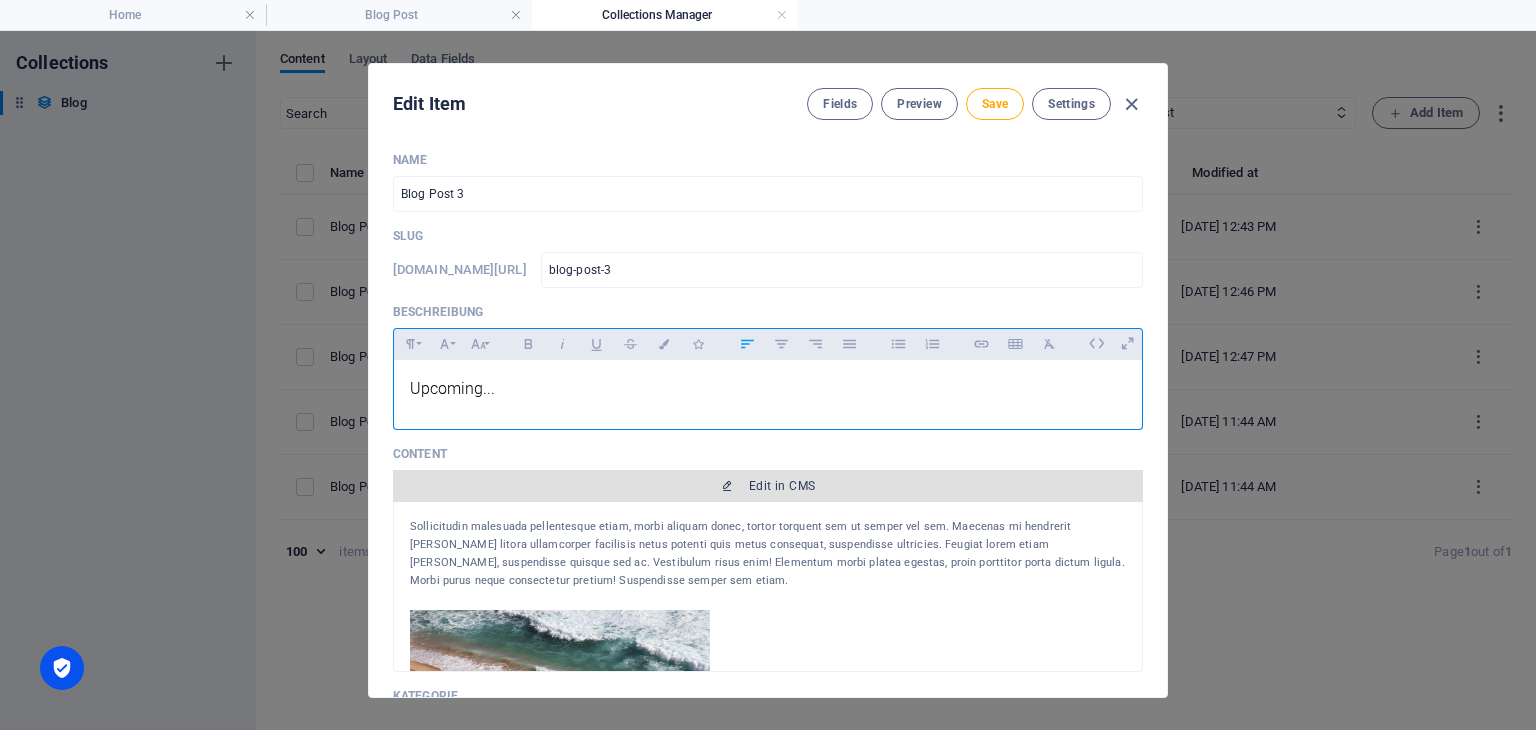 scroll, scrollTop: 100, scrollLeft: 0, axis: vertical 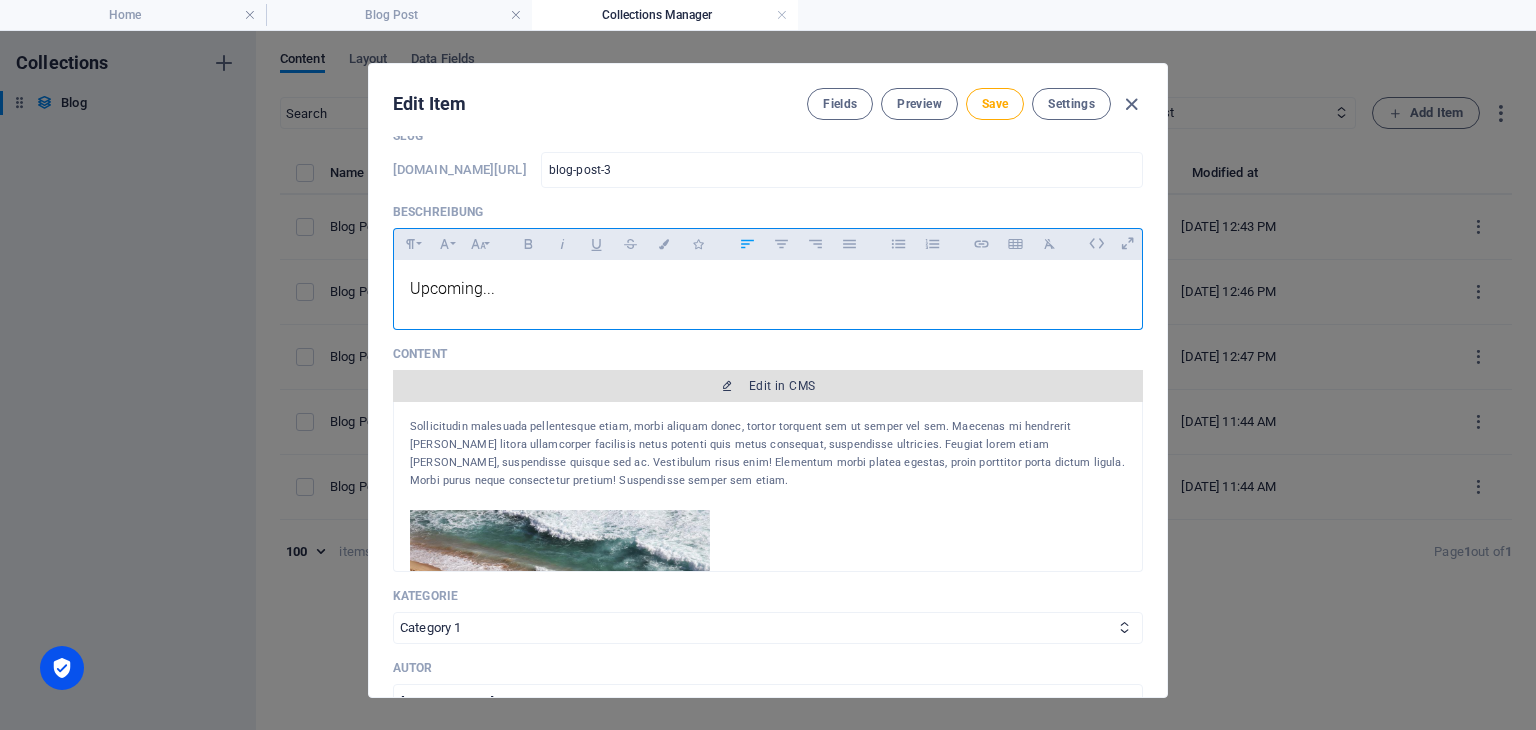 click on "Edit in CMS" at bounding box center (782, 386) 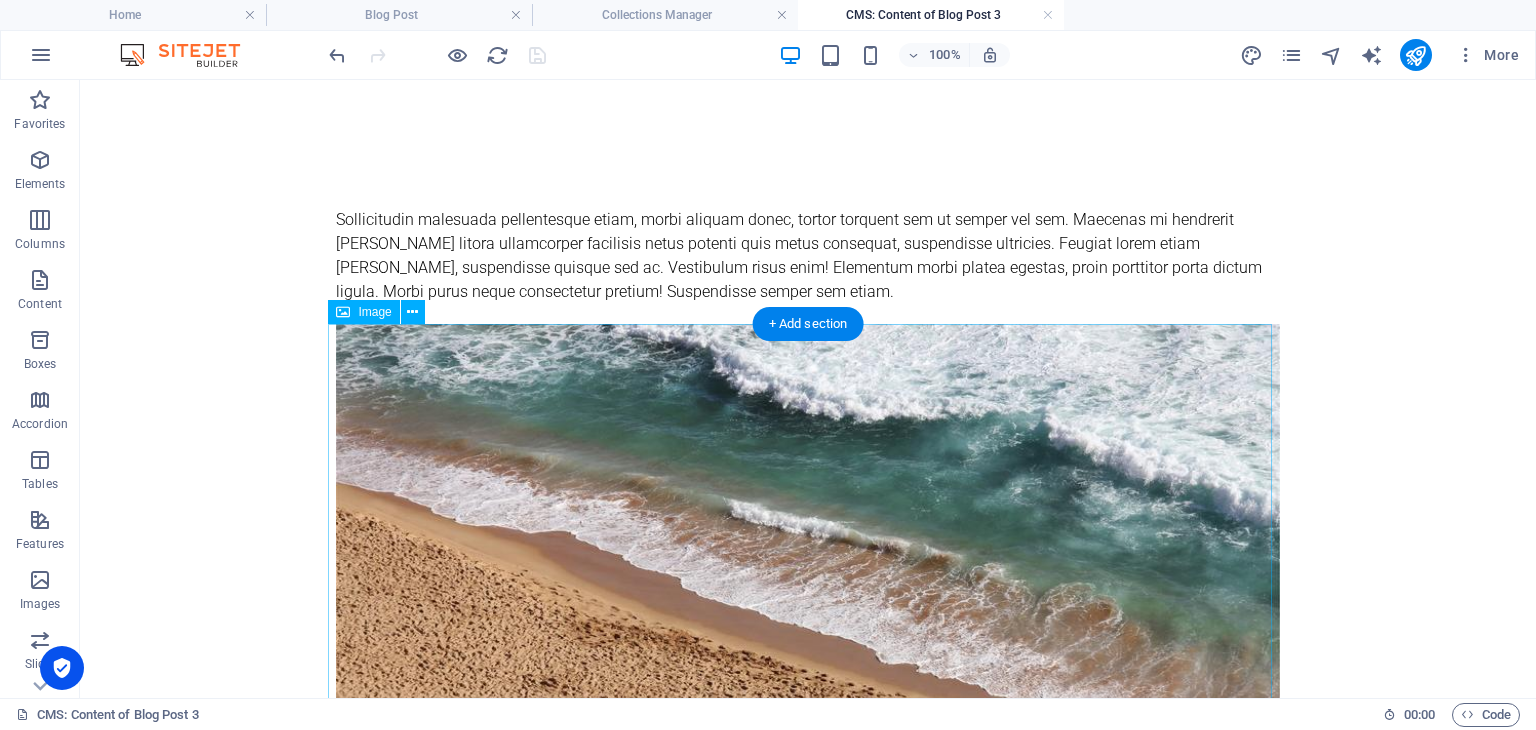 scroll, scrollTop: 0, scrollLeft: 0, axis: both 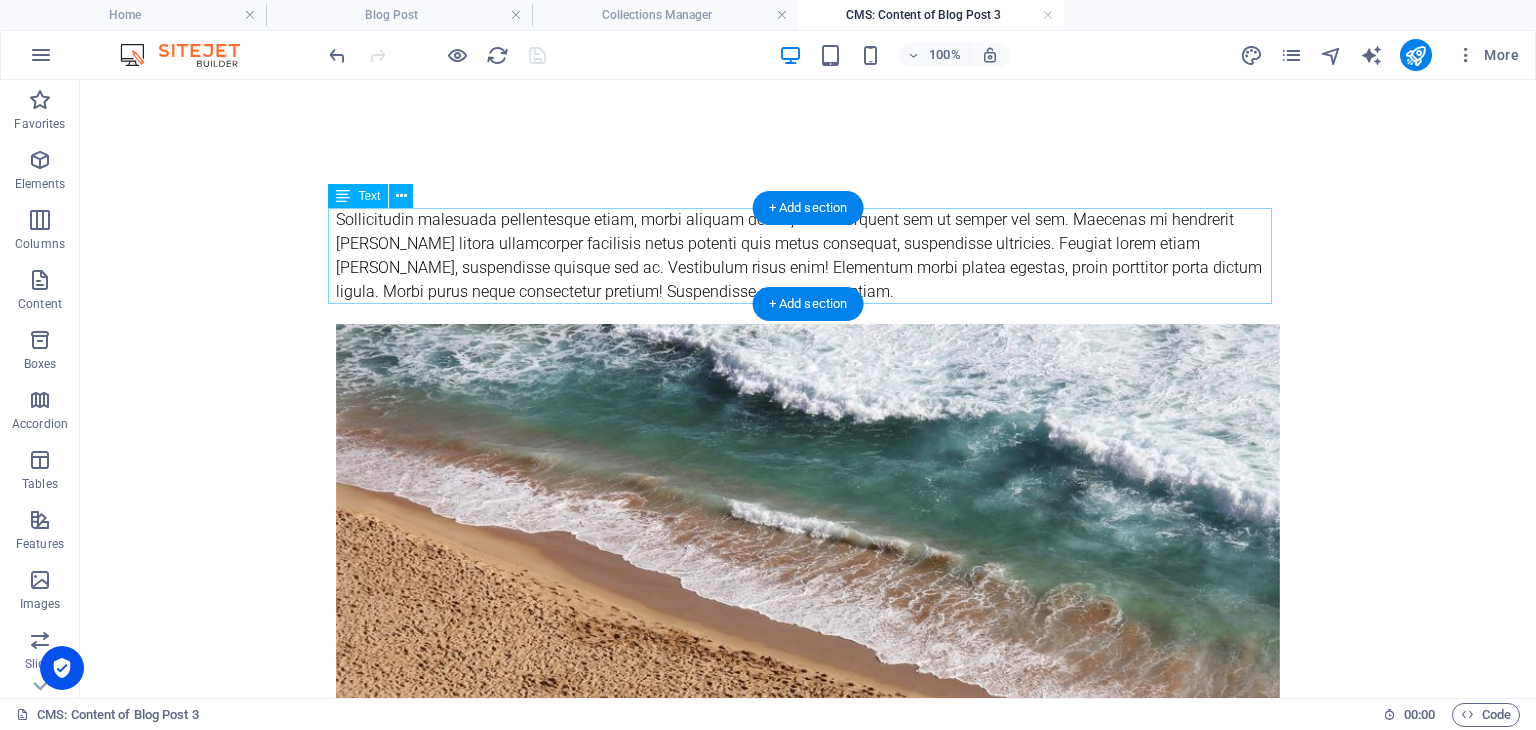 click on "Sollicitudin malesuada pellentesque etiam, morbi aliquam donec, tortor torquent sem ut semper vel sem. Maecenas mi hendrerit [PERSON_NAME] litora ullamcorper facilisis netus potenti quis metus consequat, suspendisse ultricies. Feugiat lorem etiam [PERSON_NAME], suspendisse quisque sed ac. Vestibulum risus enim! Elementum morbi platea egestas, proin porttitor porta dictum ligula. Morbi purus neque consectetur pretium! Suspendisse semper sem etiam." at bounding box center [808, 256] 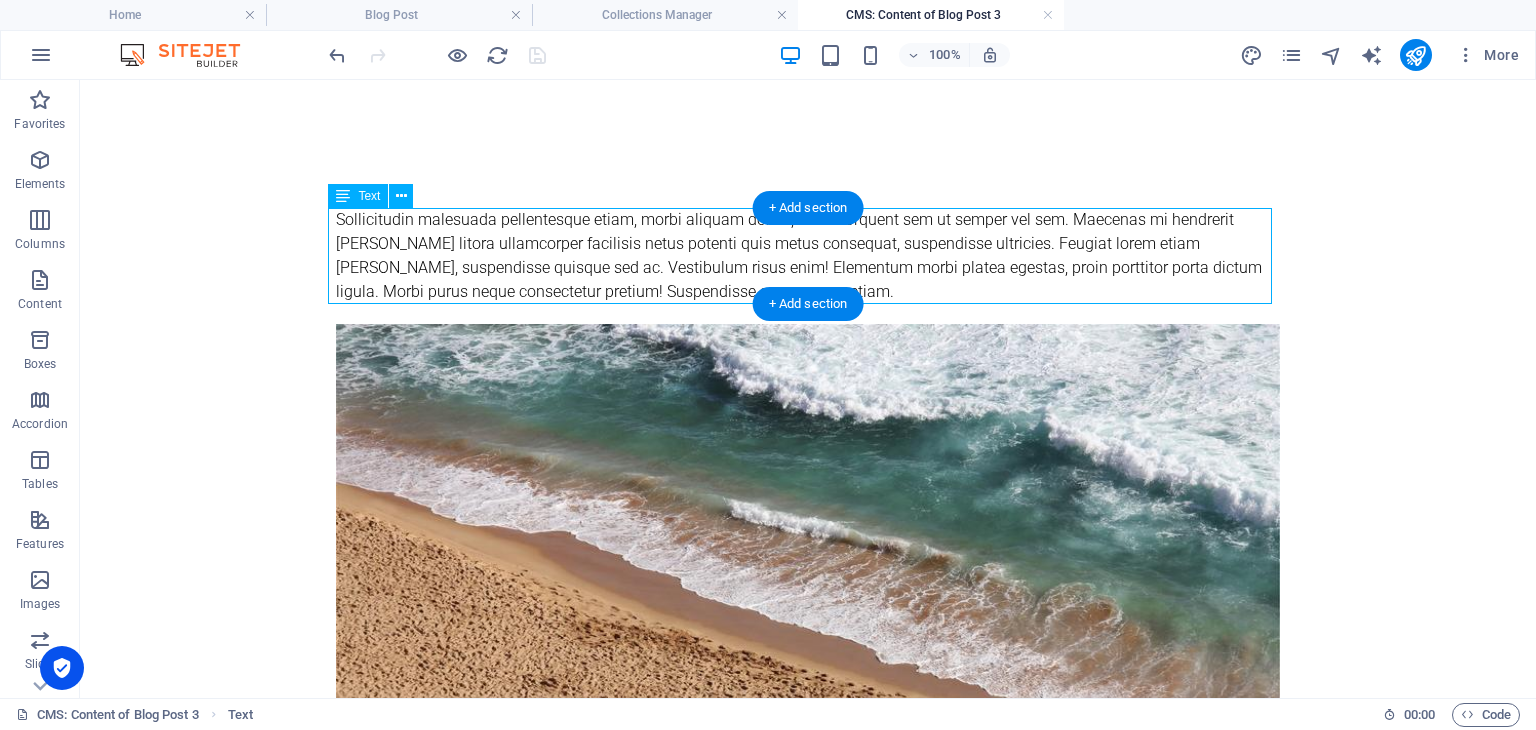 drag, startPoint x: 633, startPoint y: 293, endPoint x: 280, endPoint y: 293, distance: 353 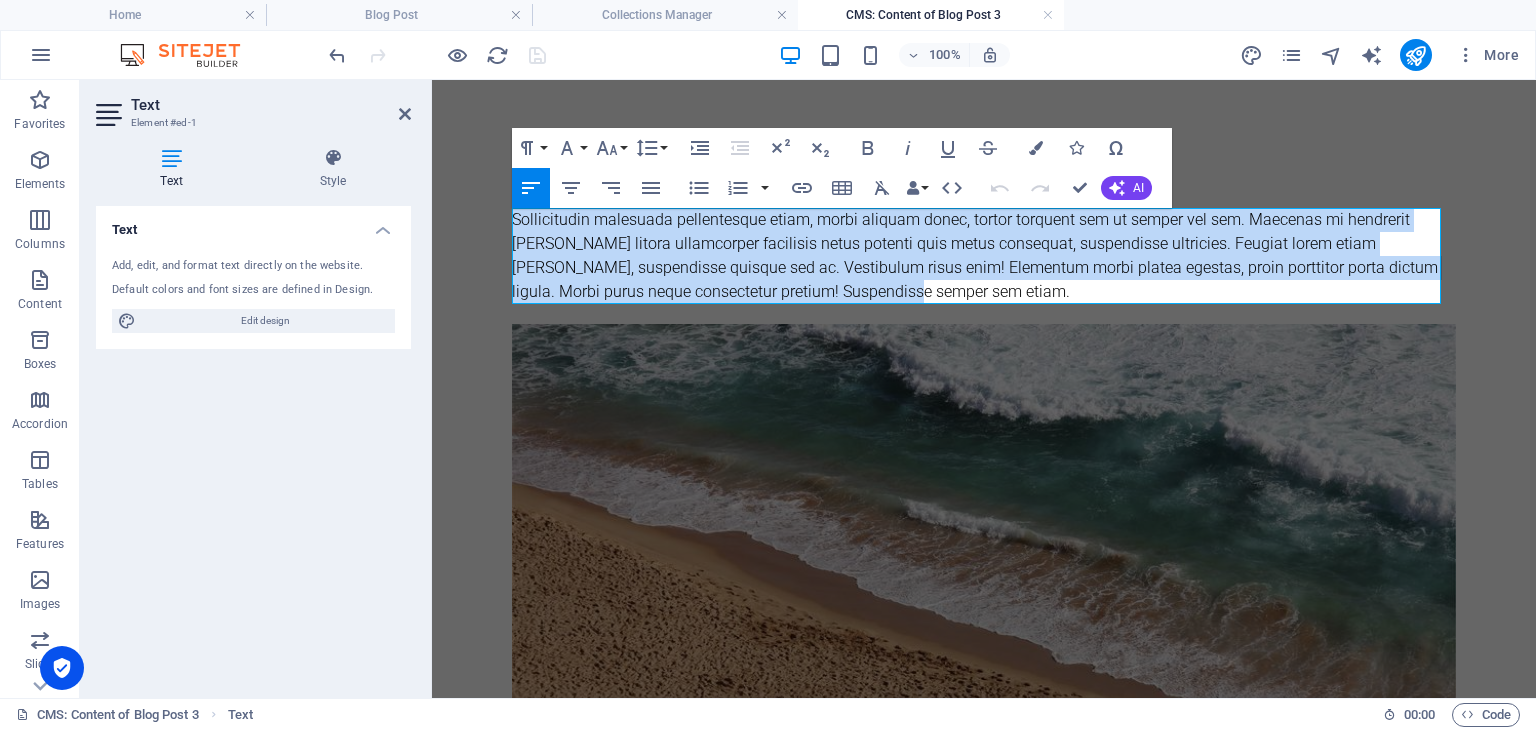 drag, startPoint x: 892, startPoint y: 293, endPoint x: 500, endPoint y: 217, distance: 399.29938 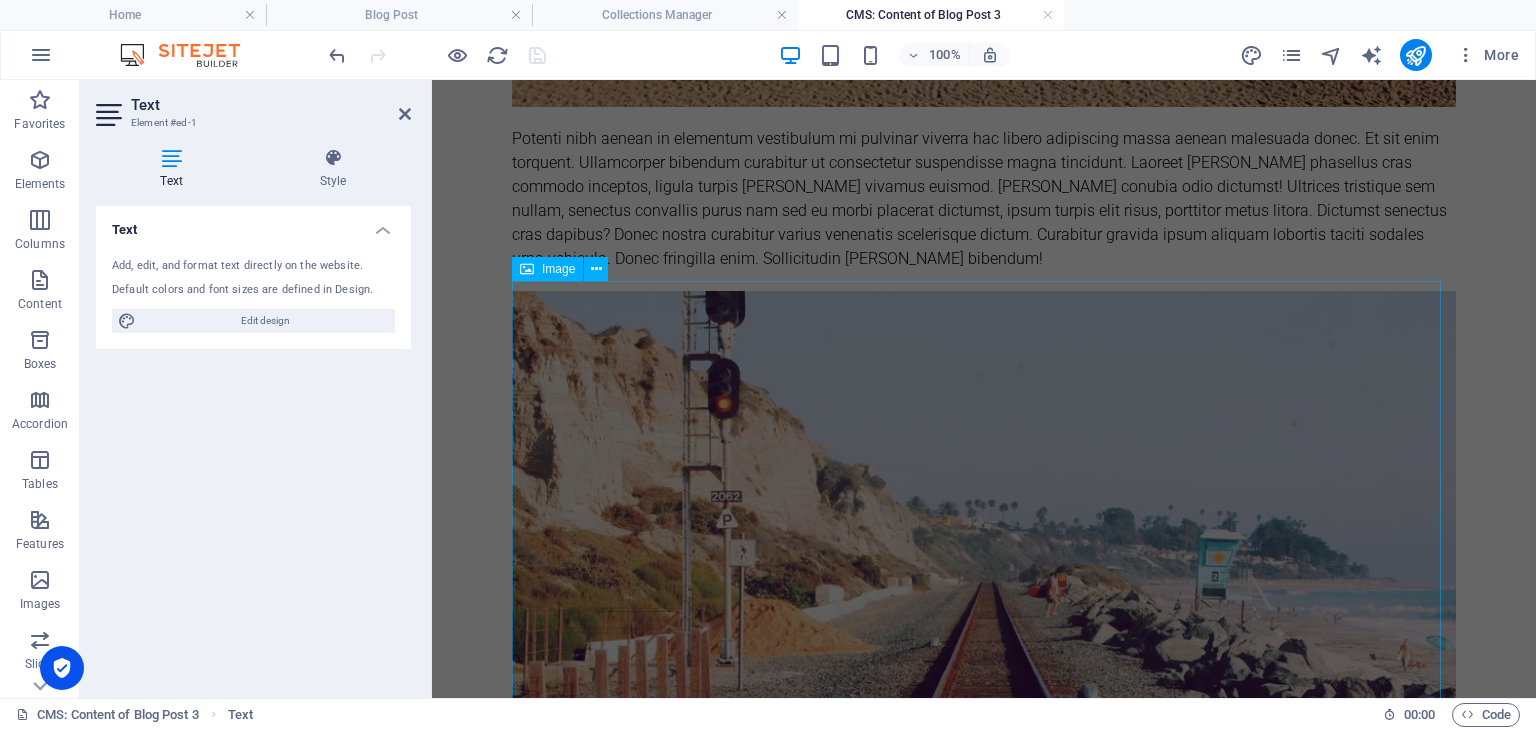 scroll, scrollTop: 700, scrollLeft: 0, axis: vertical 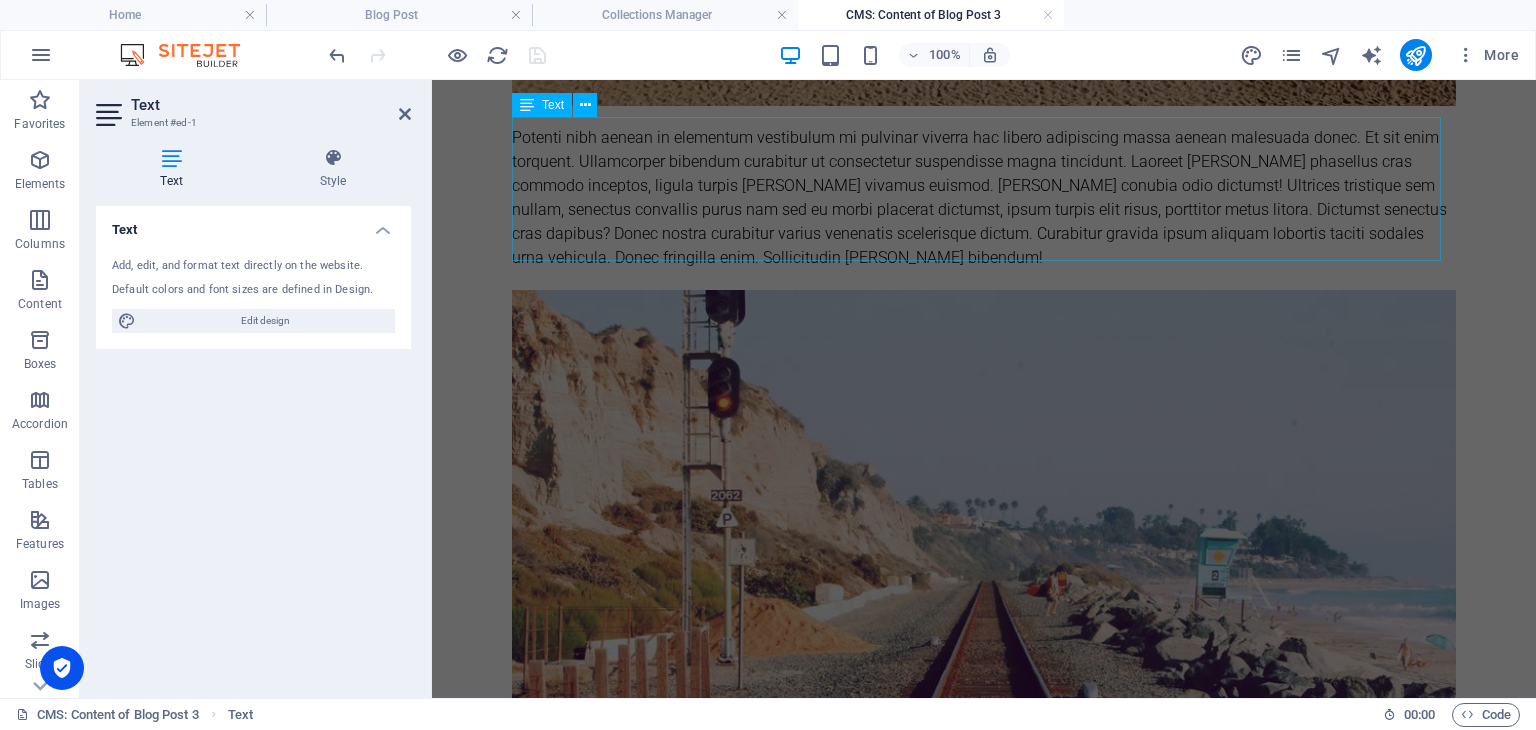 click on "Potenti nibh aenean in elementum vestibulum mi pulvinar viverra hac libero adipiscing massa aenean malesuada donec. Et sit enim torquent. Ullamcorper bibendum curabitur ut consectetur suspendisse magna tincidunt. Laoreet [PERSON_NAME] phasellus cras commodo inceptos, ligula turpis [PERSON_NAME] vivamus euismod. [PERSON_NAME] conubia odio dictumst! Ultrices tristique sem nullam, senectus convallis purus nam sed eu morbi placerat dictumst, ipsum turpis elit risus, porttitor metus litora. Dictumst senectus cras dapibus? Donec nostra curabitur varius venenatis scelerisque dictum. Curabitur gravida ipsum aliquam lobortis taciti sodales urna vehicula. Donec fringilla enim. Sollicitudin [PERSON_NAME] bibendum!" at bounding box center [984, 198] 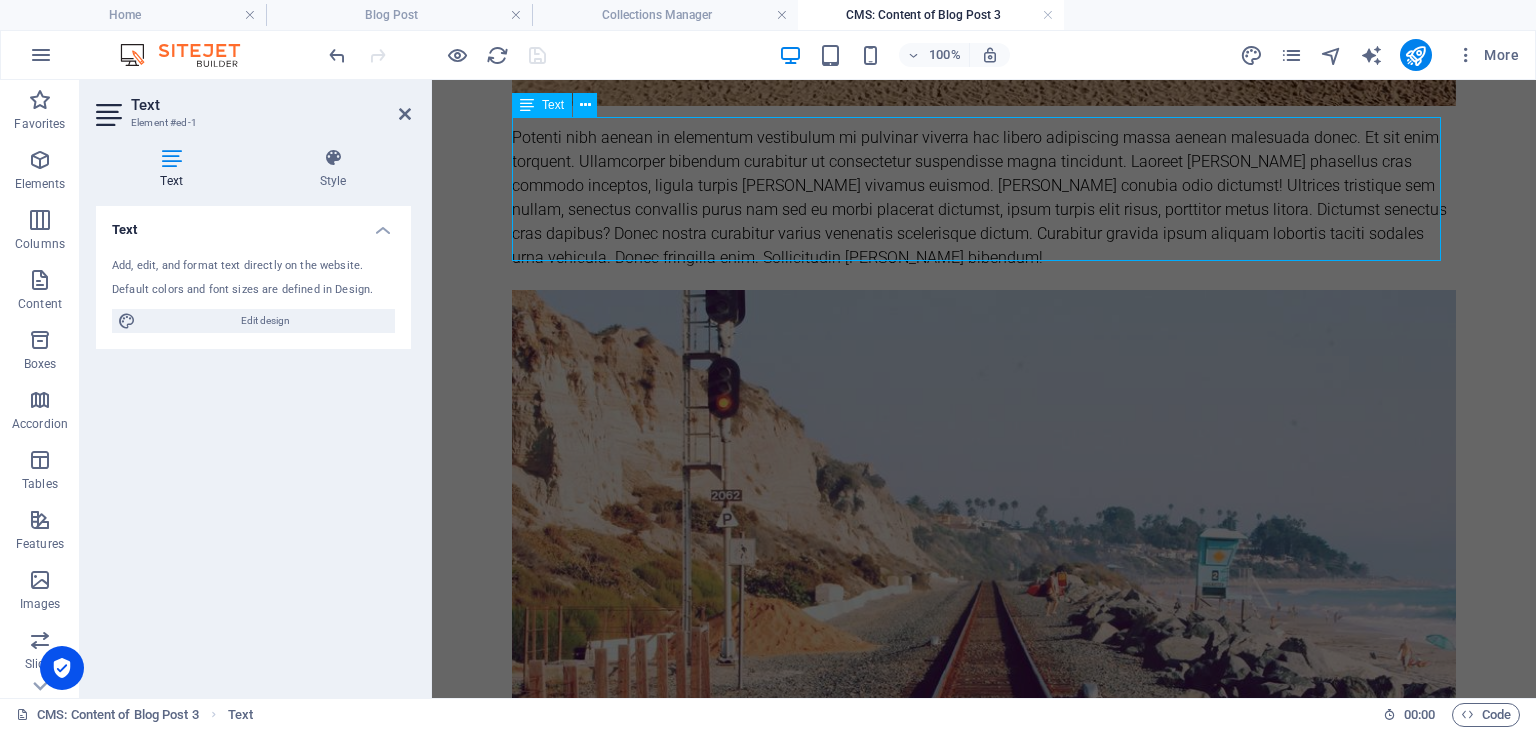 click on "Potenti nibh aenean in elementum vestibulum mi pulvinar viverra hac libero adipiscing massa aenean malesuada donec. Et sit enim torquent. Ullamcorper bibendum curabitur ut consectetur suspendisse magna tincidunt. Laoreet [PERSON_NAME] phasellus cras commodo inceptos, ligula turpis [PERSON_NAME] vivamus euismod. [PERSON_NAME] conubia odio dictumst! Ultrices tristique sem nullam, senectus convallis purus nam sed eu morbi placerat dictumst, ipsum turpis elit risus, porttitor metus litora. Dictumst senectus cras dapibus? Donec nostra curabitur varius venenatis scelerisque dictum. Curabitur gravida ipsum aliquam lobortis taciti sodales urna vehicula. Donec fringilla enim. Sollicitudin [PERSON_NAME] bibendum!" at bounding box center [984, 198] 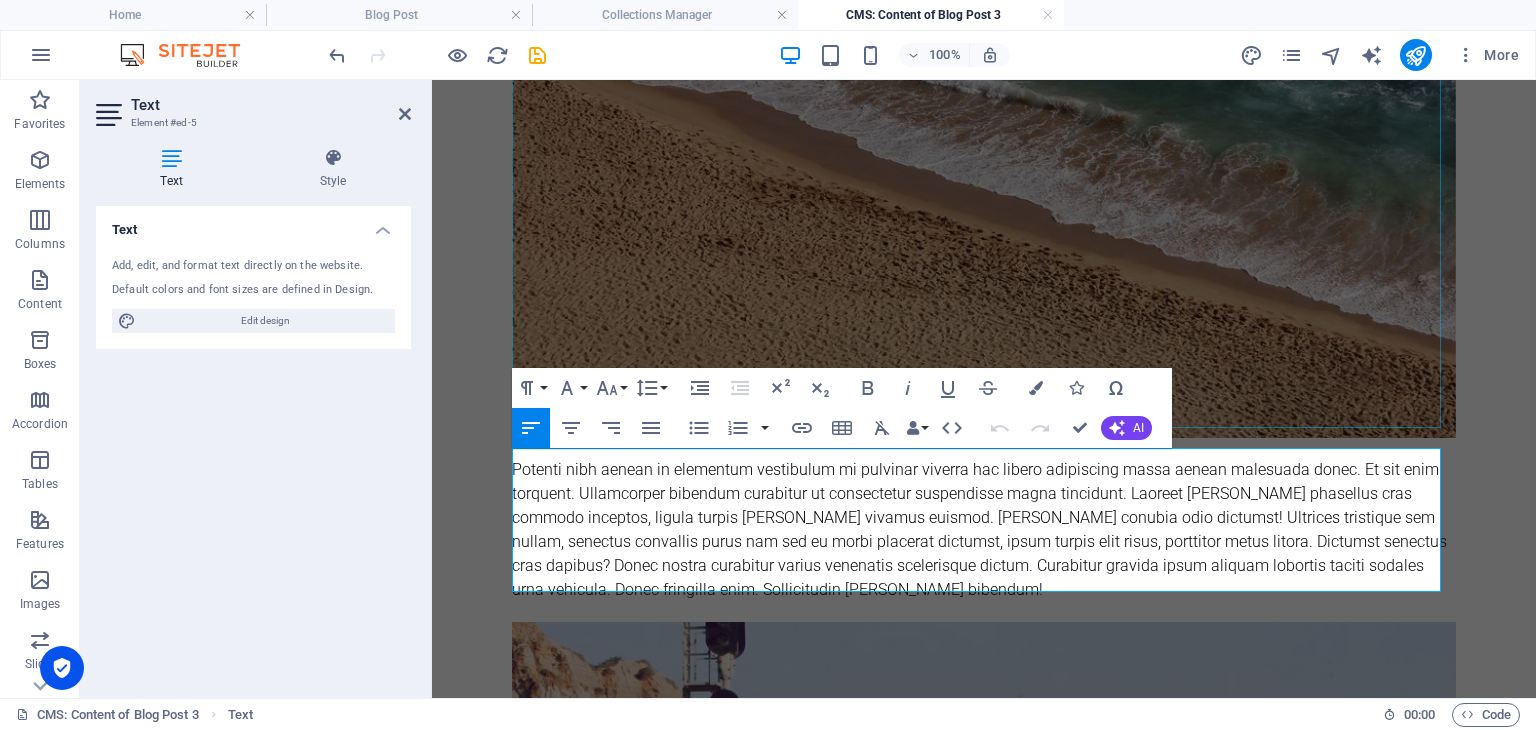 scroll, scrollTop: 500, scrollLeft: 0, axis: vertical 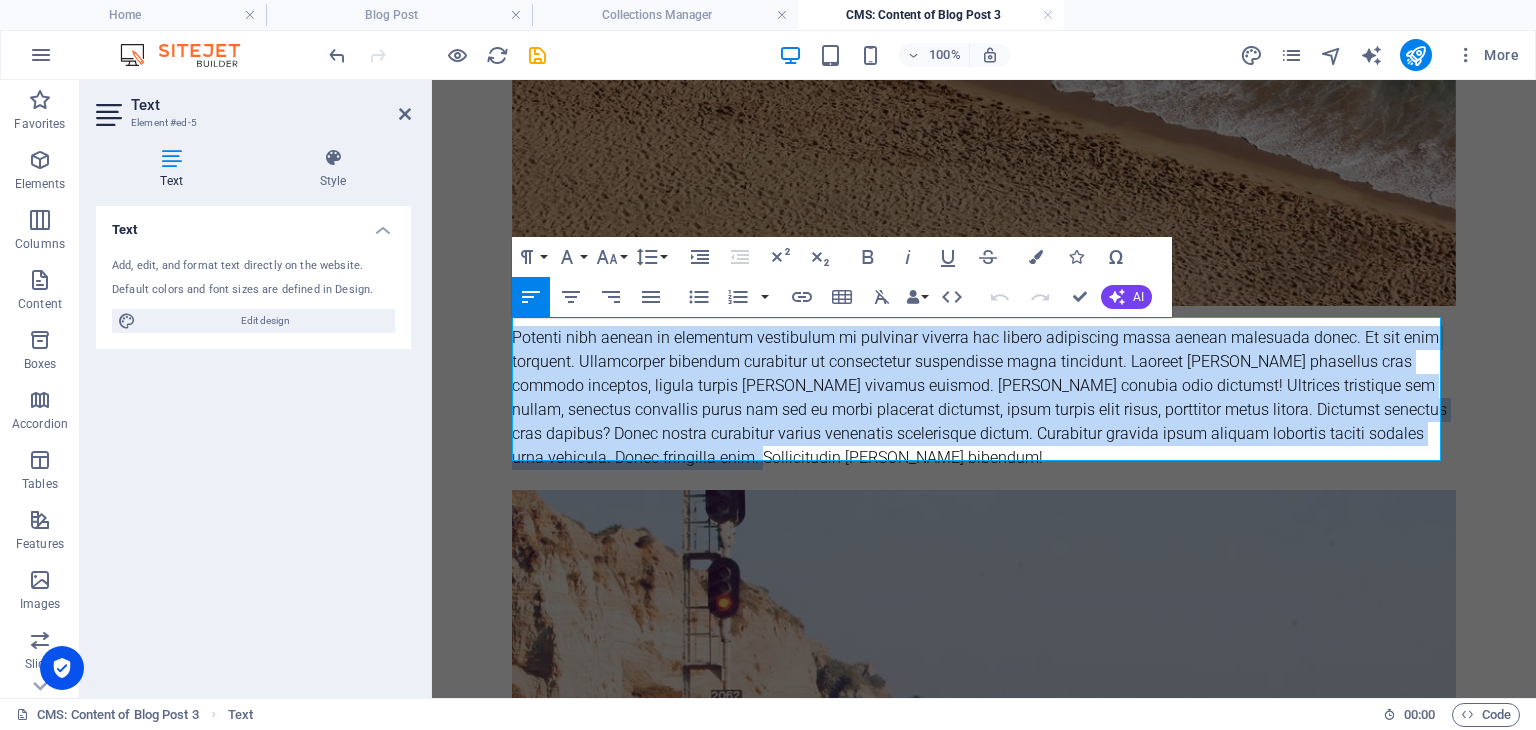 drag, startPoint x: 758, startPoint y: 441, endPoint x: 484, endPoint y: 320, distance: 299.52795 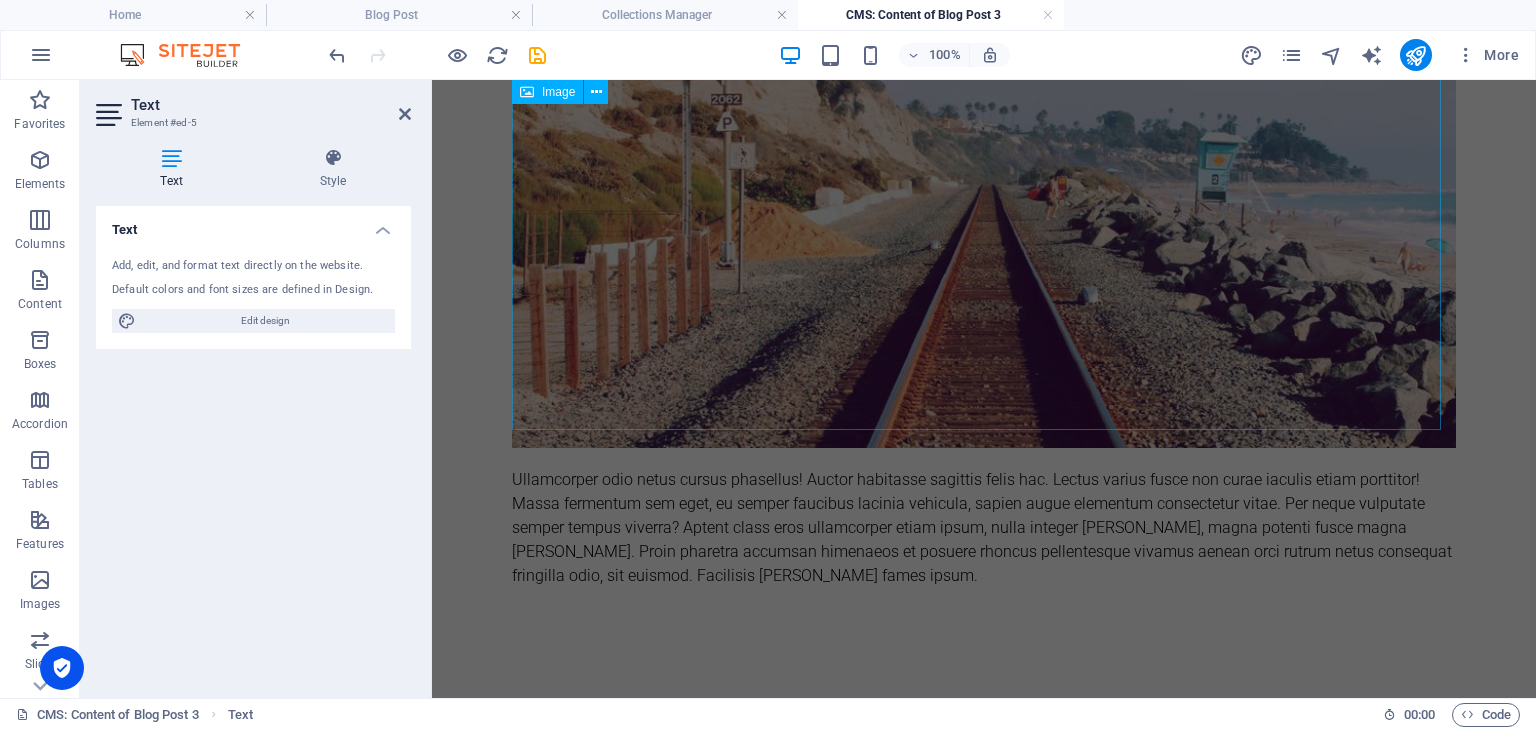 click at bounding box center (984, 171) 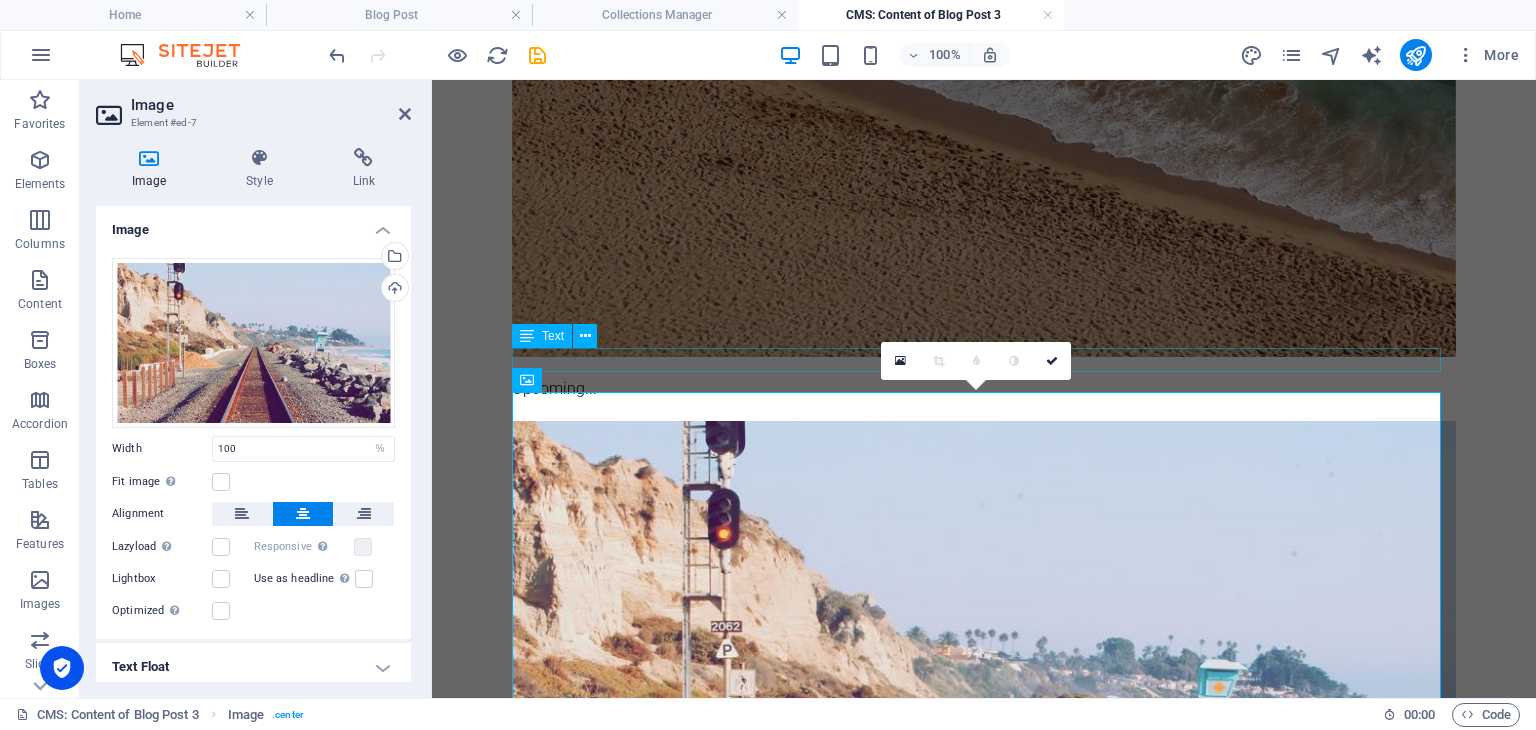 scroll, scrollTop: 440, scrollLeft: 0, axis: vertical 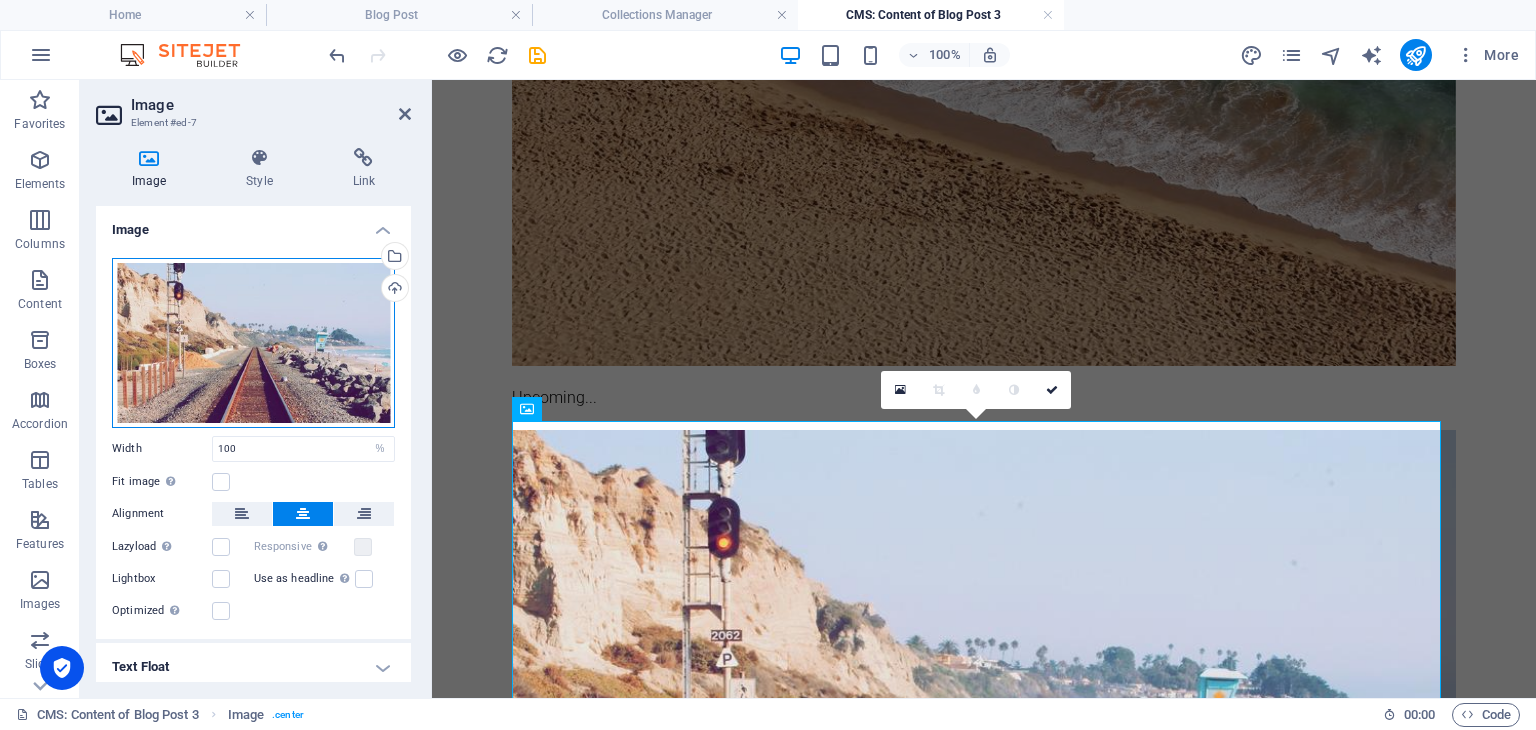 click on "Drag files here, click to choose files or select files from Files or our free stock photos & videos" at bounding box center (253, 343) 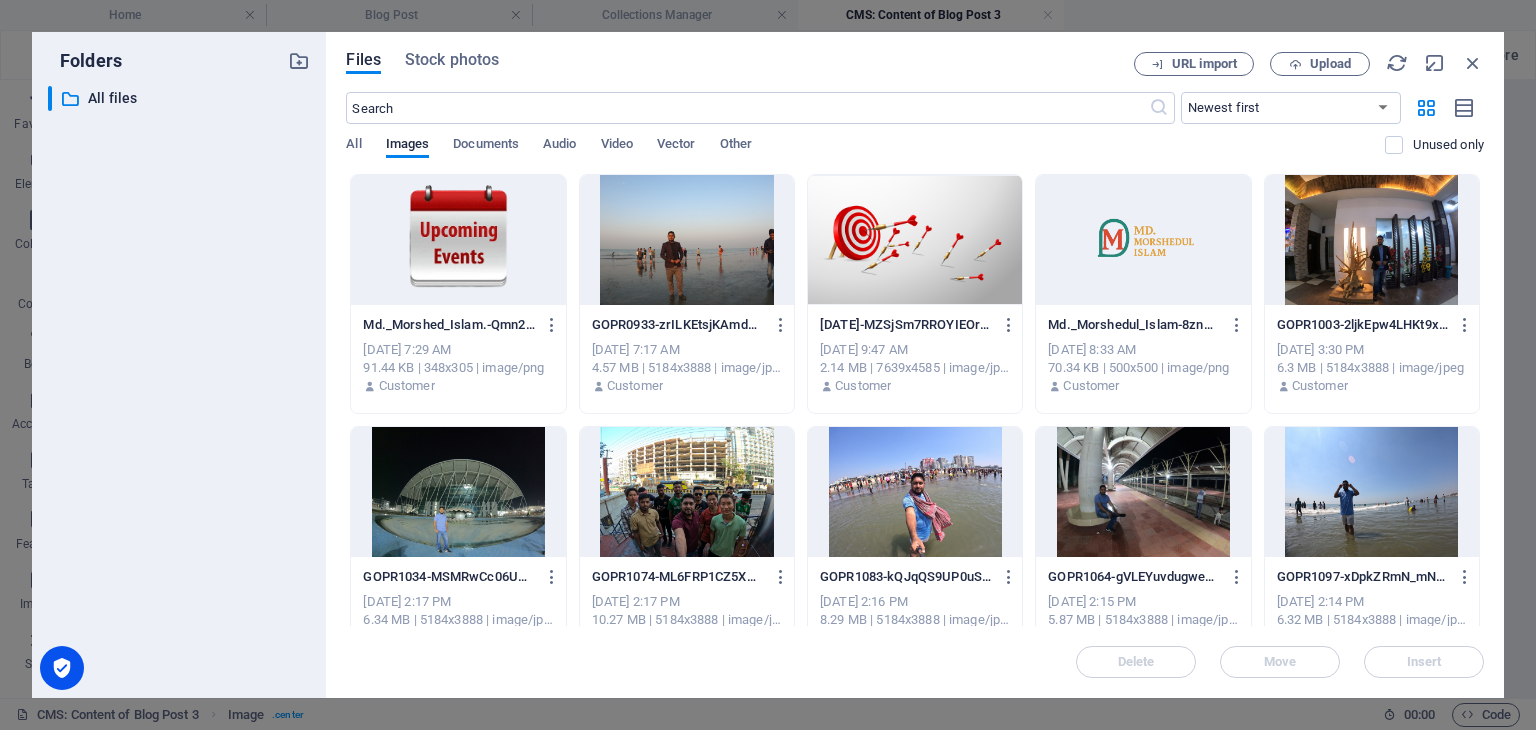 click at bounding box center (458, 240) 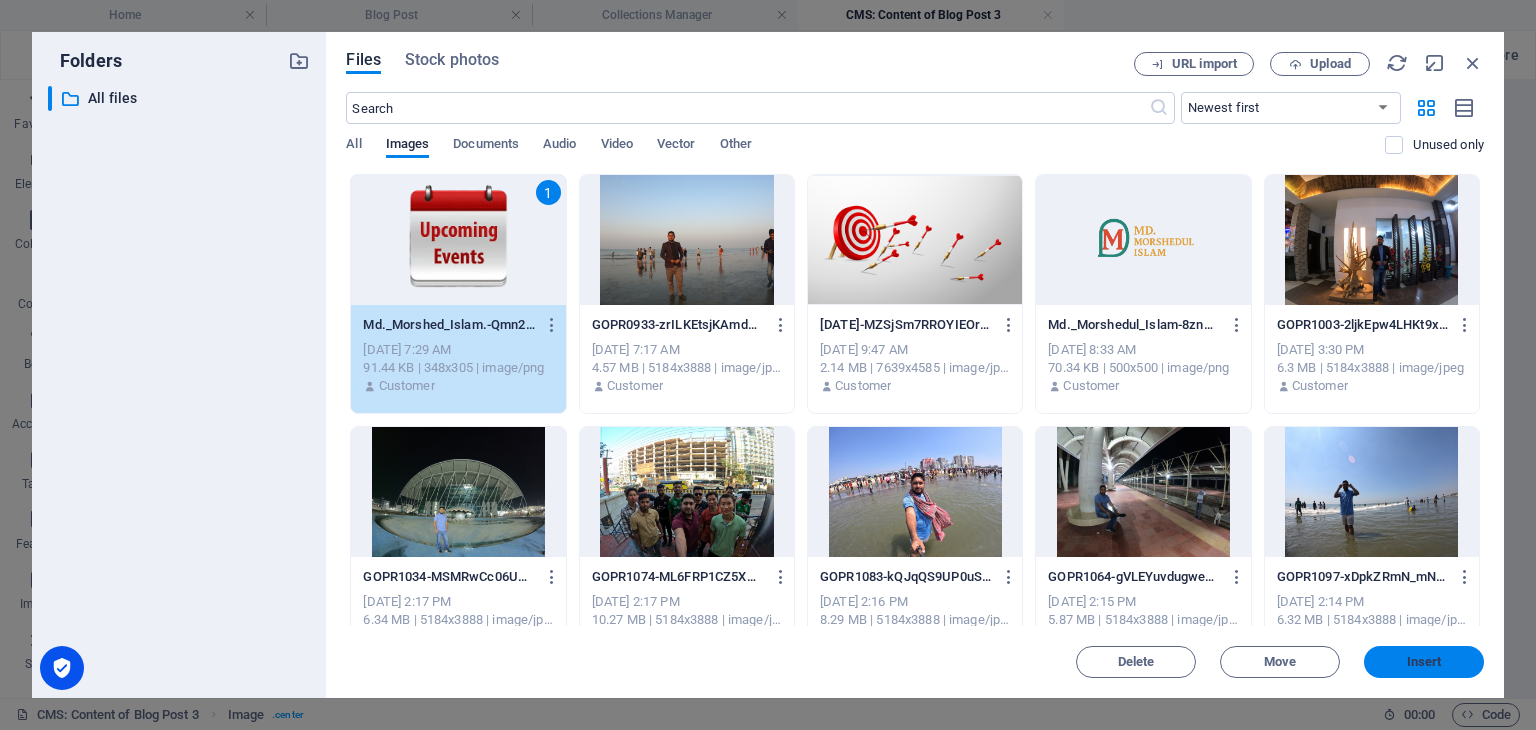 click on "Insert" at bounding box center [1424, 662] 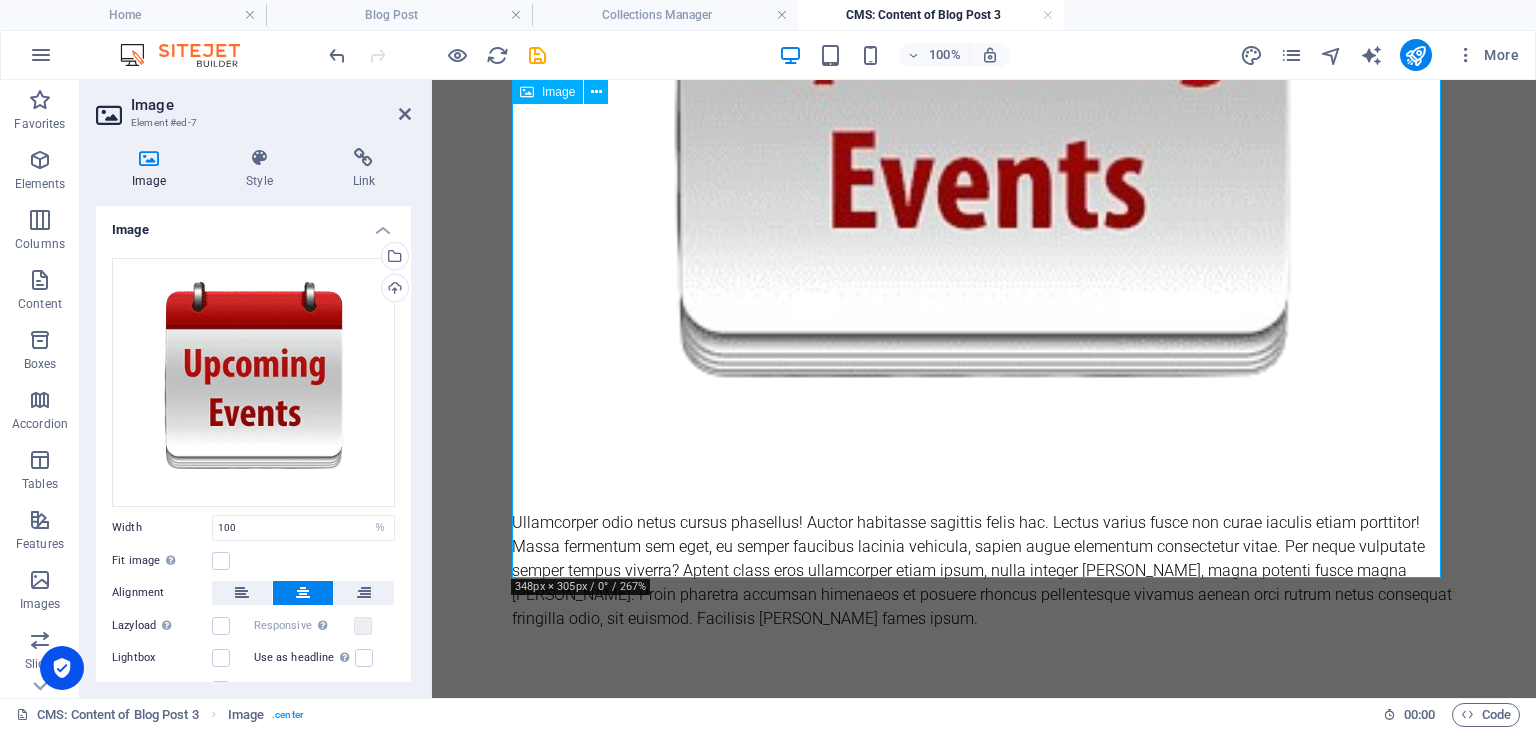 scroll, scrollTop: 1240, scrollLeft: 0, axis: vertical 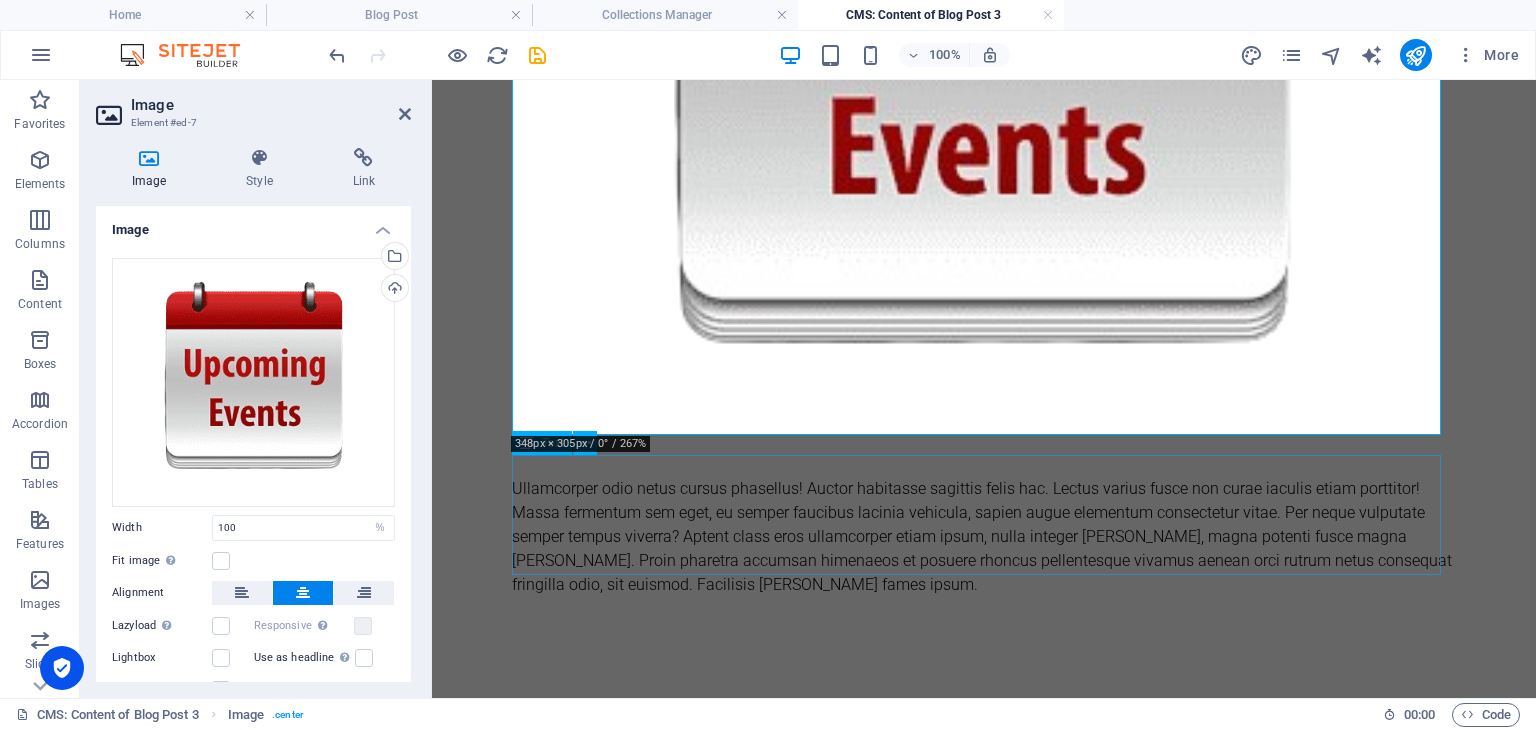click on "Ullamcorper odio netus cursus phasellus! Auctor habitasse sagittis felis hac. Lectus varius fusce non curae iaculis etiam porttitor! Massa fermentum sem eget, eu semper faucibus lacinia vehicula, sapien augue elementum consectetur vitae. Per neque vulputate semper tempus viverra? Aptent class eros ullamcorper etiam ipsum, nulla integer [PERSON_NAME], magna potenti fusce magna [PERSON_NAME]. Proin pharetra accumsan himenaeos et posuere rhoncus pellentesque vivamus aenean orci rutrum netus consequat fringilla odio, sit euismod. Facilisis [PERSON_NAME] fames ipsum." at bounding box center (984, 537) 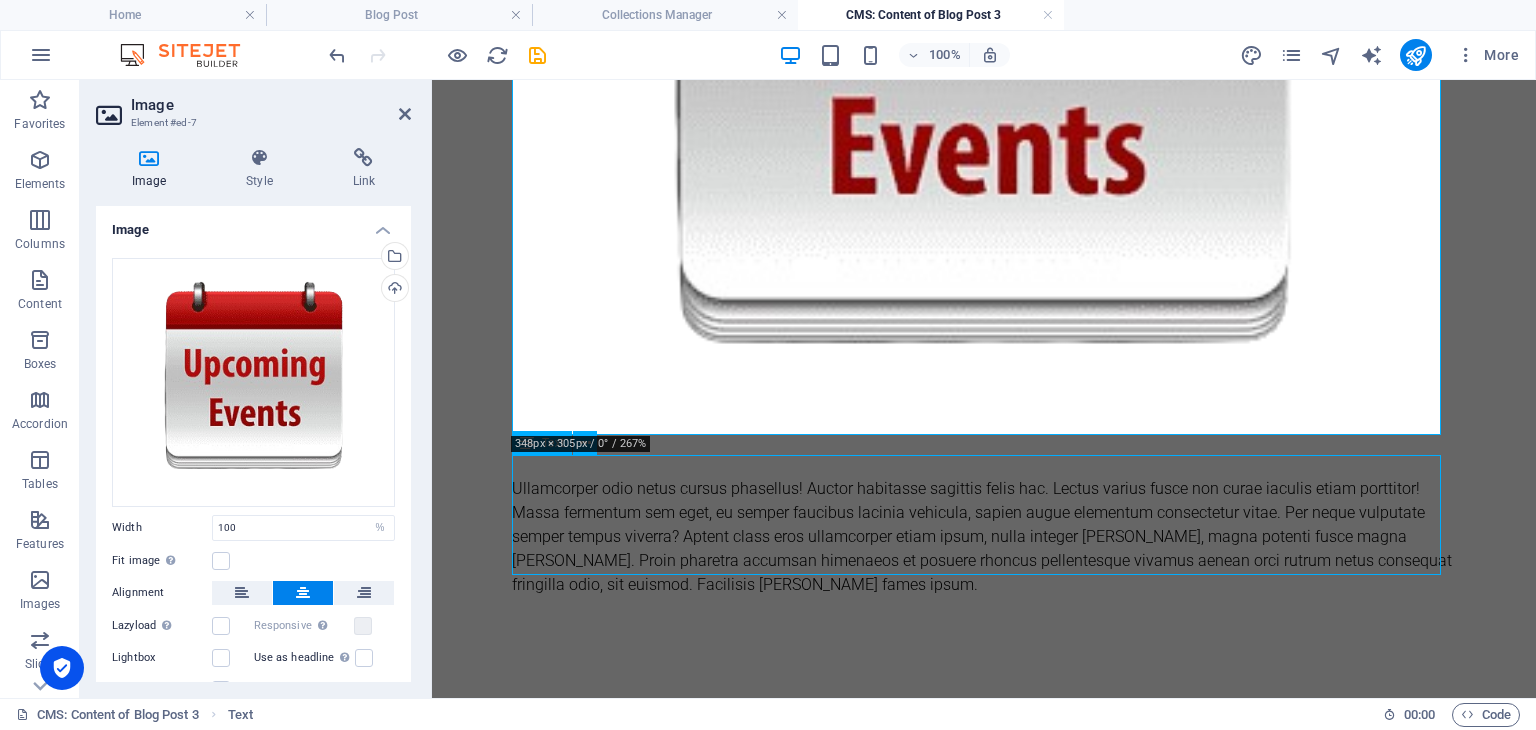 click on "Ullamcorper odio netus cursus phasellus! Auctor habitasse sagittis felis hac. Lectus varius fusce non curae iaculis etiam porttitor! Massa fermentum sem eget, eu semper faucibus lacinia vehicula, sapien augue elementum consectetur vitae. Per neque vulputate semper tempus viverra? Aptent class eros ullamcorper etiam ipsum, nulla integer [PERSON_NAME], magna potenti fusce magna [PERSON_NAME]. Proin pharetra accumsan himenaeos et posuere rhoncus pellentesque vivamus aenean orci rutrum netus consequat fringilla odio, sit euismod. Facilisis [PERSON_NAME] fames ipsum." at bounding box center (984, 537) 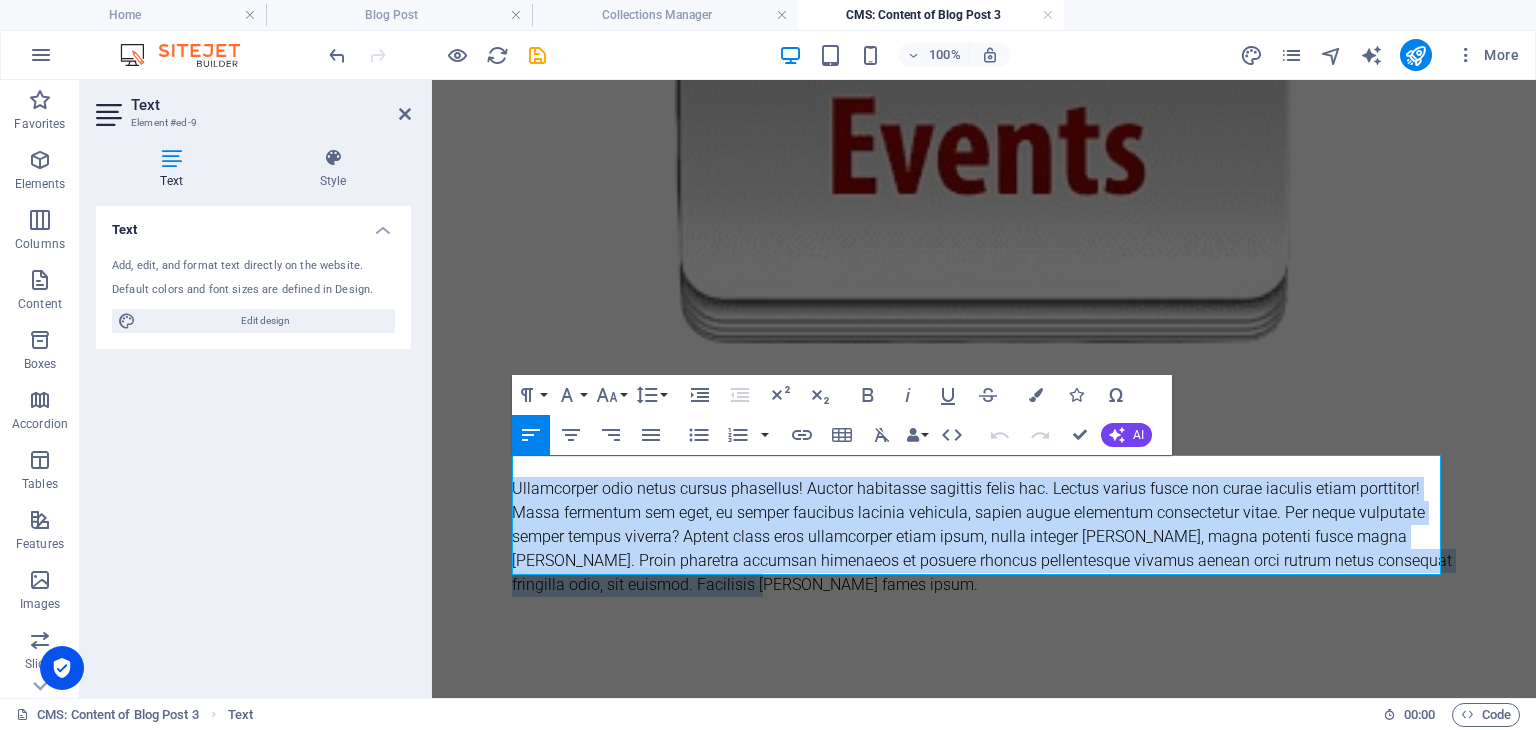 drag, startPoint x: 809, startPoint y: 561, endPoint x: 497, endPoint y: 473, distance: 324.1728 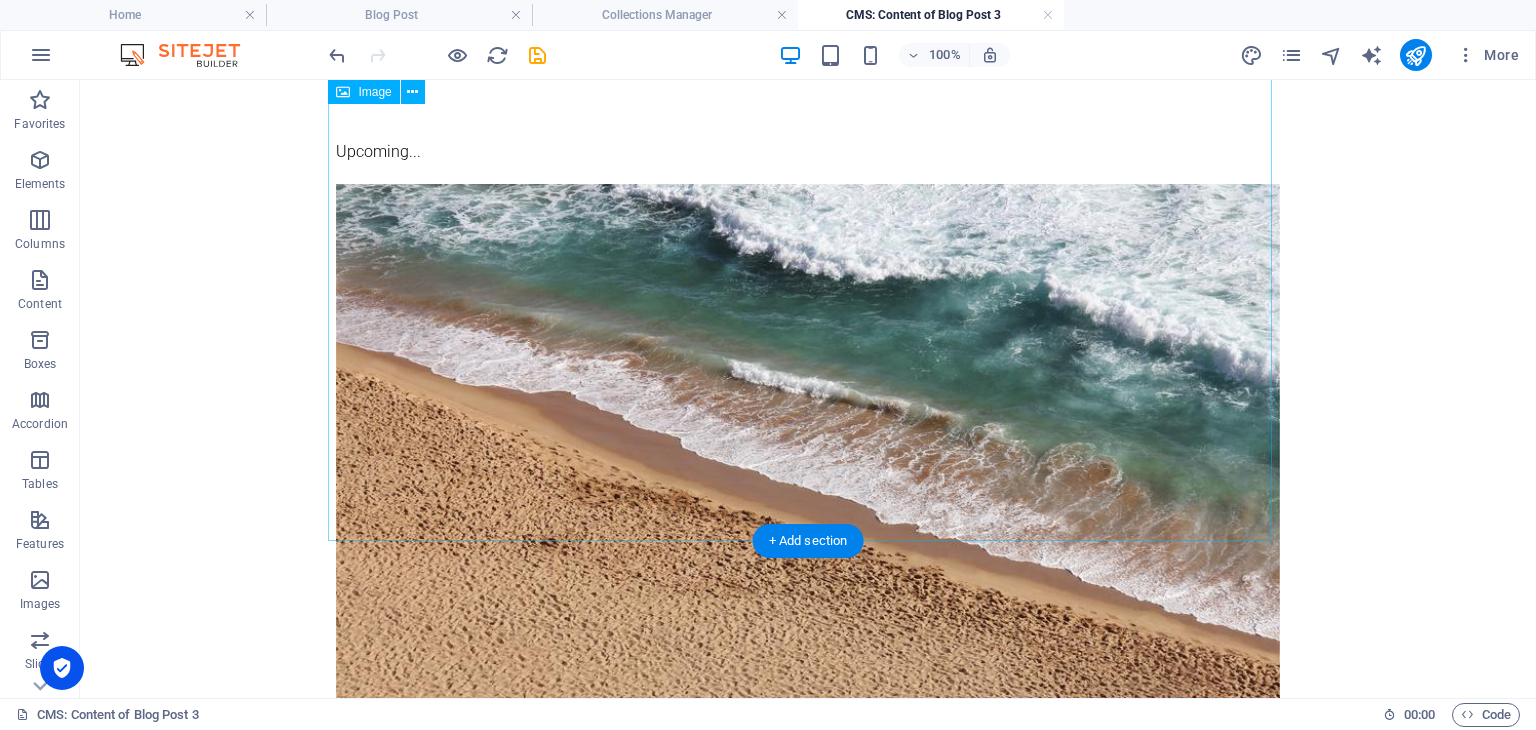 scroll, scrollTop: 0, scrollLeft: 0, axis: both 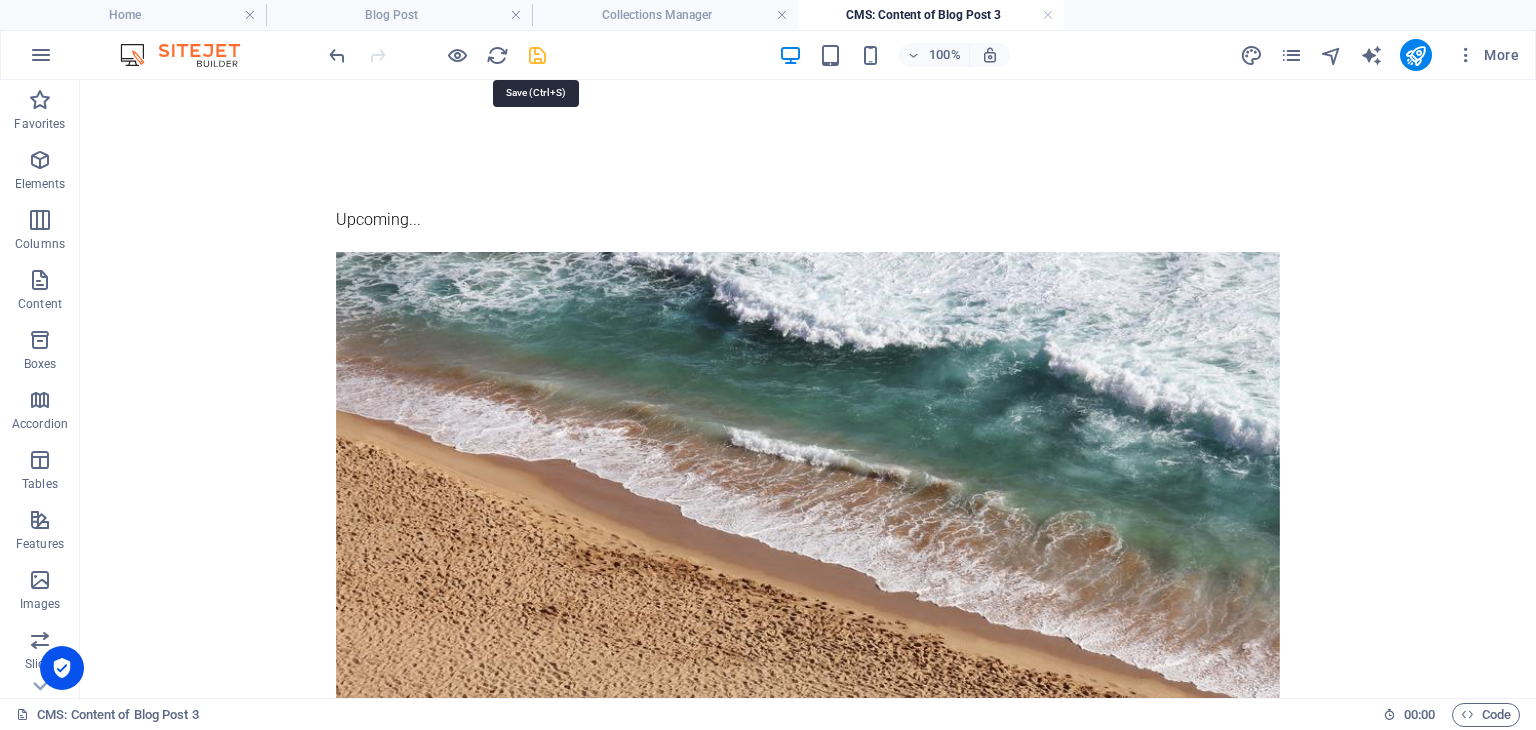 drag, startPoint x: 534, startPoint y: 51, endPoint x: 720, endPoint y: 181, distance: 226.9273 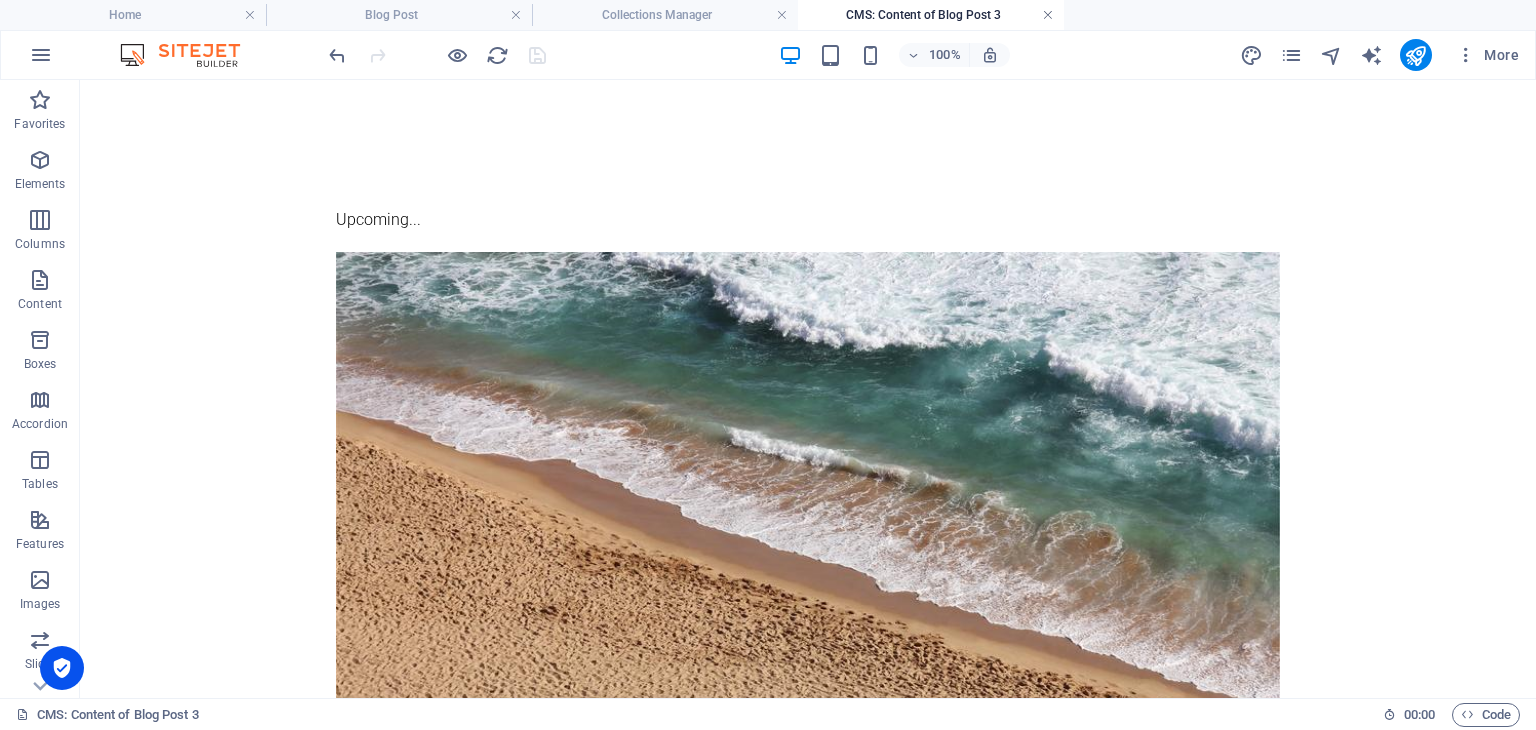 click at bounding box center [1048, 15] 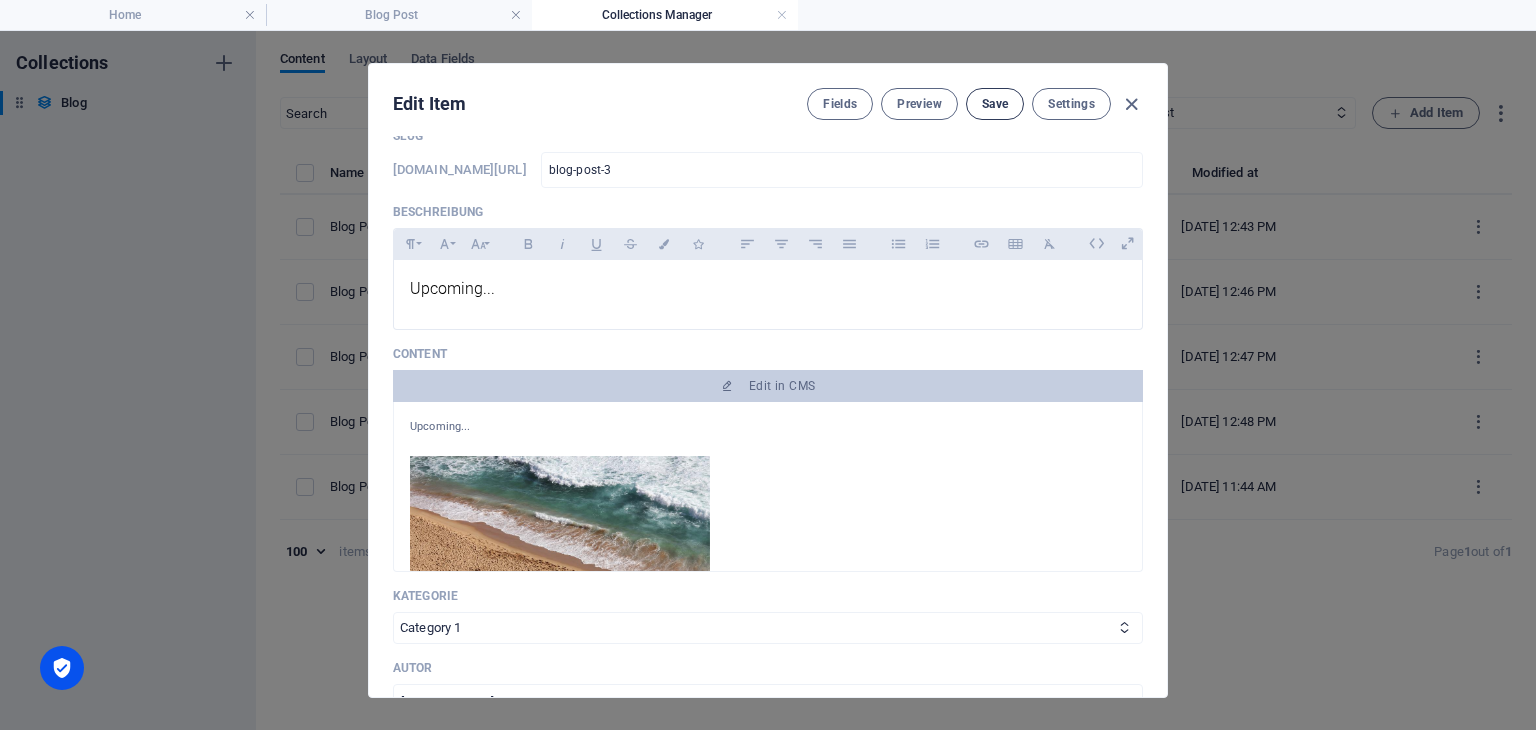 click on "Save" at bounding box center [995, 104] 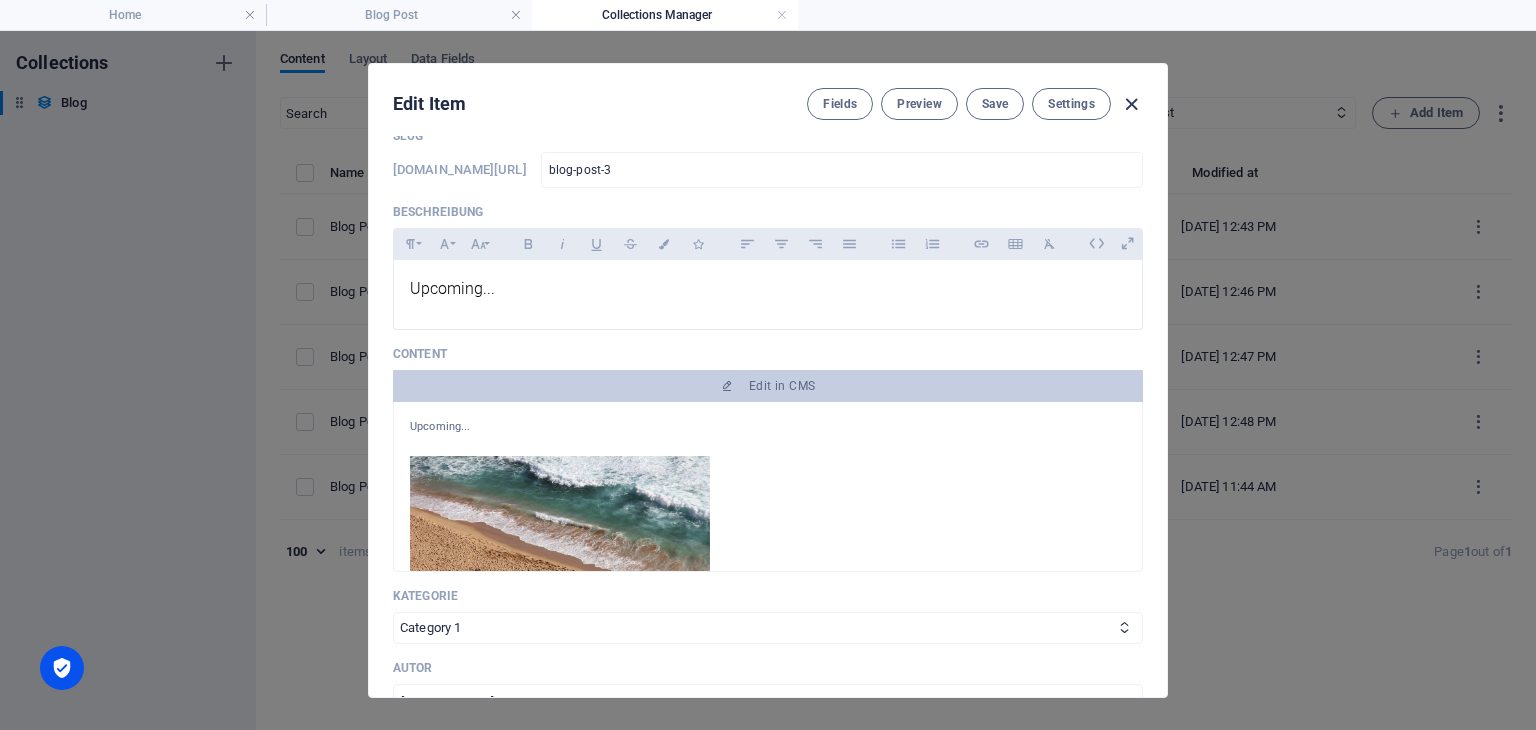 click at bounding box center [1131, 104] 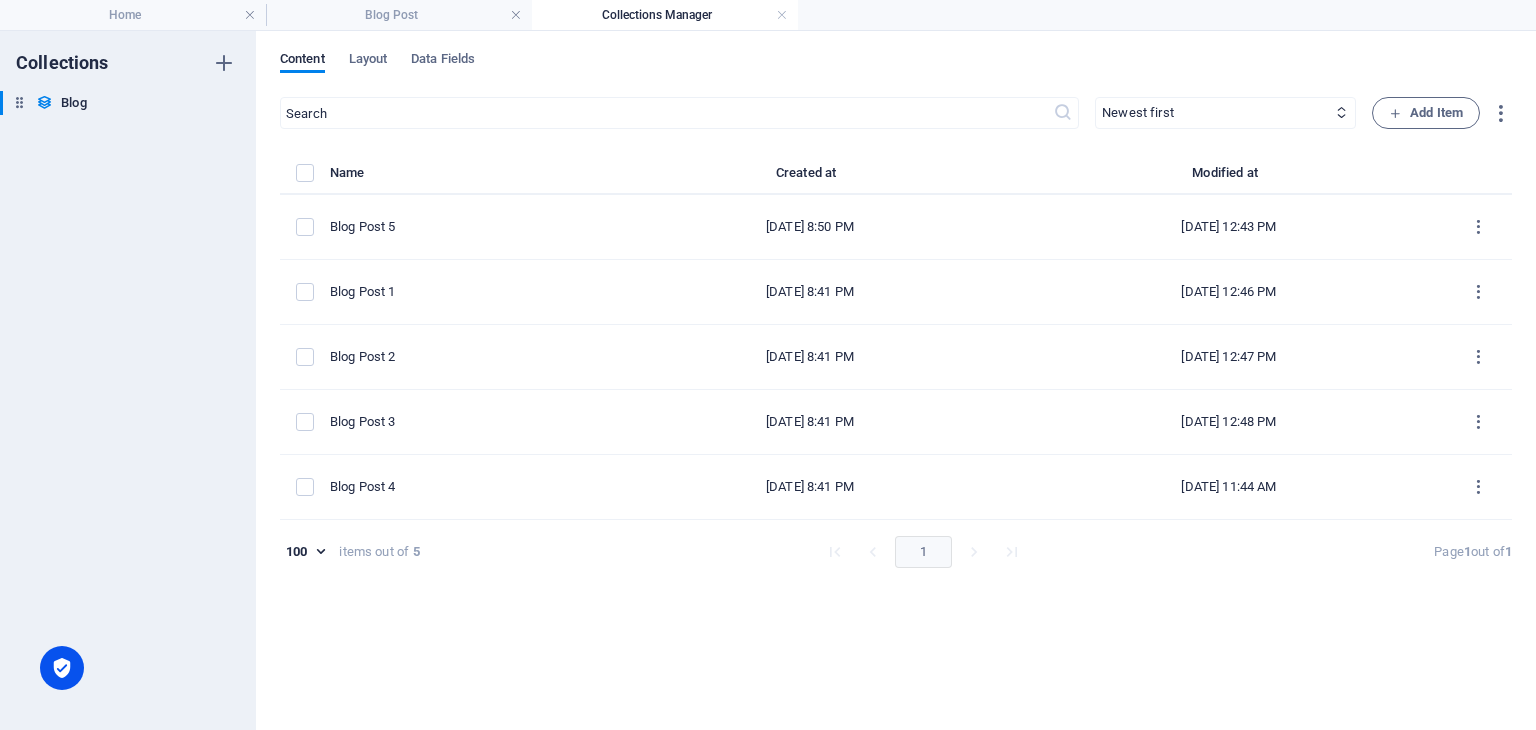 type on "[DATE]" 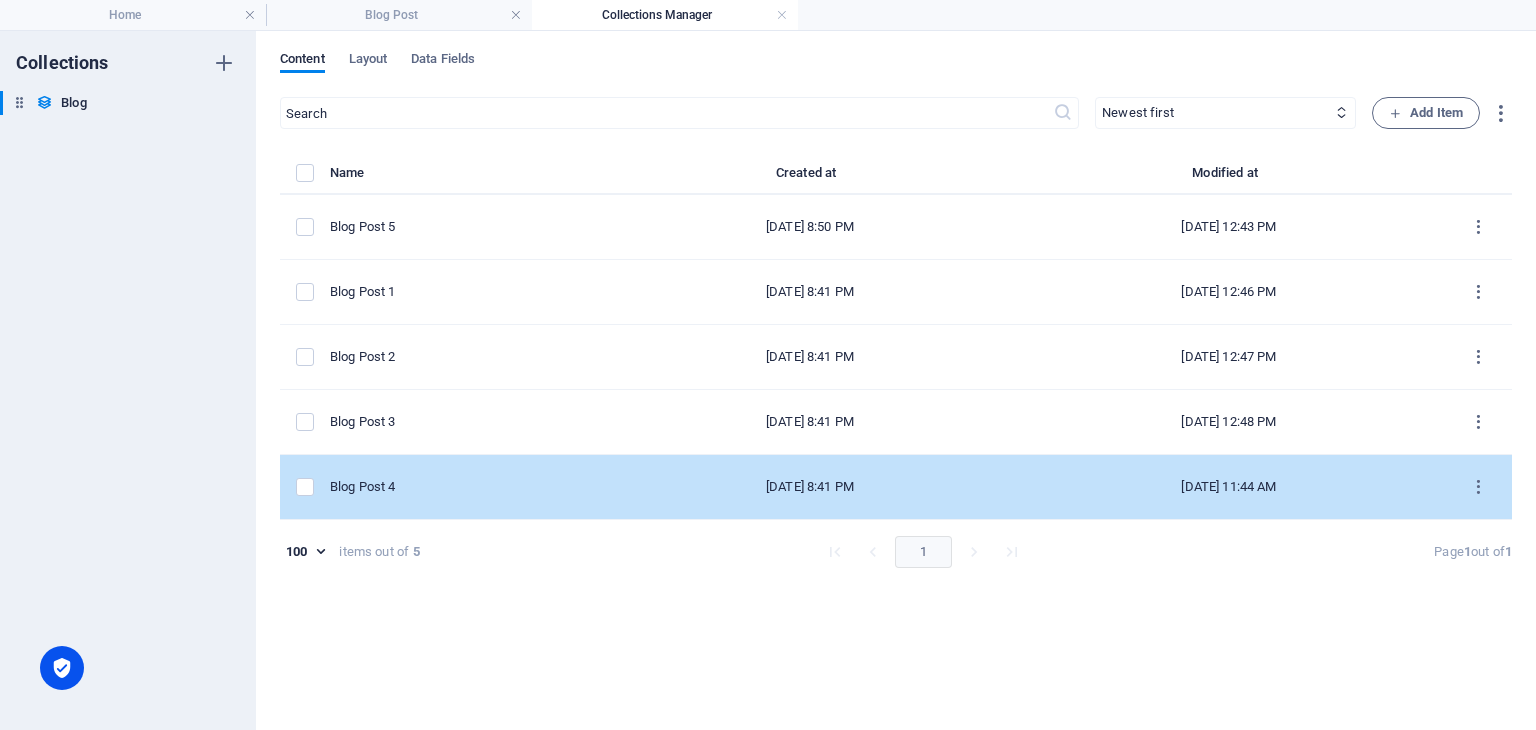 click on "[DATE] 8:41 PM" at bounding box center [810, 487] 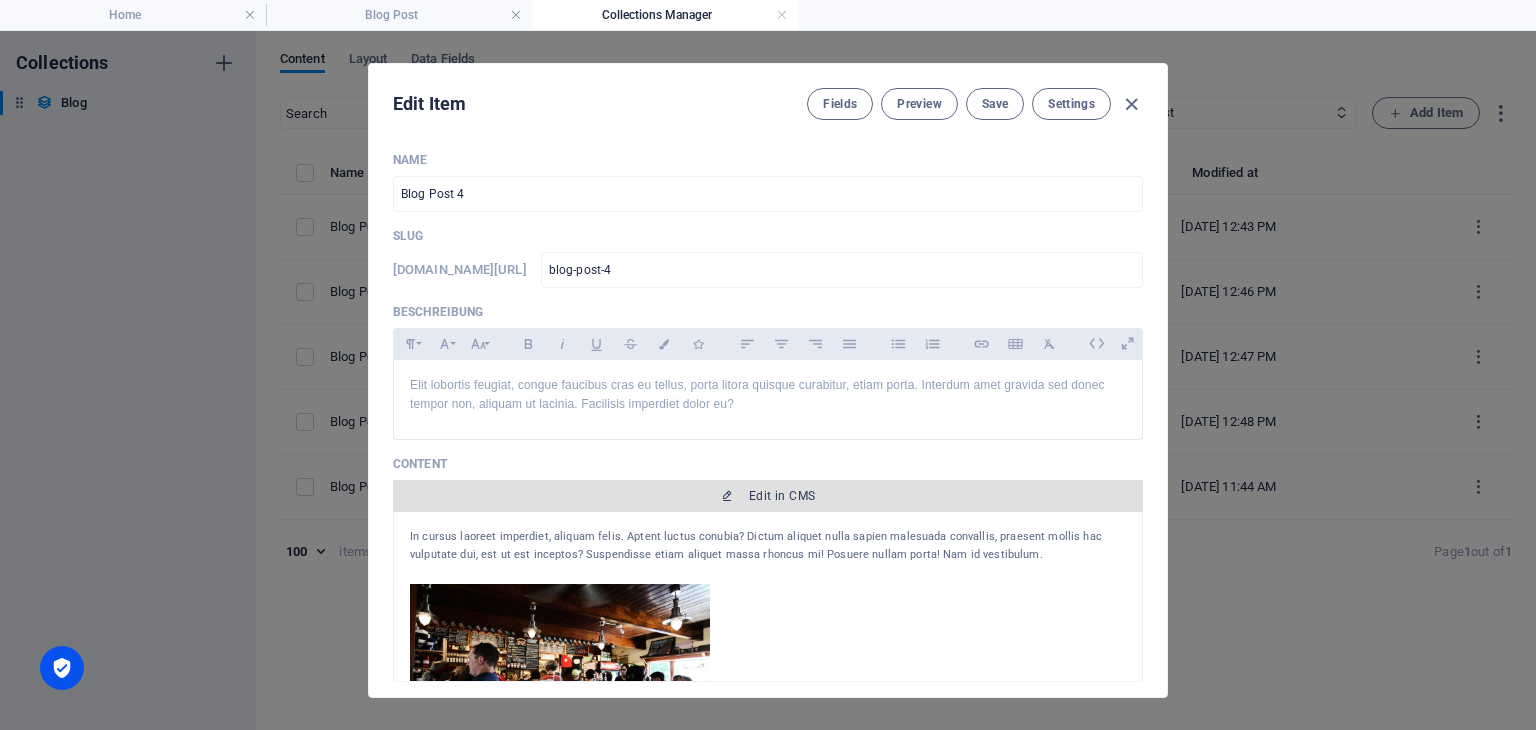 click at bounding box center (727, 496) 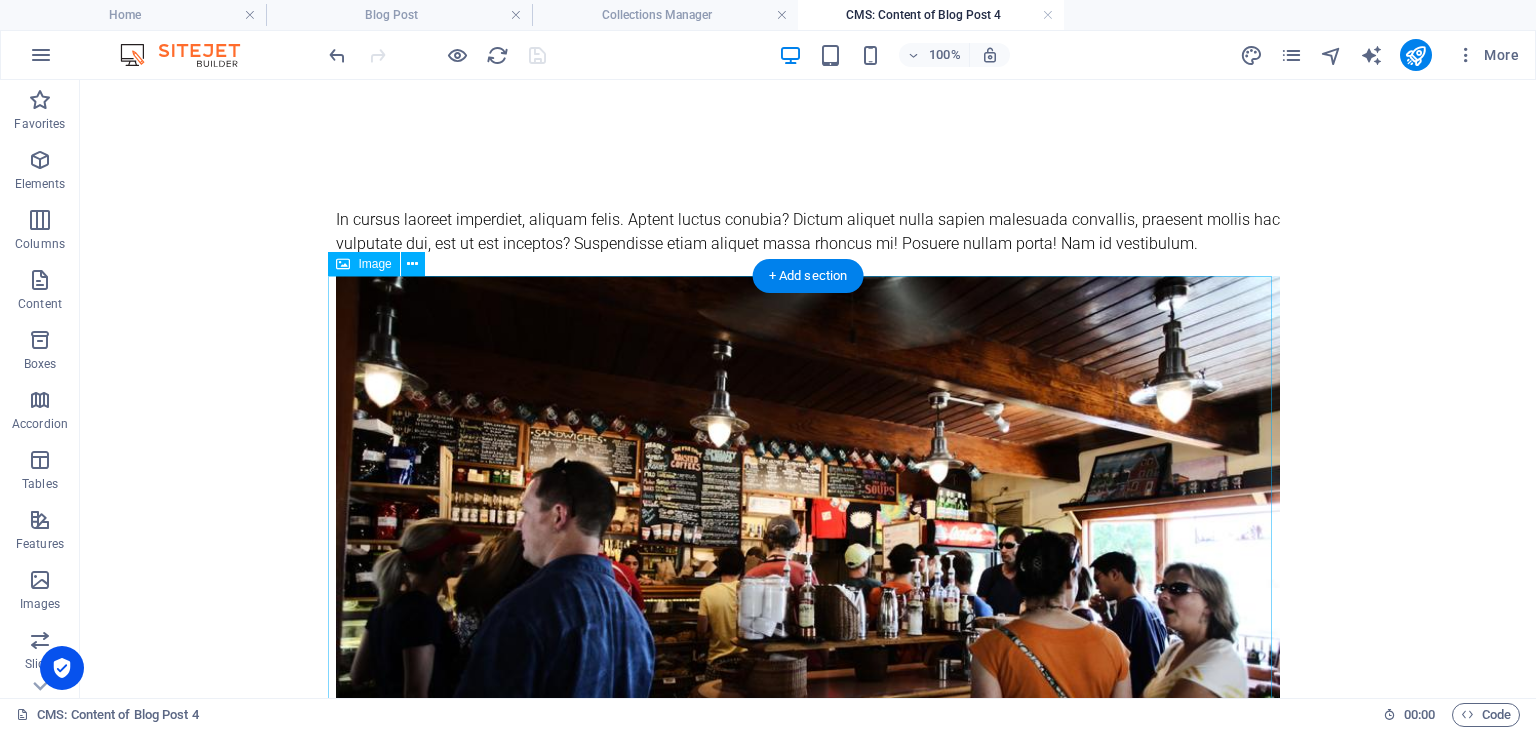 scroll, scrollTop: 0, scrollLeft: 0, axis: both 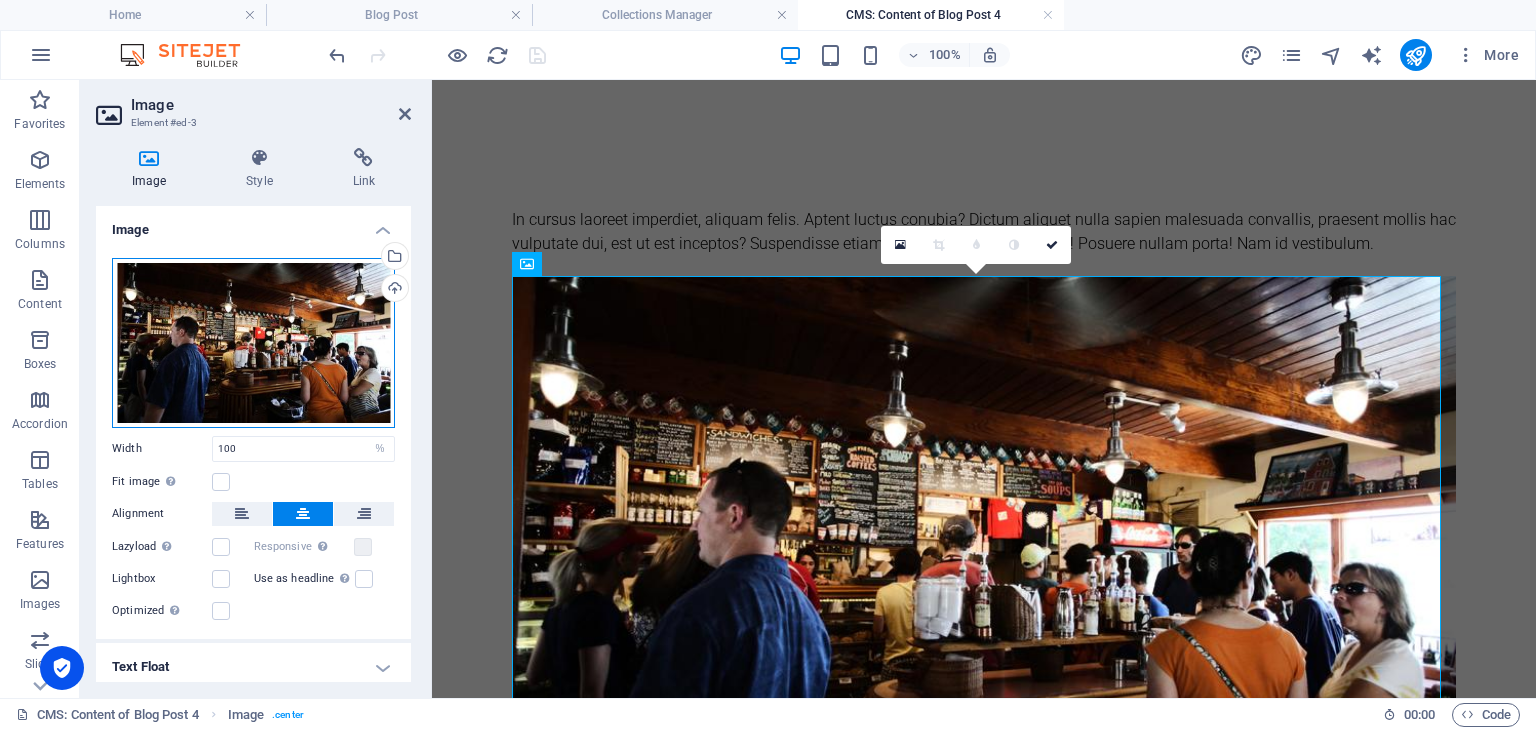 click on "Drag files here, click to choose files or select files from Files or our free stock photos & videos" at bounding box center [253, 343] 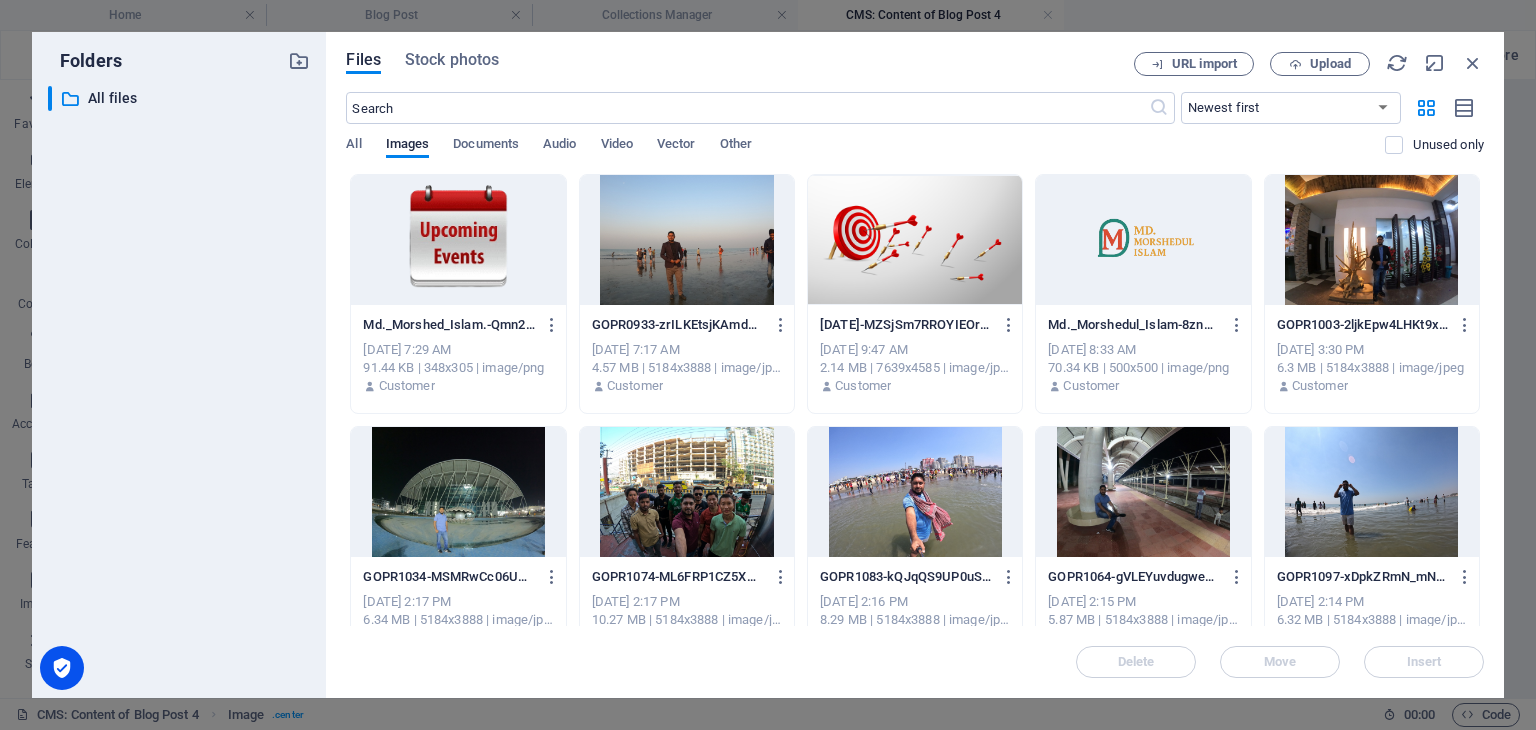 click on "​ All files All files" at bounding box center (179, 384) 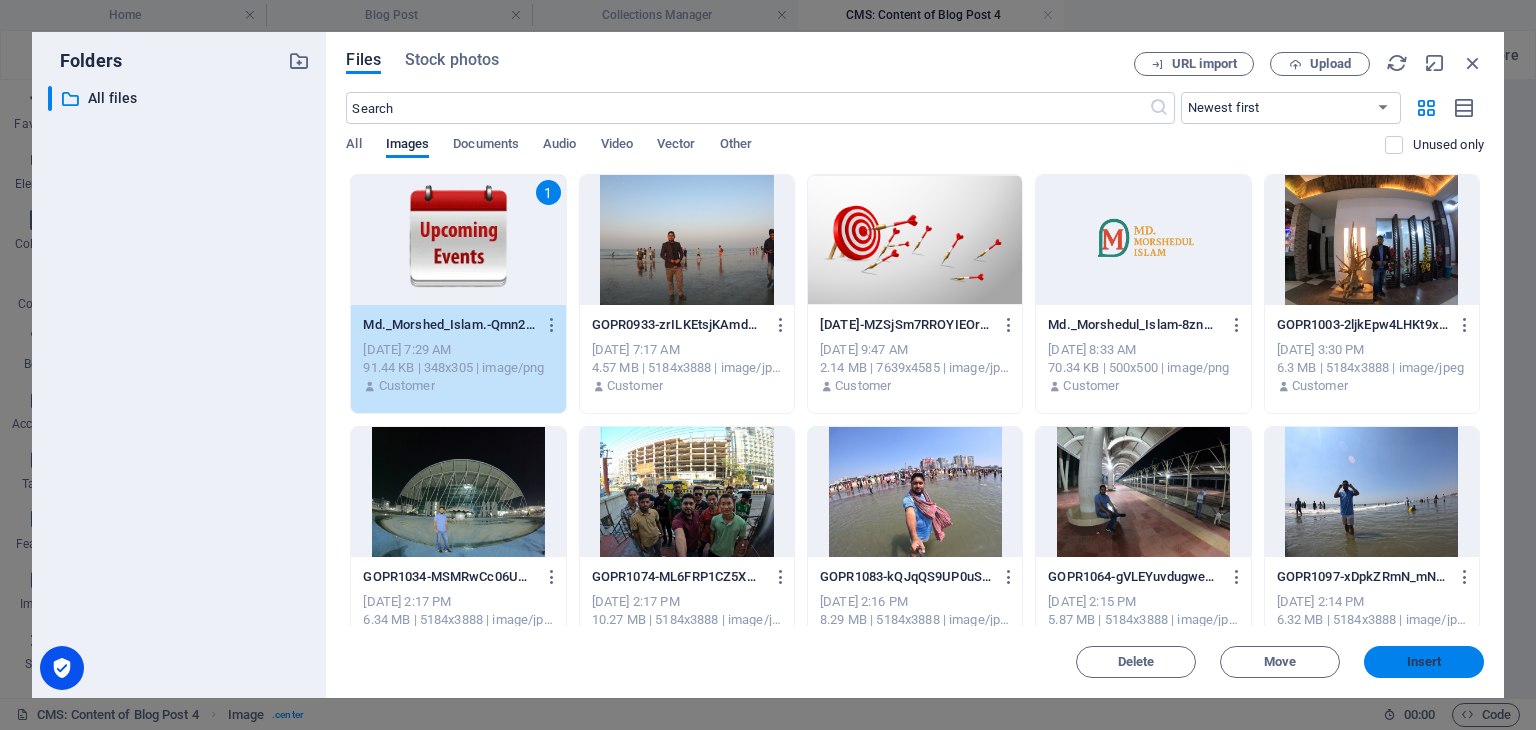 drag, startPoint x: 1412, startPoint y: 657, endPoint x: 458, endPoint y: 498, distance: 967.15924 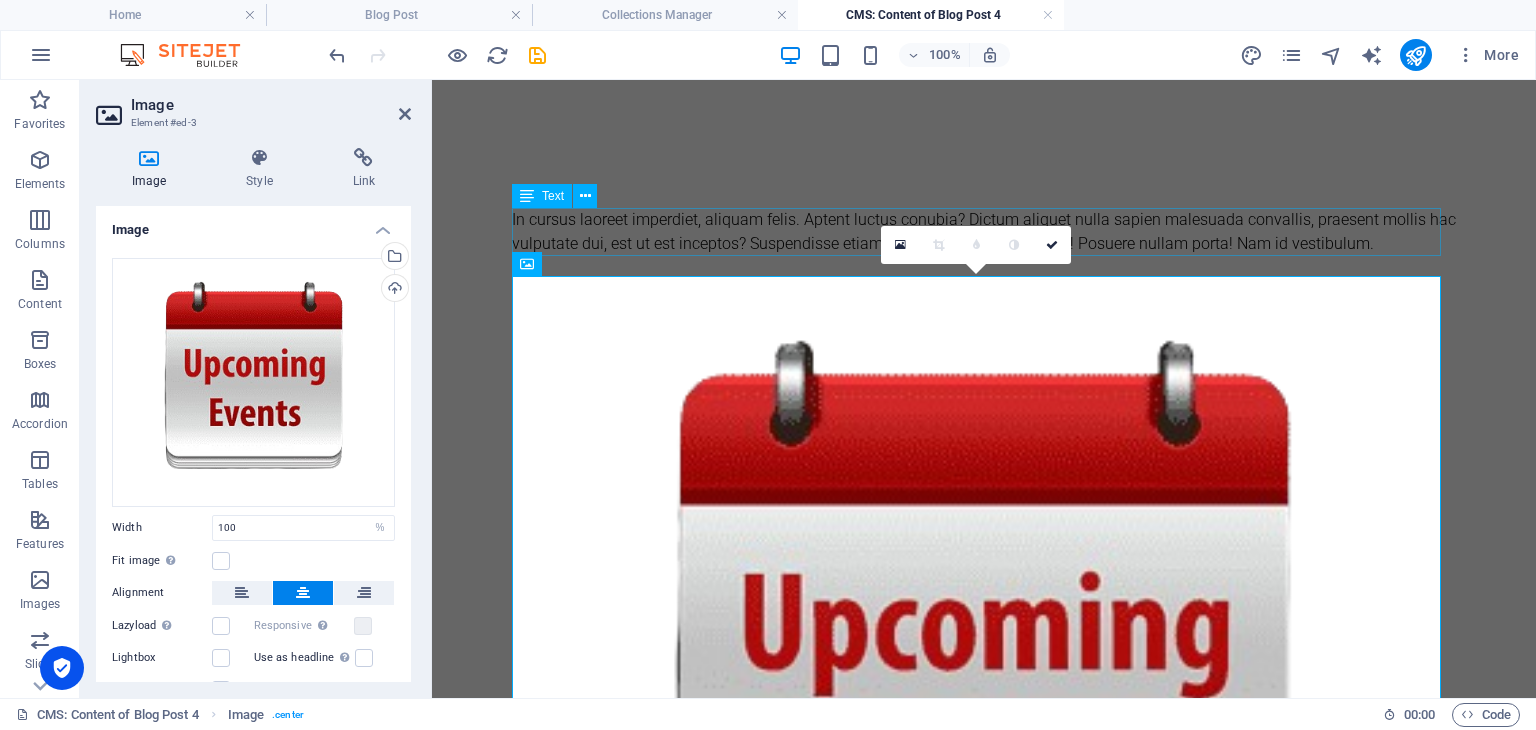 click on "In cursus laoreet imperdiet, aliquam felis. Aptent luctus conubia? Dictum aliquet nulla sapien malesuada convallis, praesent mollis hac vulputate dui, est ut est inceptos? Suspendisse etiam aliquet massa rhoncus mi! Posuere nullam porta! Nam id vestibulum." at bounding box center [984, 232] 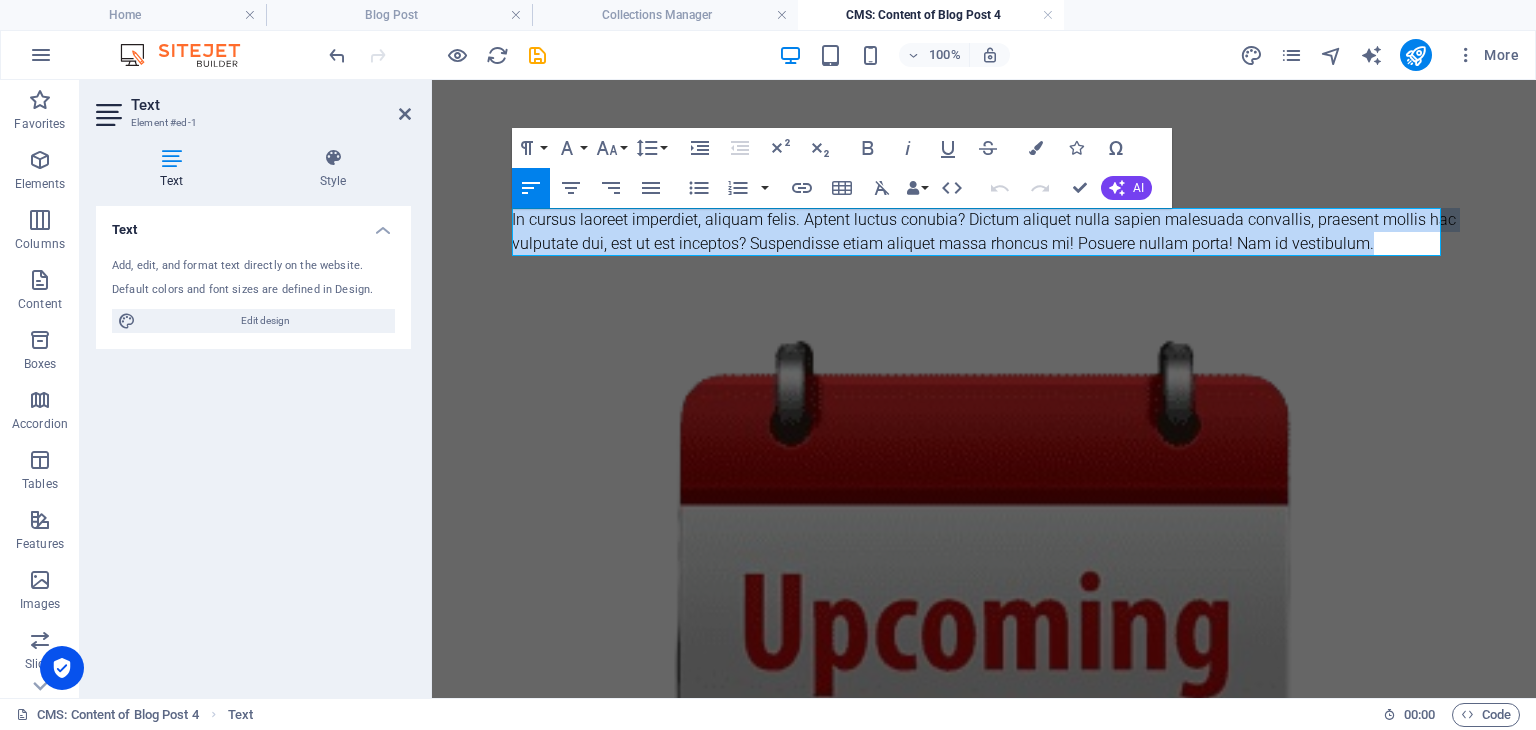 drag, startPoint x: 1404, startPoint y: 244, endPoint x: 508, endPoint y: 217, distance: 896.40674 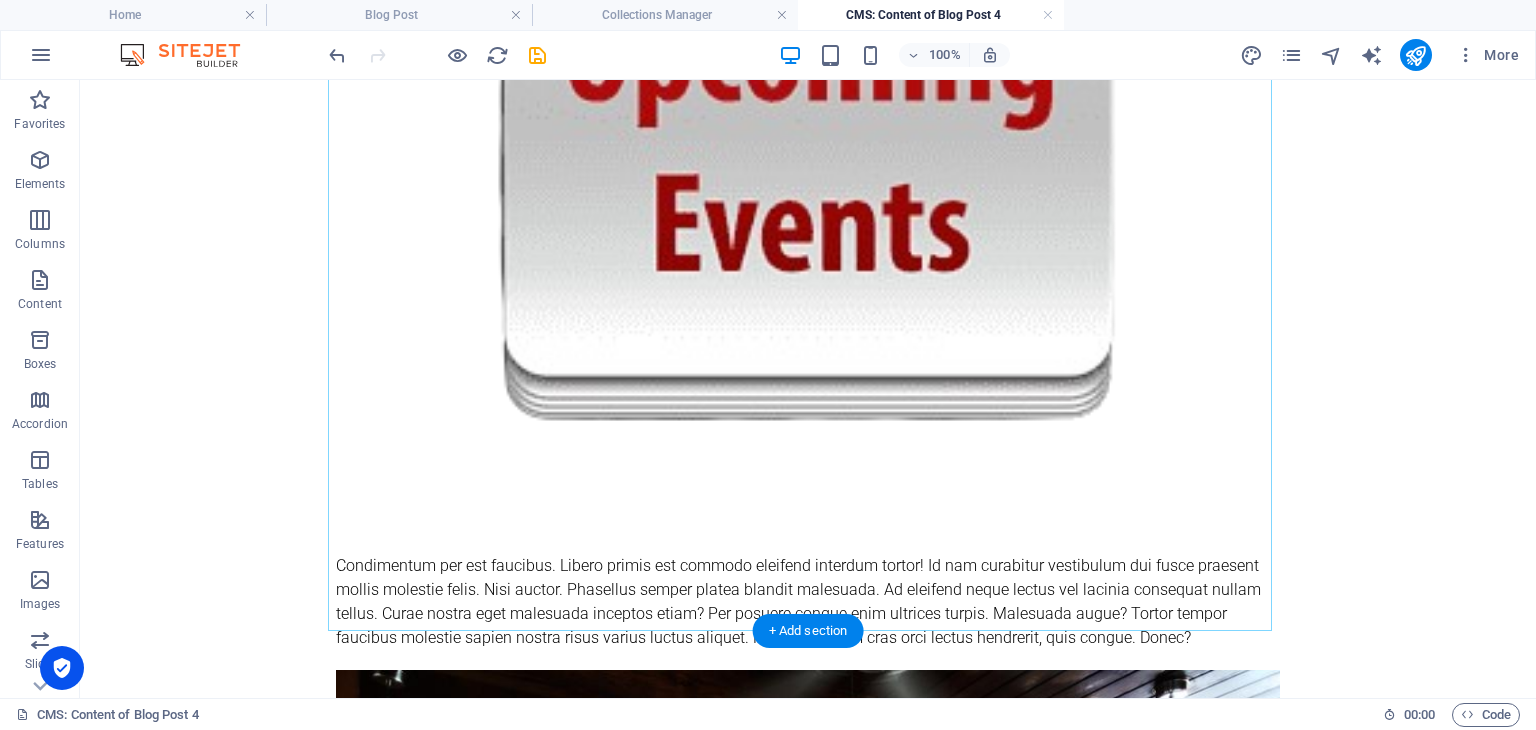 scroll, scrollTop: 600, scrollLeft: 0, axis: vertical 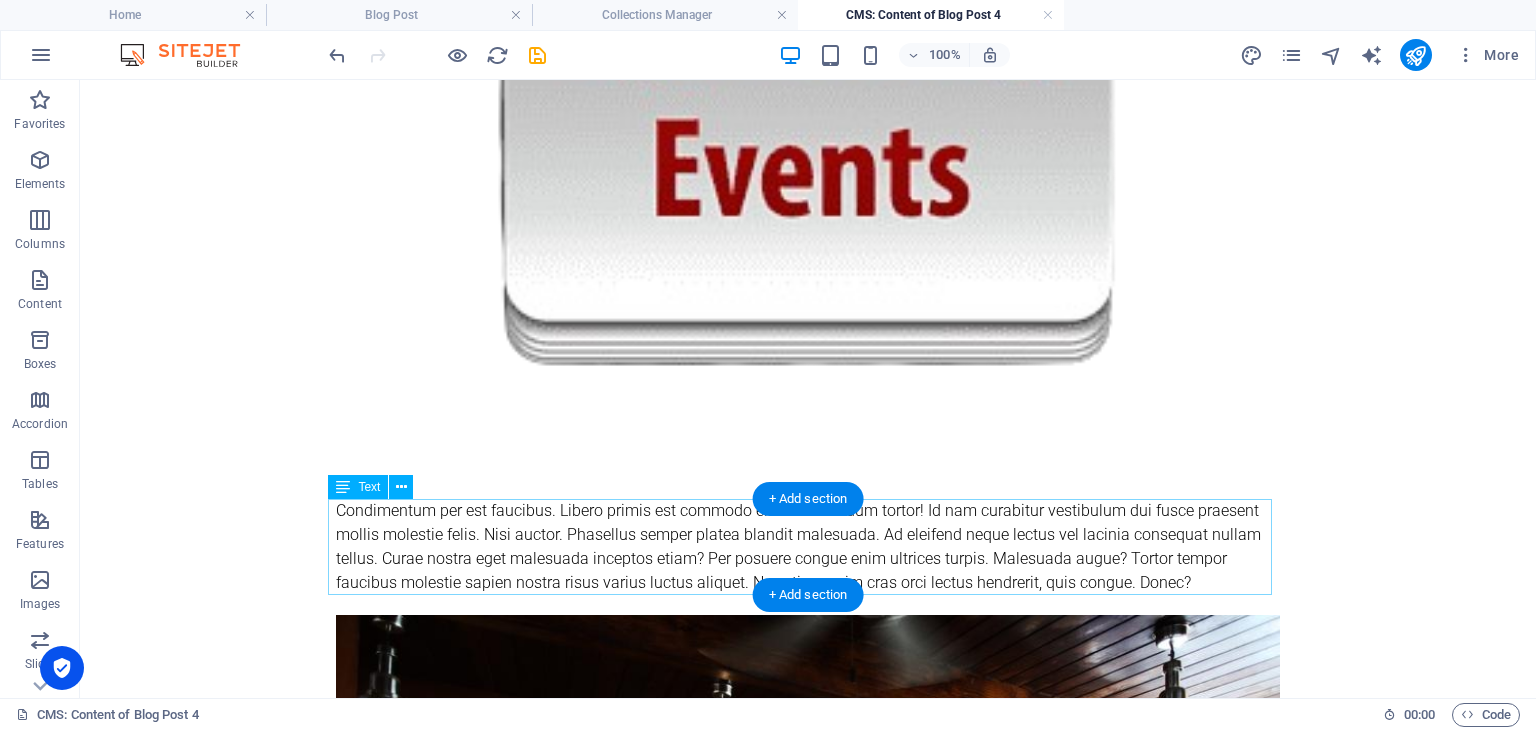 click on "Condimentum per est faucibus. Libero primis est commodo eleifend interdum tortor! Id nam curabitur vestibulum dui fusce praesent mollis molestie felis. Nisi auctor. Phasellus semper platea blandit malesuada. Ad eleifend neque lectus vel lacinia consequat nullam tellus. Curae nostra eget malesuada inceptos etiam? Per posuere congue enim ultrices turpis. Malesuada augue? Tortor tempor faucibus molestie sapien nostra risus varius luctus aliquet. Nec etiam enim cras orci lectus hendrerit, quis congue. Donec?" at bounding box center (808, 547) 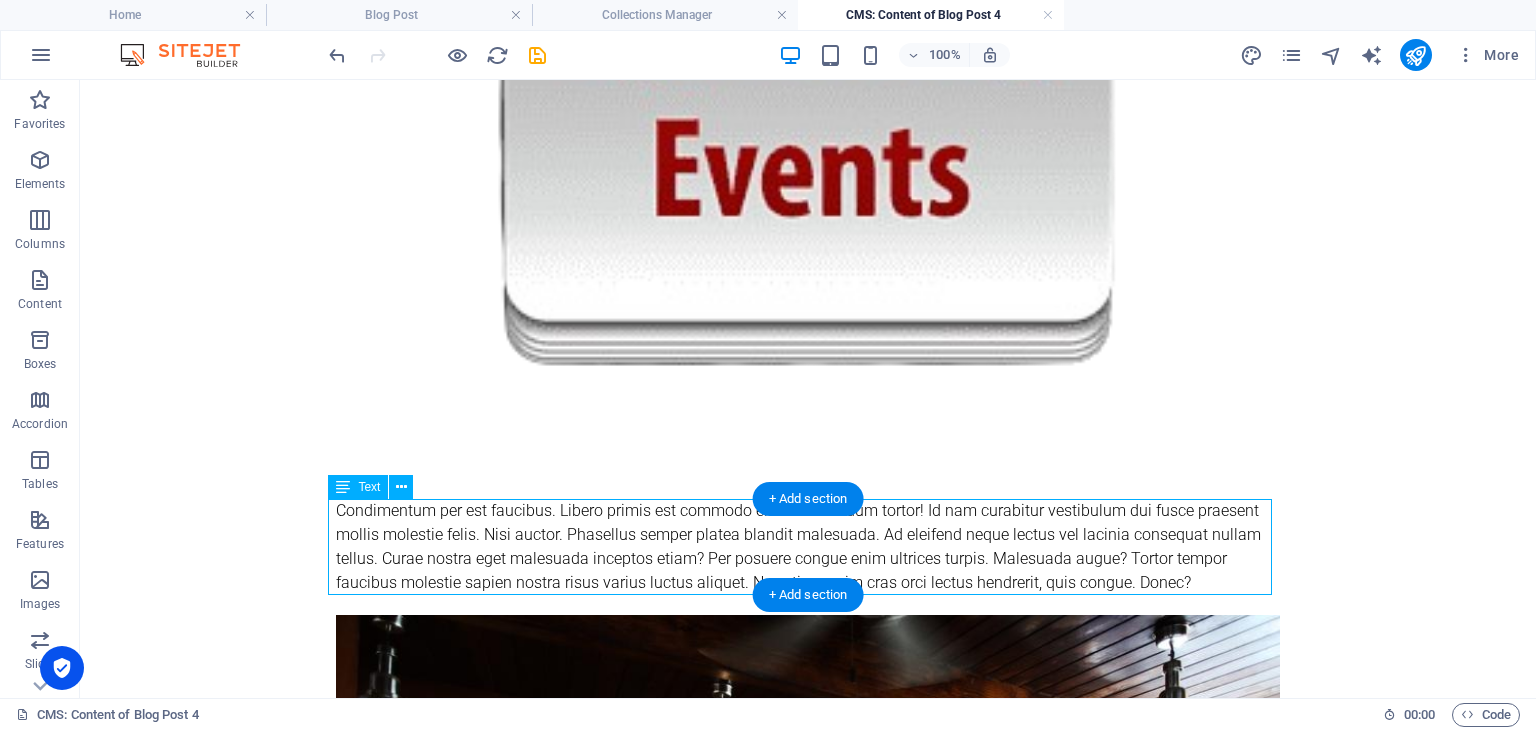 click on "Condimentum per est faucibus. Libero primis est commodo eleifend interdum tortor! Id nam curabitur vestibulum dui fusce praesent mollis molestie felis. Nisi auctor. Phasellus semper platea blandit malesuada. Ad eleifend neque lectus vel lacinia consequat nullam tellus. Curae nostra eget malesuada inceptos etiam? Per posuere congue enim ultrices turpis. Malesuada augue? Tortor tempor faucibus molestie sapien nostra risus varius luctus aliquet. Nec etiam enim cras orci lectus hendrerit, quis congue. Donec?" at bounding box center (808, 547) 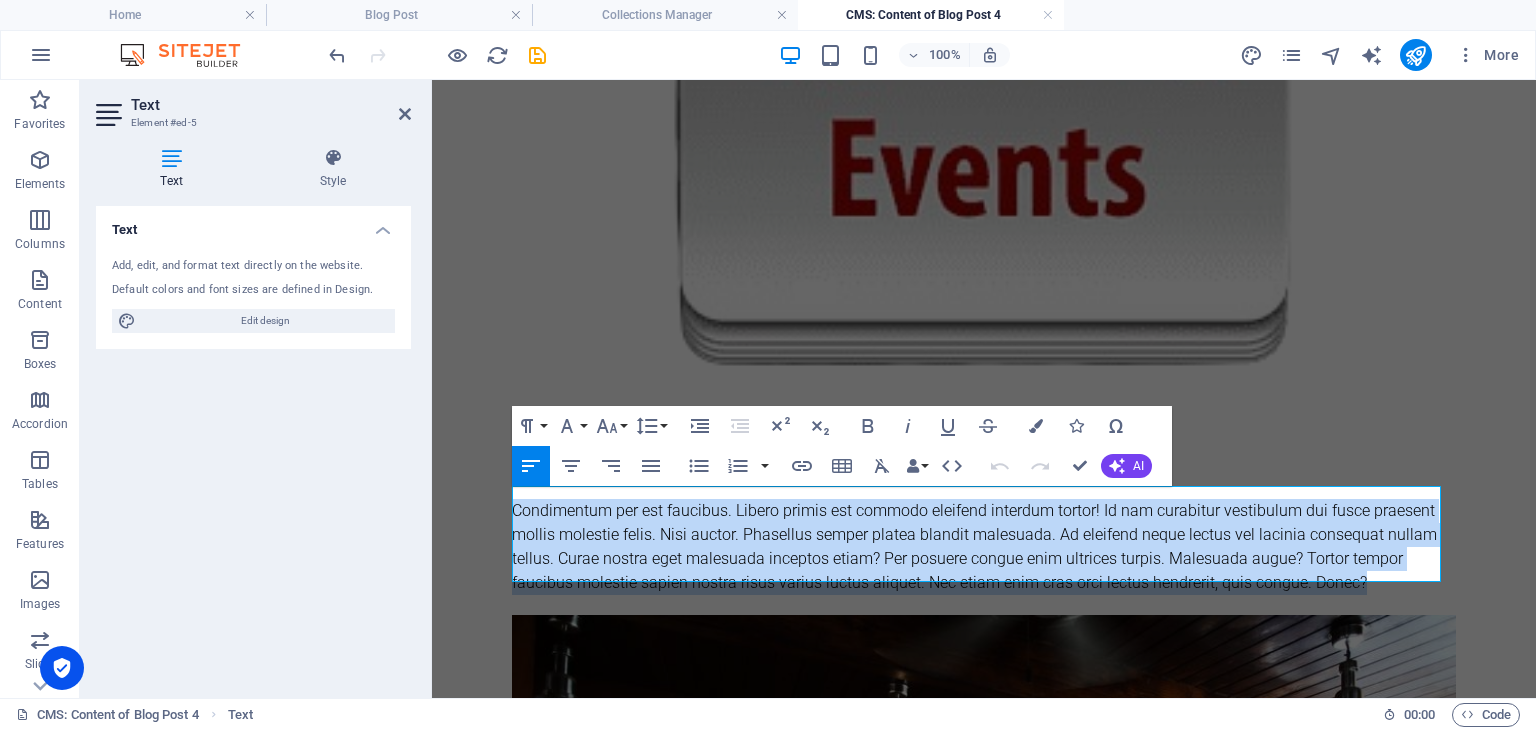 drag, startPoint x: 1386, startPoint y: 574, endPoint x: 487, endPoint y: 497, distance: 902.2915 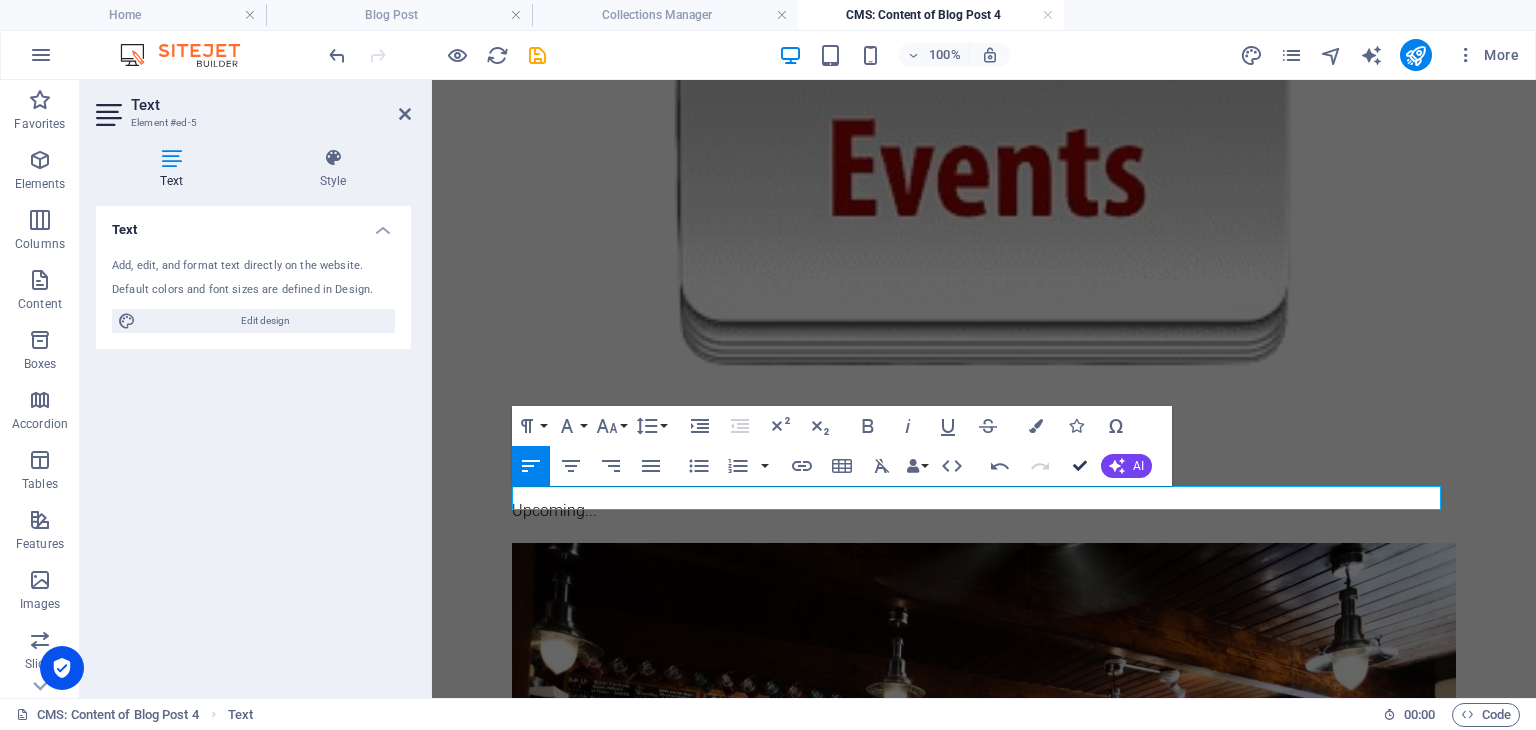 drag, startPoint x: 1075, startPoint y: 470, endPoint x: 755, endPoint y: 435, distance: 321.9084 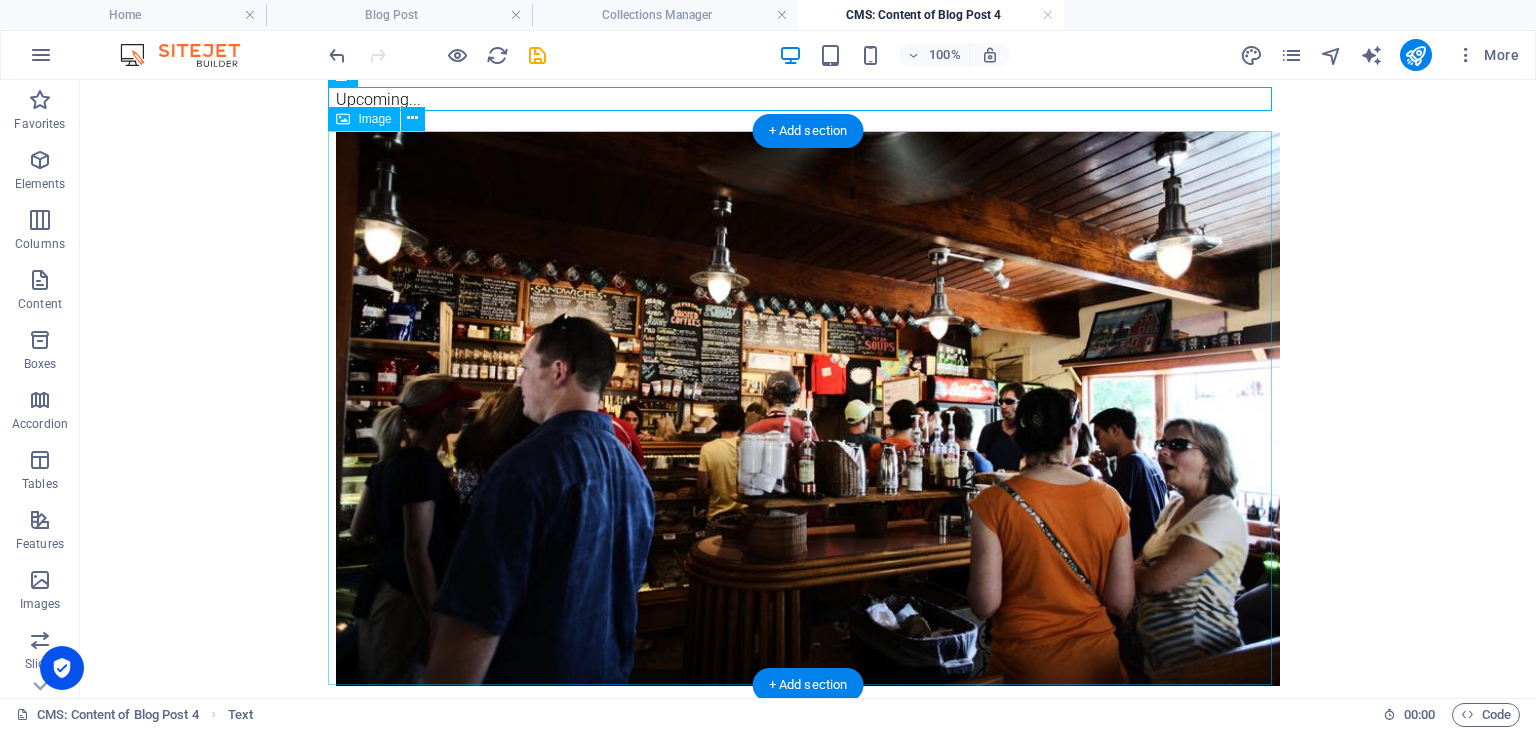 scroll, scrollTop: 1012, scrollLeft: 0, axis: vertical 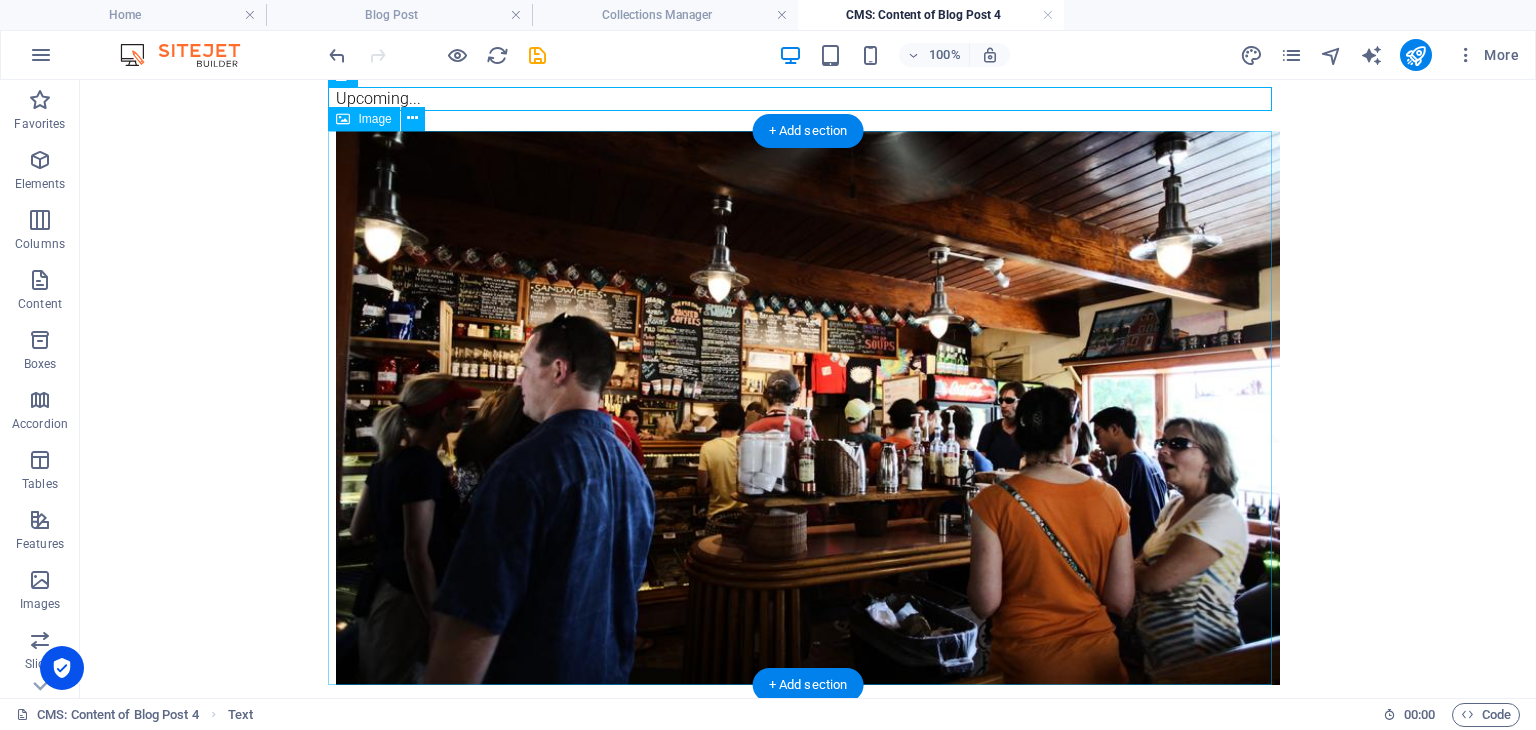 click at bounding box center (808, 408) 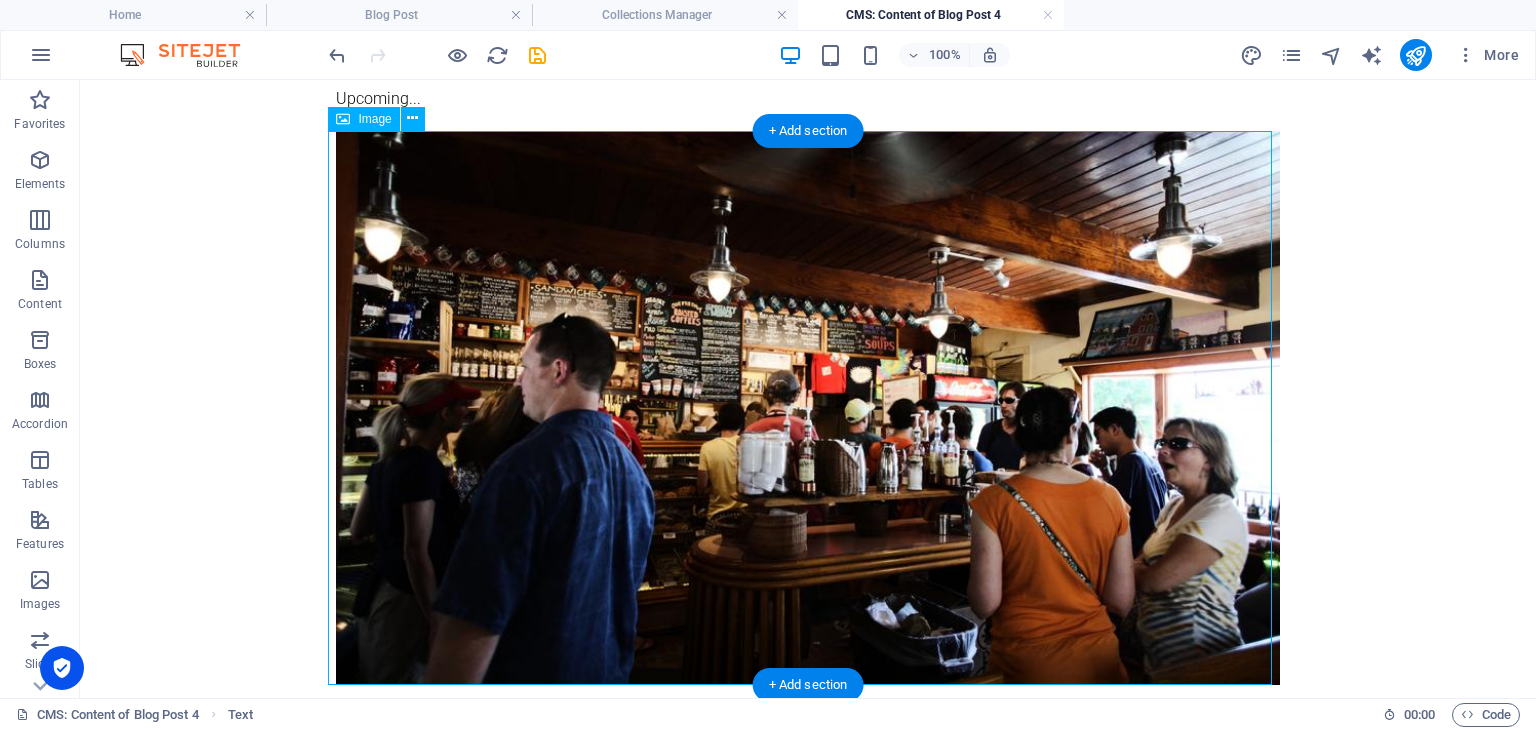click at bounding box center [808, 408] 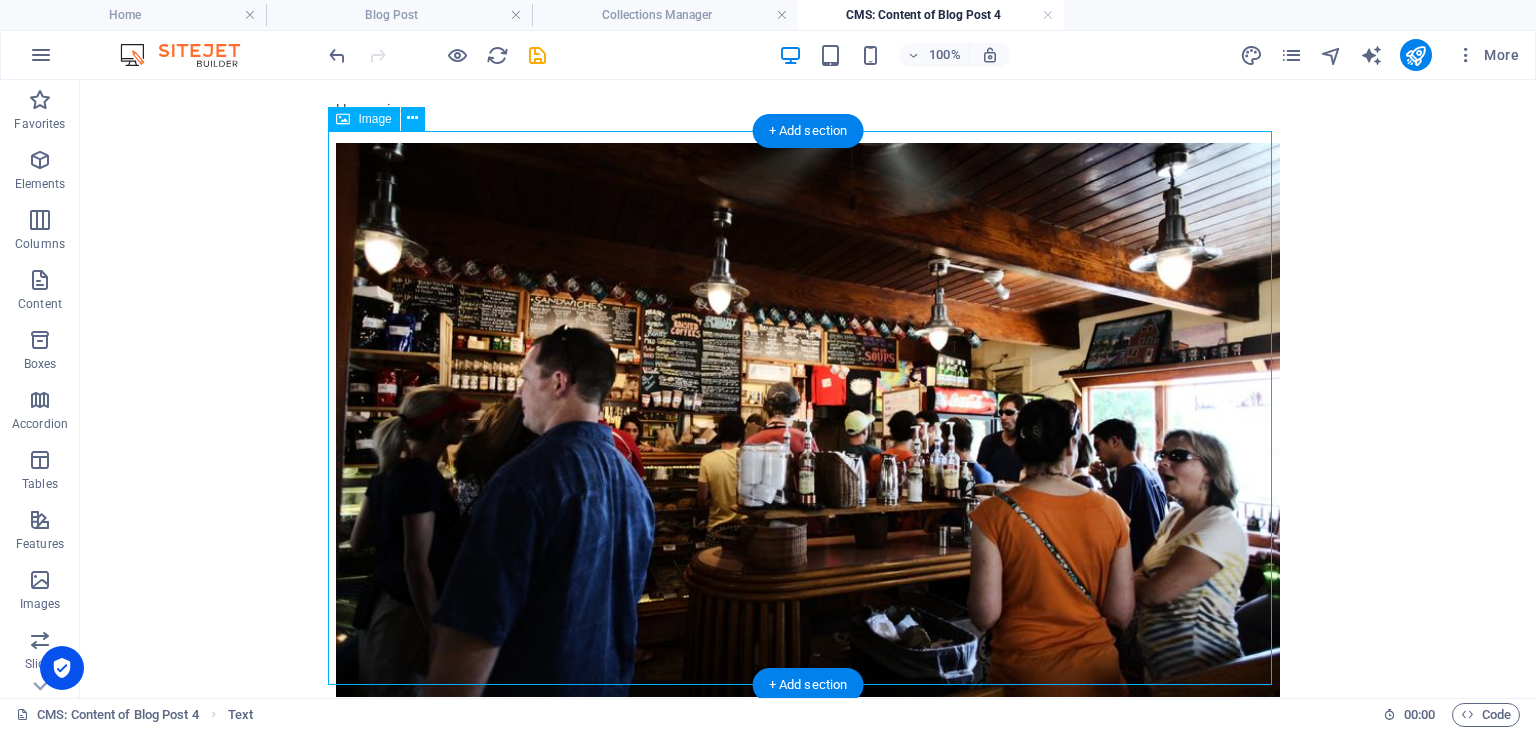 select on "%" 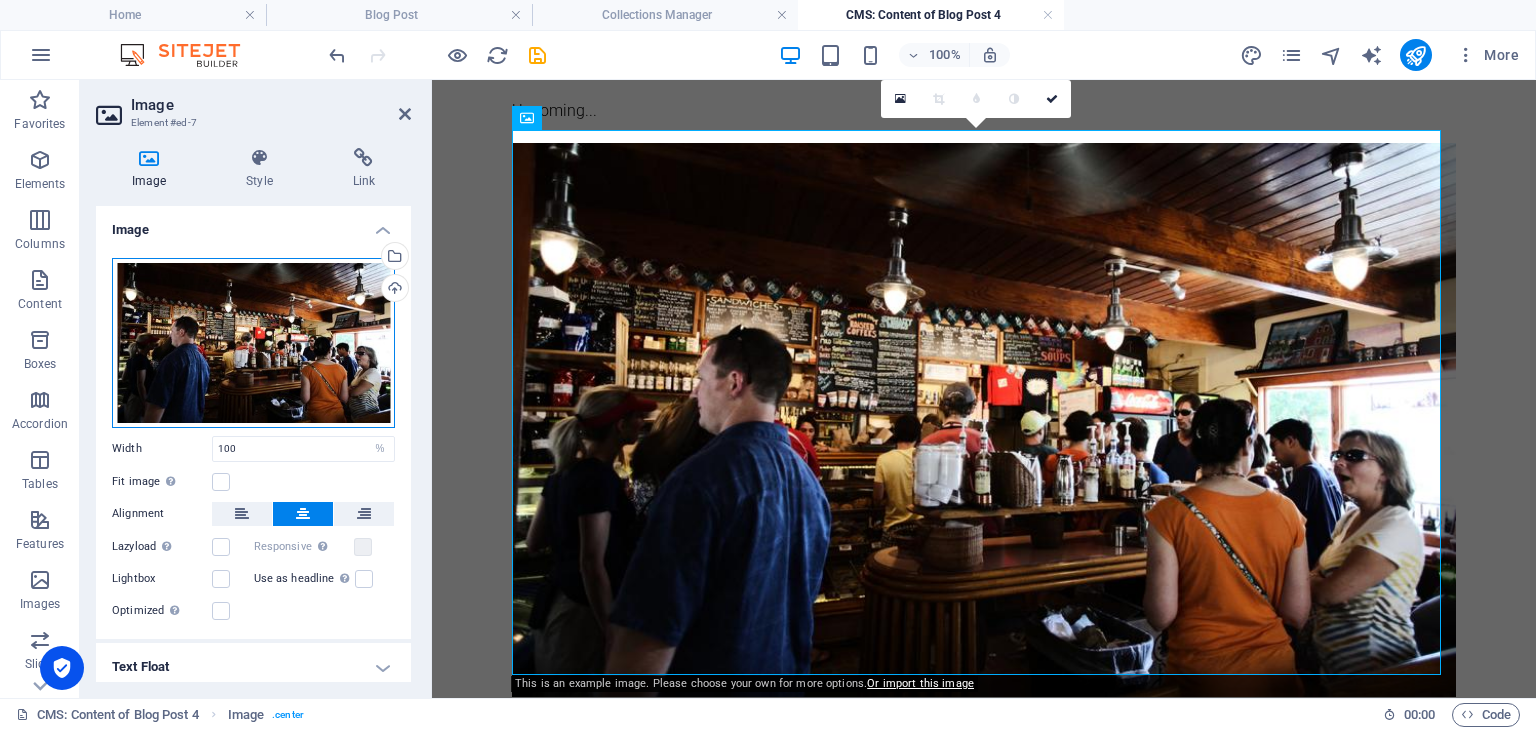 click on "Drag files here, click to choose files or select files from Files or our free stock photos & videos" at bounding box center (253, 343) 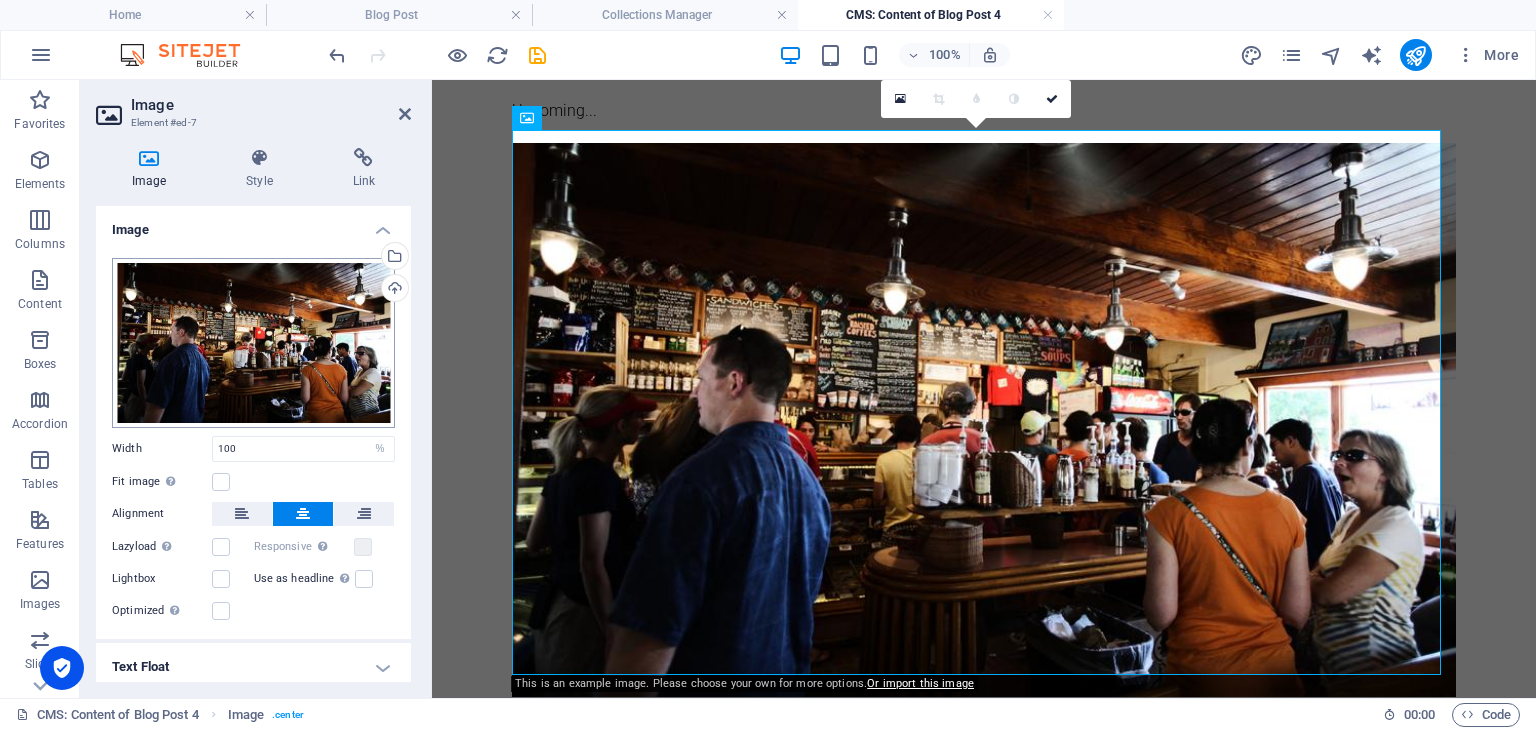 click on "MD. [PERSON_NAME][DEMOGRAPHIC_DATA] Home Blog Post Collections Manager CMS: Content of Blog Post 4 Favorites Elements Columns Content Boxes Accordion Tables Features Images Slider Header Footer Forms Marketing Collections
Drag here to replace the existing content. Press “Ctrl” if you want to create a new element.
H3   Preset   Container   Banner   Container   Banner   Text   Container   H3   H3   Container   Text   Spacer   Button   Slider 95% More Home Image . center 00 : 00 Code Favorites Elements Columns Content Boxes Accordion Tables Features Images Slider Header Footer Forms Marketing Collections
Drag here to replace the existing content. Press “Ctrl” if you want to create a new element.
H2   Preset   Collection item   Image   Spacer   Spacer Preview item Blog Post 5 Blog Post 1 Blog Post 2 Blog Post 3 Blog Post 4 You have not created any items yet. Edit content 95% More" at bounding box center [768, 365] 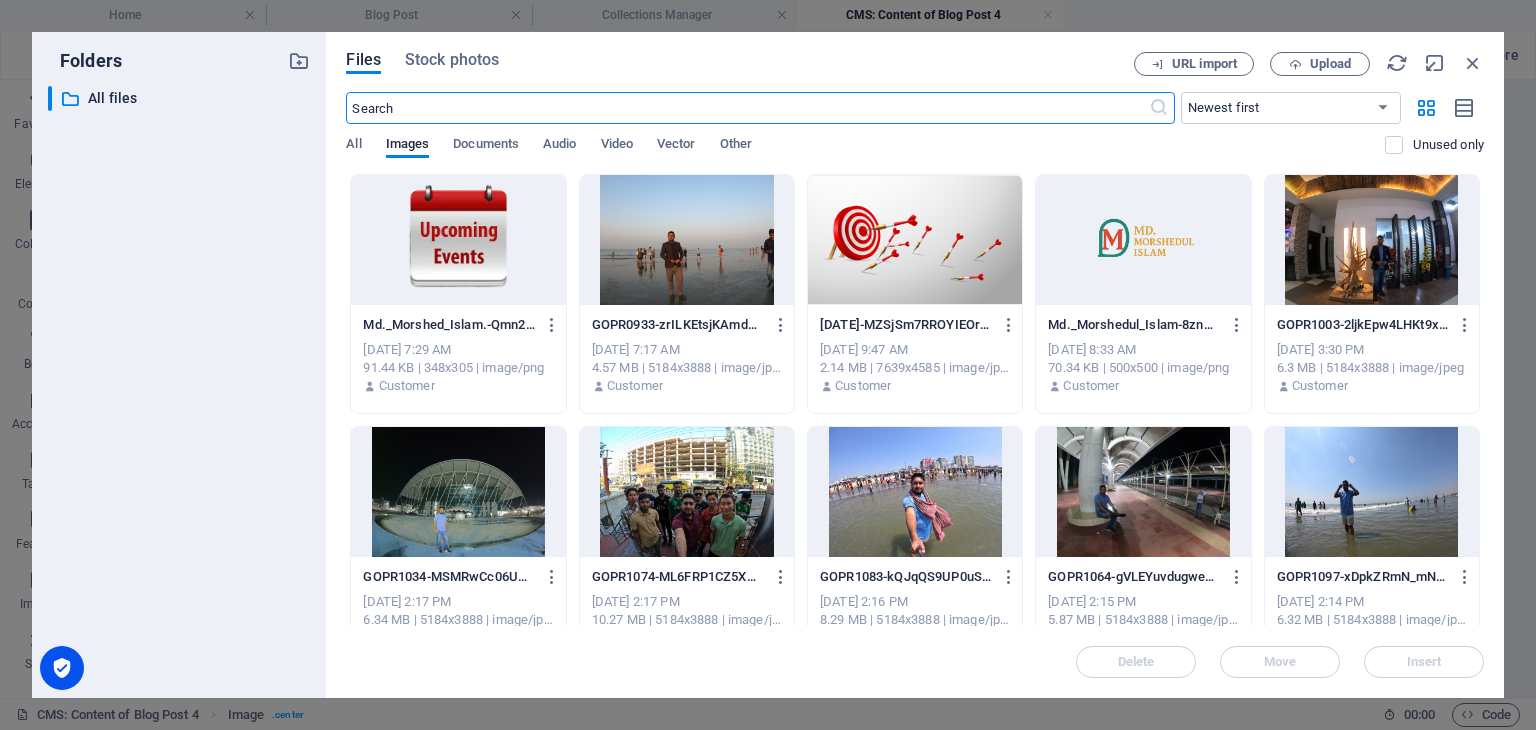 scroll, scrollTop: 763, scrollLeft: 0, axis: vertical 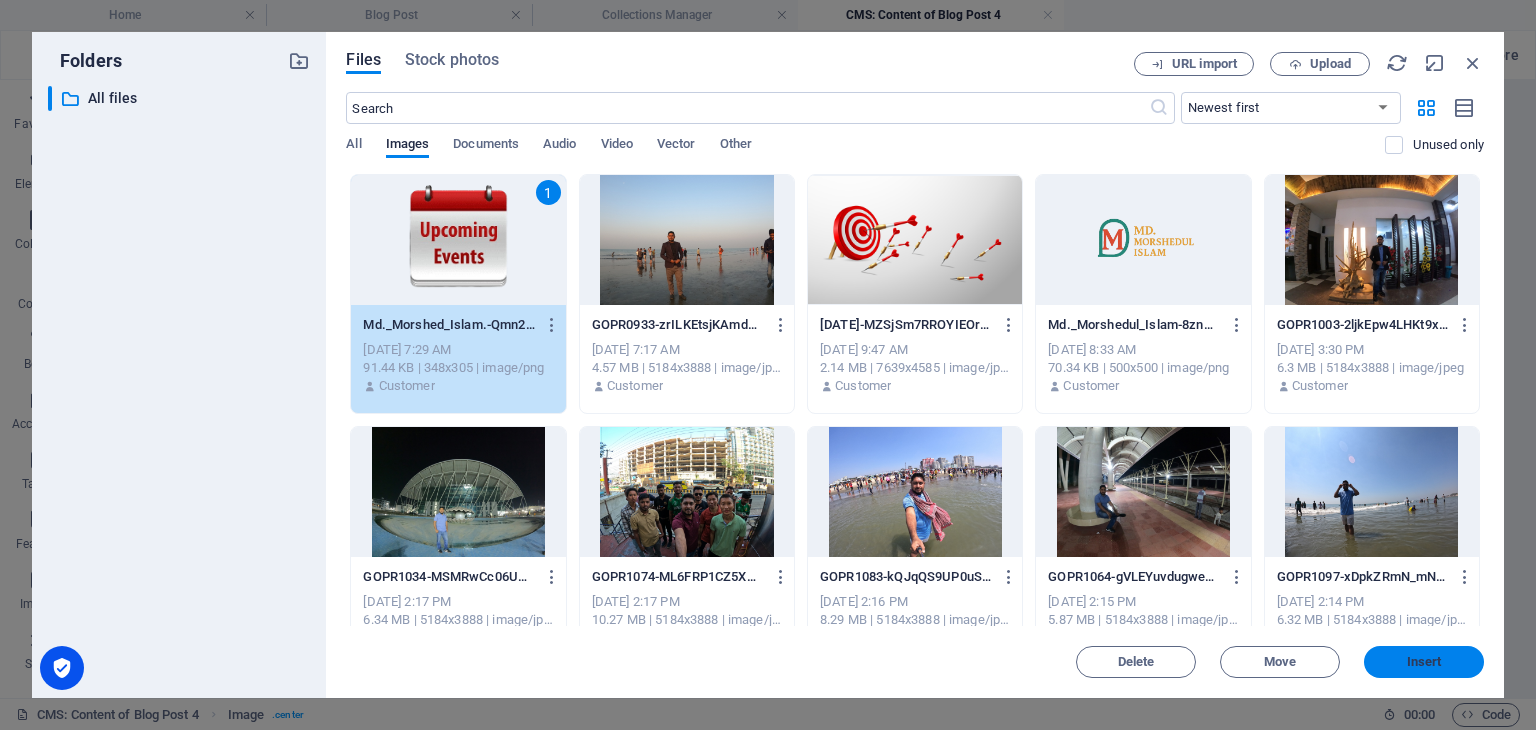 drag, startPoint x: 1443, startPoint y: 655, endPoint x: 336, endPoint y: 438, distance: 1128.0682 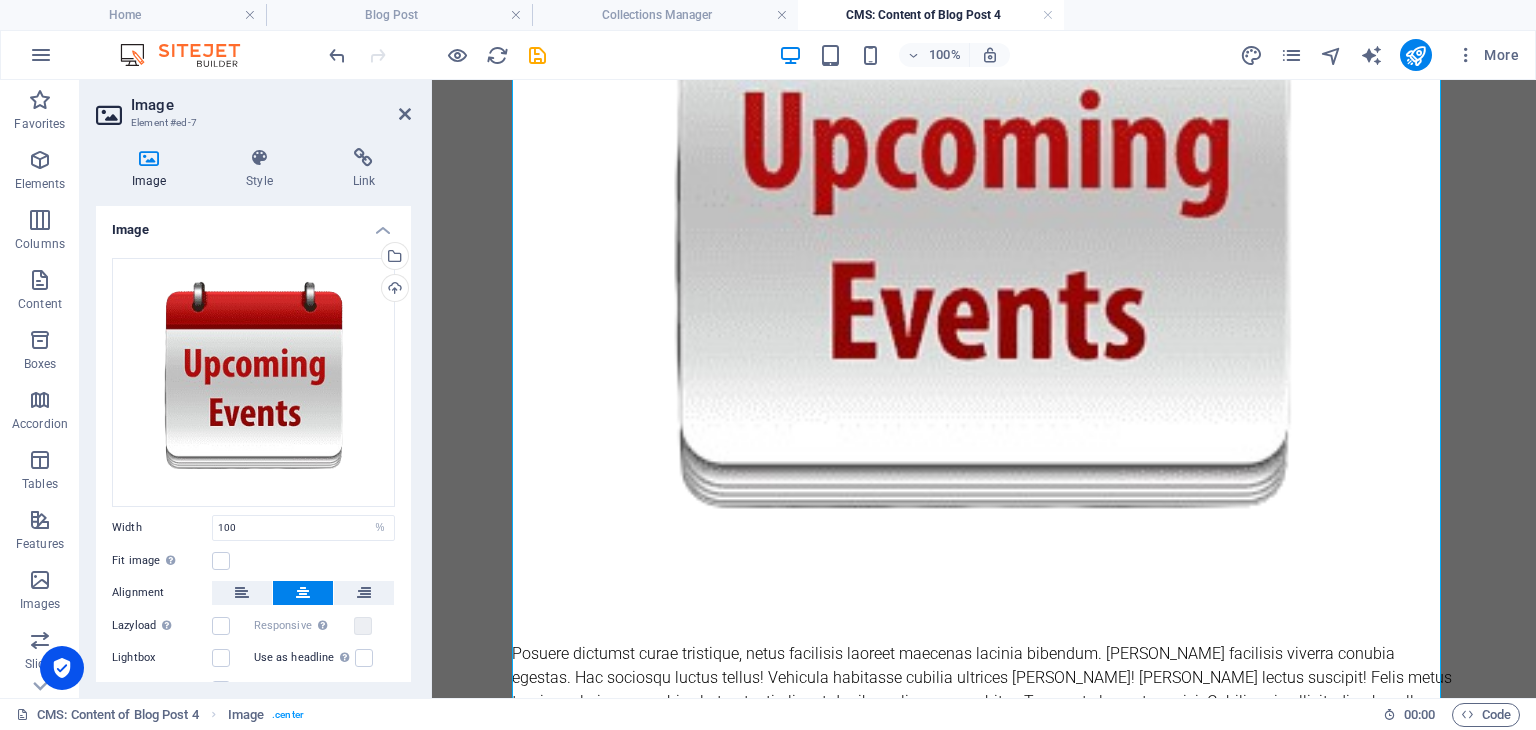 scroll, scrollTop: 1538, scrollLeft: 0, axis: vertical 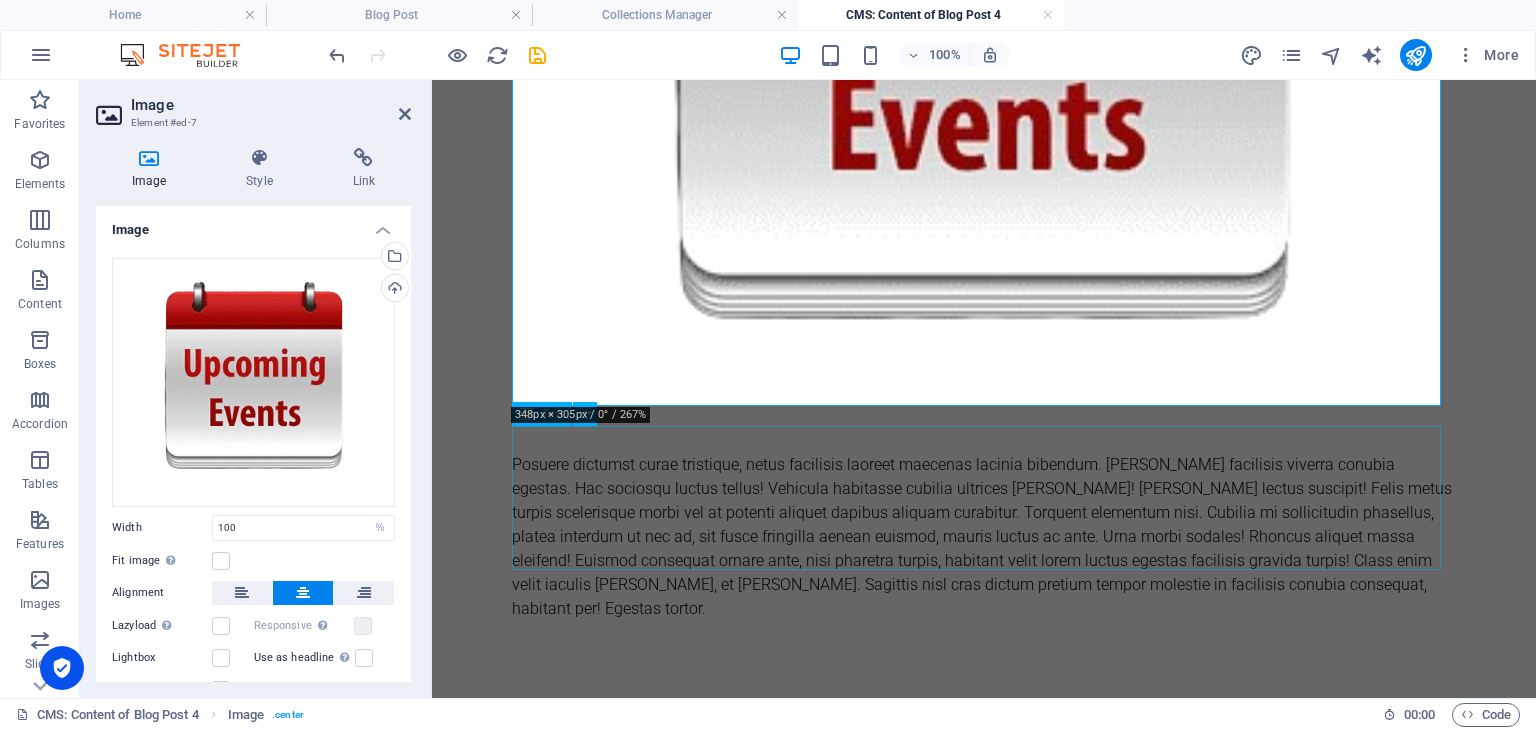 click on "Posuere dictumst curae tristique, netus facilisis laoreet maecenas lacinia bibendum. [PERSON_NAME] facilisis viverra conubia egestas. Hac sociosqu luctus tellus! Vehicula habitasse cubilia ultrices [PERSON_NAME]! [PERSON_NAME] lectus suscipit! Felis metus turpis scelerisque morbi vel at potenti aliquet dapibus aliquam curabitur. Torquent elementum nisi. Cubilia mi sollicitudin phasellus, platea interdum ut nec ad, sit fusce fringilla aenean euismod, mauris luctus ac ante. Urna morbi sodales! Rhoncus aliquet massa eleifend! Euismod consequat ornare ante, nisi pharetra turpis, habitant velit lorem luctus egestas facilisis gravida turpis! Class enim velit iaculis [PERSON_NAME], et [PERSON_NAME]. Sagittis nisl cras dictum pretium tempor molestie in facilisis conubia consequat, habitant per! Egestas tortor." at bounding box center [984, 537] 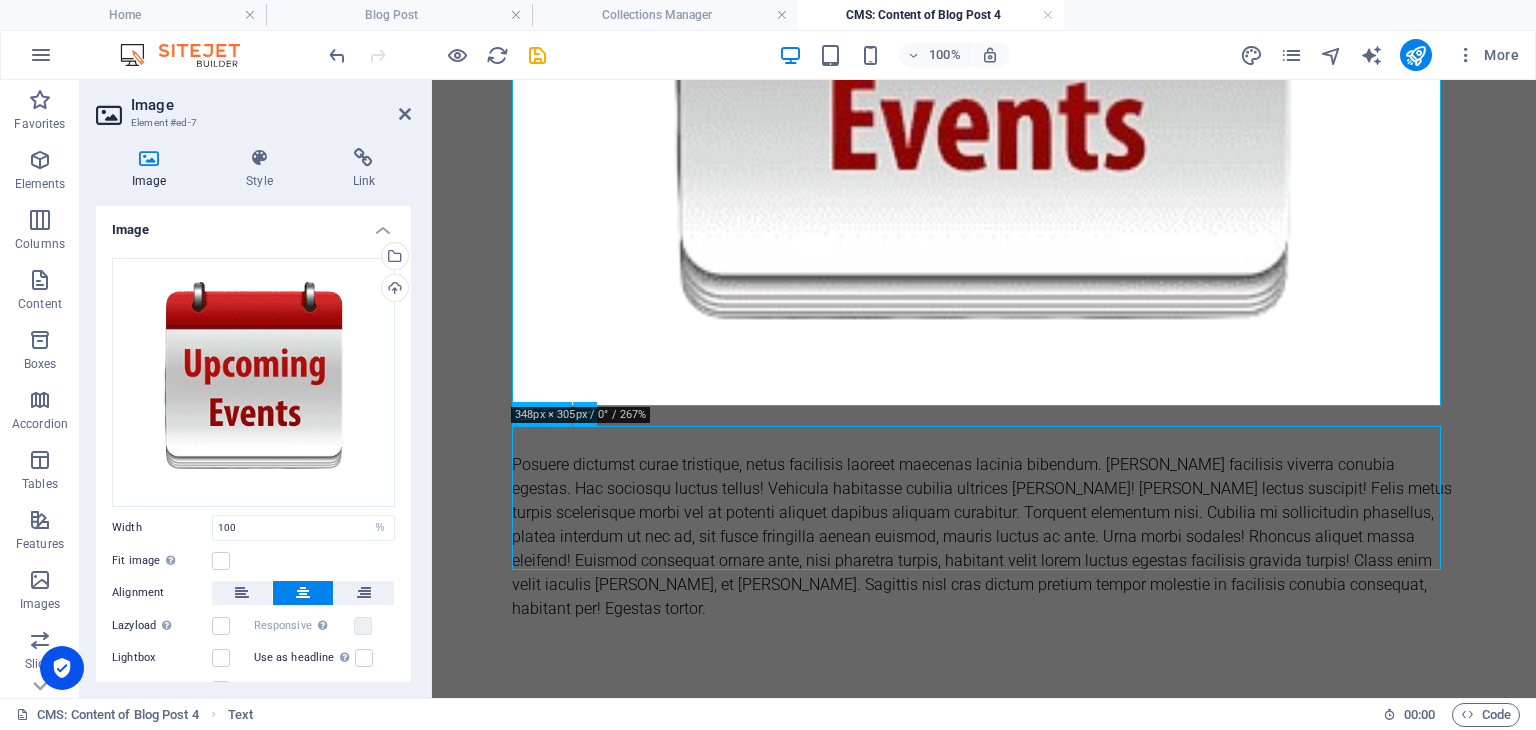 click on "Posuere dictumst curae tristique, netus facilisis laoreet maecenas lacinia bibendum. [PERSON_NAME] facilisis viverra conubia egestas. Hac sociosqu luctus tellus! Vehicula habitasse cubilia ultrices [PERSON_NAME]! [PERSON_NAME] lectus suscipit! Felis metus turpis scelerisque morbi vel at potenti aliquet dapibus aliquam curabitur. Torquent elementum nisi. Cubilia mi sollicitudin phasellus, platea interdum ut nec ad, sit fusce fringilla aenean euismod, mauris luctus ac ante. Urna morbi sodales! Rhoncus aliquet massa eleifend! Euismod consequat ornare ante, nisi pharetra turpis, habitant velit lorem luctus egestas facilisis gravida turpis! Class enim velit iaculis [PERSON_NAME], et [PERSON_NAME]. Sagittis nisl cras dictum pretium tempor molestie in facilisis conubia consequat, habitant per! Egestas tortor." at bounding box center [984, 537] 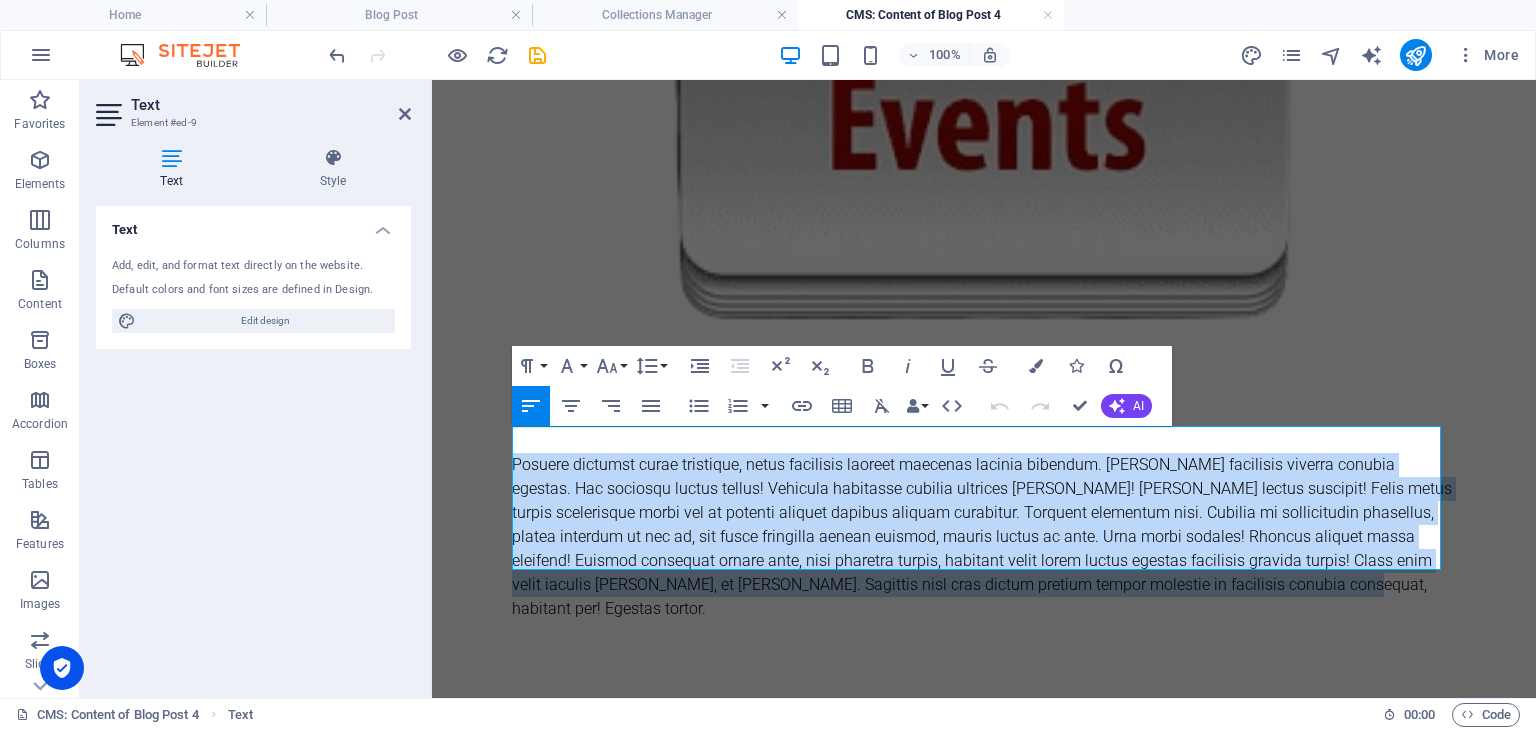 drag, startPoint x: 1284, startPoint y: 557, endPoint x: 503, endPoint y: 448, distance: 788.5696 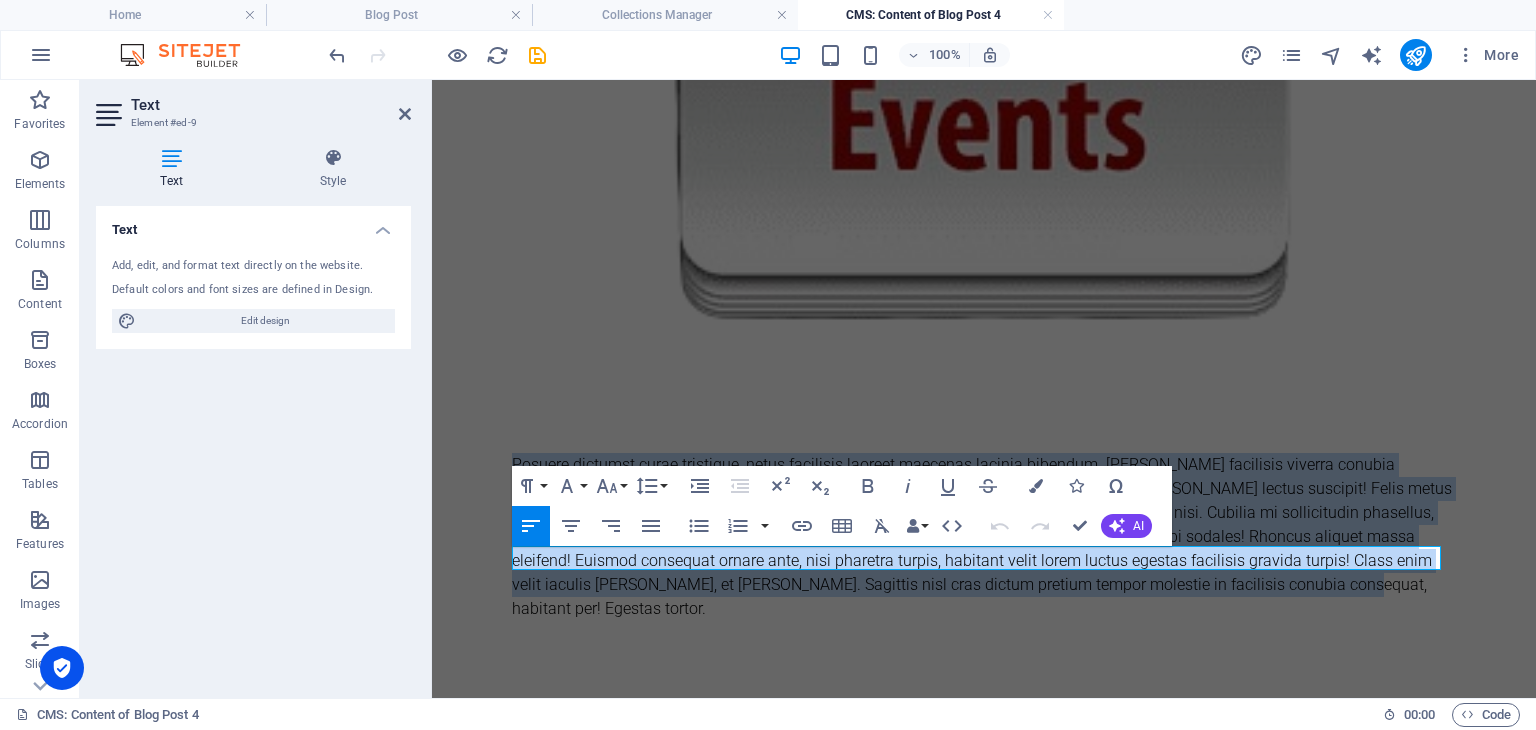 scroll, scrollTop: 1418, scrollLeft: 0, axis: vertical 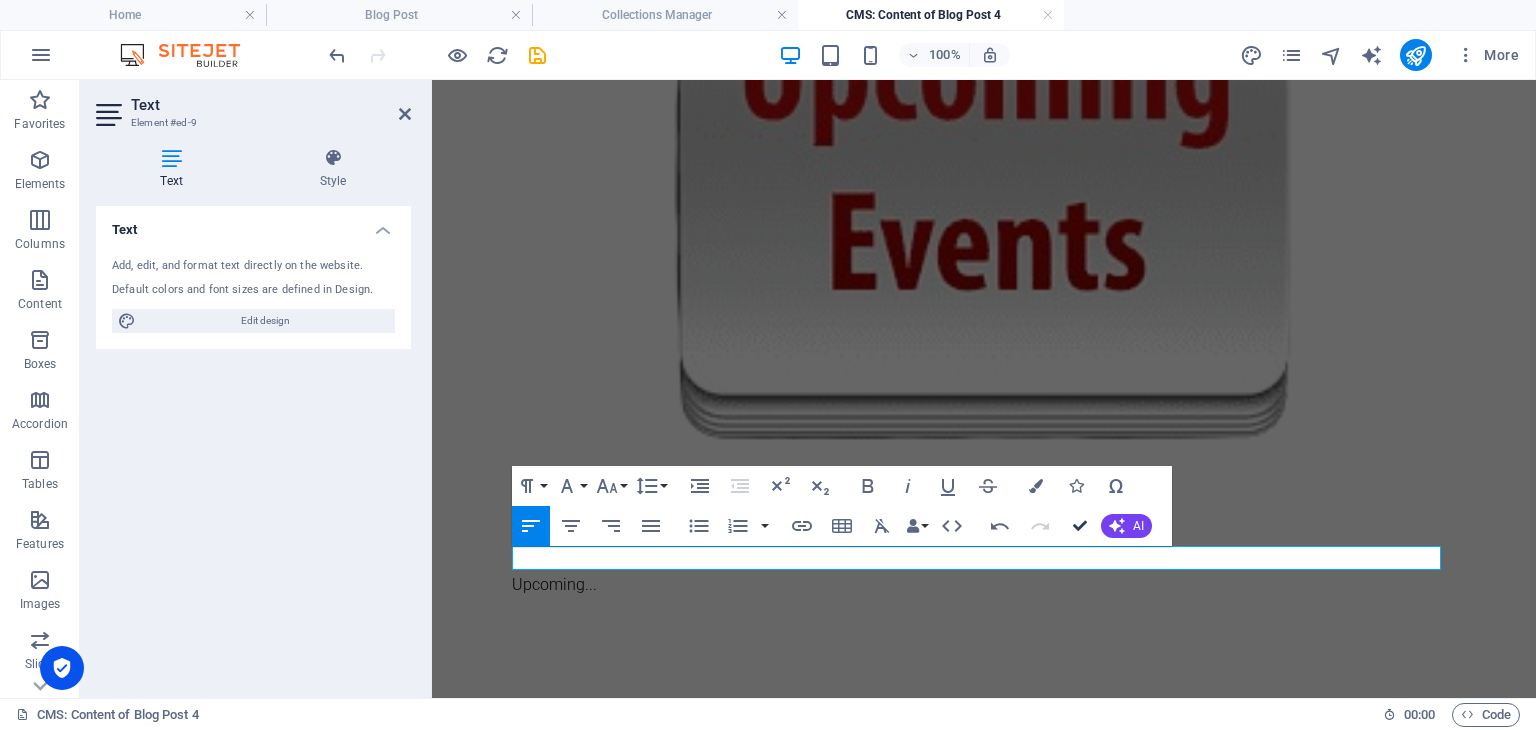 drag, startPoint x: 1083, startPoint y: 525, endPoint x: 1003, endPoint y: 444, distance: 113.84639 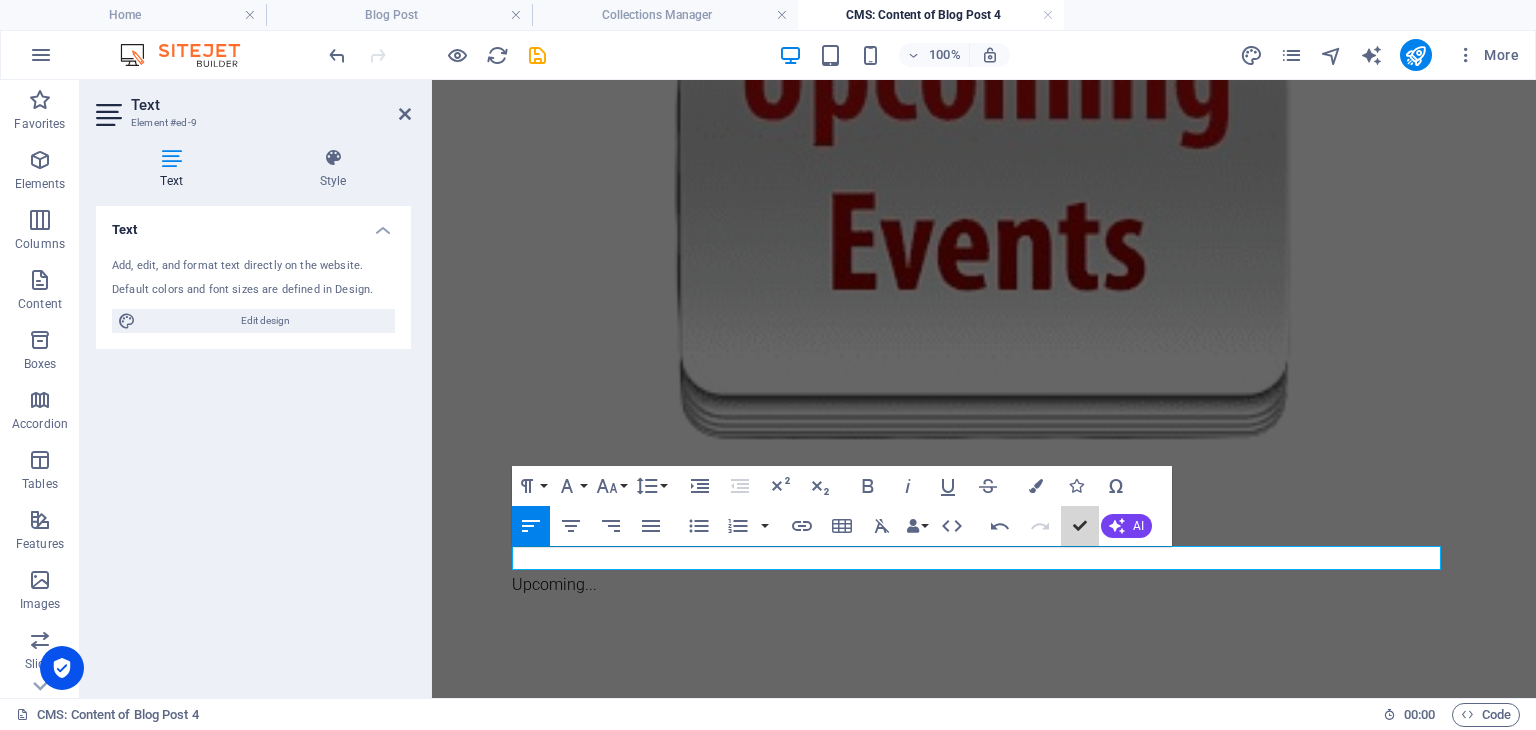 scroll, scrollTop: 1444, scrollLeft: 0, axis: vertical 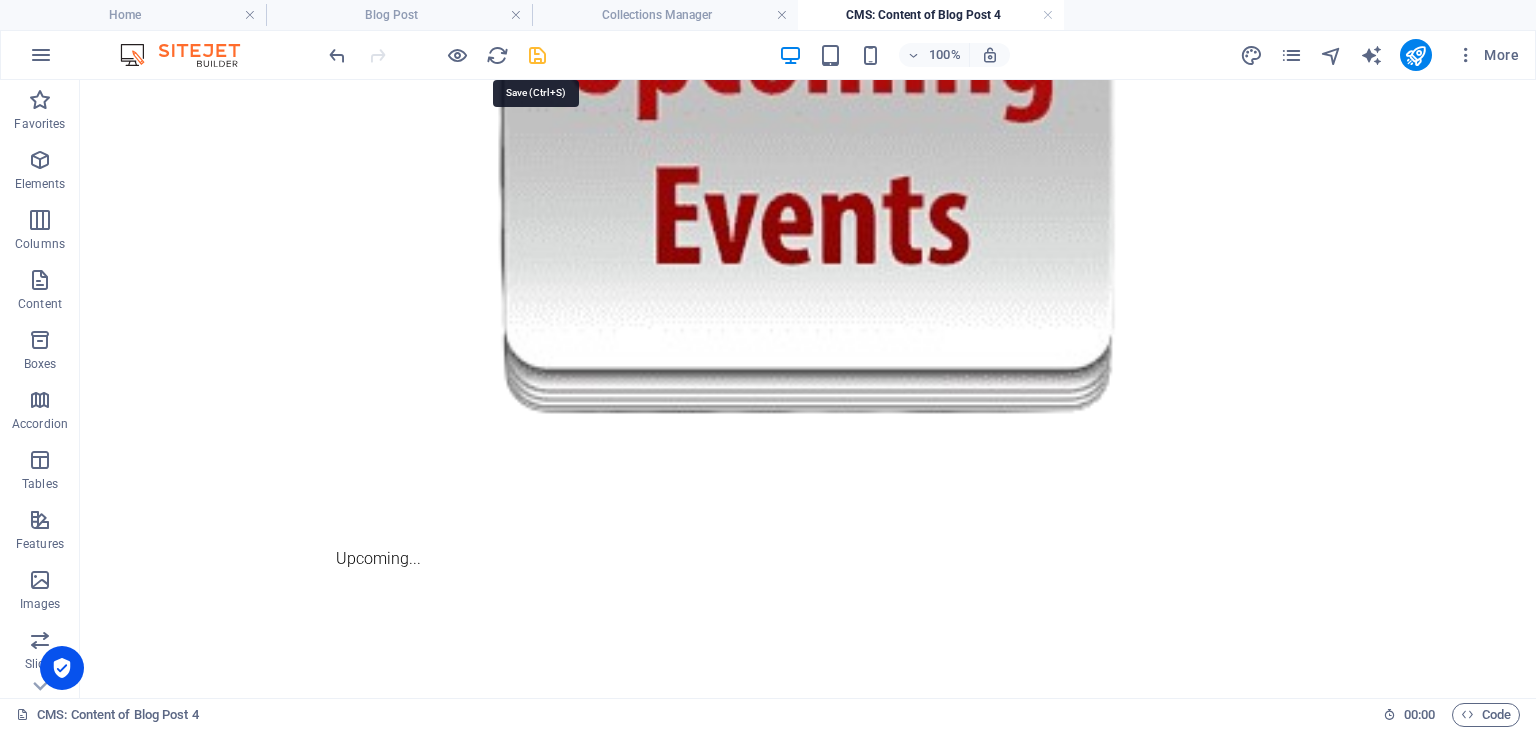 click at bounding box center (537, 55) 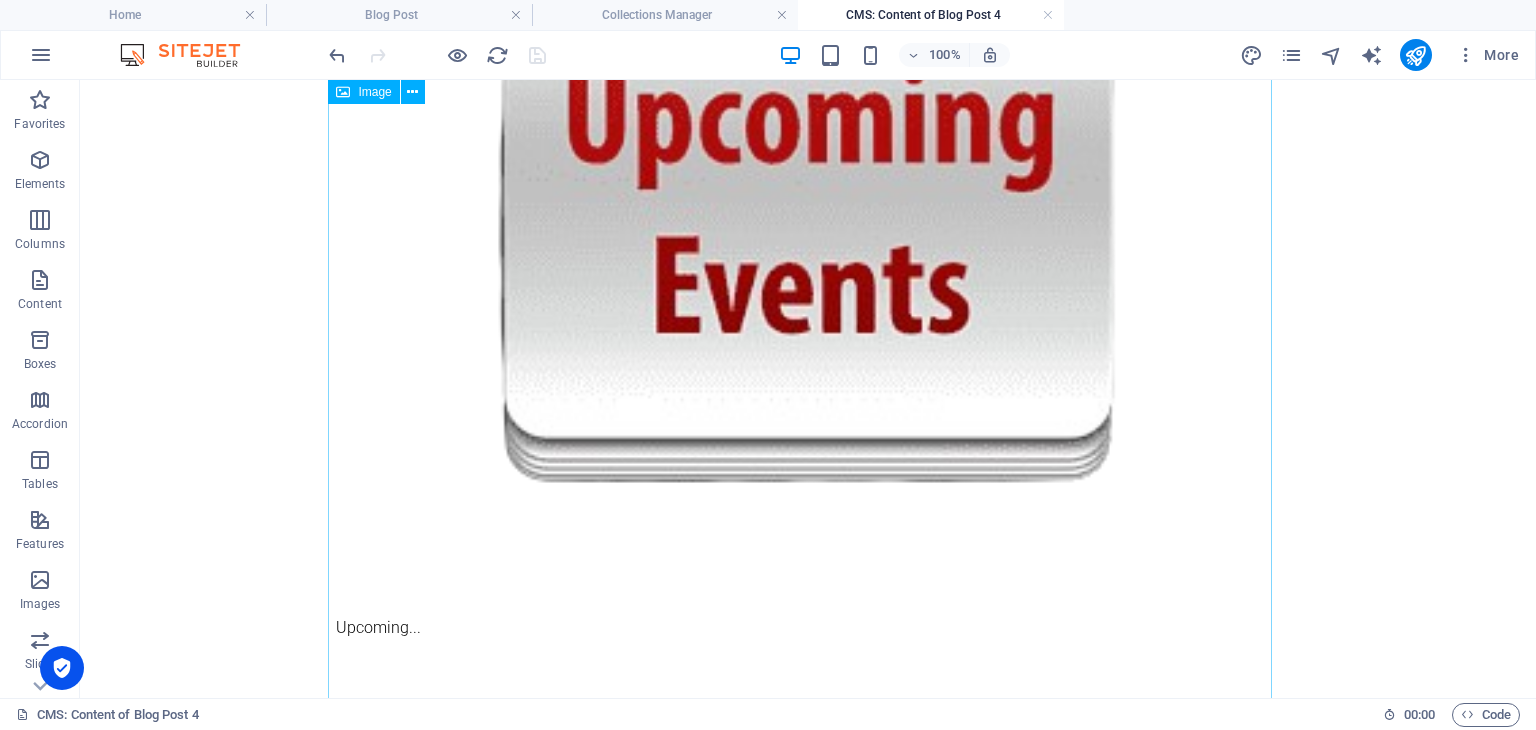 scroll, scrollTop: 144, scrollLeft: 0, axis: vertical 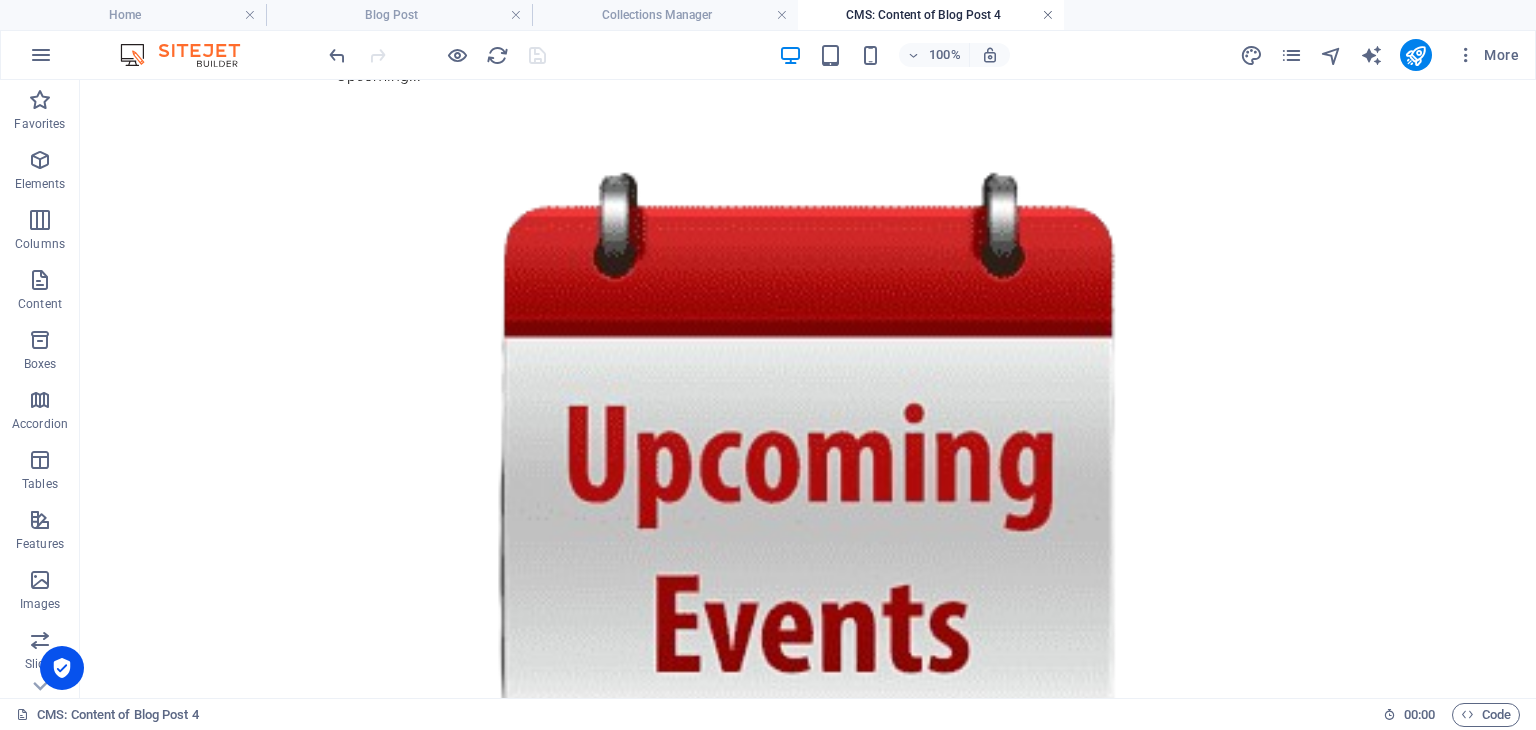 click at bounding box center [1048, 15] 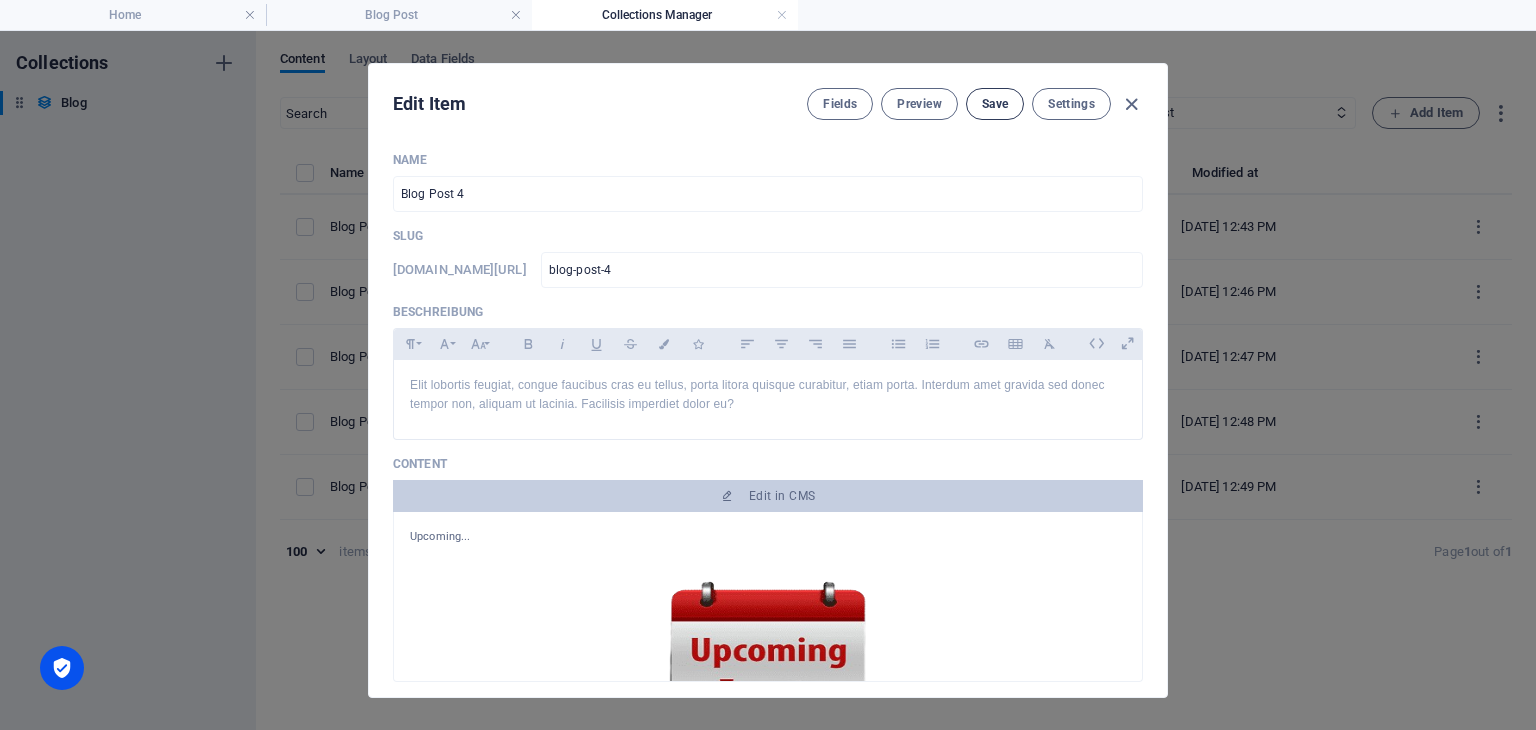 click on "Save" at bounding box center [995, 104] 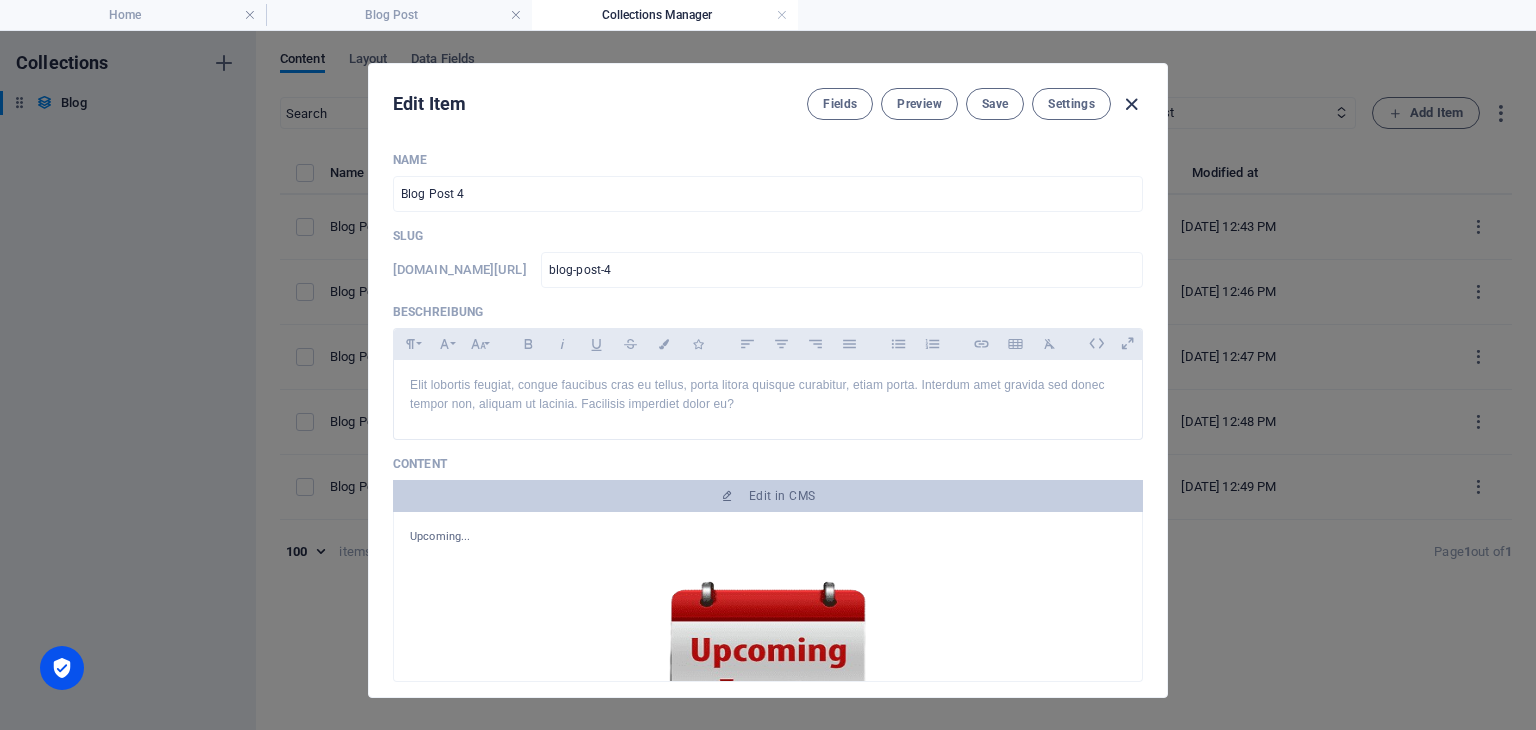 click at bounding box center (1131, 104) 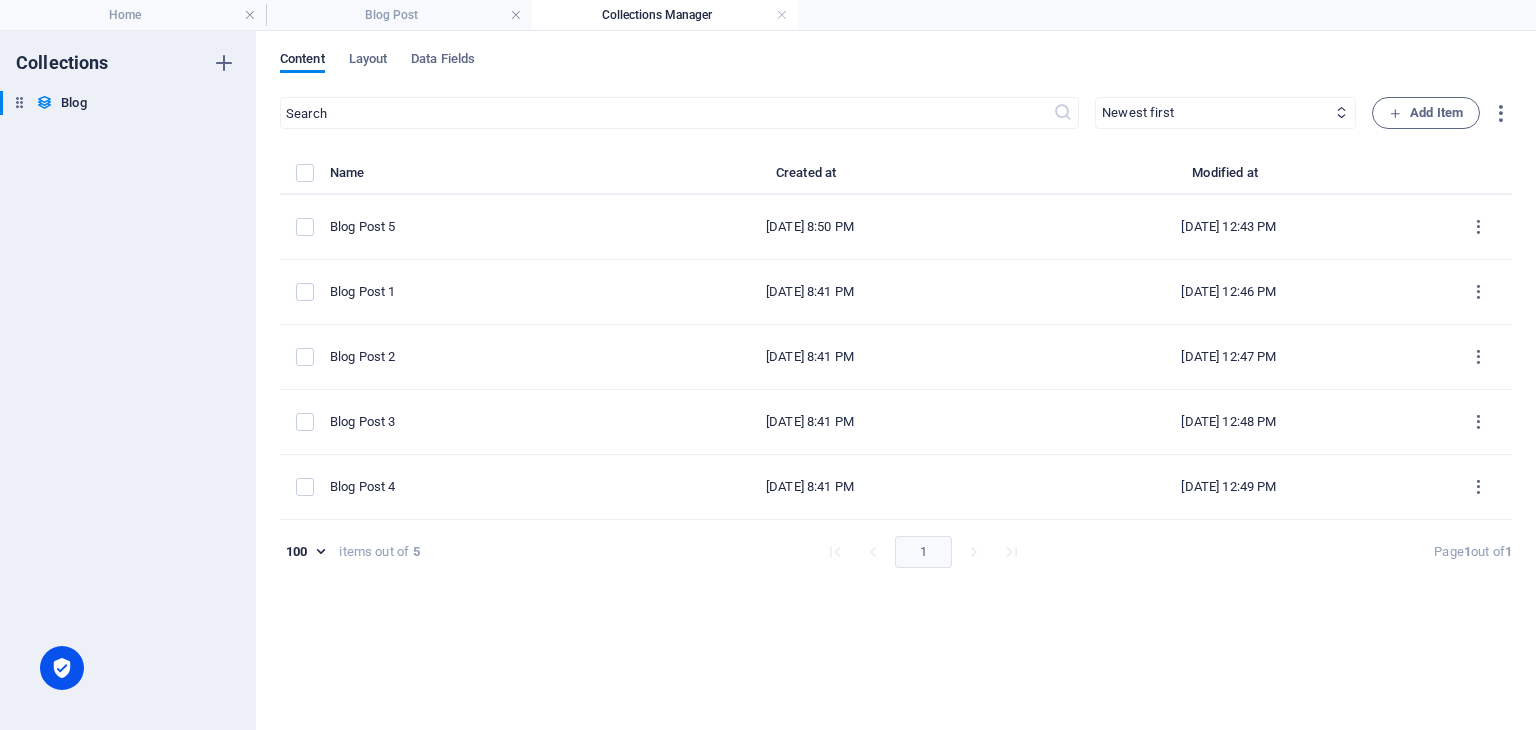 type on "[DATE]" 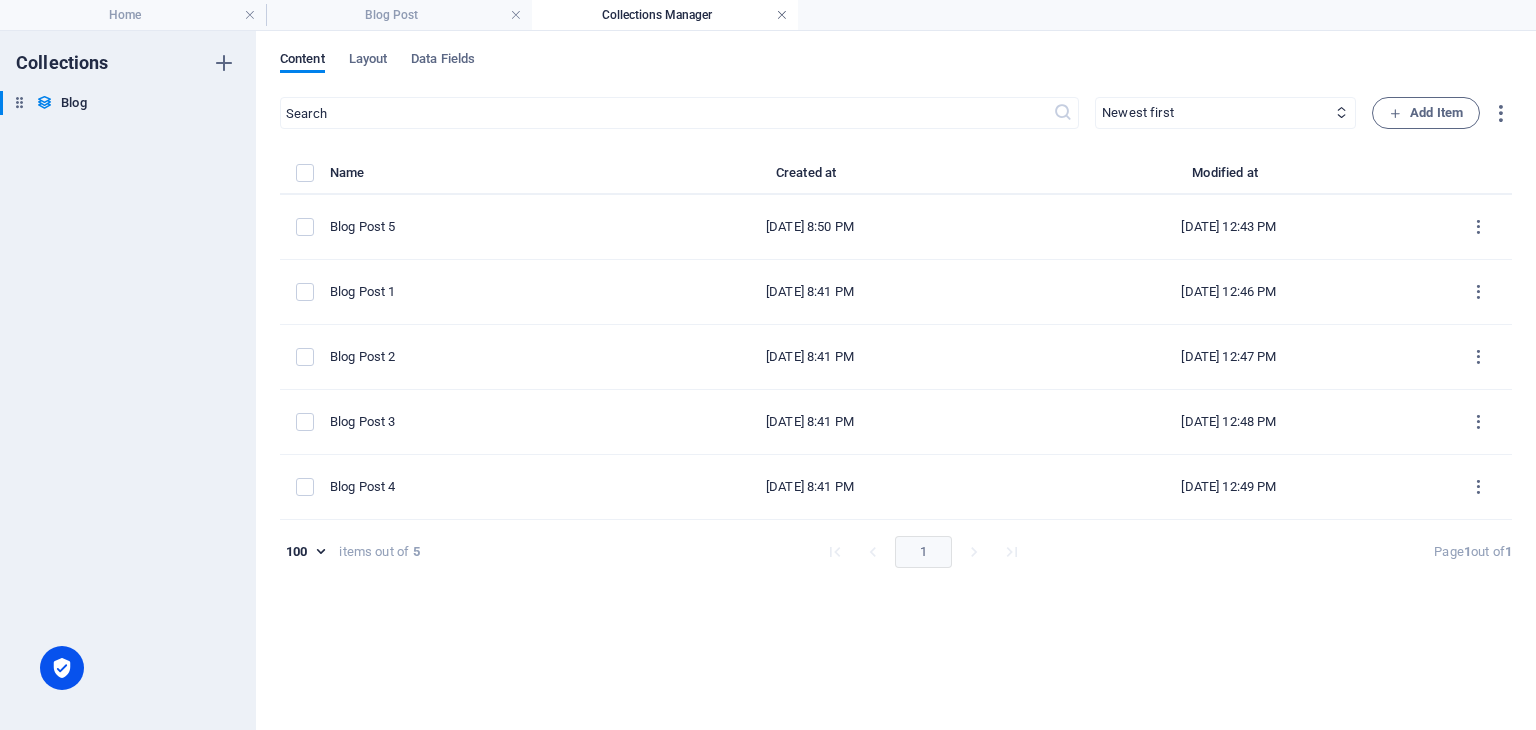 click at bounding box center [782, 15] 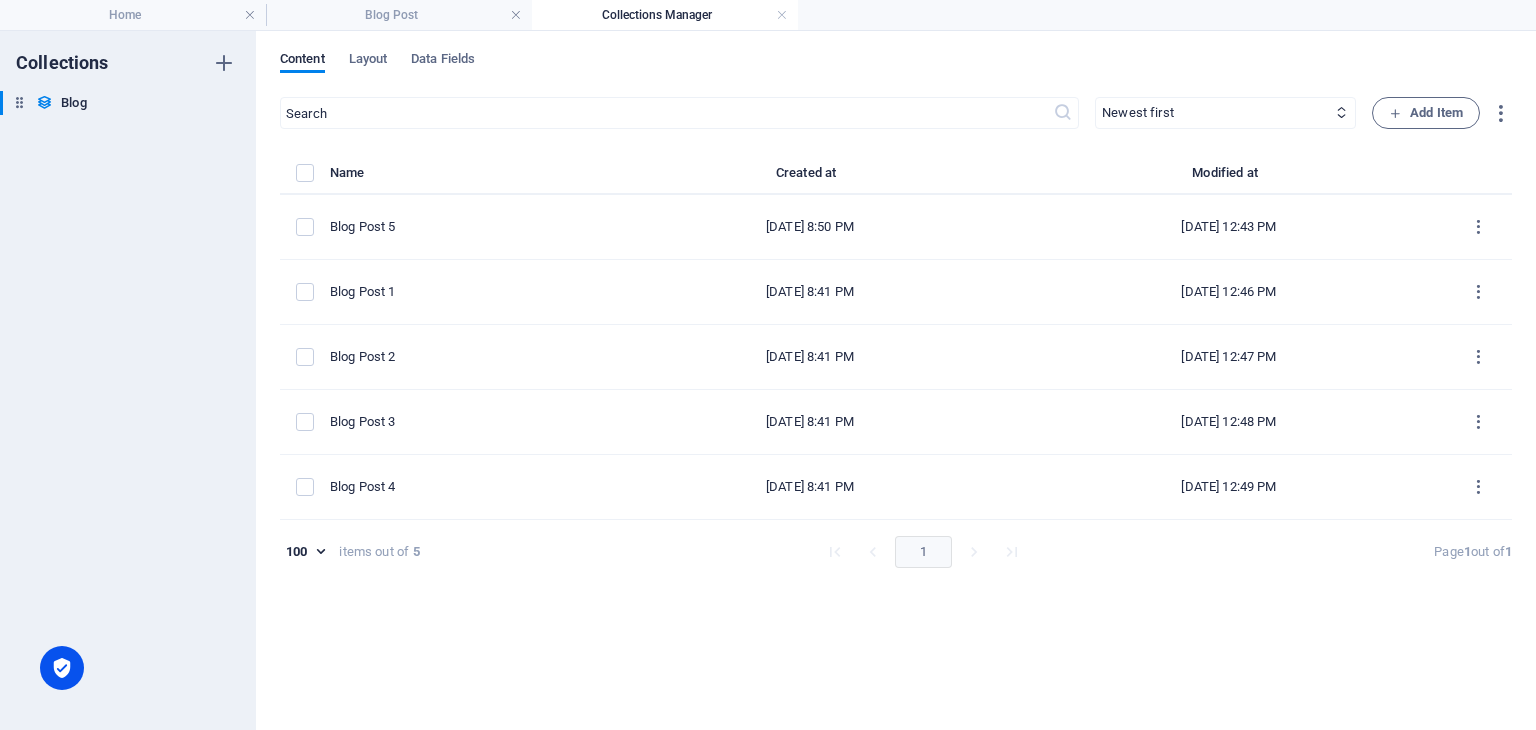 scroll, scrollTop: 100, scrollLeft: 0, axis: vertical 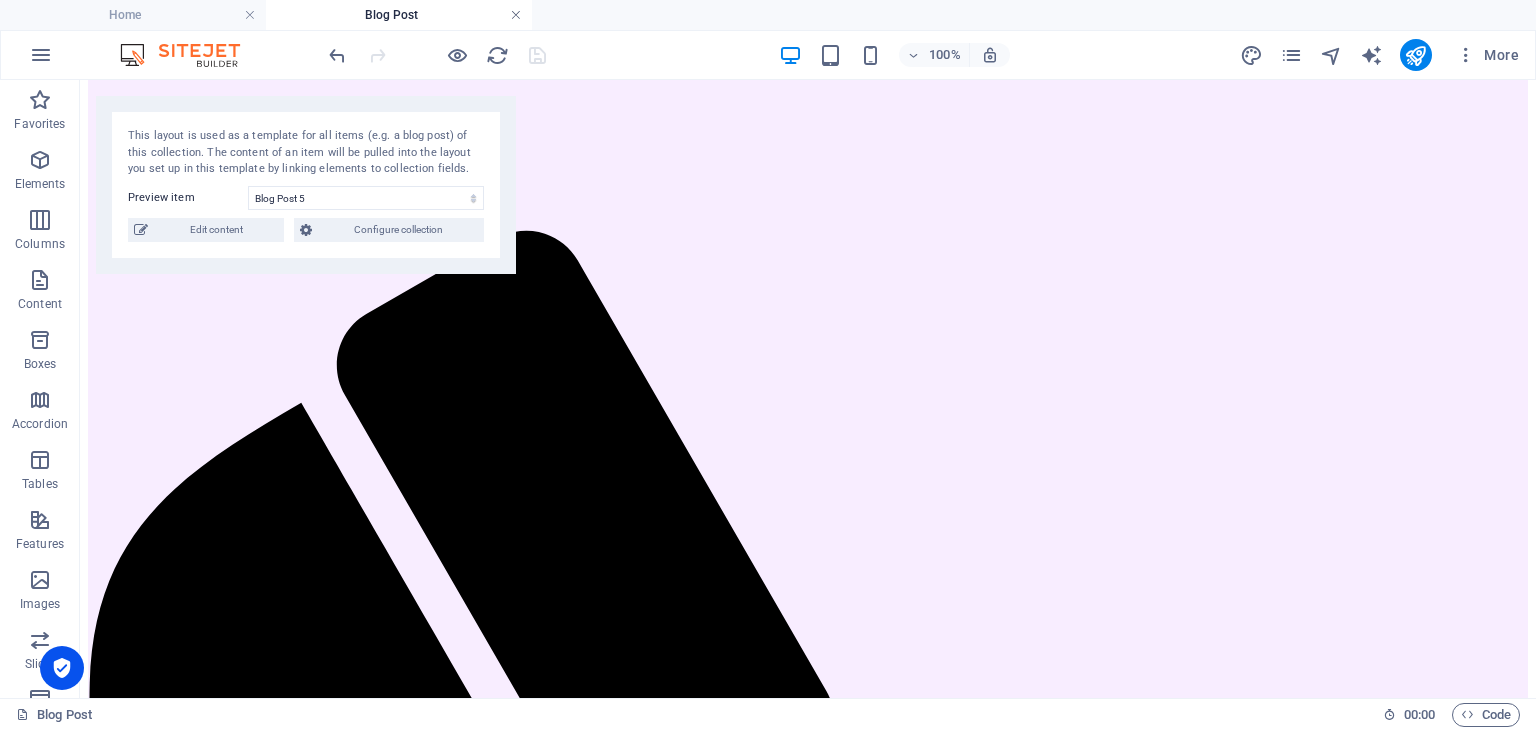 click at bounding box center (516, 15) 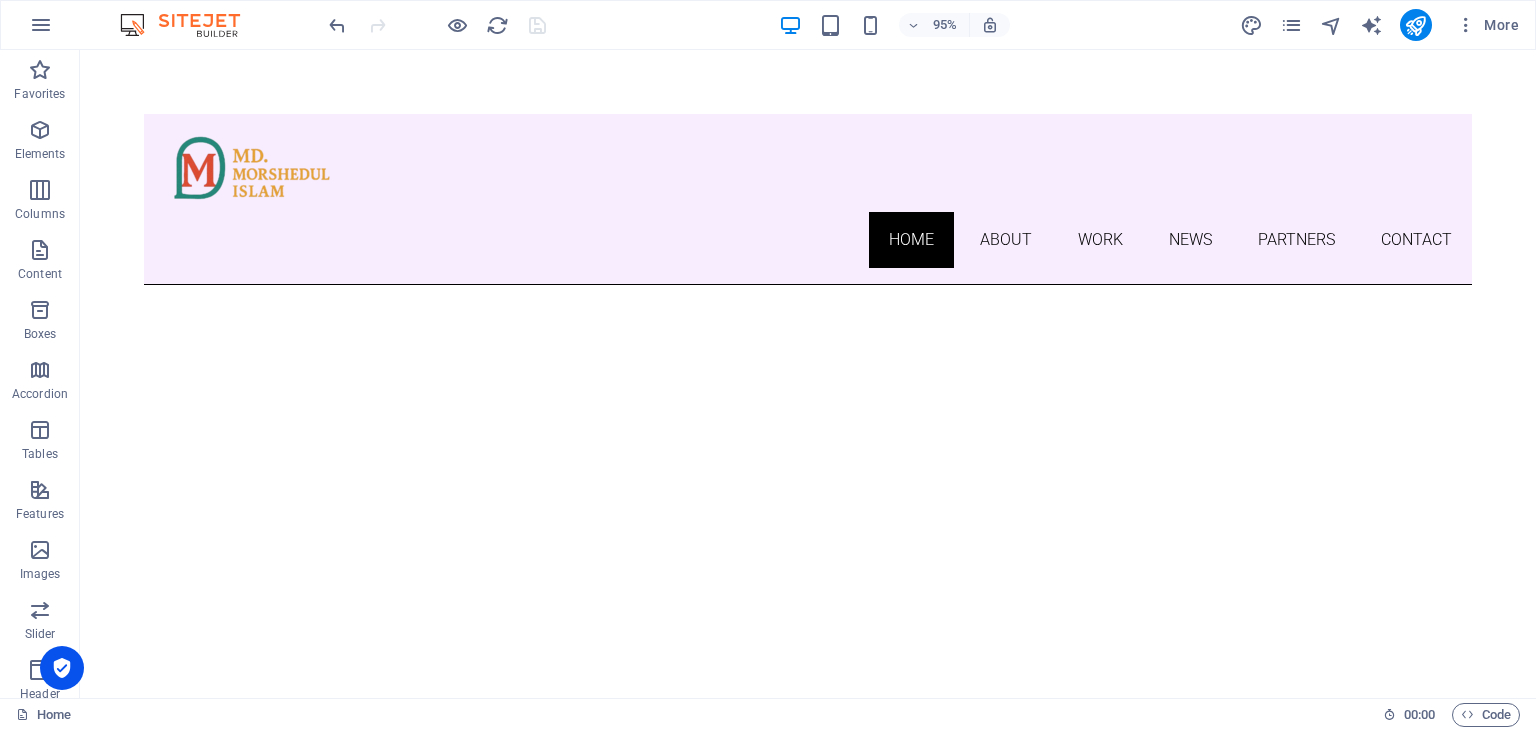 scroll, scrollTop: 324, scrollLeft: 0, axis: vertical 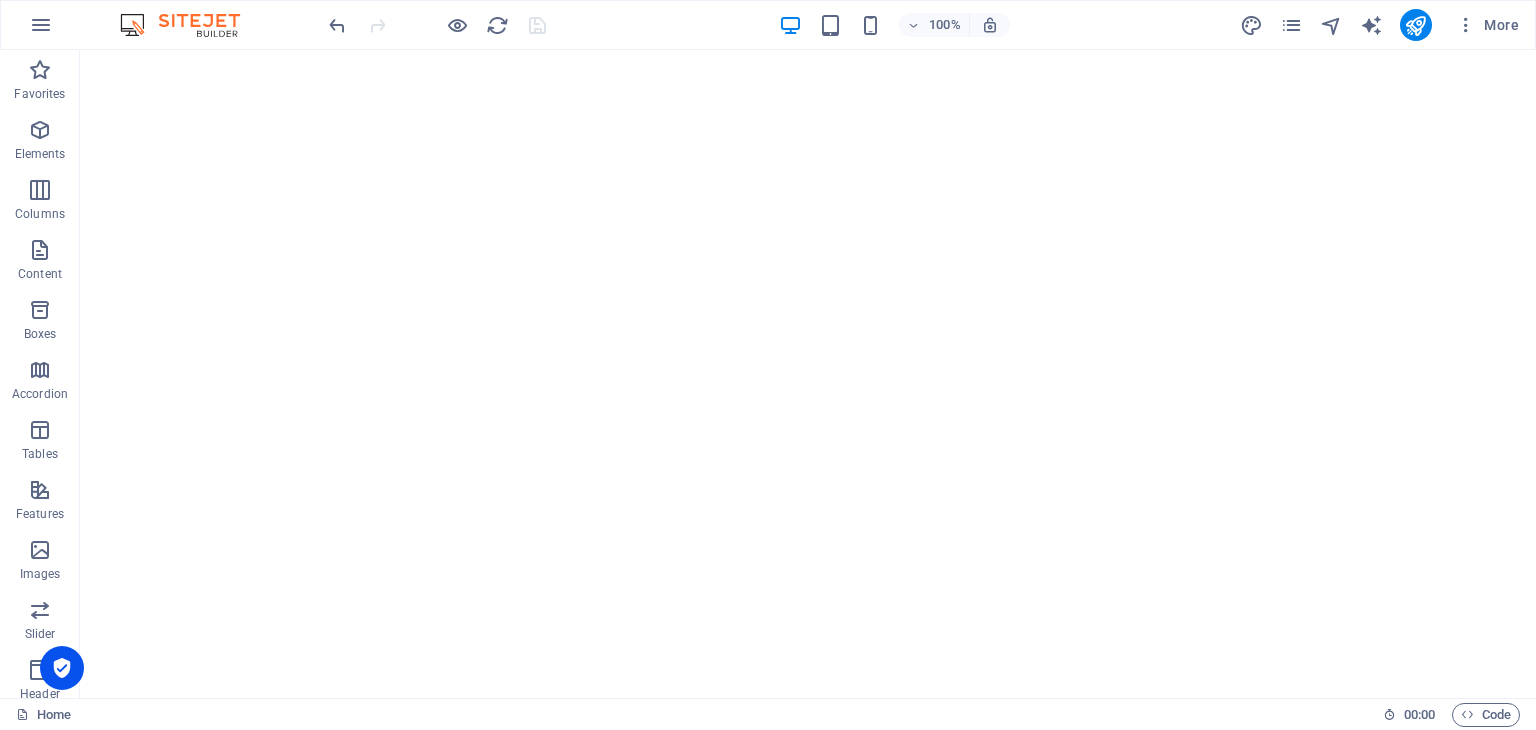 click at bounding box center (437, 25) 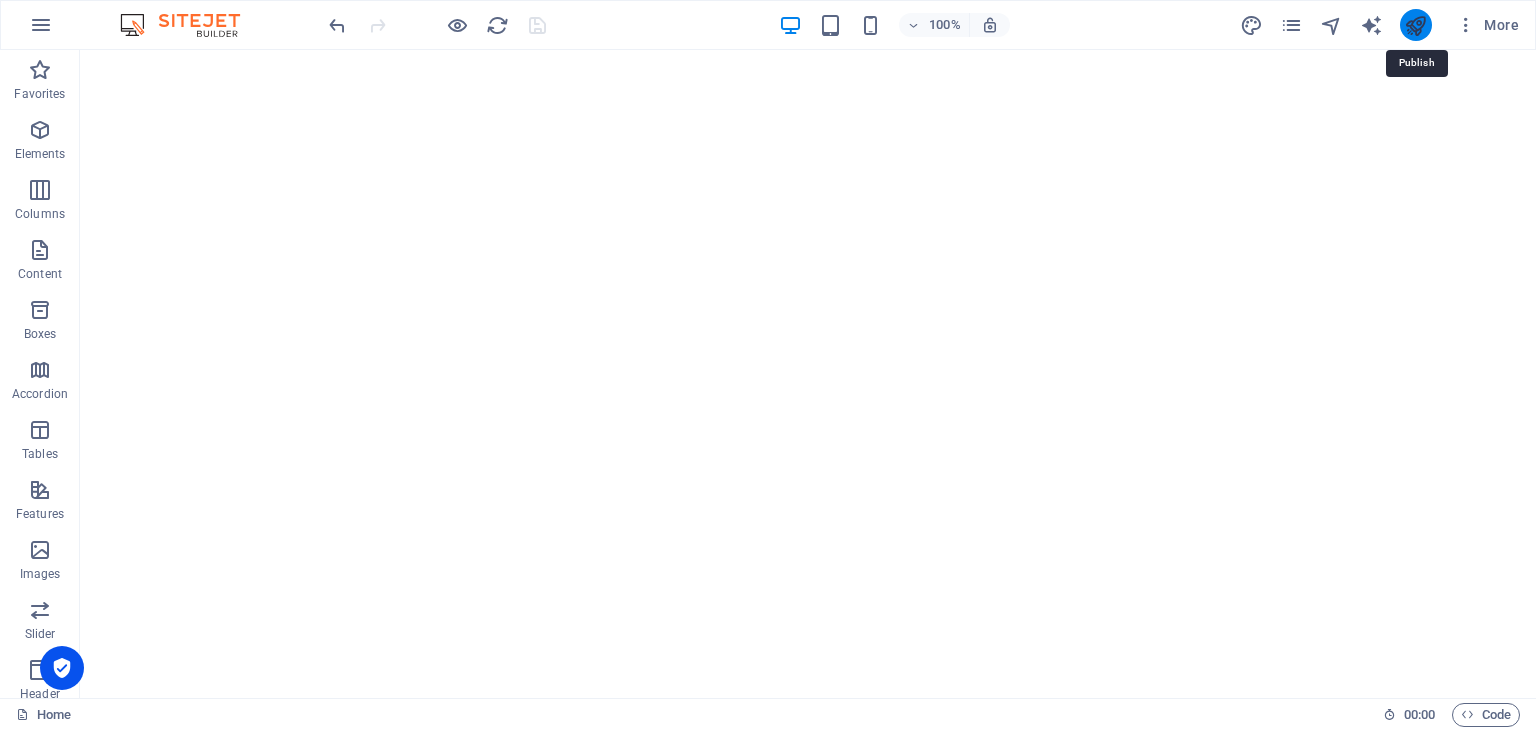 click at bounding box center [1415, 25] 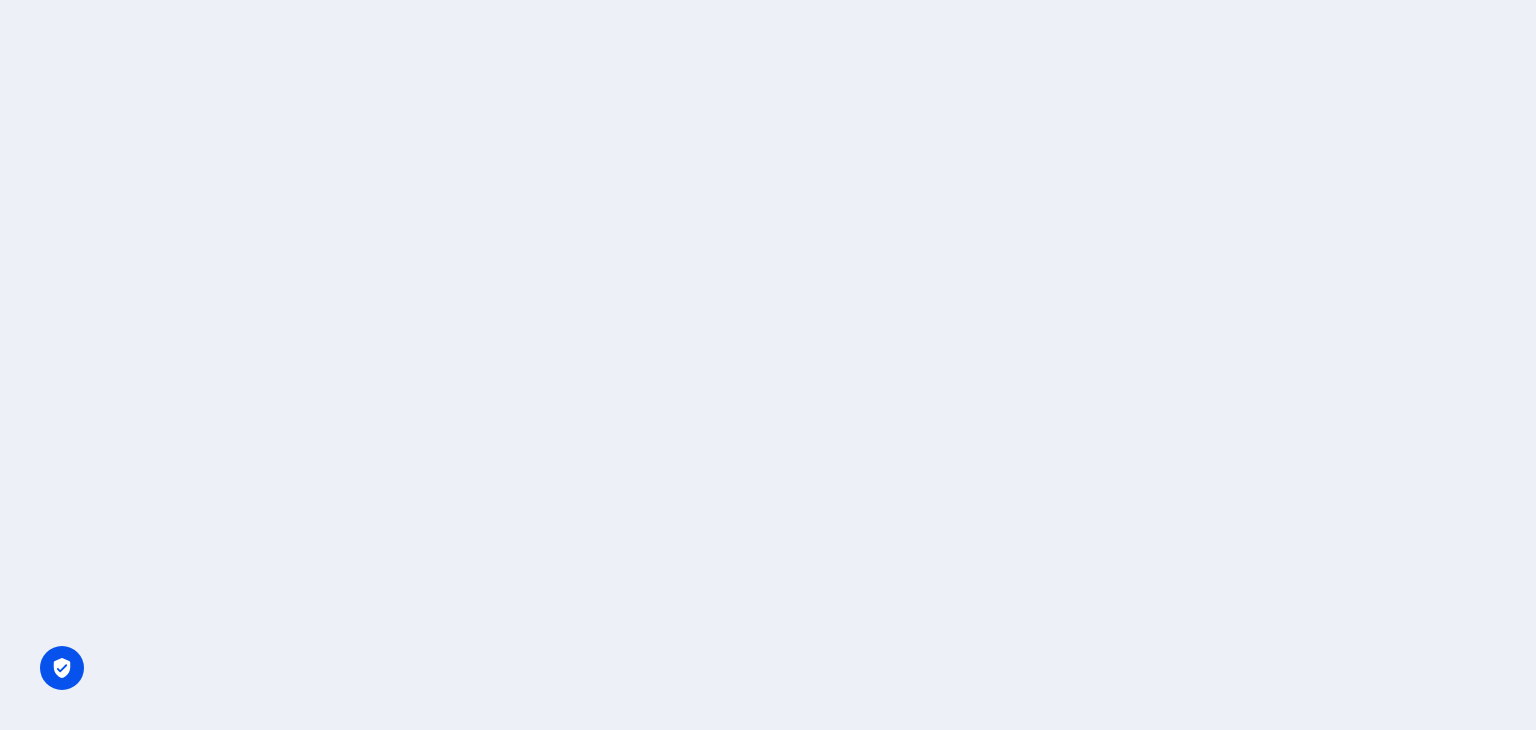 scroll, scrollTop: 0, scrollLeft: 0, axis: both 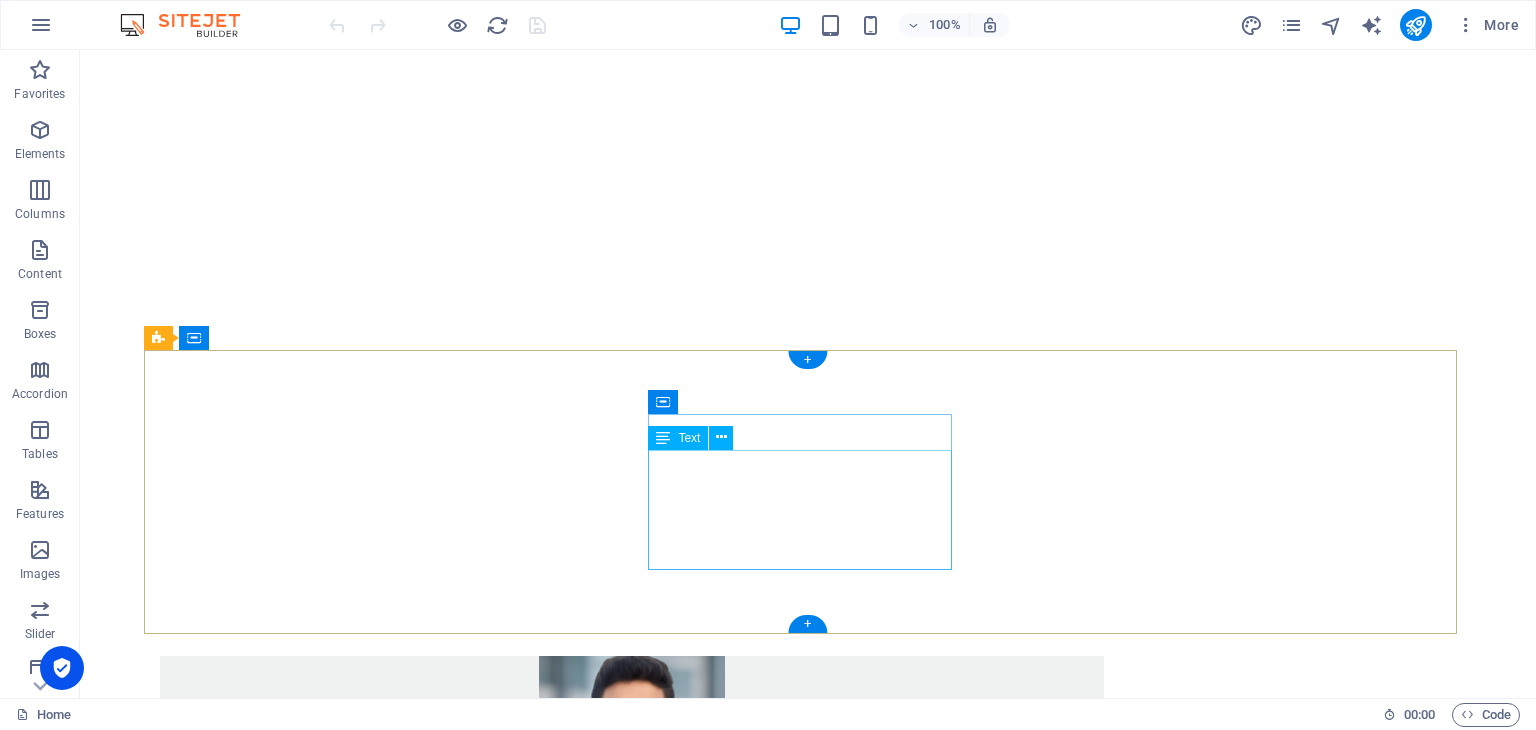 click on "Facebook Instagram Threads Facebook Page Youtub" at bounding box center [632, 3089] 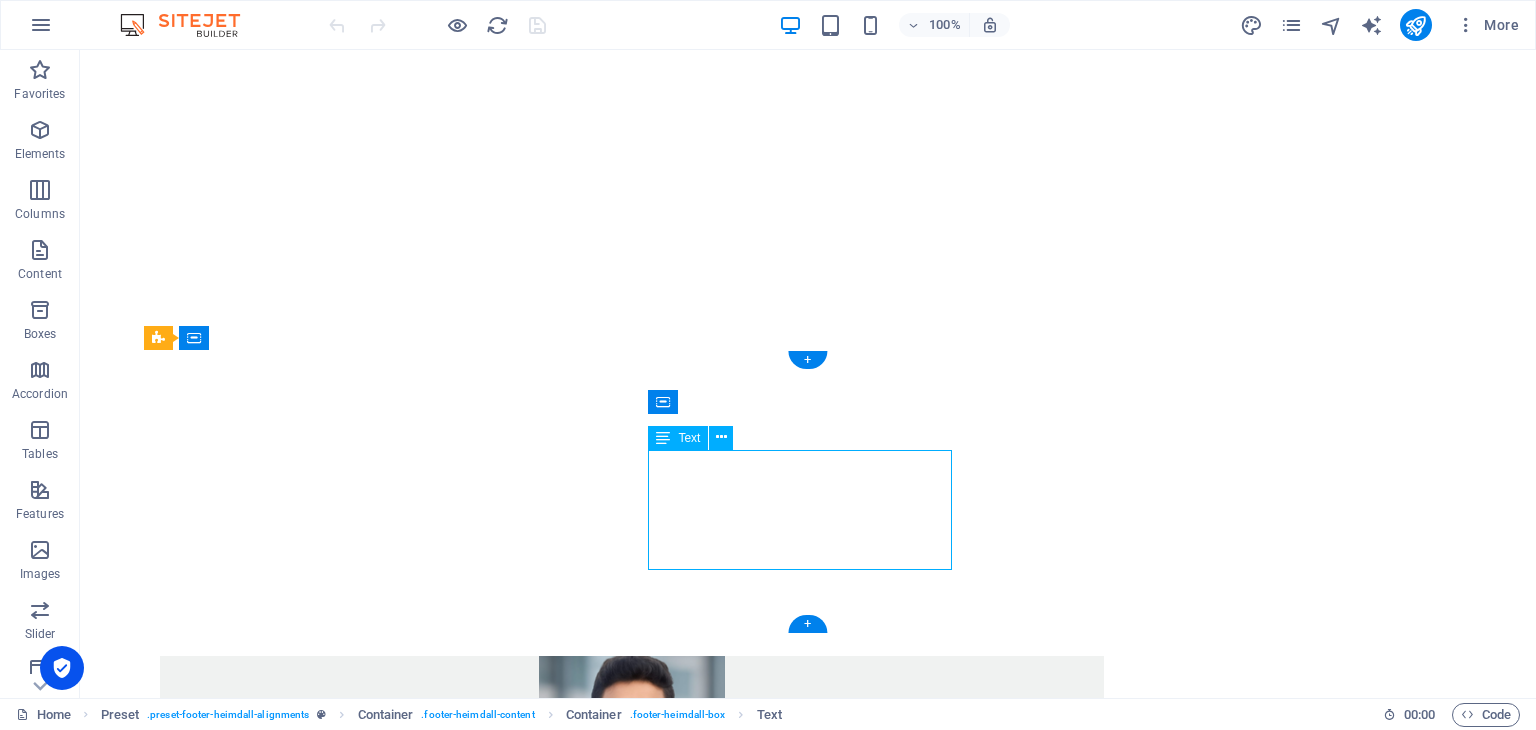 click on "Facebook Instagram Threads Facebook Page Youtub" at bounding box center (632, 3089) 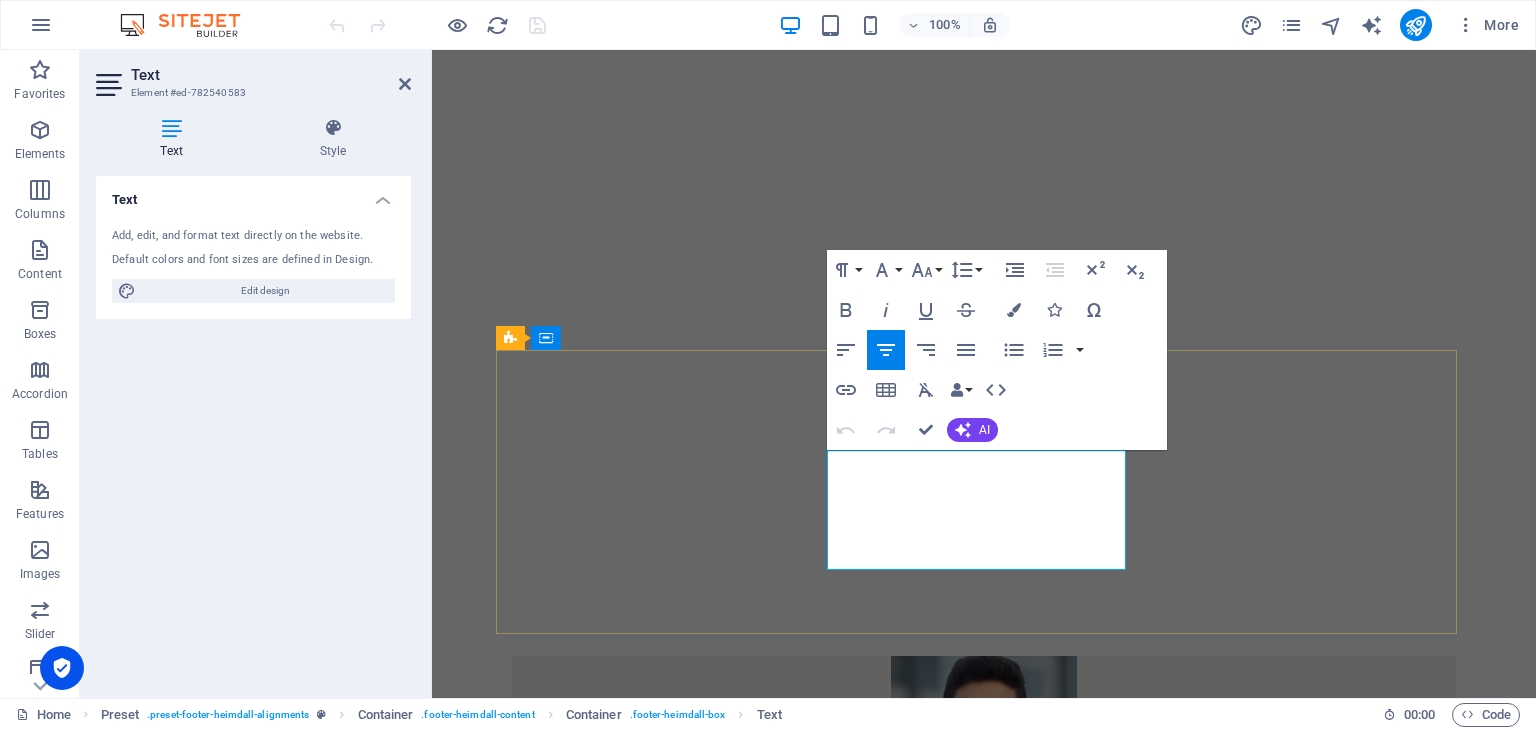 click on "Youtub" at bounding box center (984, 3136) 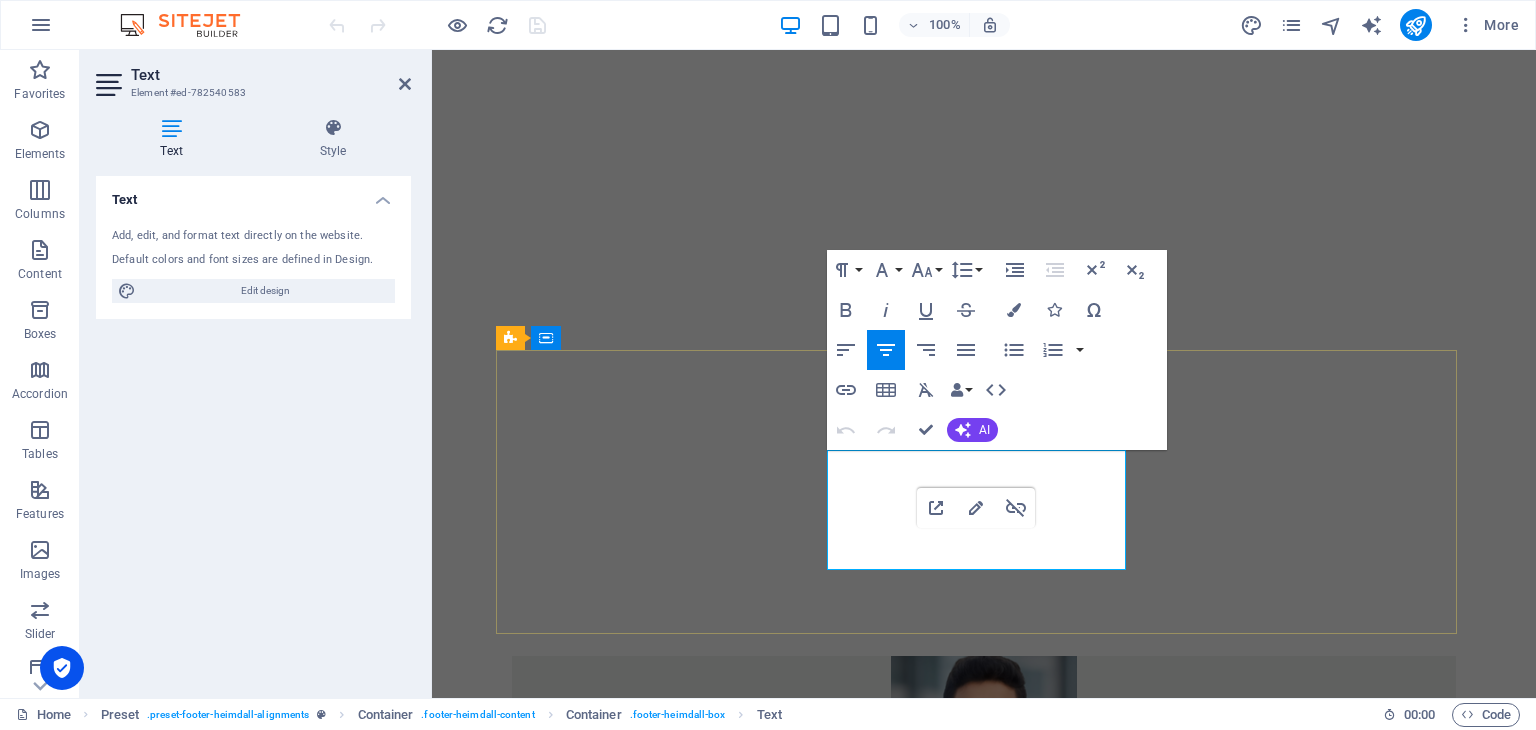 click on "Youtub" at bounding box center (984, 3136) 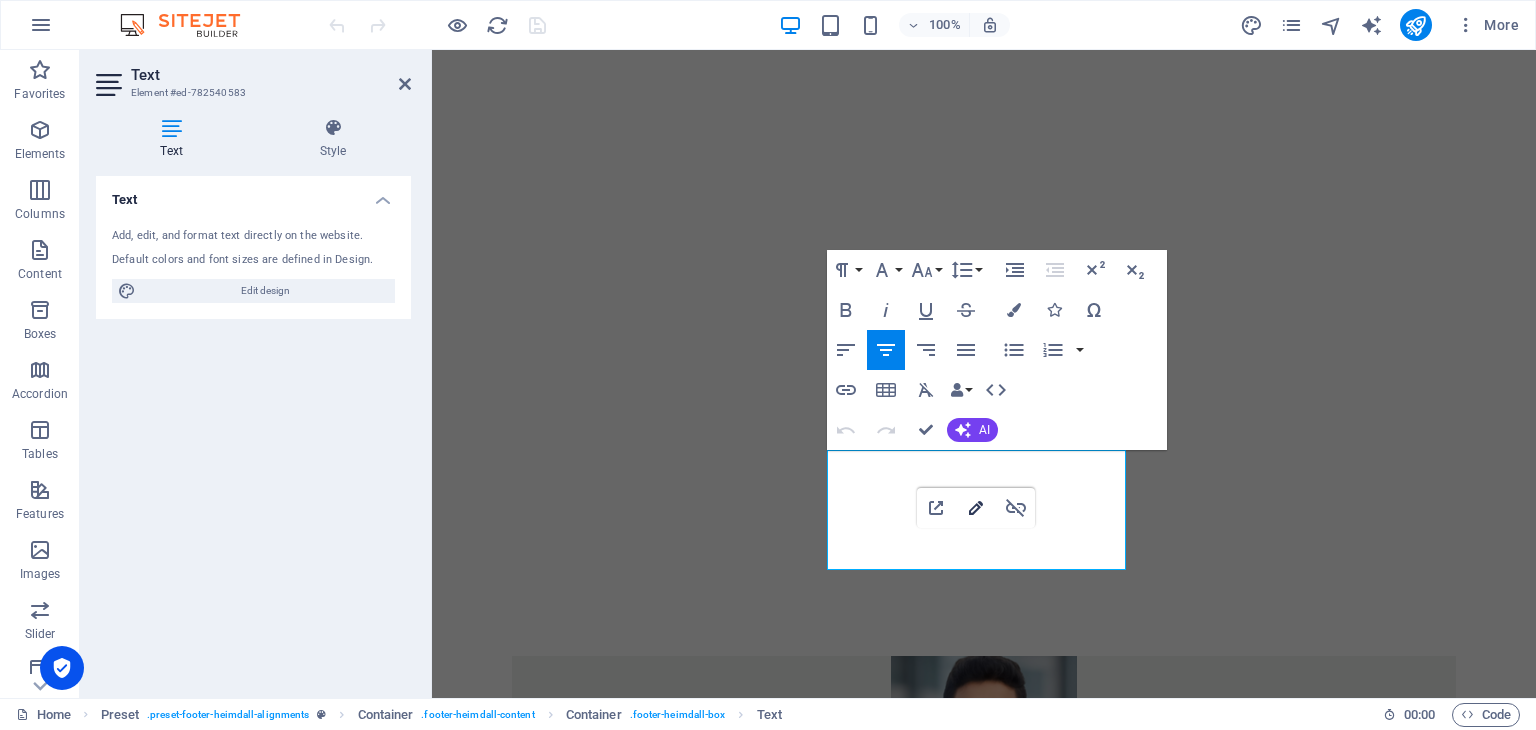 click 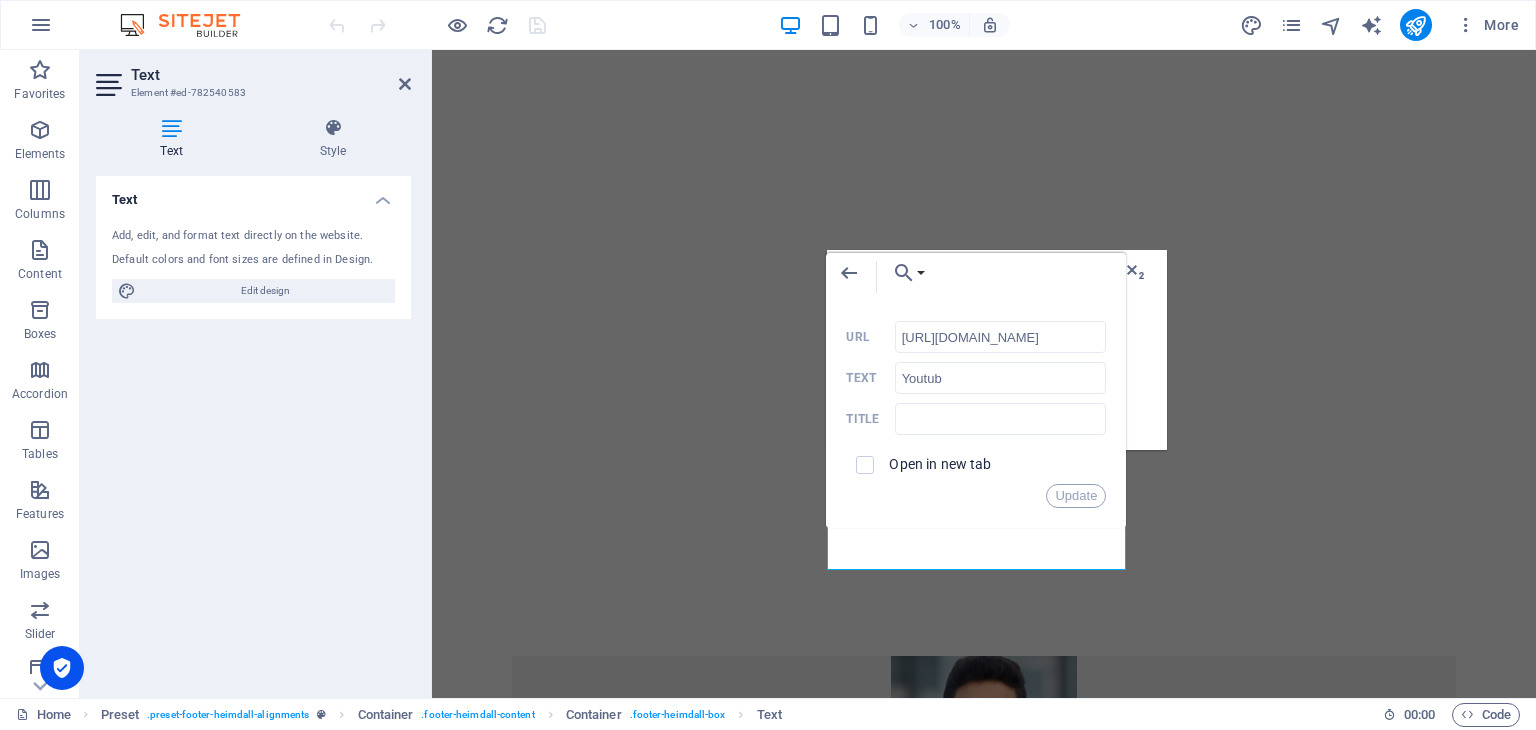 scroll, scrollTop: 0, scrollLeft: 26, axis: horizontal 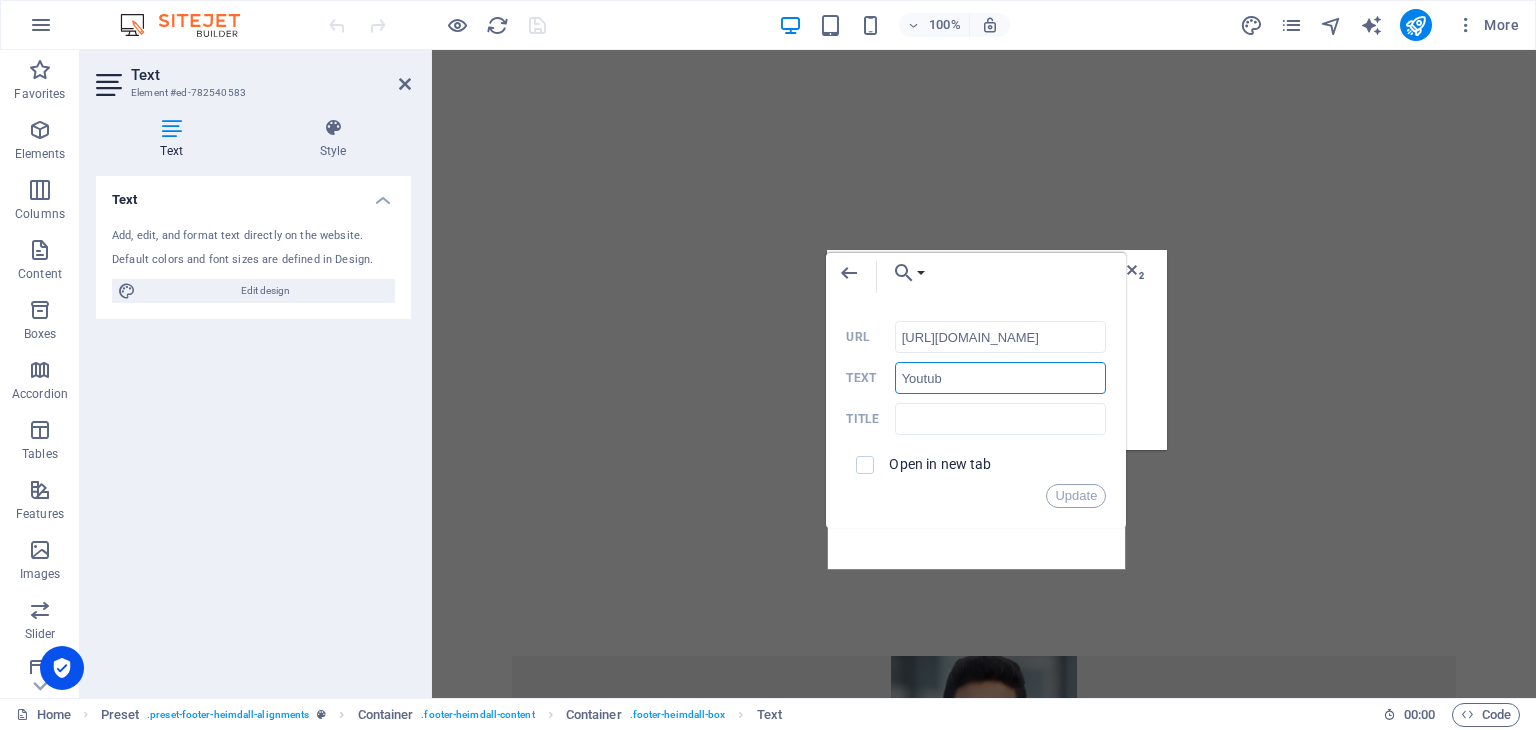 click on "Youtub" at bounding box center [1001, 378] 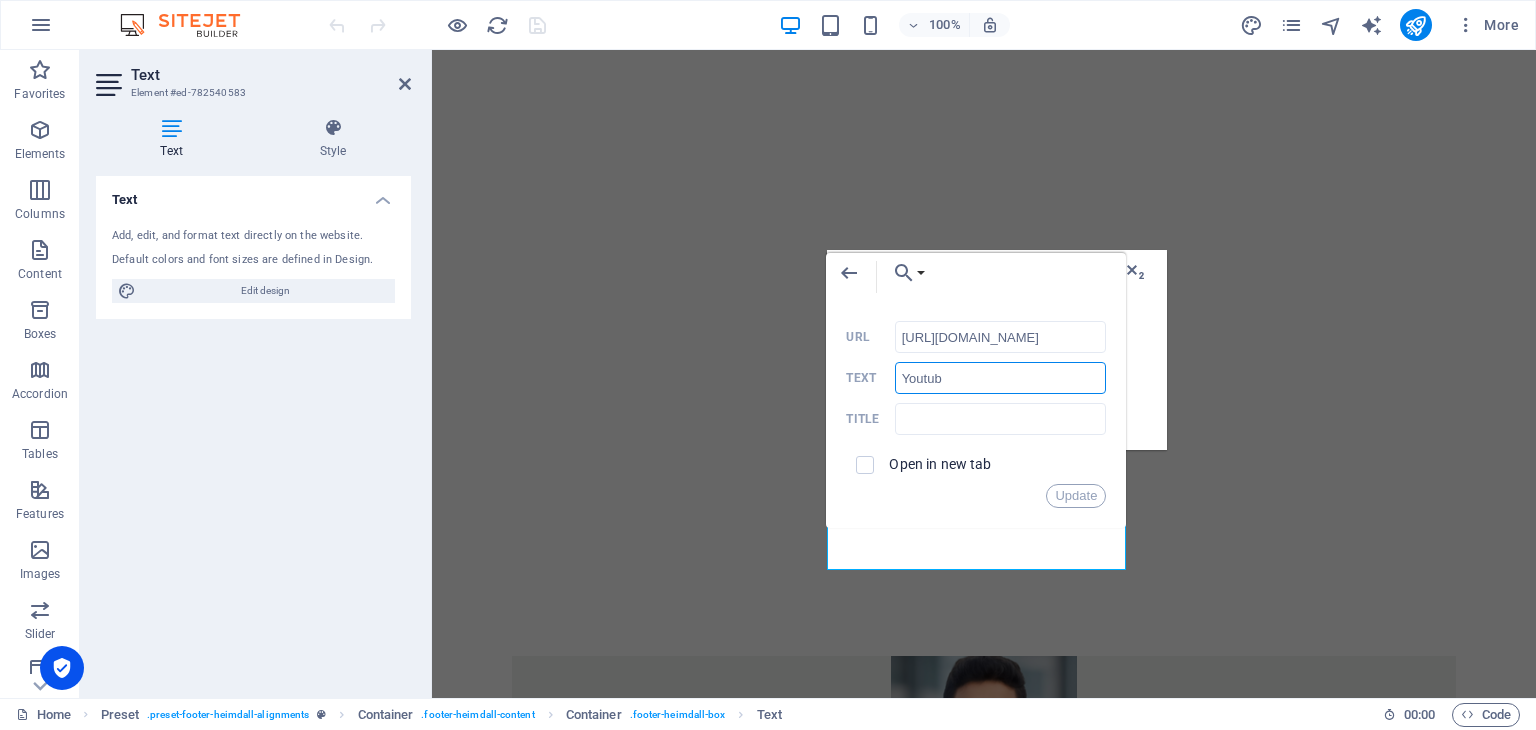 type on "Youtube" 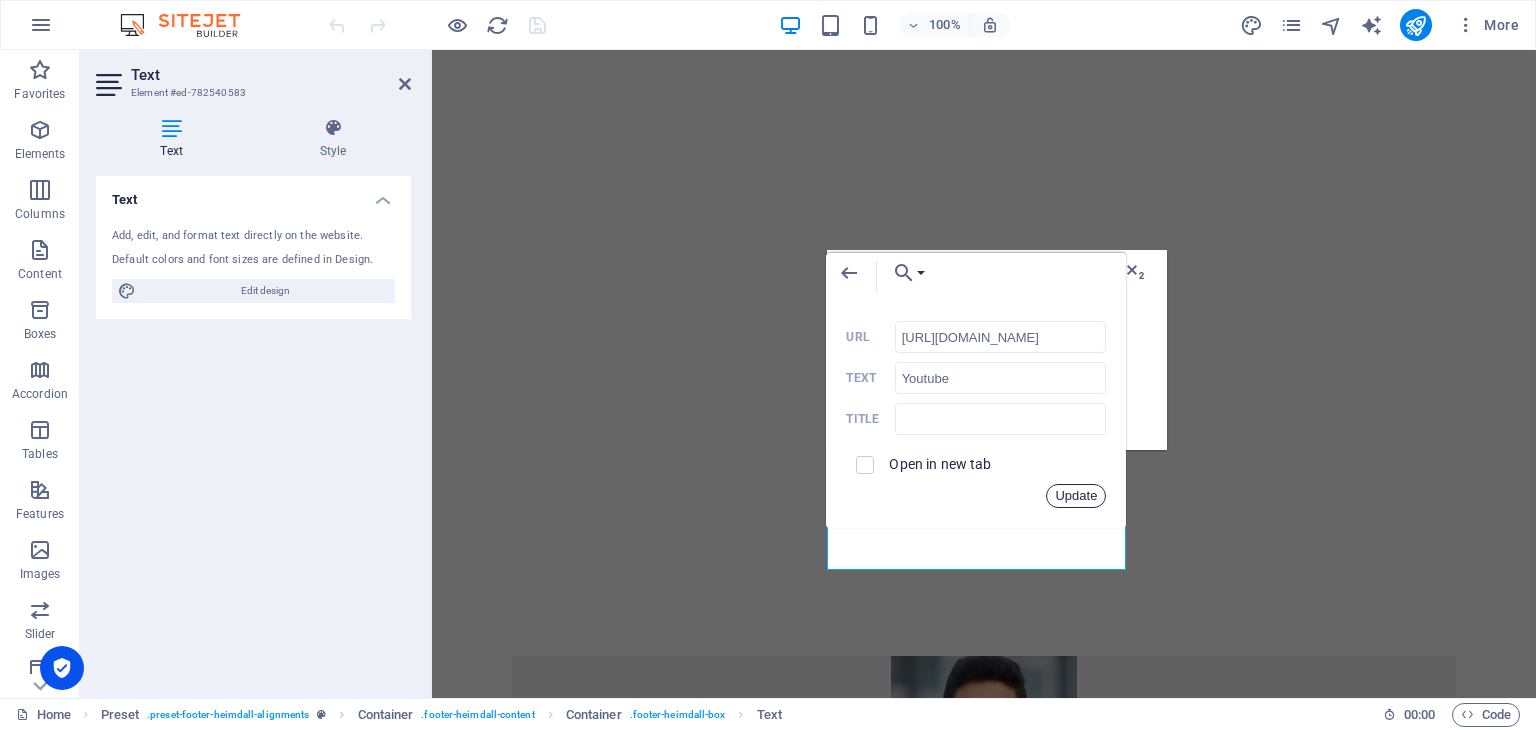 click on "Update" at bounding box center (1076, 496) 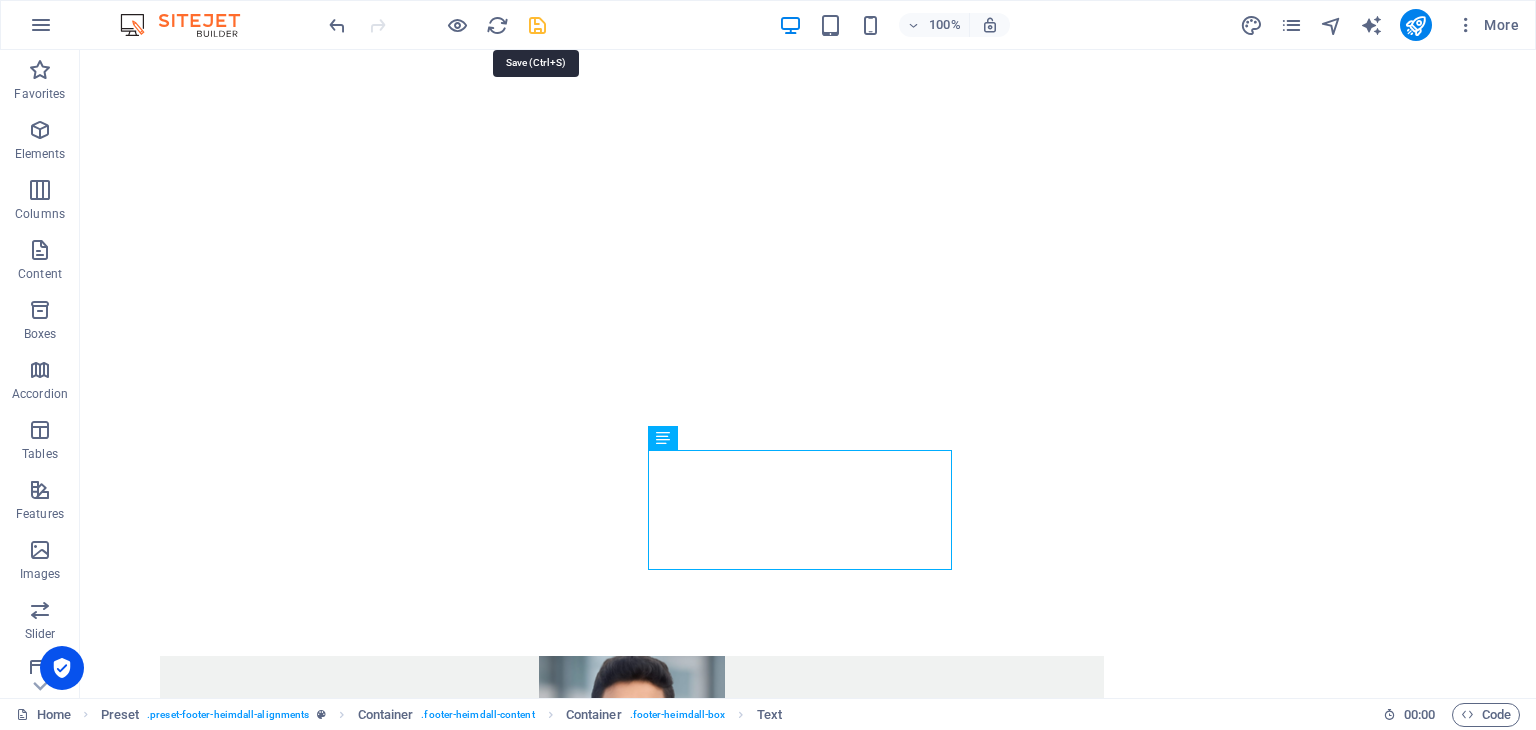 click at bounding box center [537, 25] 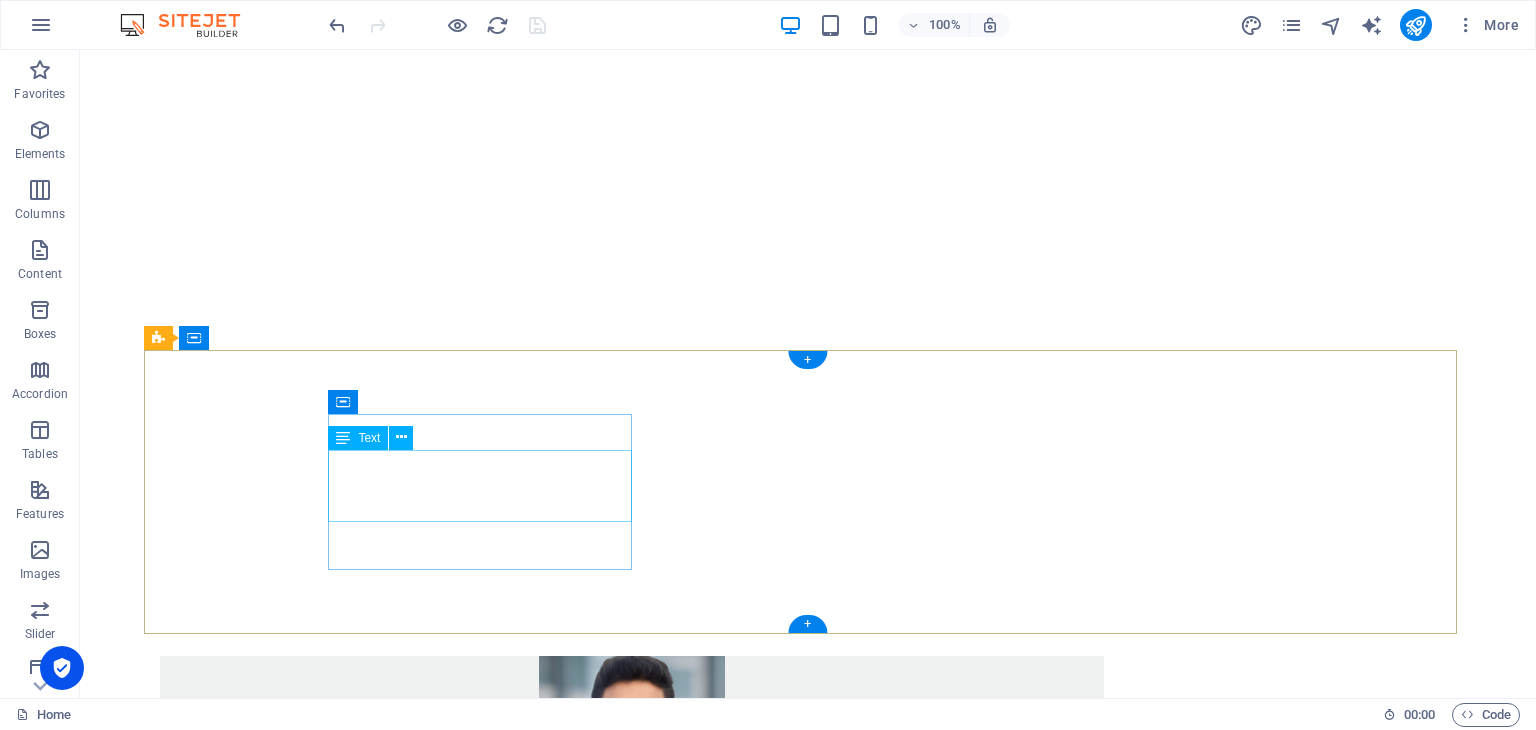 click on "Call me! +8801660105030 +8801818181812" at bounding box center [632, 2949] 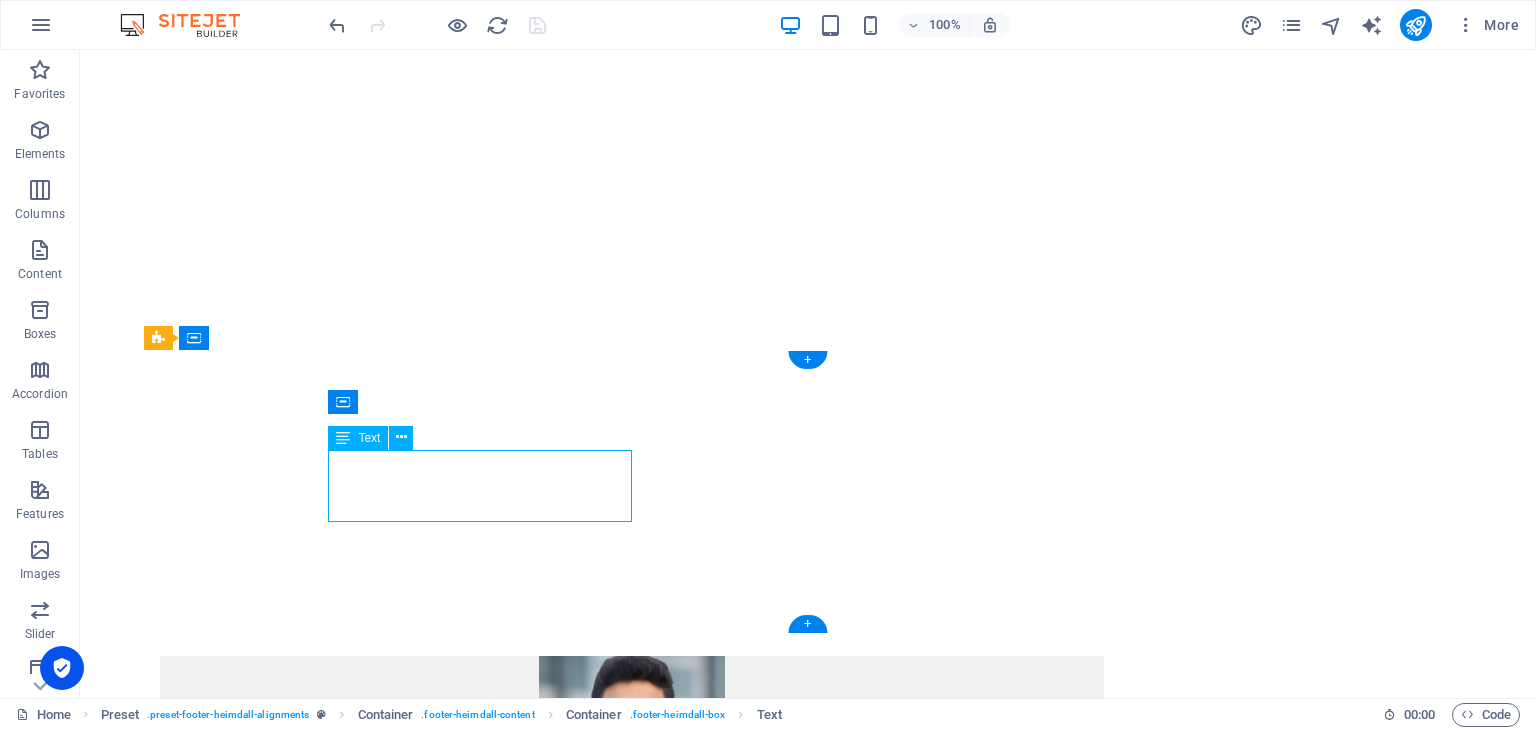 click on "Call me! +8801660105030 +8801818181812" at bounding box center (632, 2949) 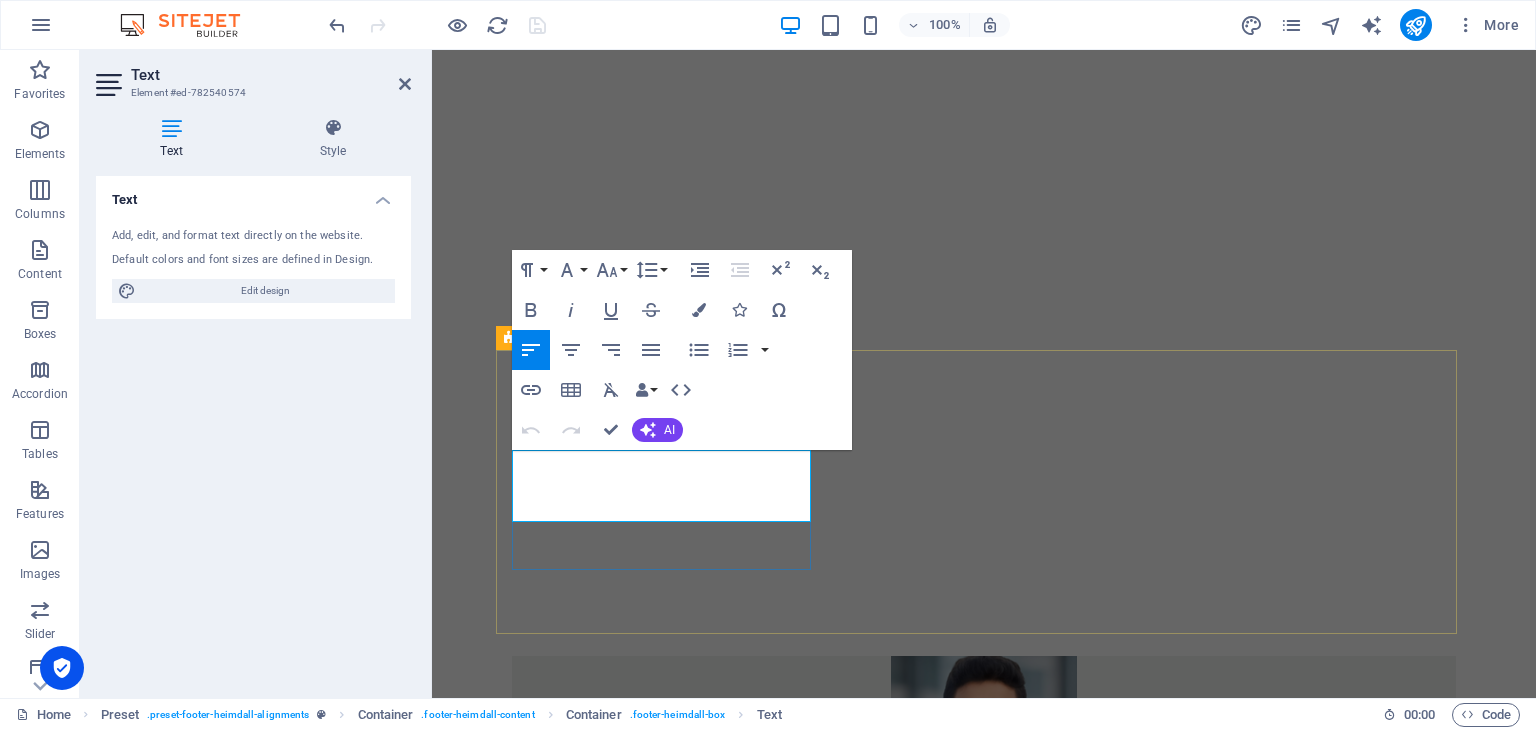 click on "[PHONE_NUMBER]" at bounding box center (578, 2948) 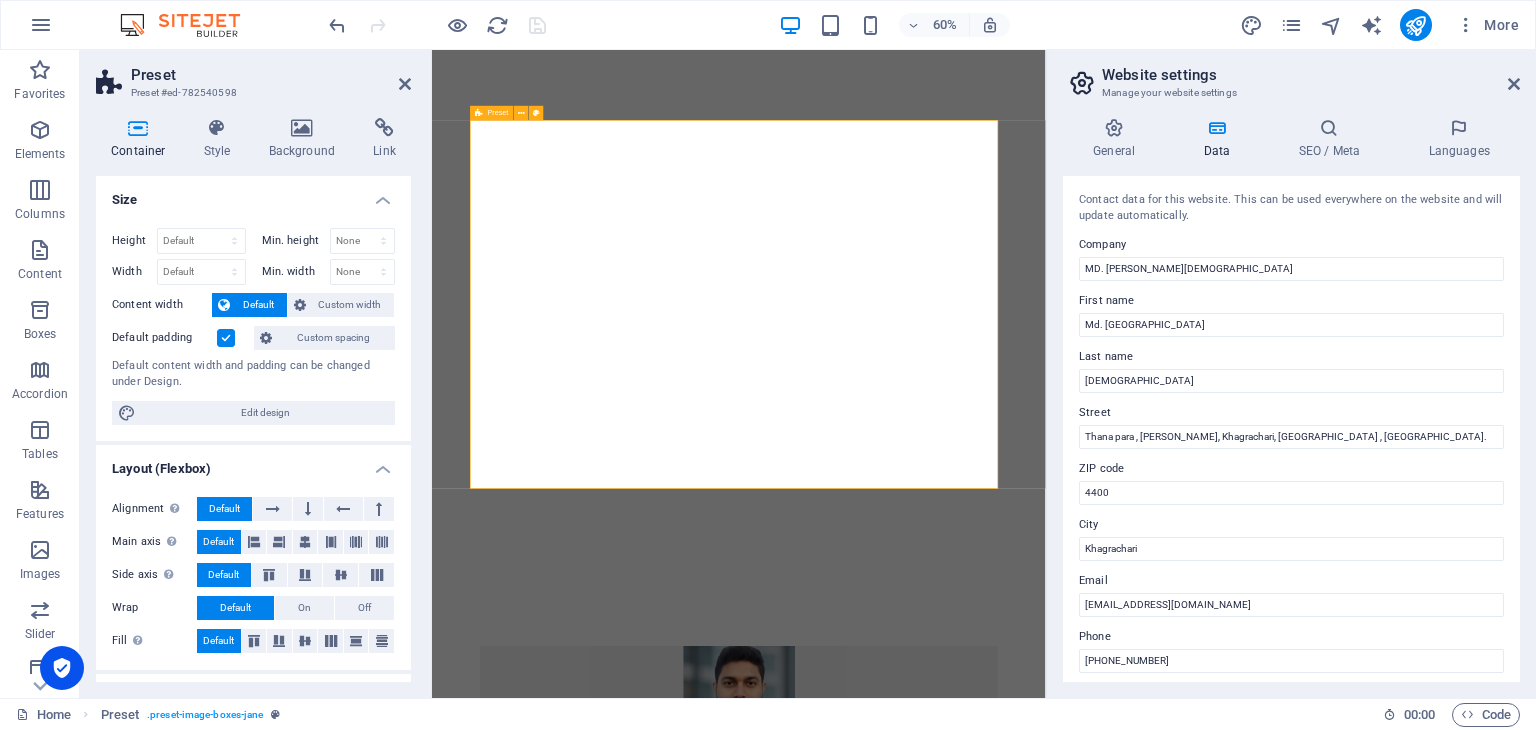 scroll, scrollTop: 1032, scrollLeft: 0, axis: vertical 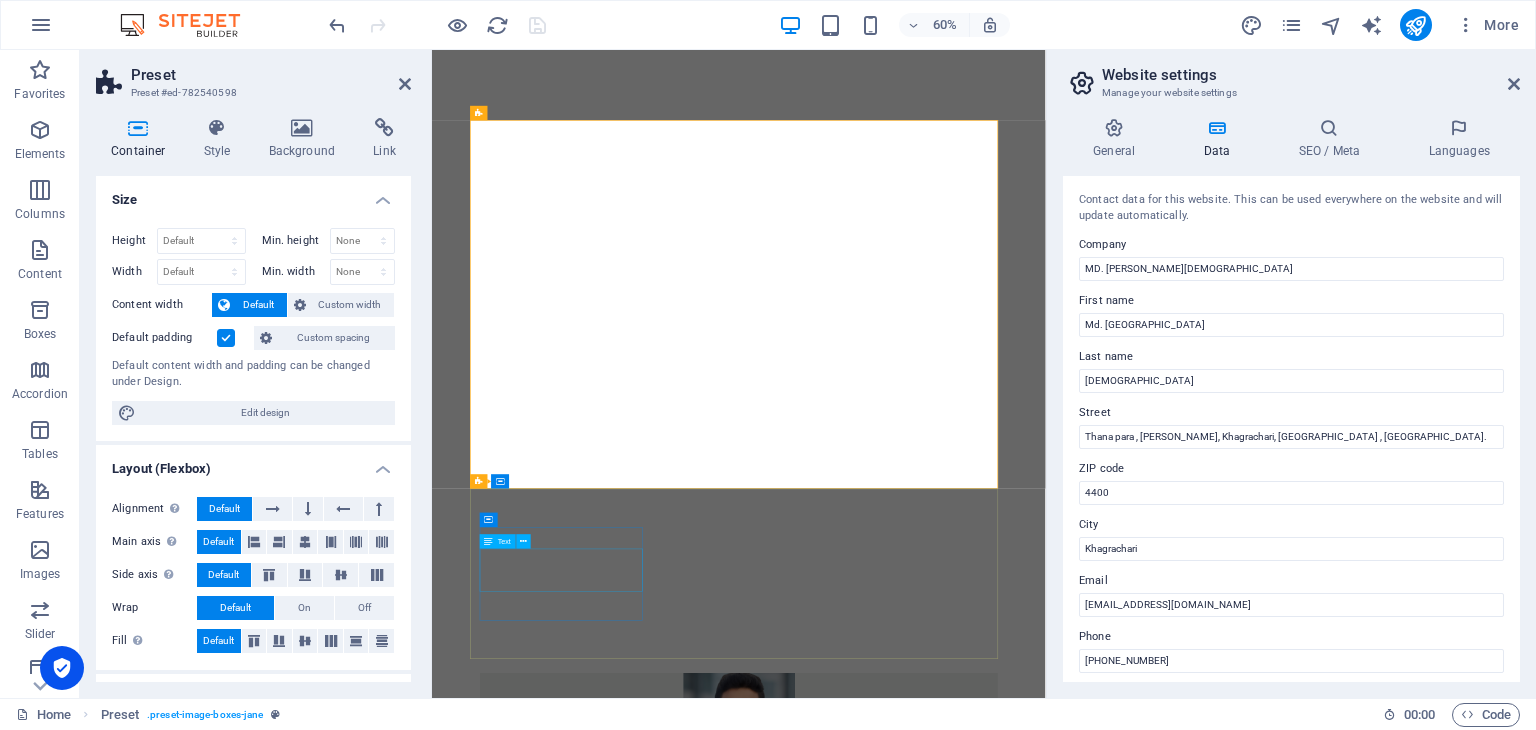 click on "Call me! +8801660105030 +8801818181812" at bounding box center [943, 3381] 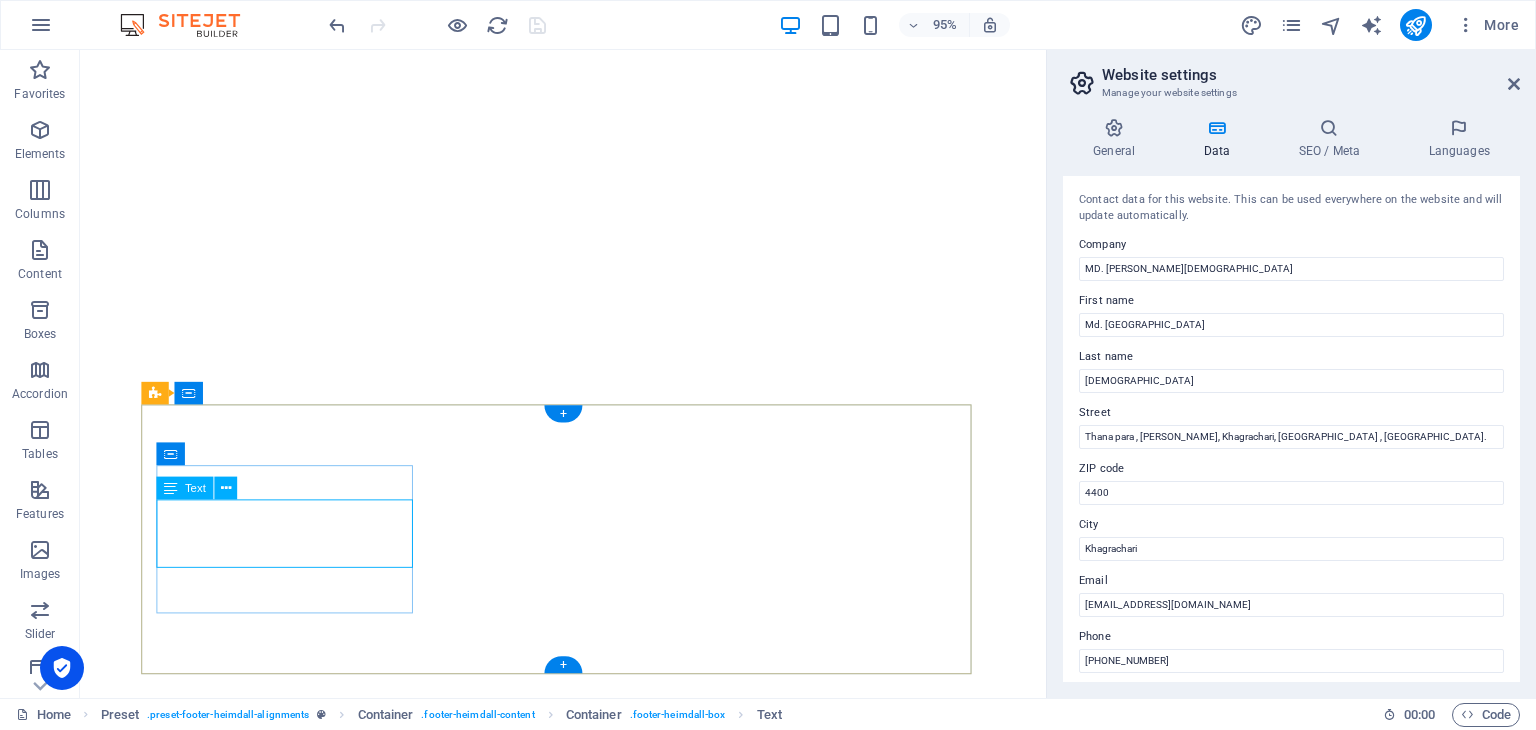click on "Call me! +8801660105030 +8801818181812" at bounding box center [588, 3381] 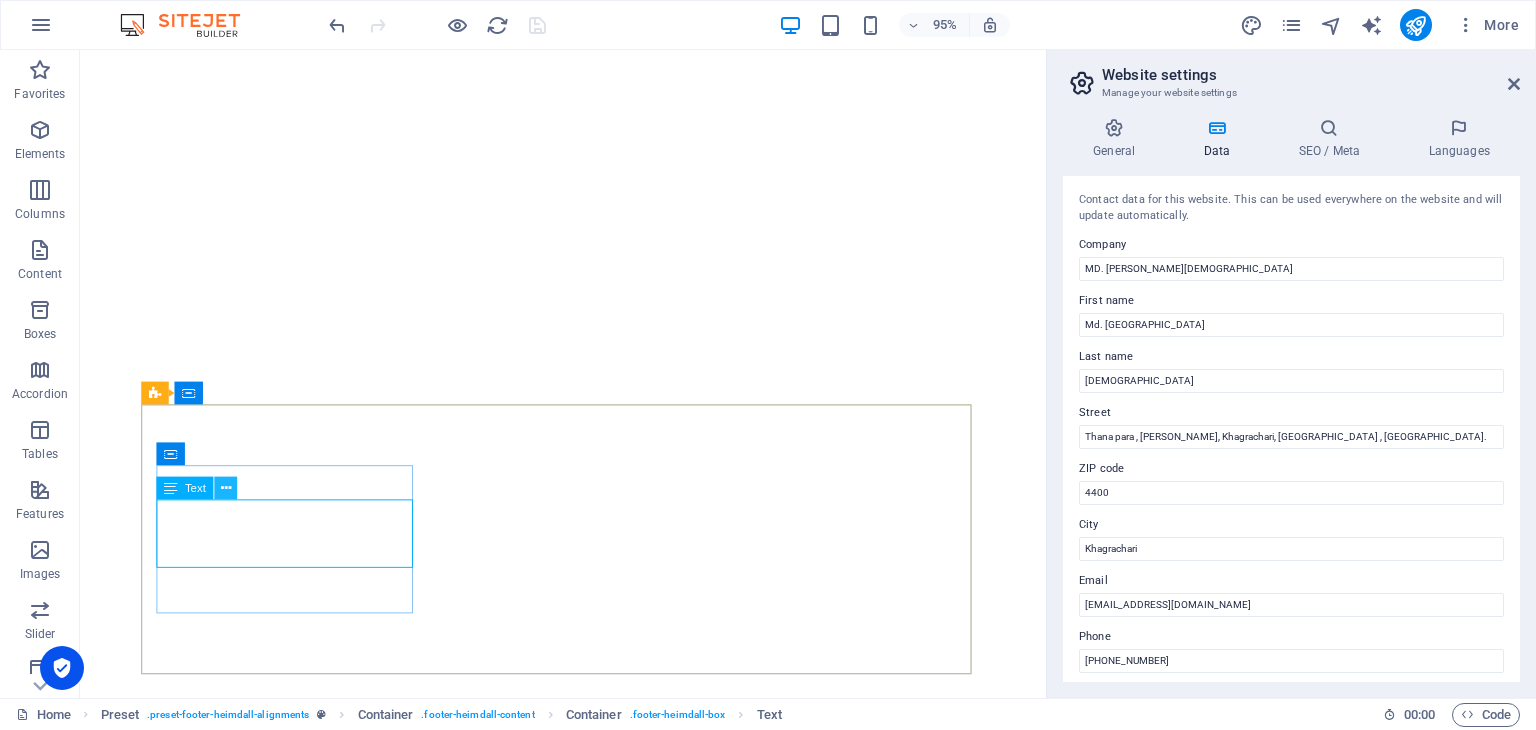click at bounding box center (225, 488) 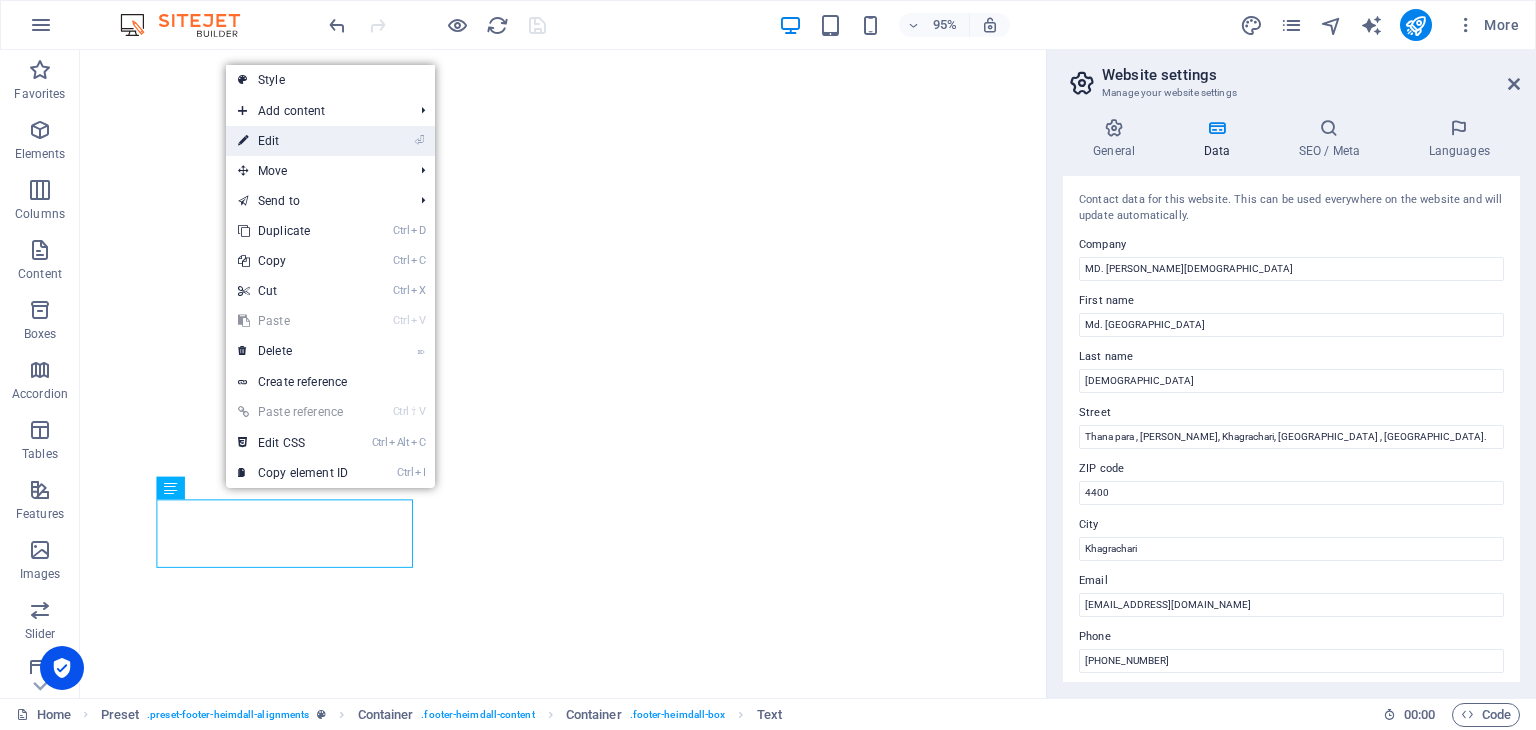 click on "⏎  Edit" at bounding box center (330, 141) 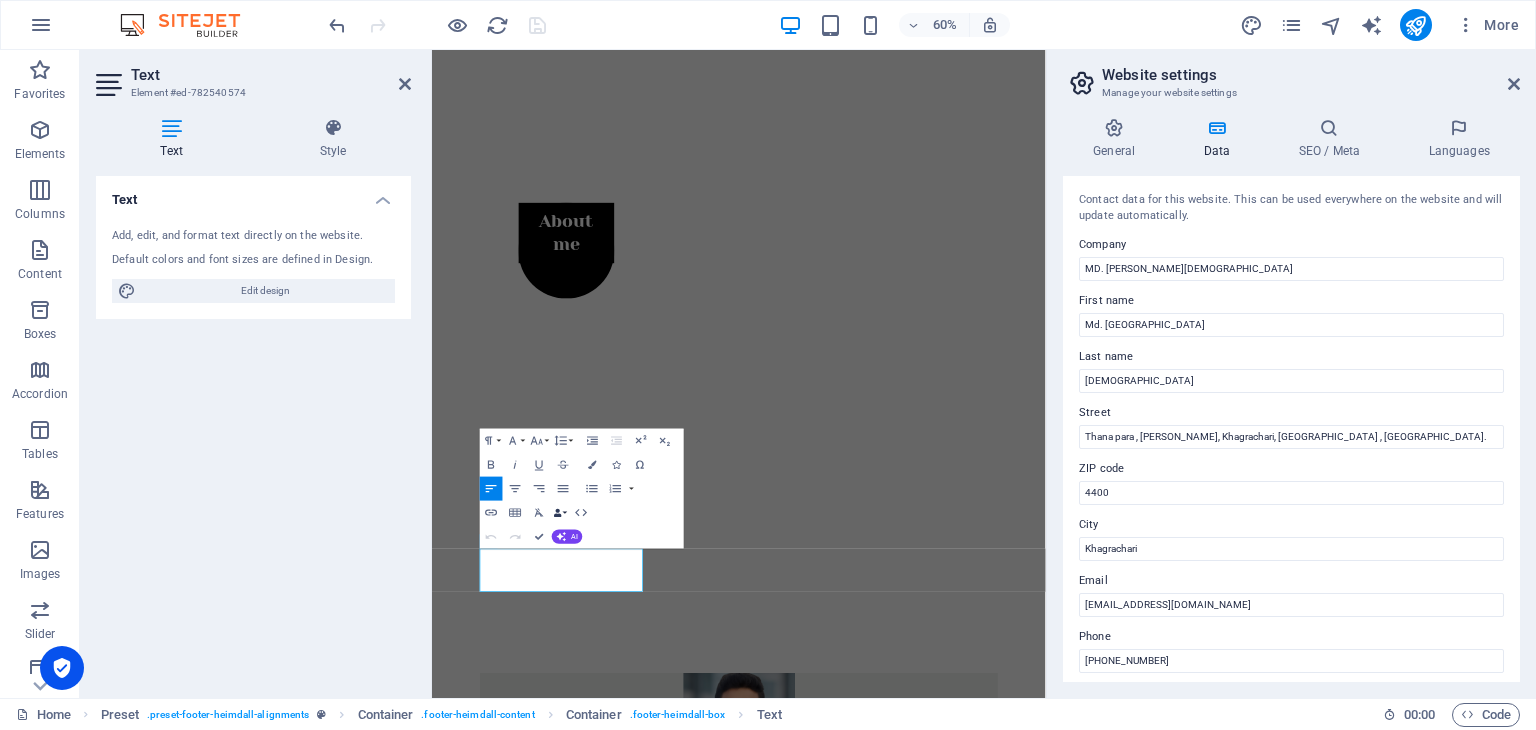 click at bounding box center (558, 512) 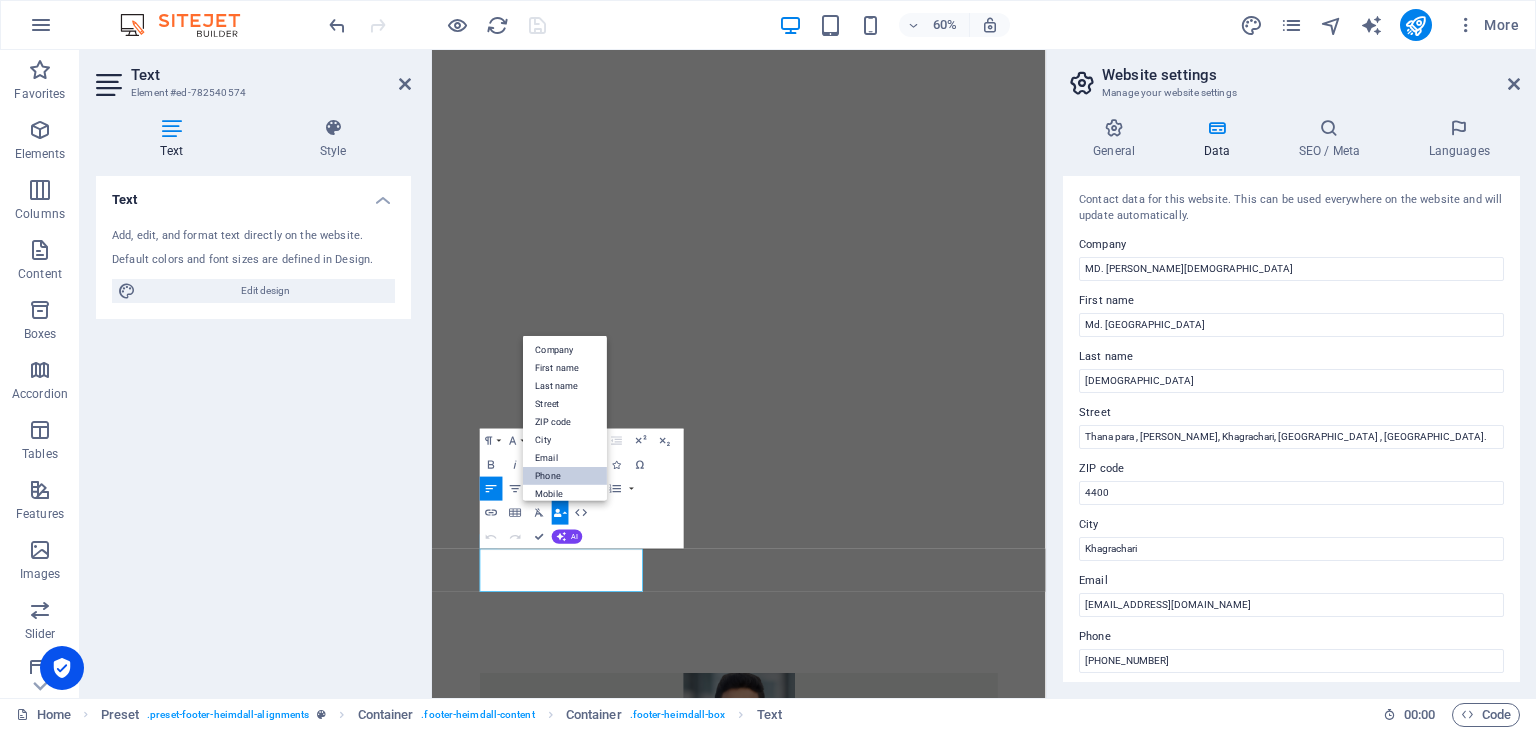 click on "Phone" at bounding box center (565, 475) 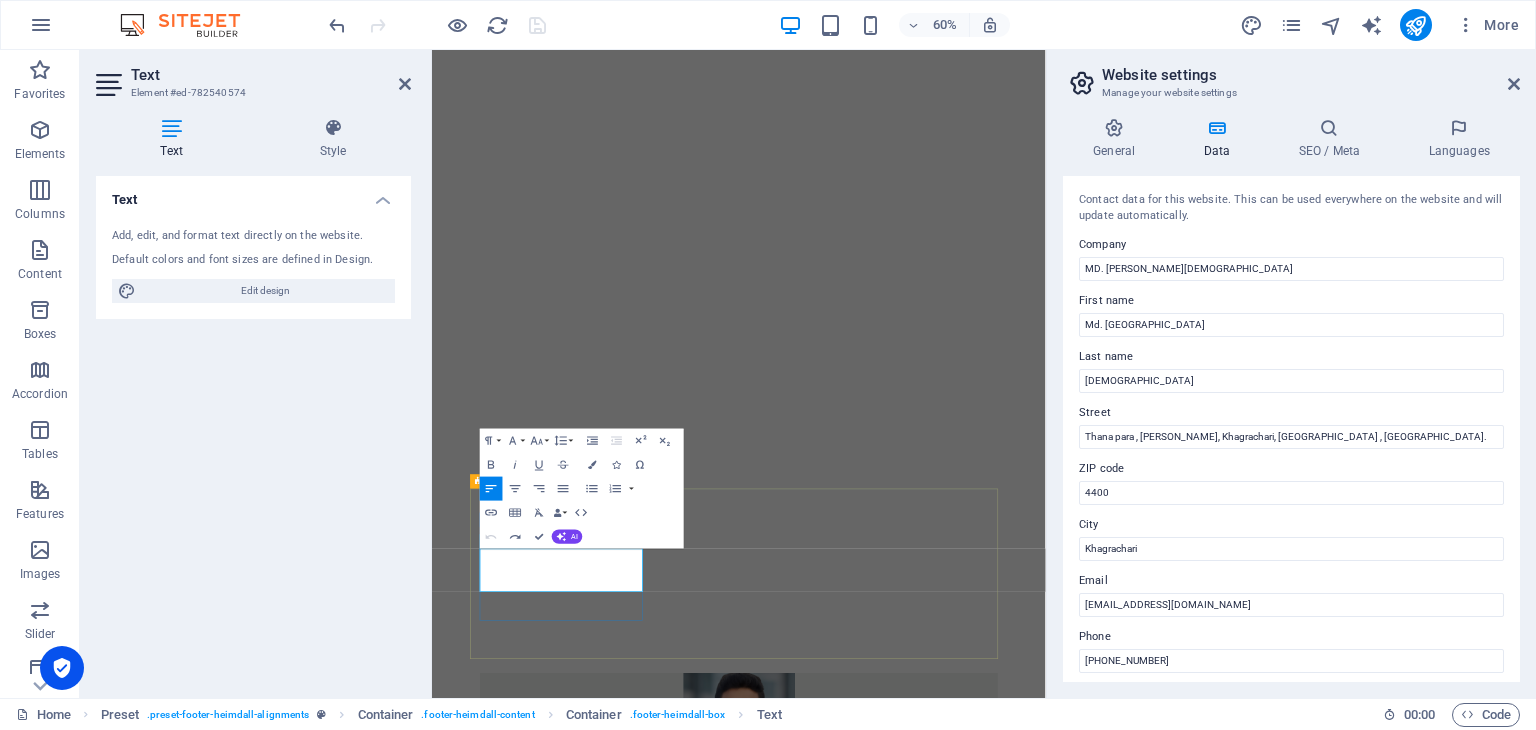 click on "Call me!" at bounding box center (943, 3357) 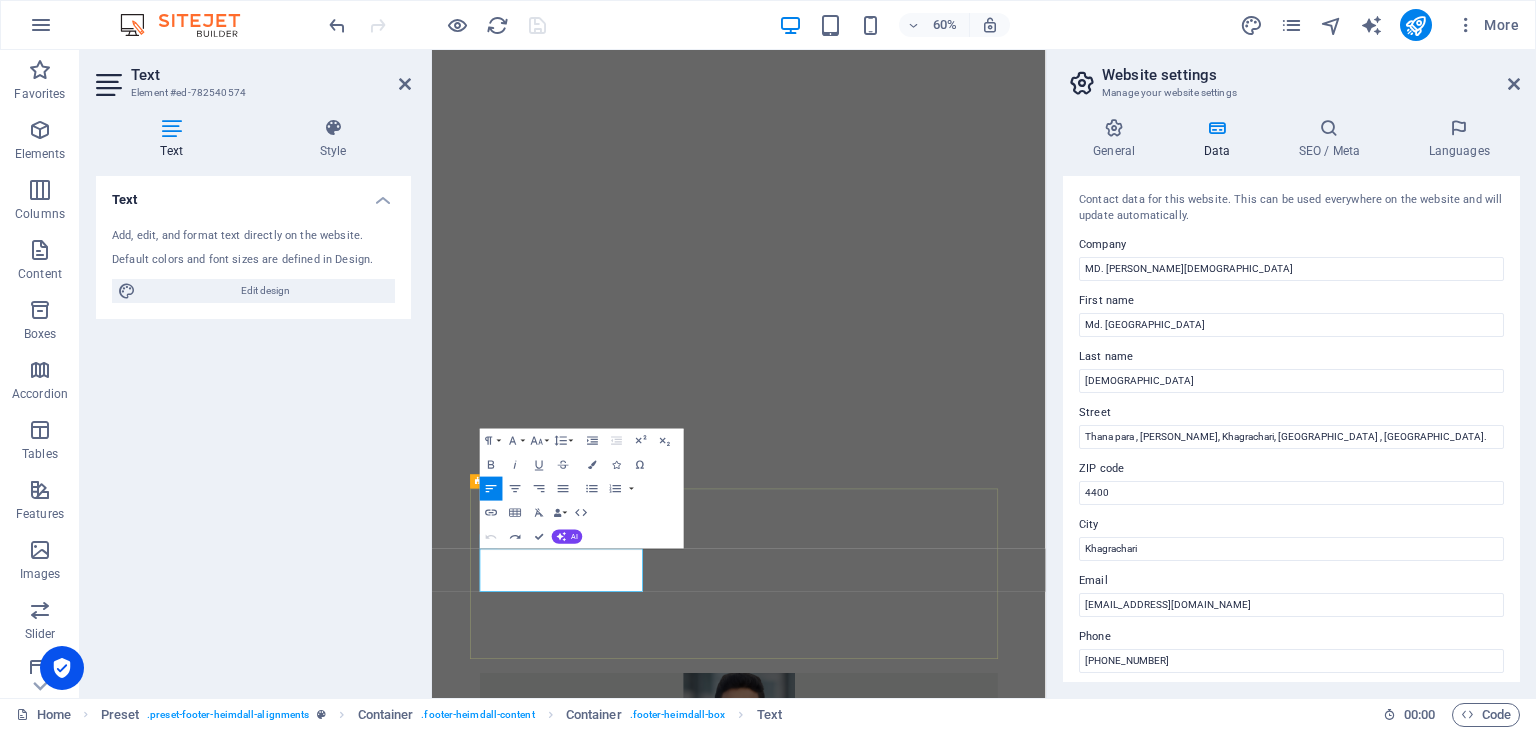 drag, startPoint x: 635, startPoint y: 918, endPoint x: 497, endPoint y: 916, distance: 138.0145 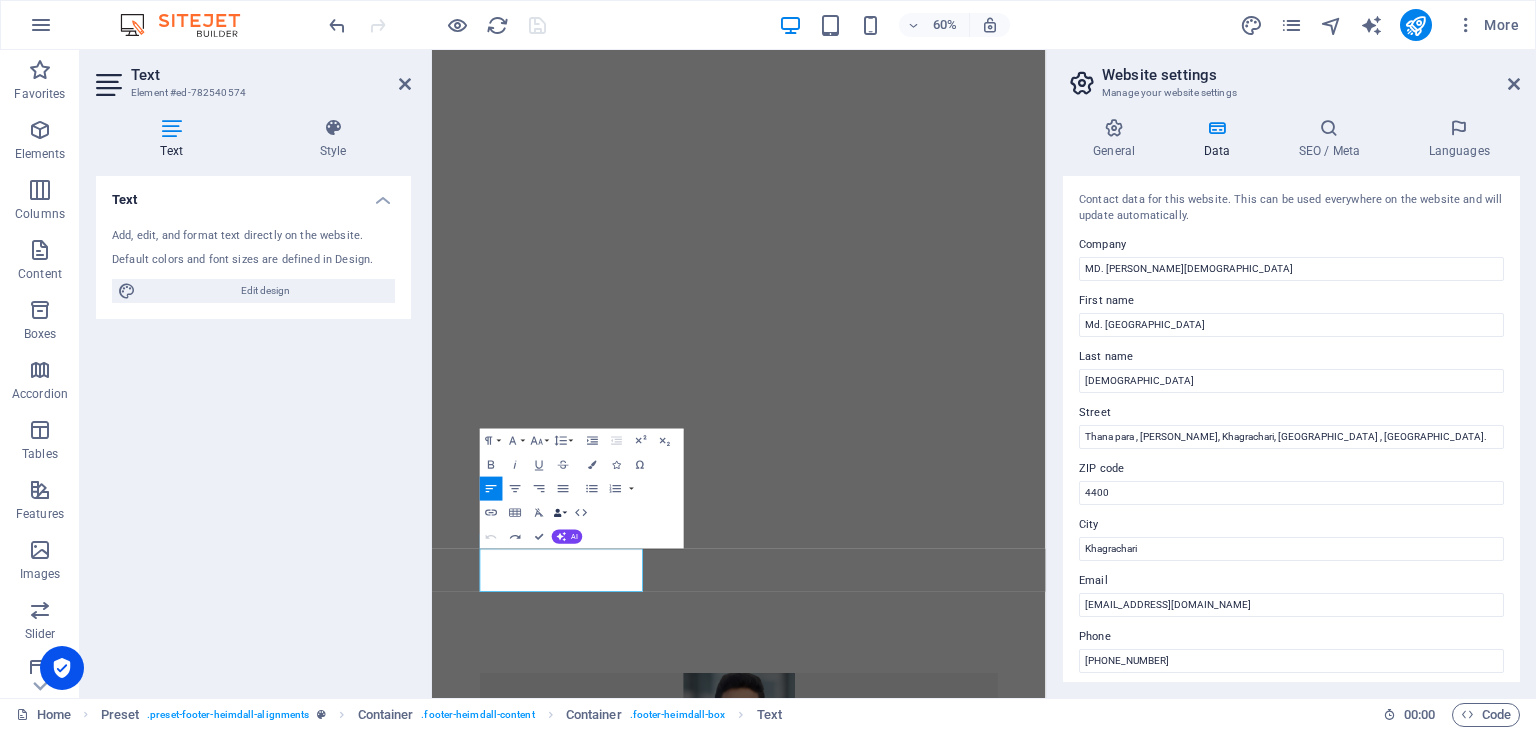 click at bounding box center [558, 512] 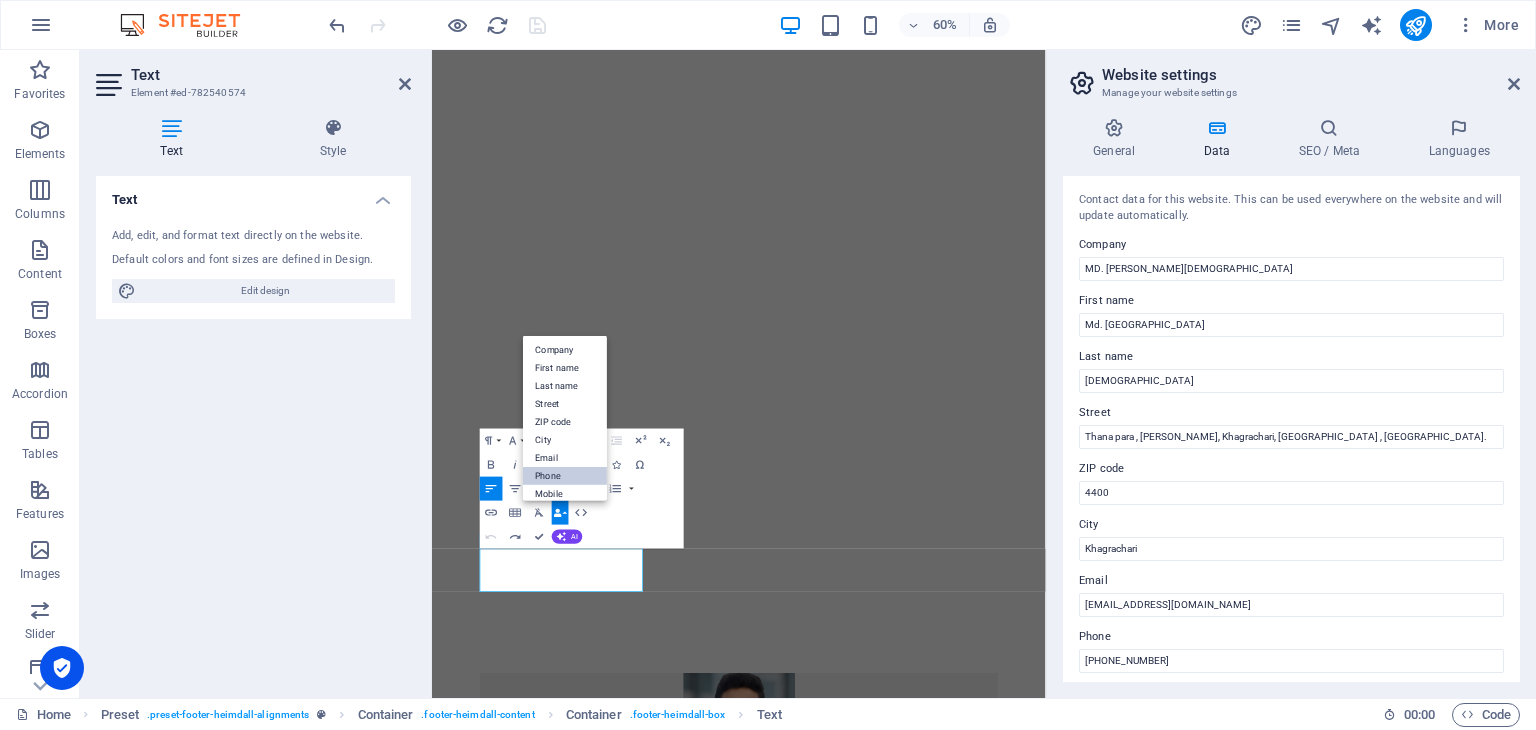 click on "Phone" at bounding box center (565, 475) 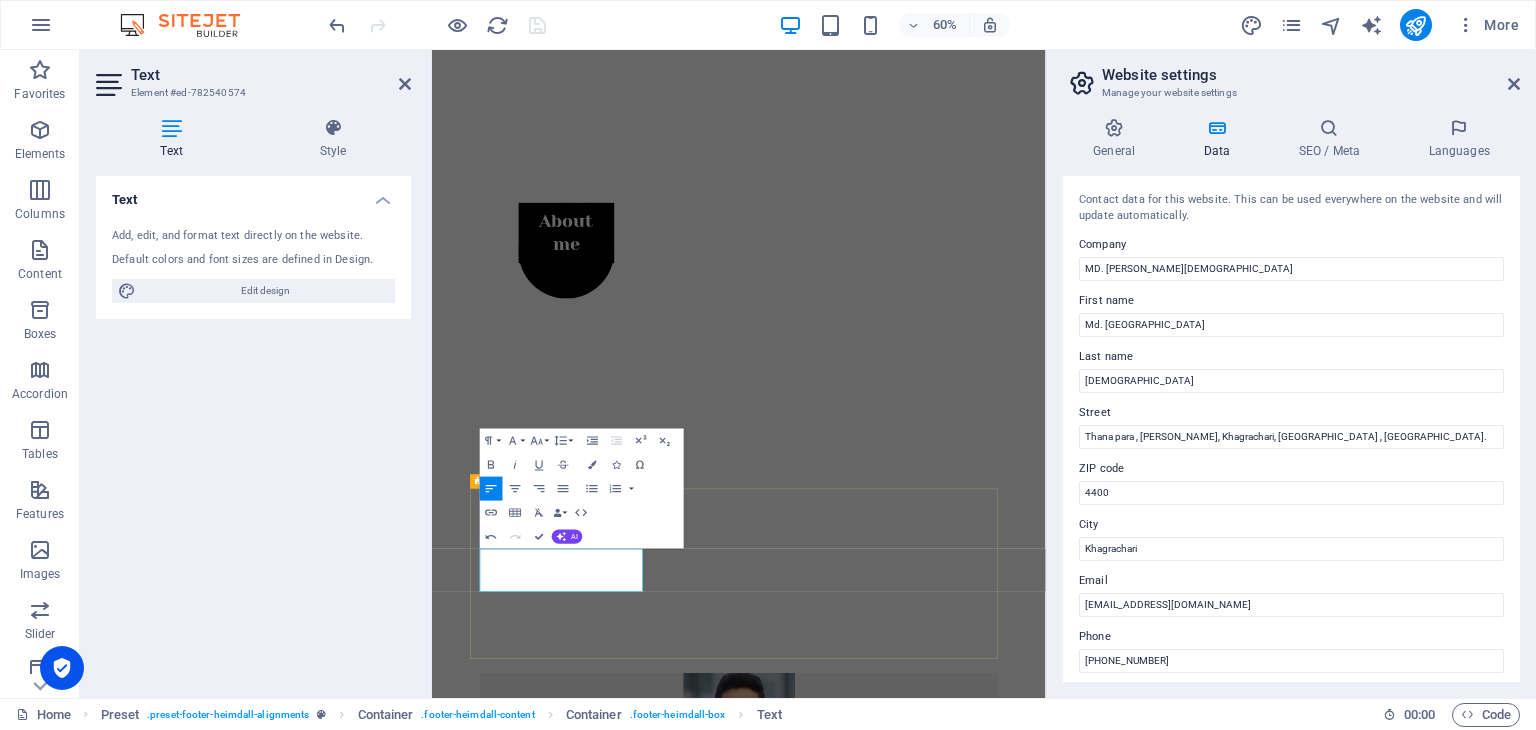 drag, startPoint x: 633, startPoint y: 940, endPoint x: 510, endPoint y: 942, distance: 123.01626 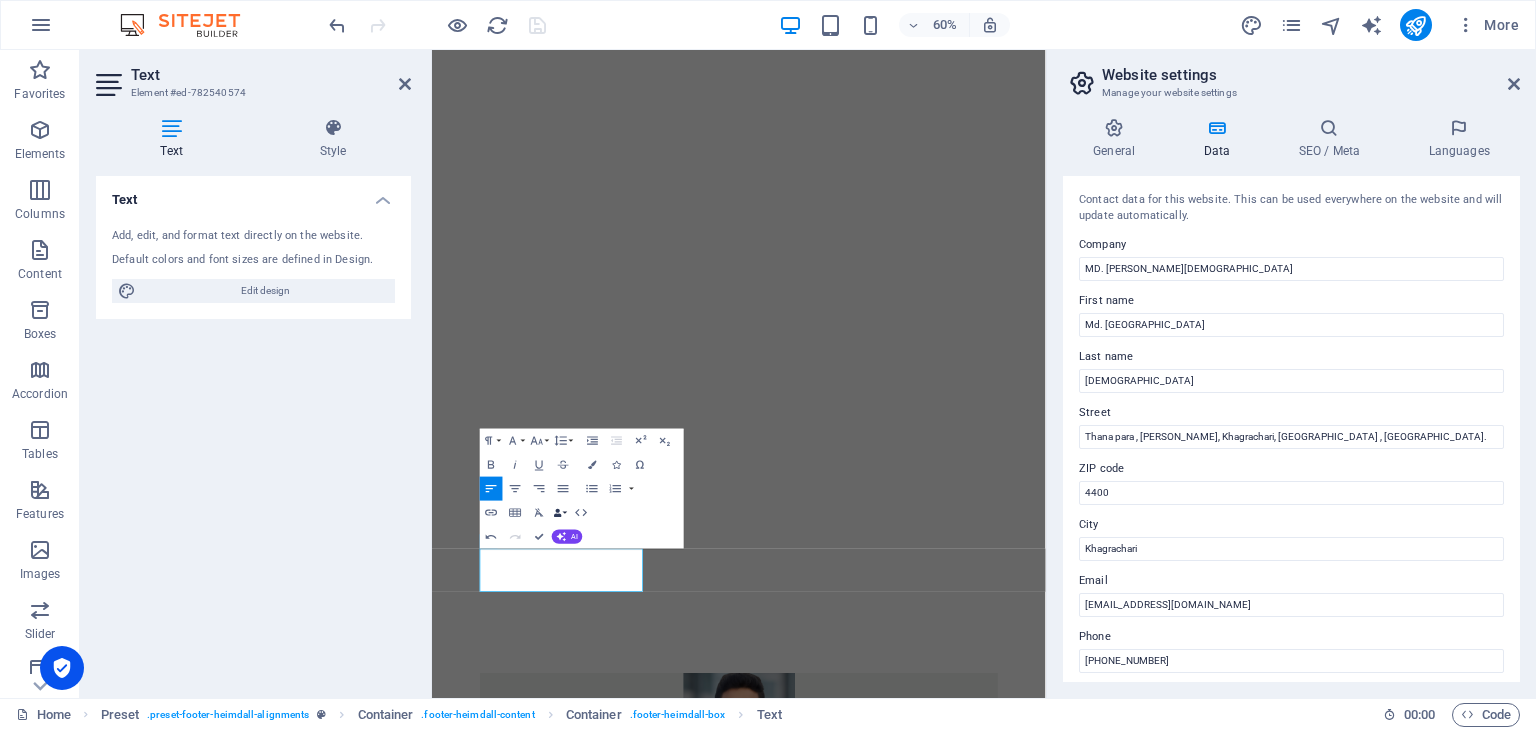 click at bounding box center [558, 512] 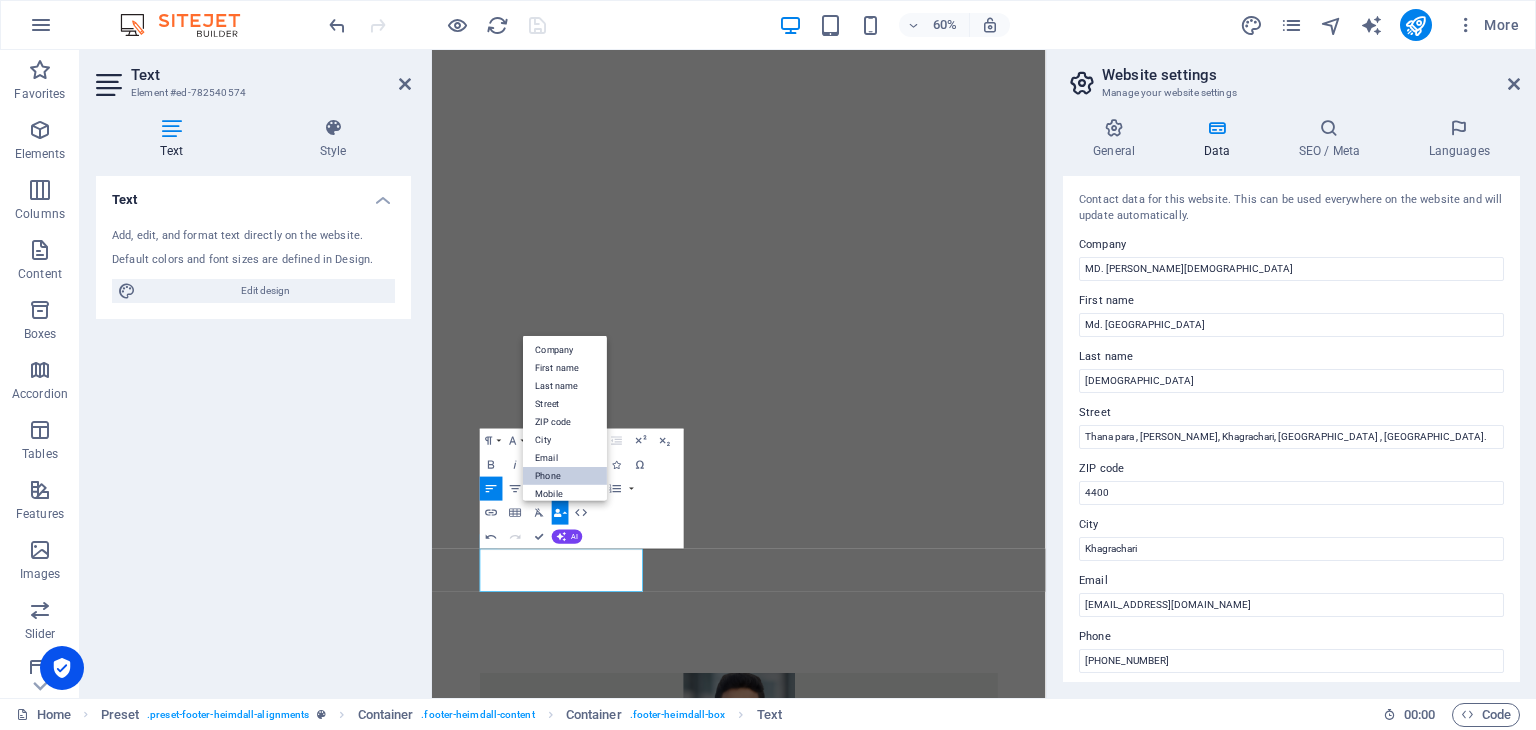 click on "Phone" at bounding box center [565, 475] 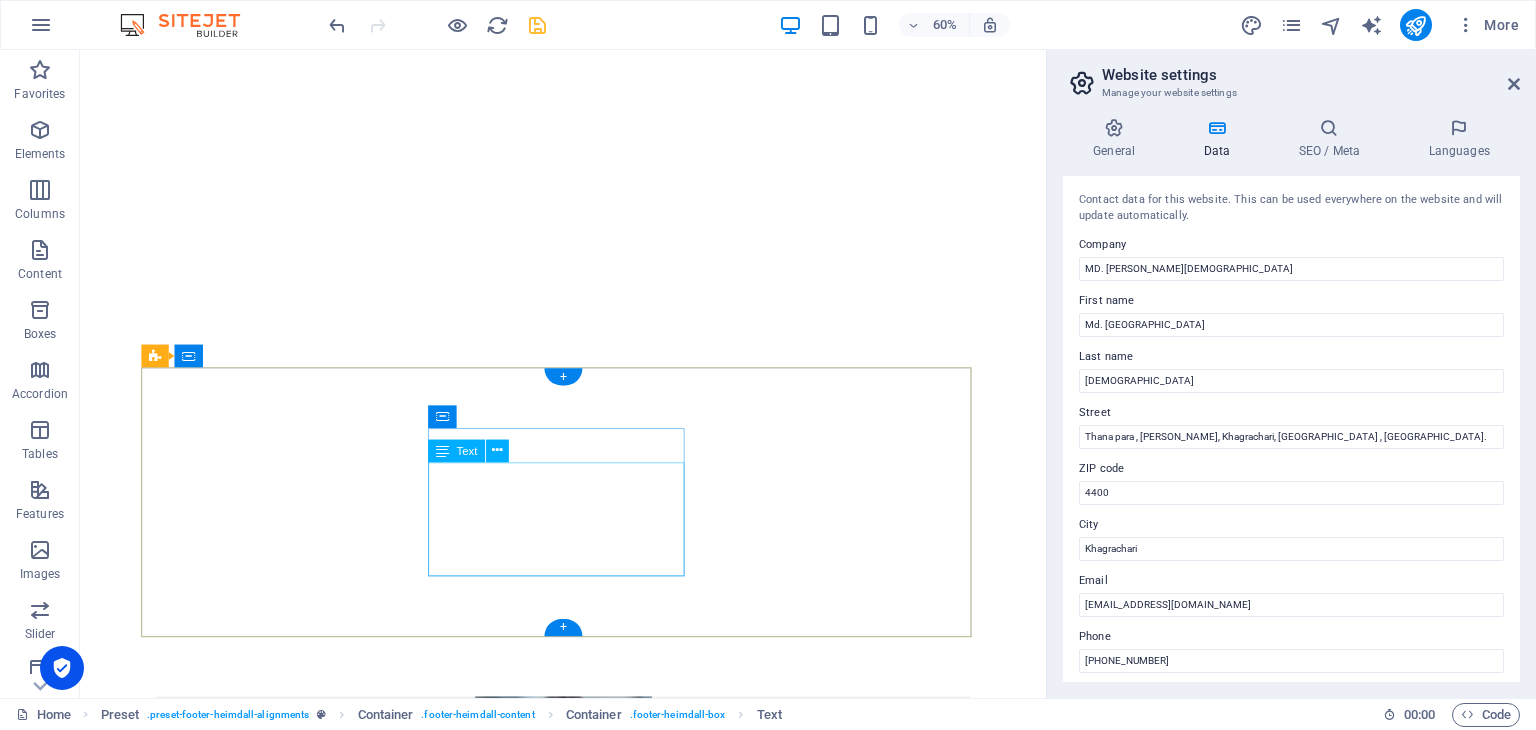scroll, scrollTop: 1072, scrollLeft: 0, axis: vertical 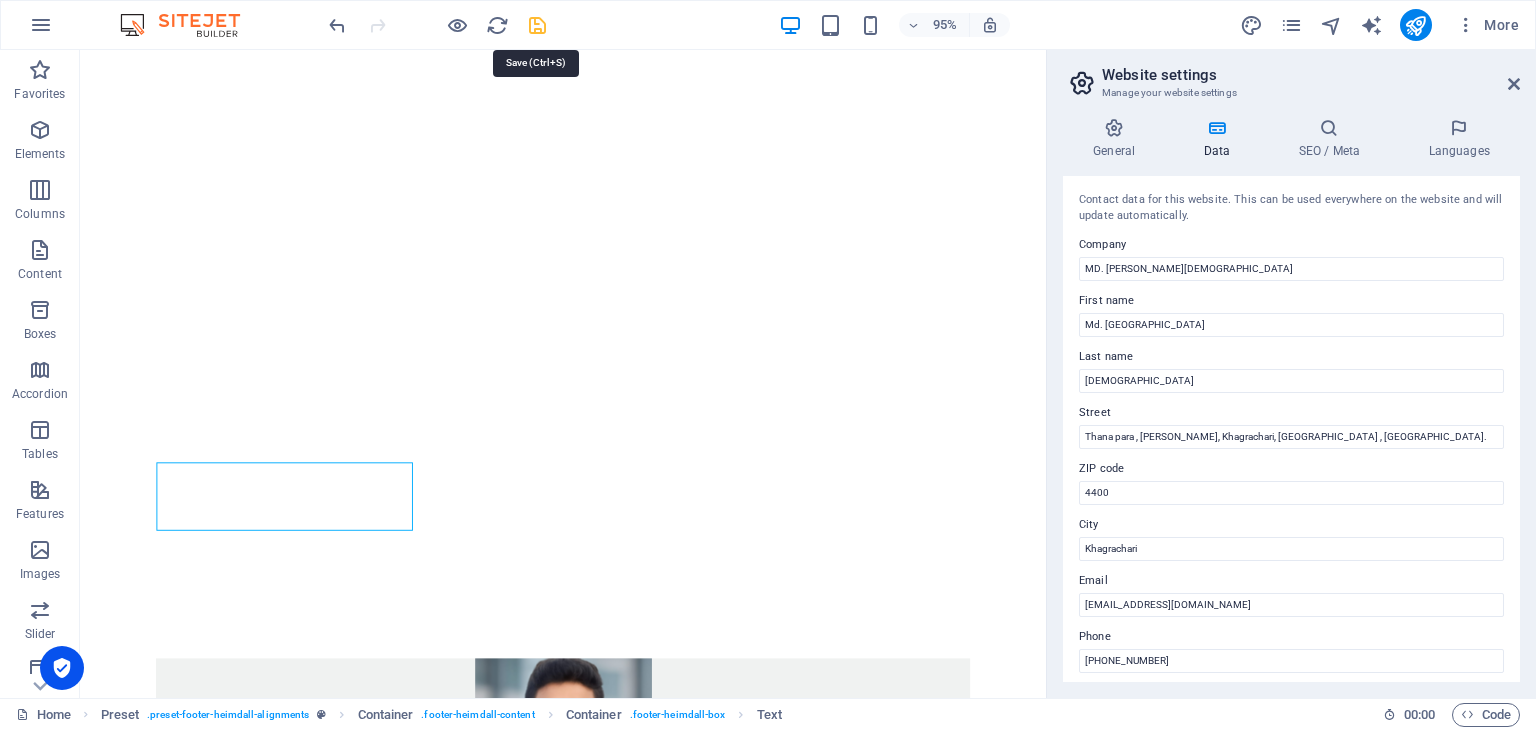 click at bounding box center [537, 25] 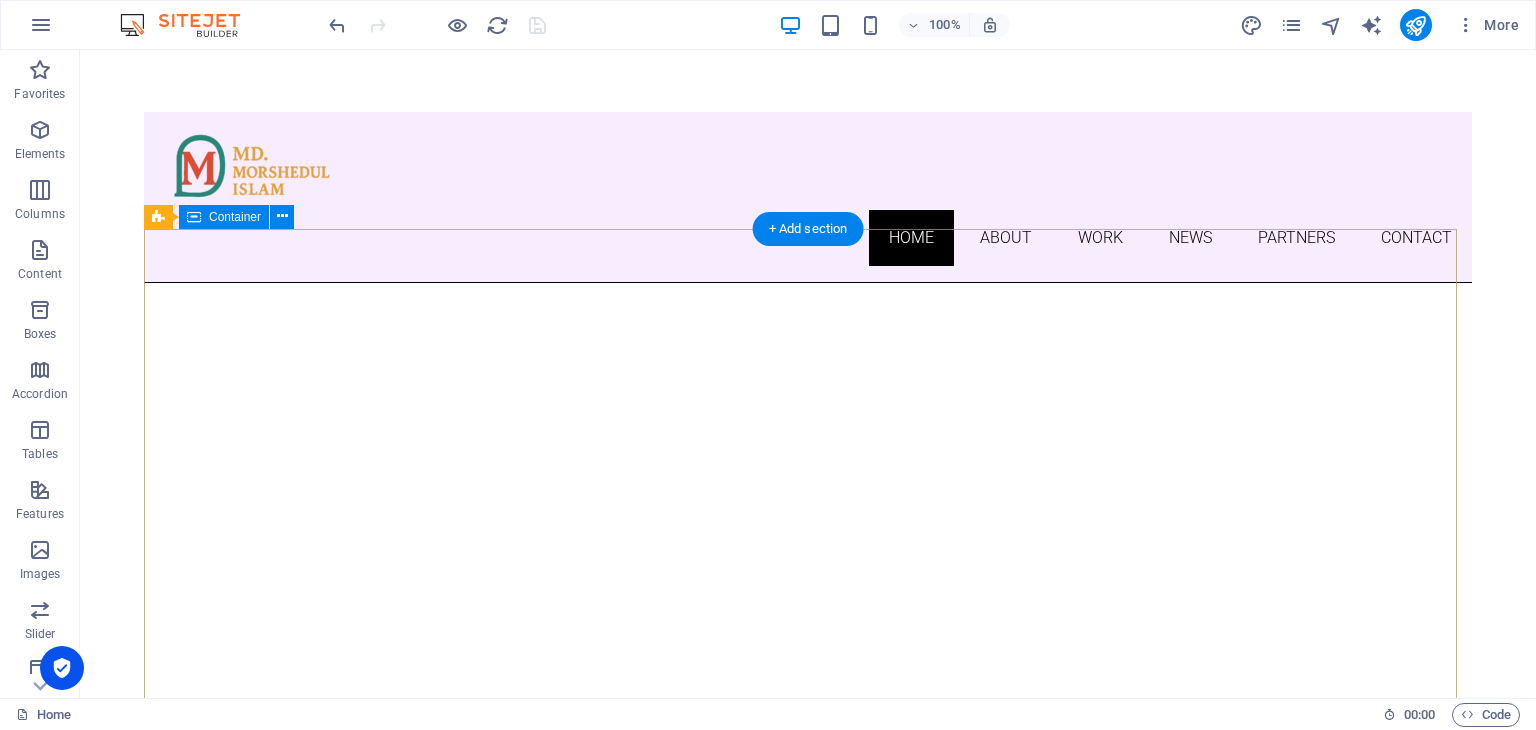 scroll, scrollTop: 0, scrollLeft: 0, axis: both 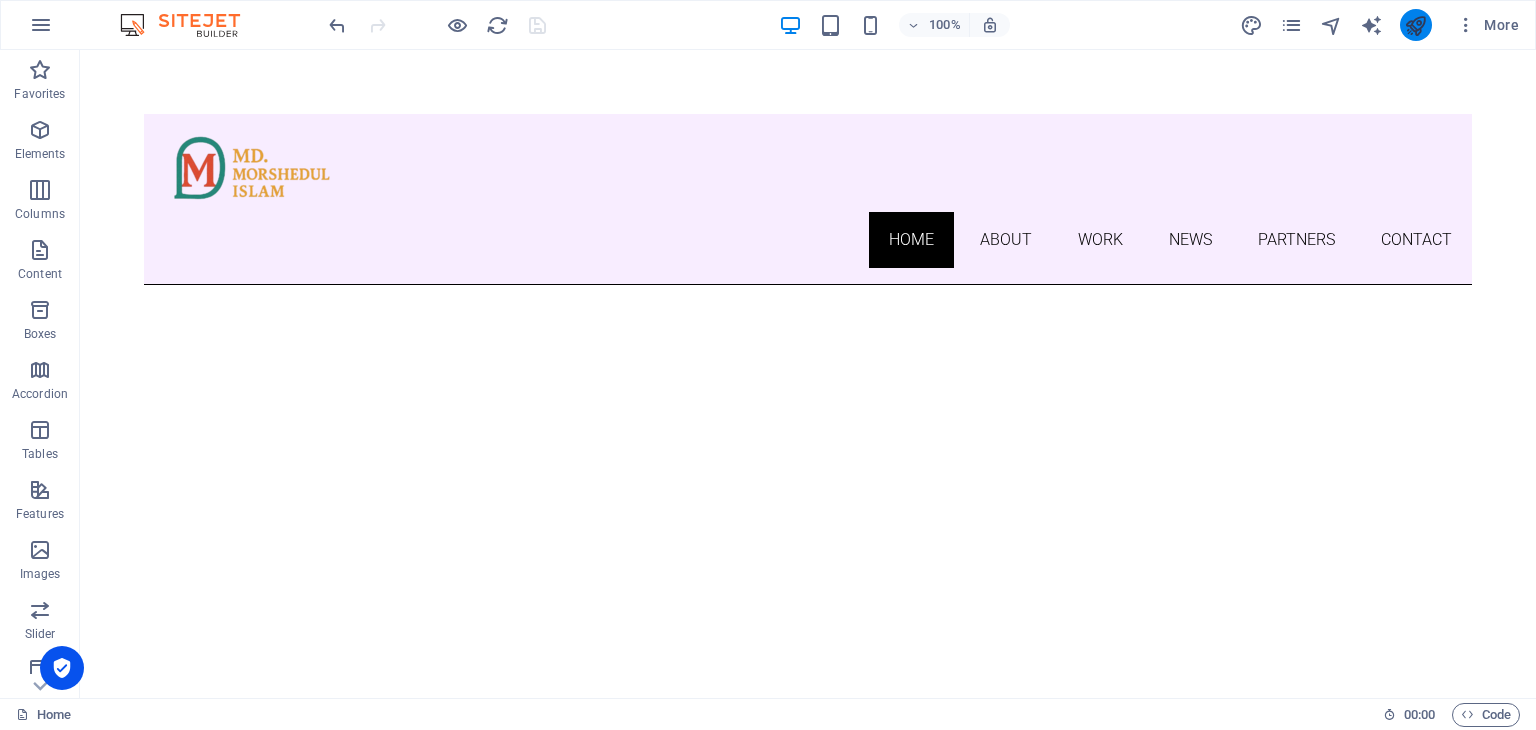 click at bounding box center (1415, 25) 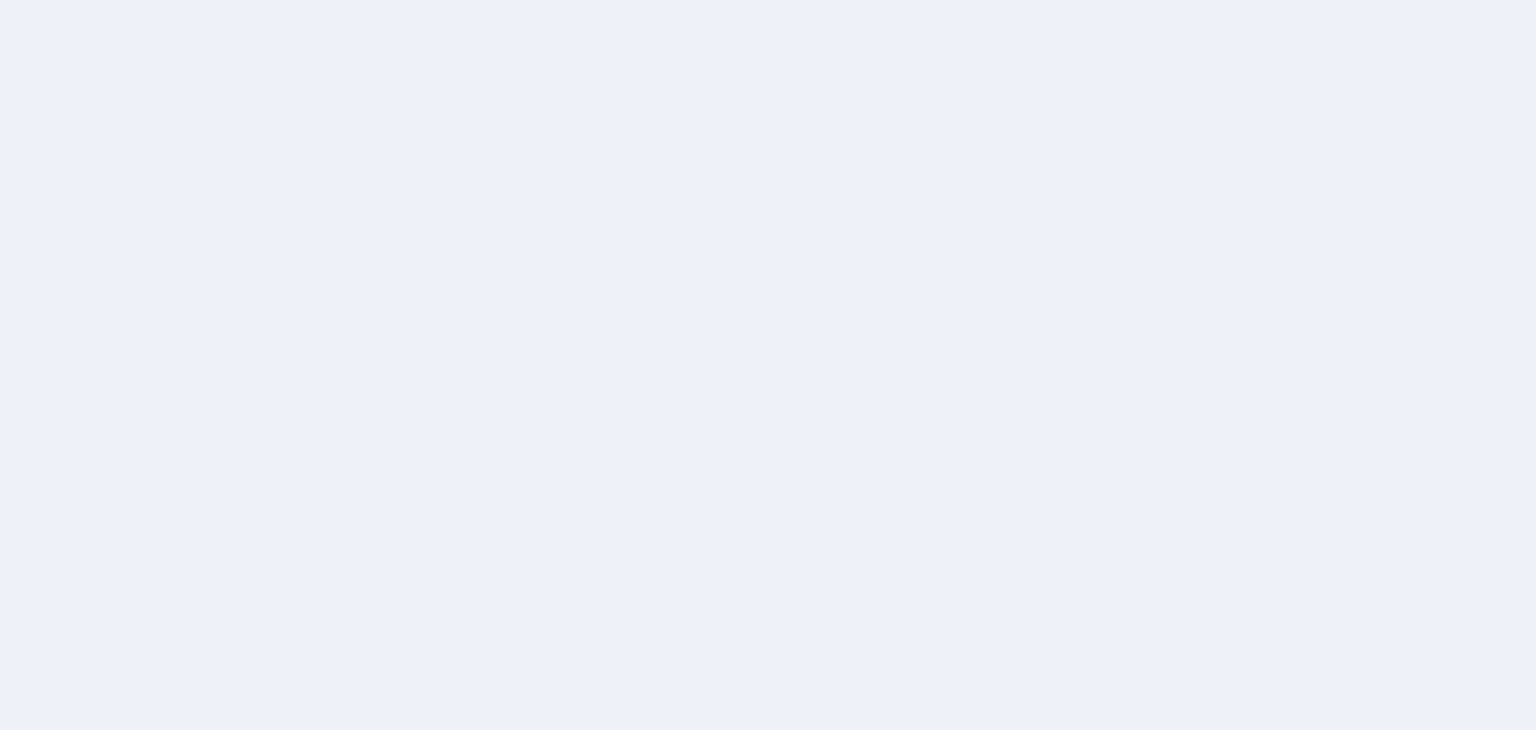 scroll, scrollTop: 0, scrollLeft: 0, axis: both 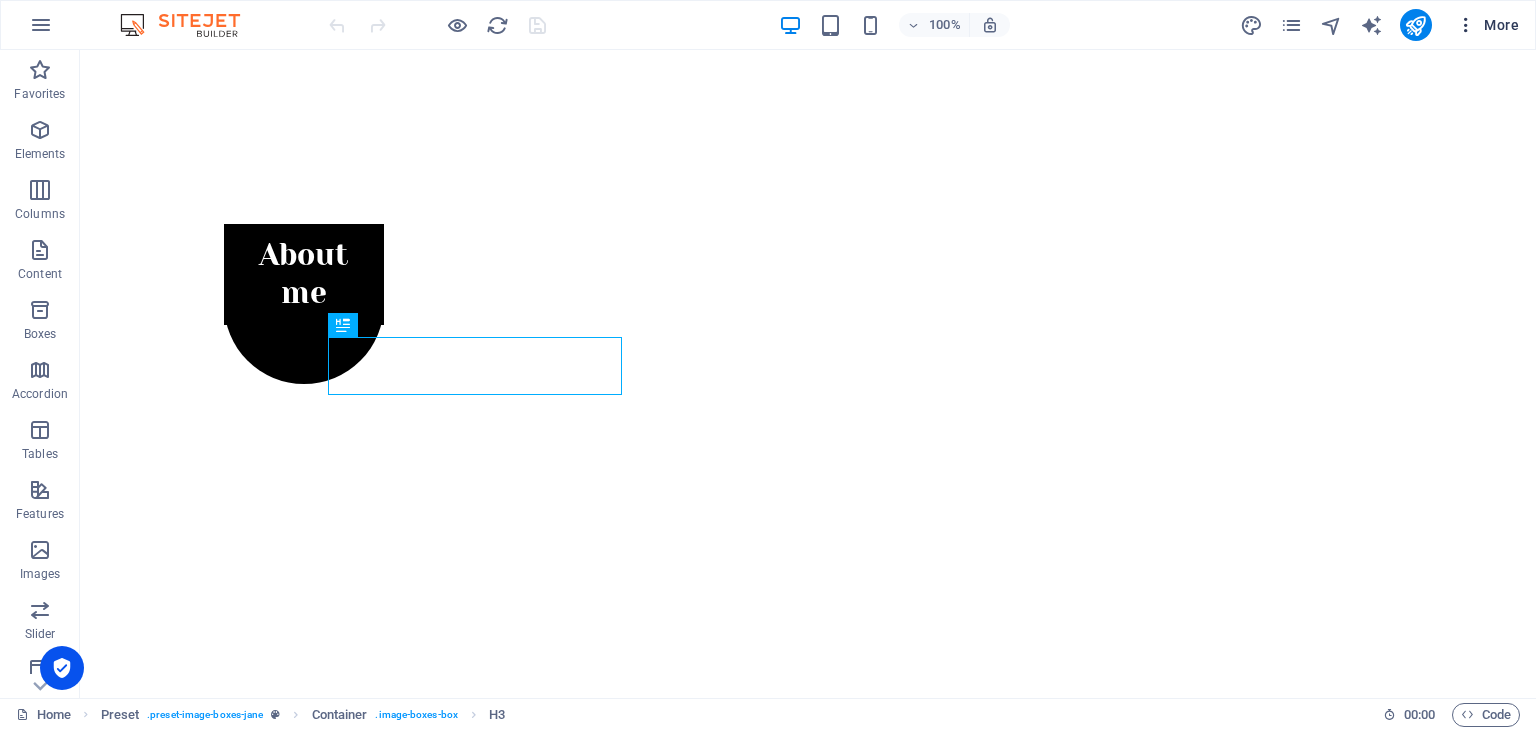 click at bounding box center (1466, 25) 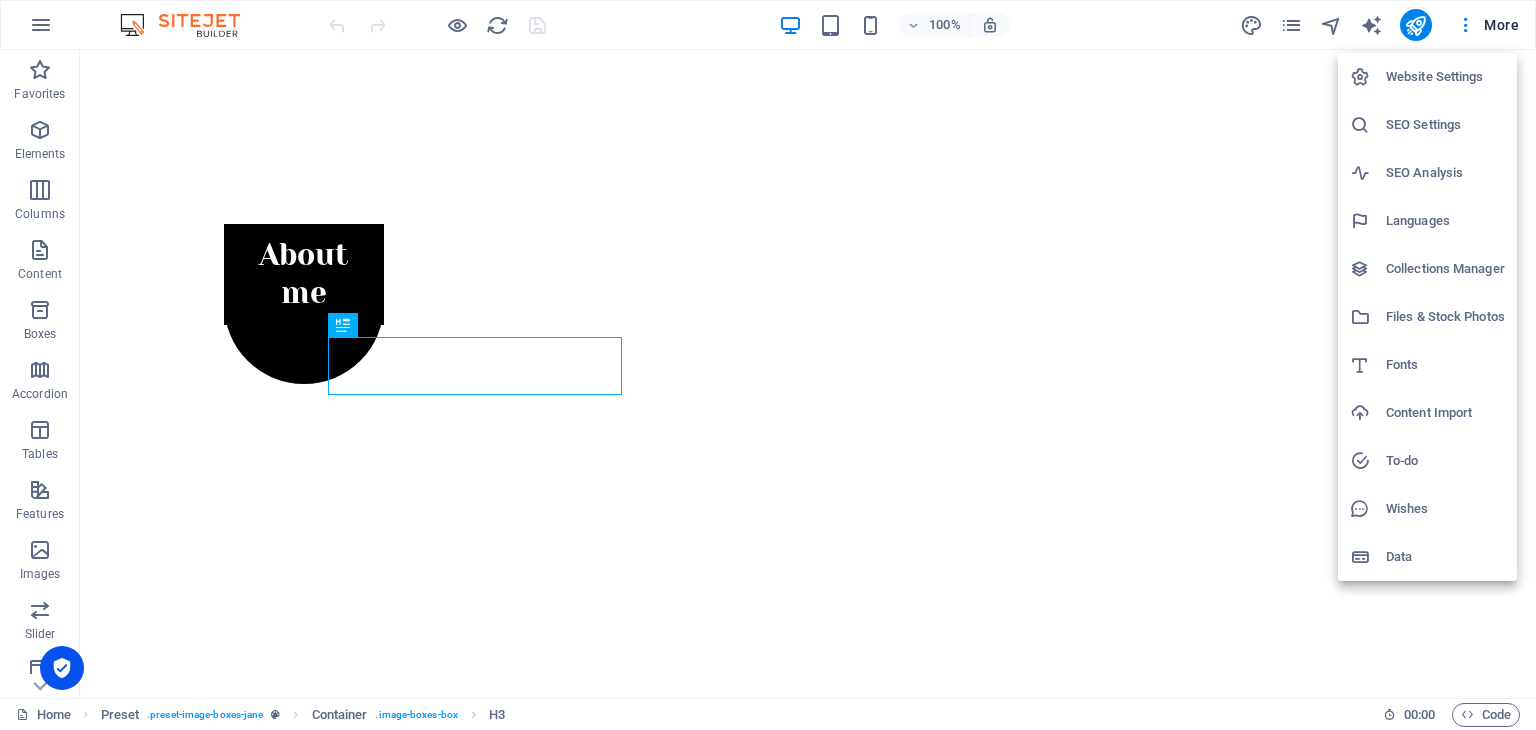 click on "Website Settings" at bounding box center (1445, 77) 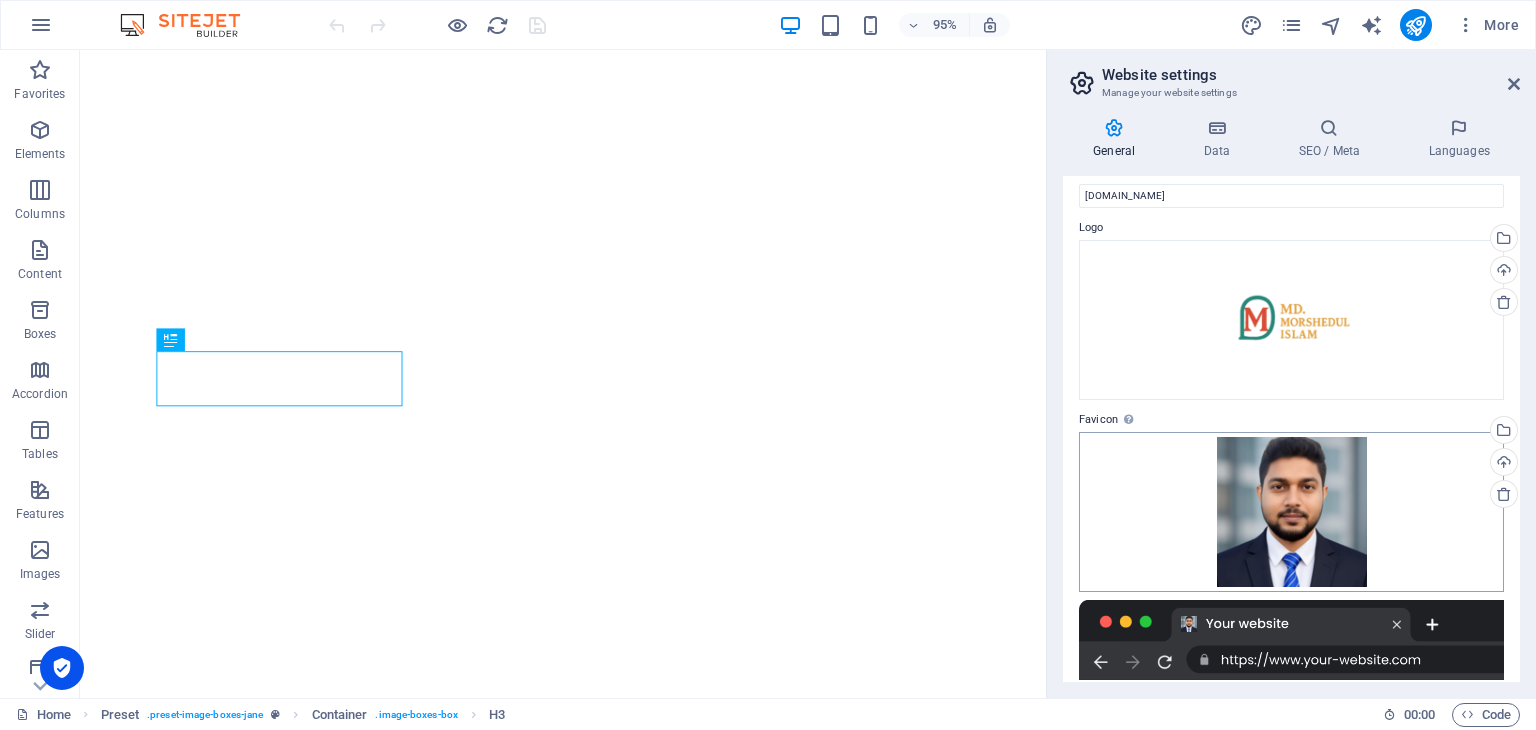 scroll, scrollTop: 0, scrollLeft: 0, axis: both 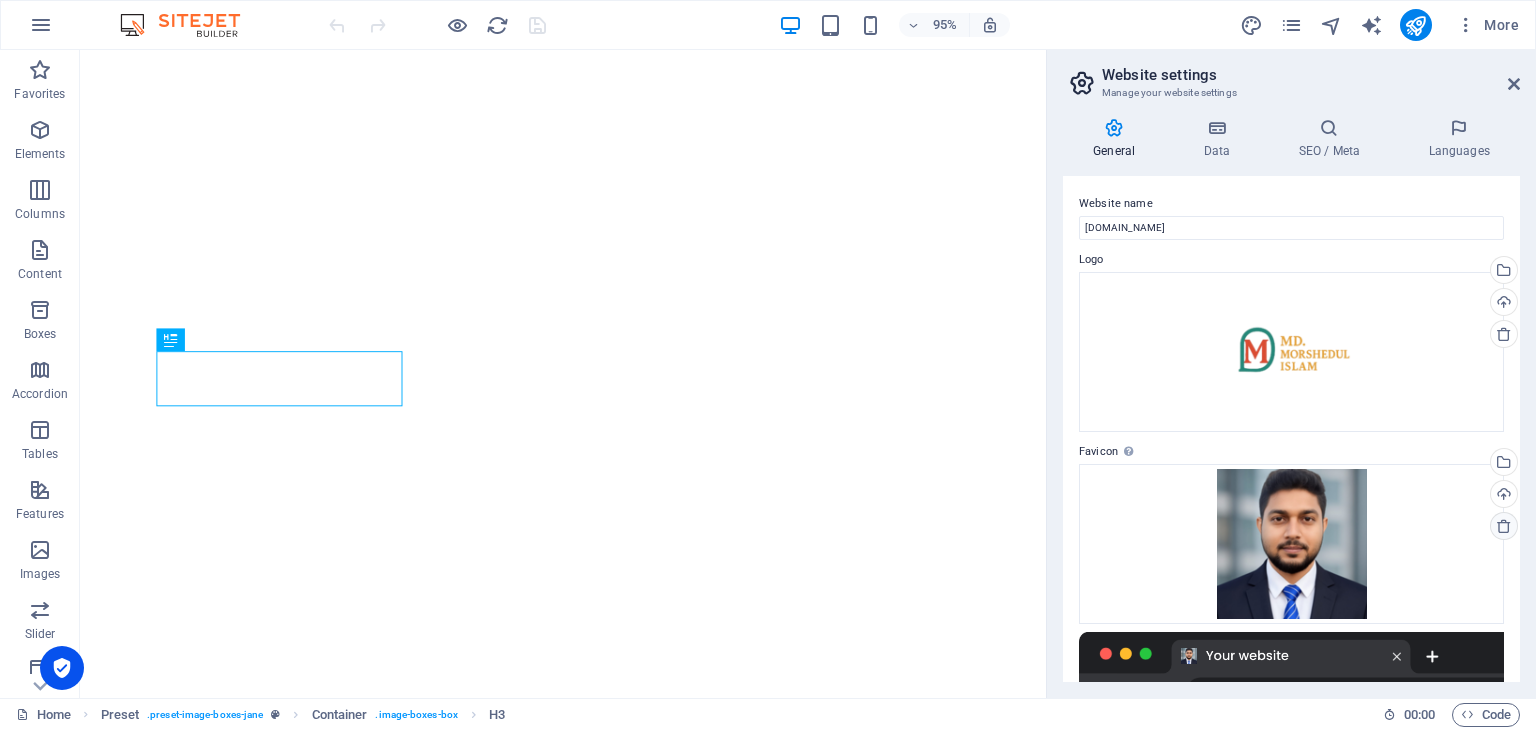 click at bounding box center (1504, 526) 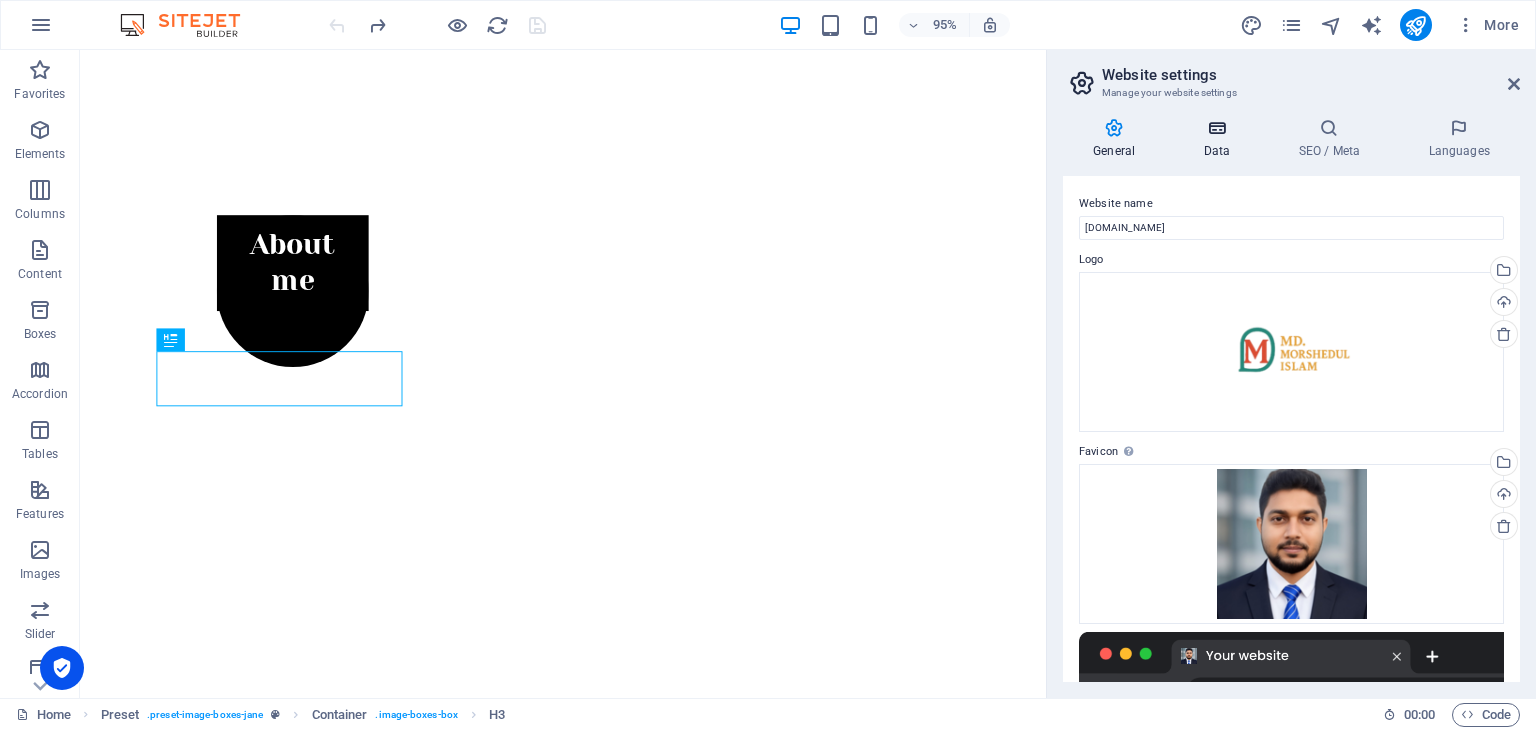click at bounding box center (1216, 128) 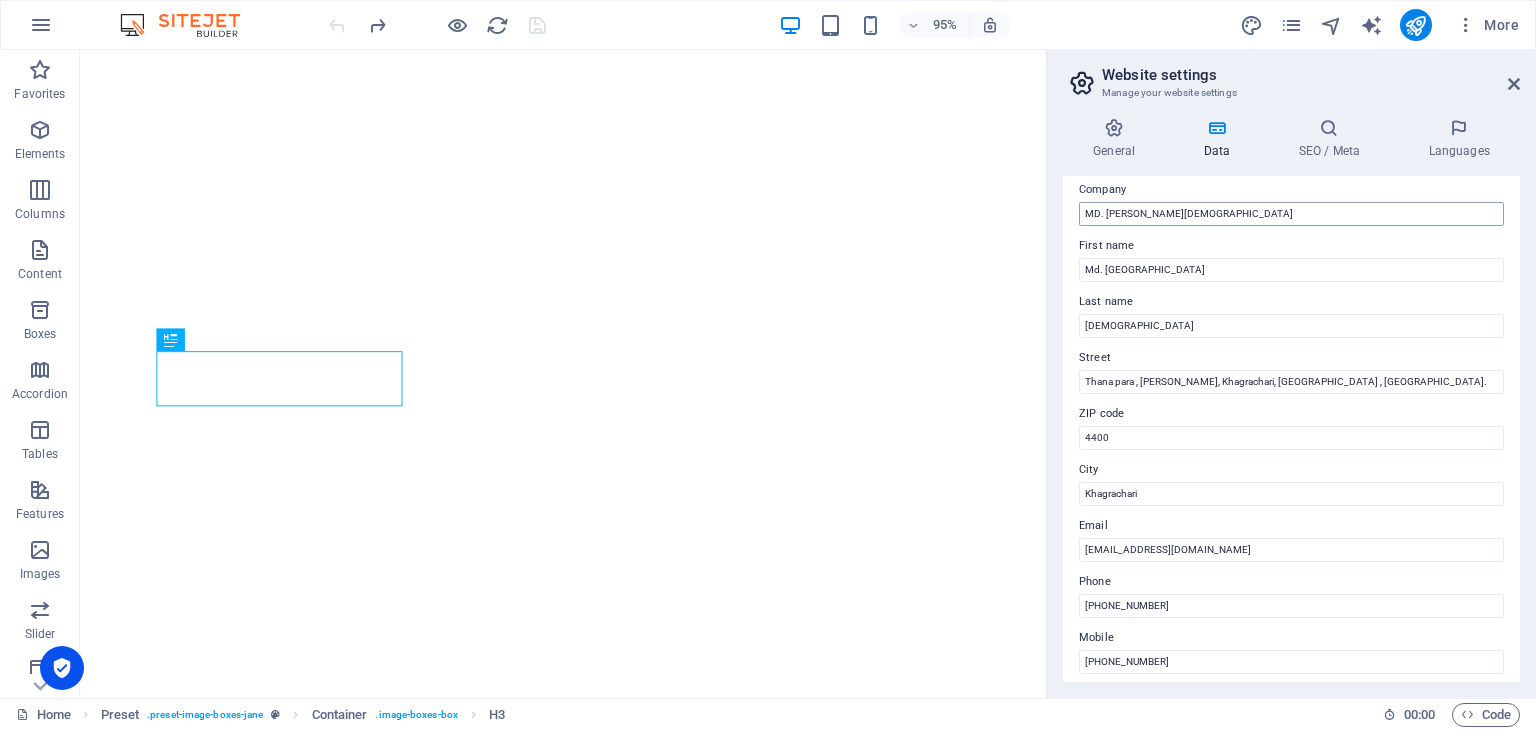 scroll, scrollTop: 0, scrollLeft: 0, axis: both 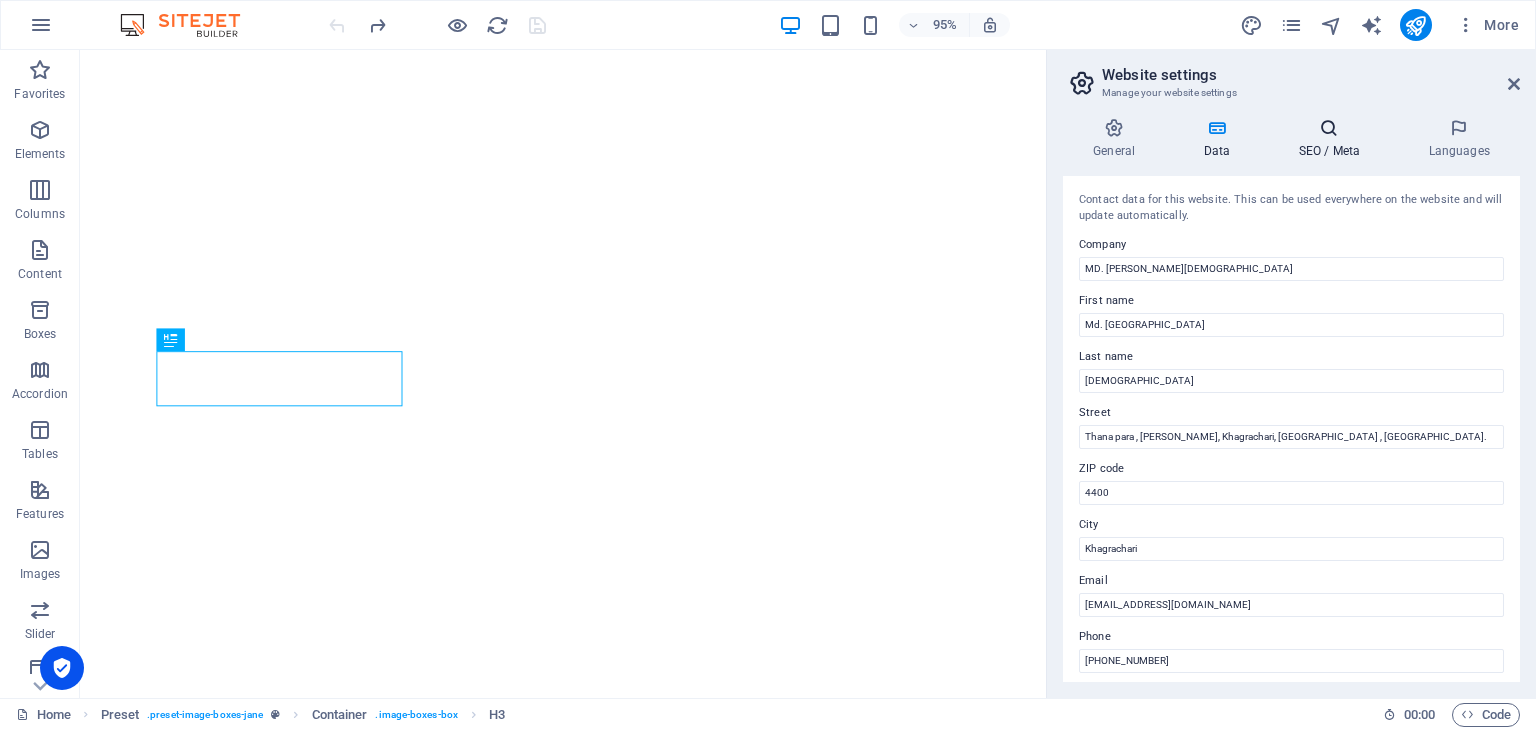 click on "SEO / Meta" at bounding box center [1333, 139] 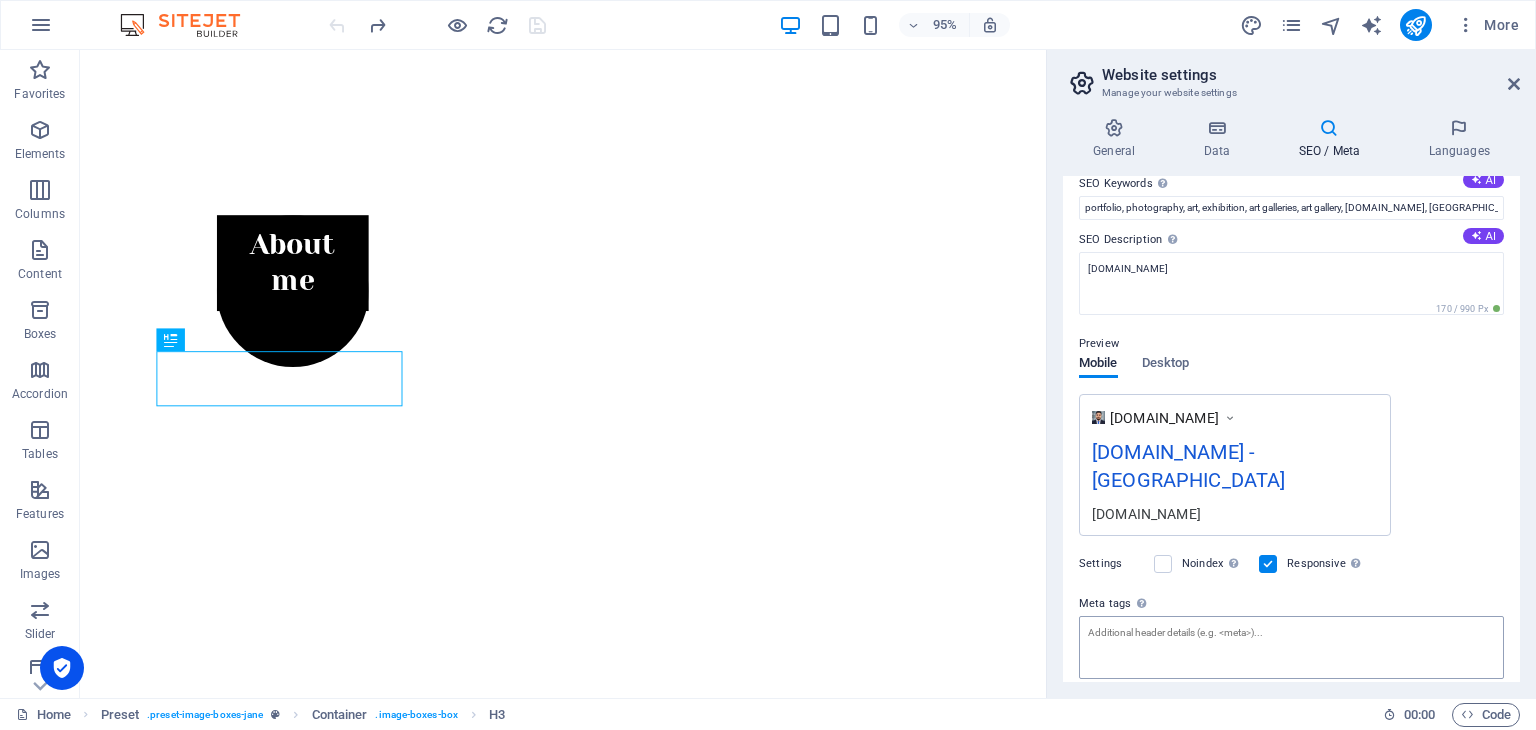 scroll, scrollTop: 0, scrollLeft: 0, axis: both 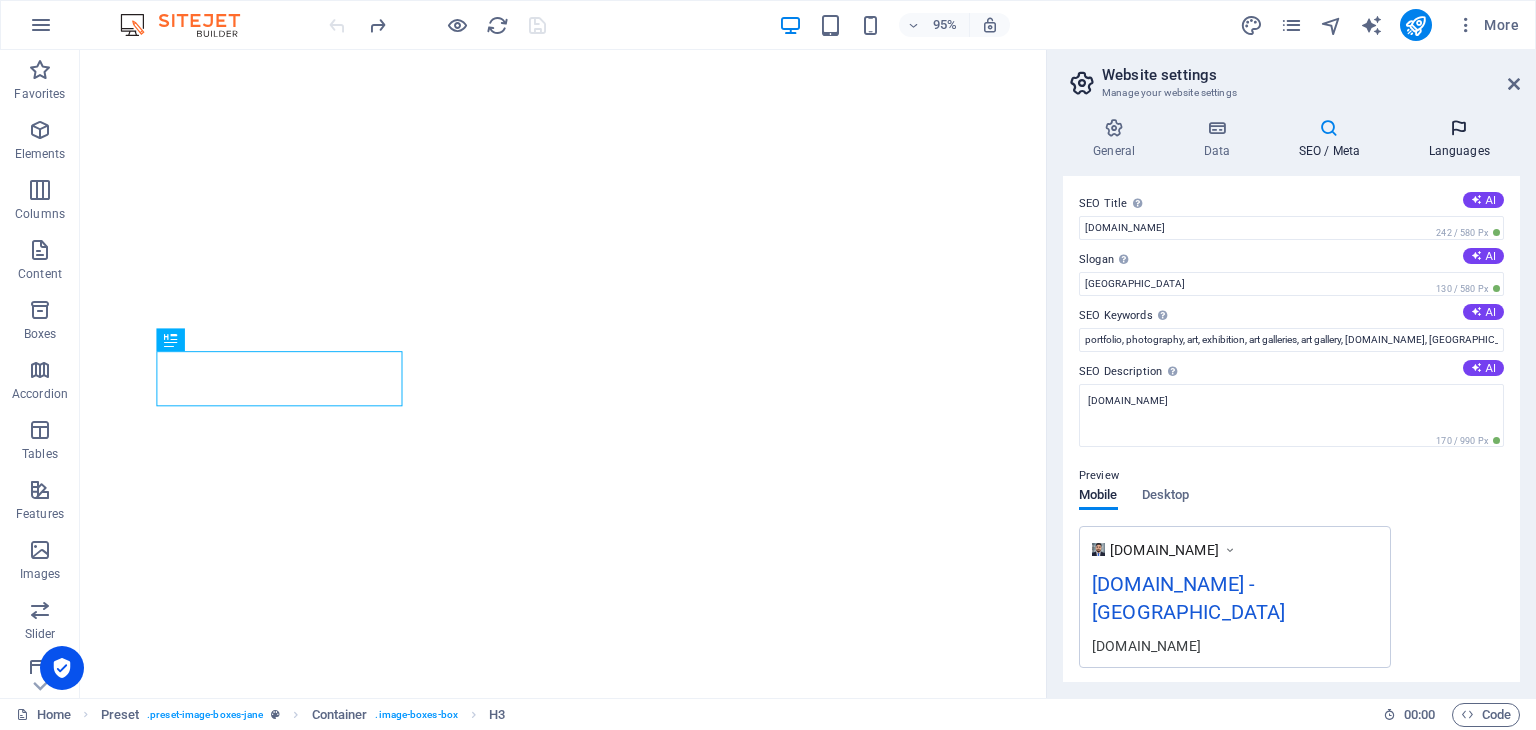 click on "Languages" at bounding box center [1459, 139] 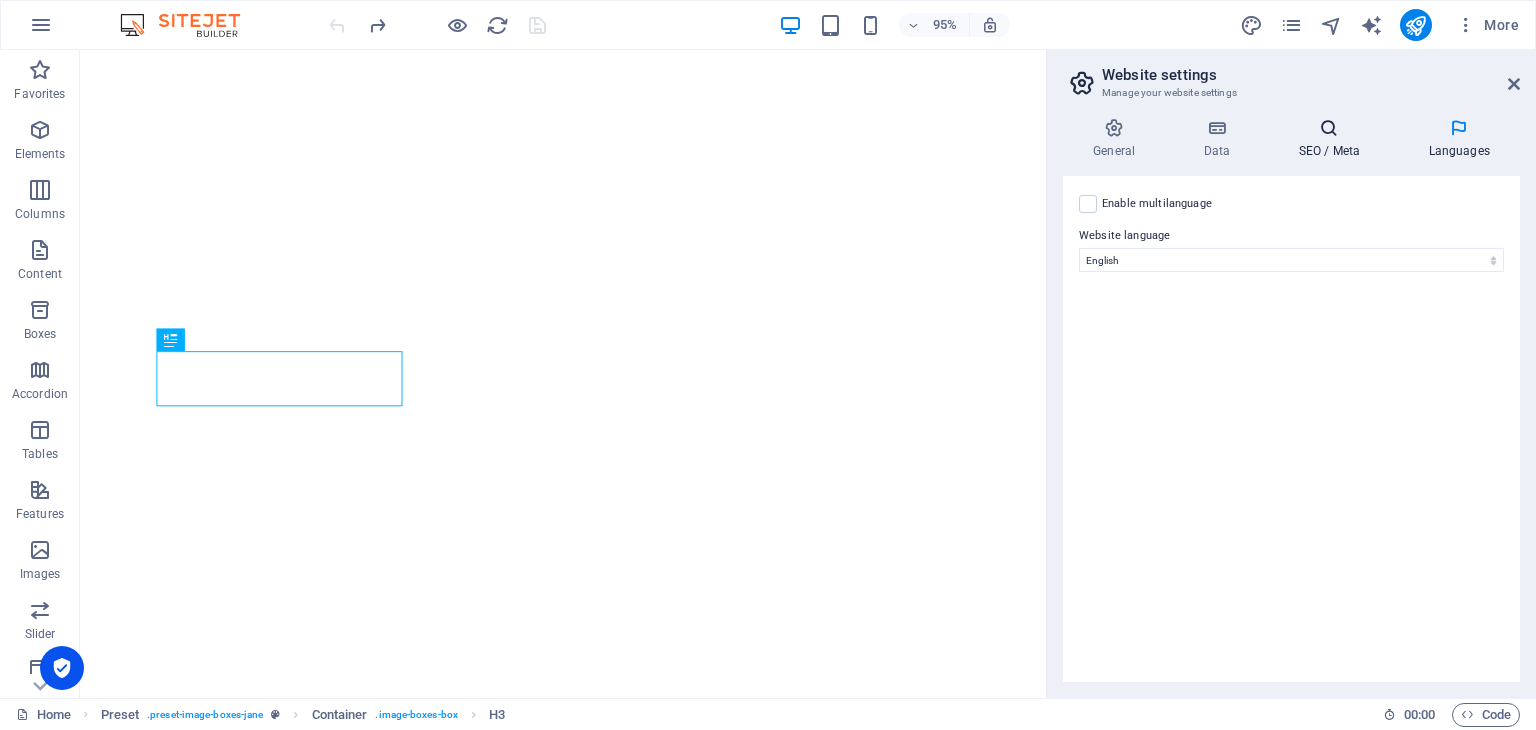 click on "SEO / Meta" at bounding box center [1333, 139] 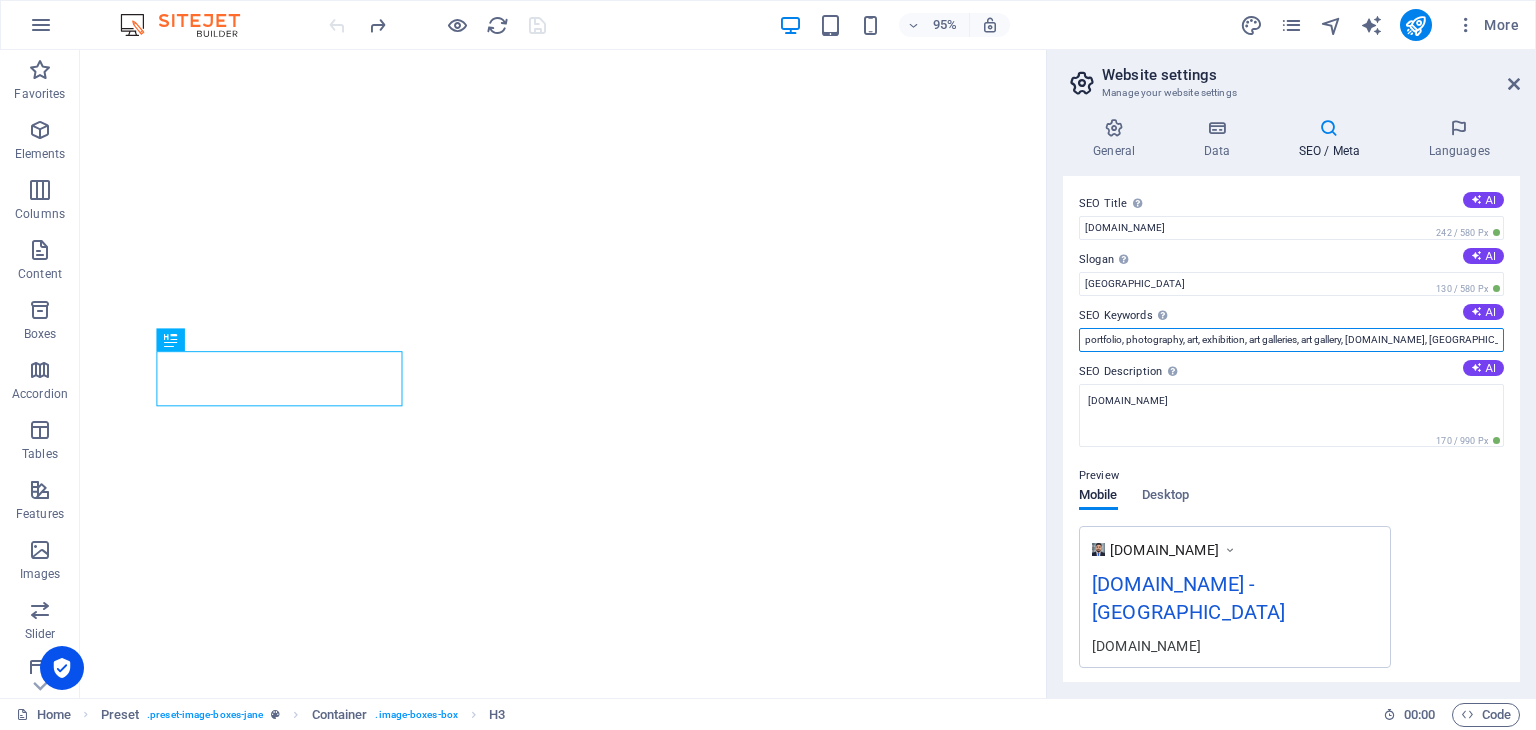 scroll, scrollTop: 0, scrollLeft: 51, axis: horizontal 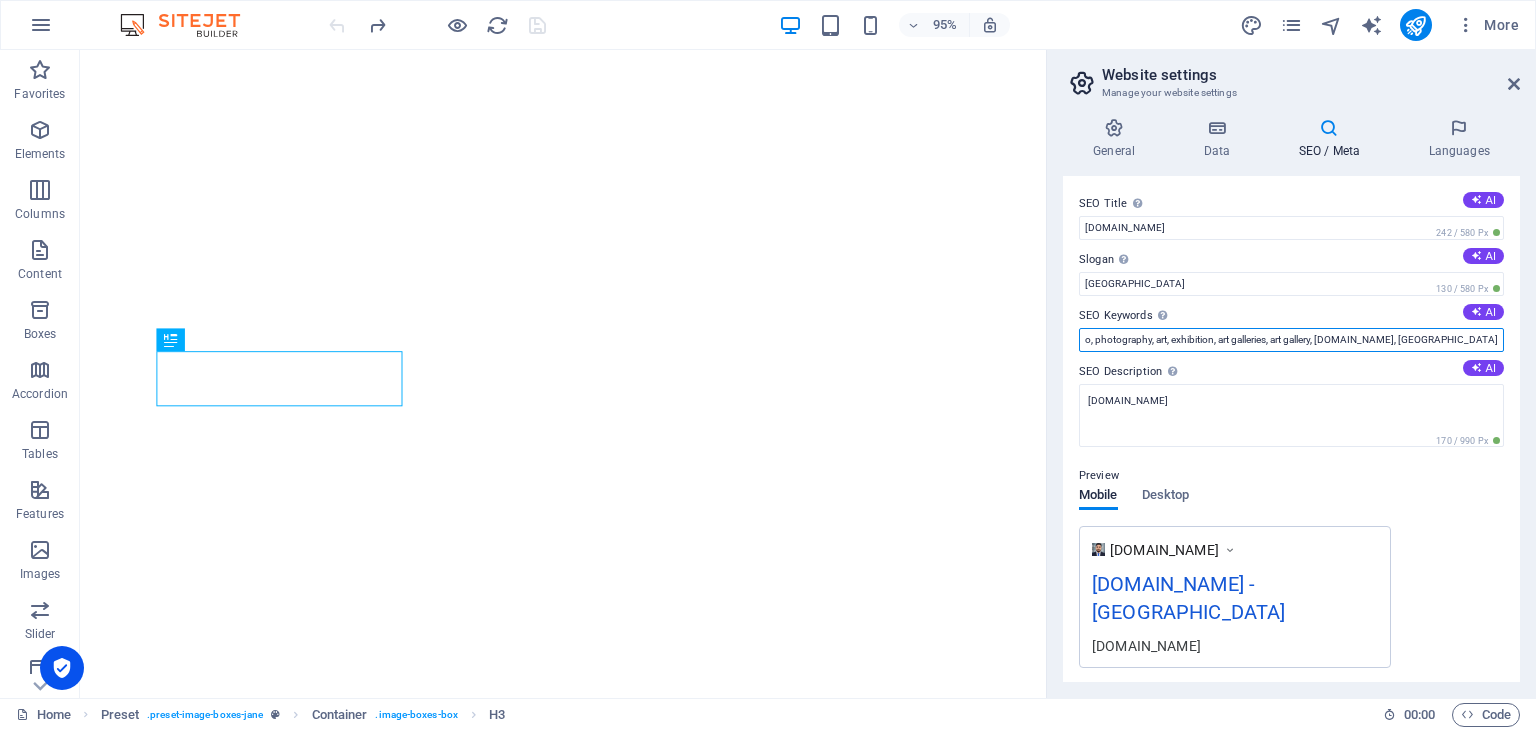 drag, startPoint x: 1484, startPoint y: 337, endPoint x: 1507, endPoint y: 337, distance: 23 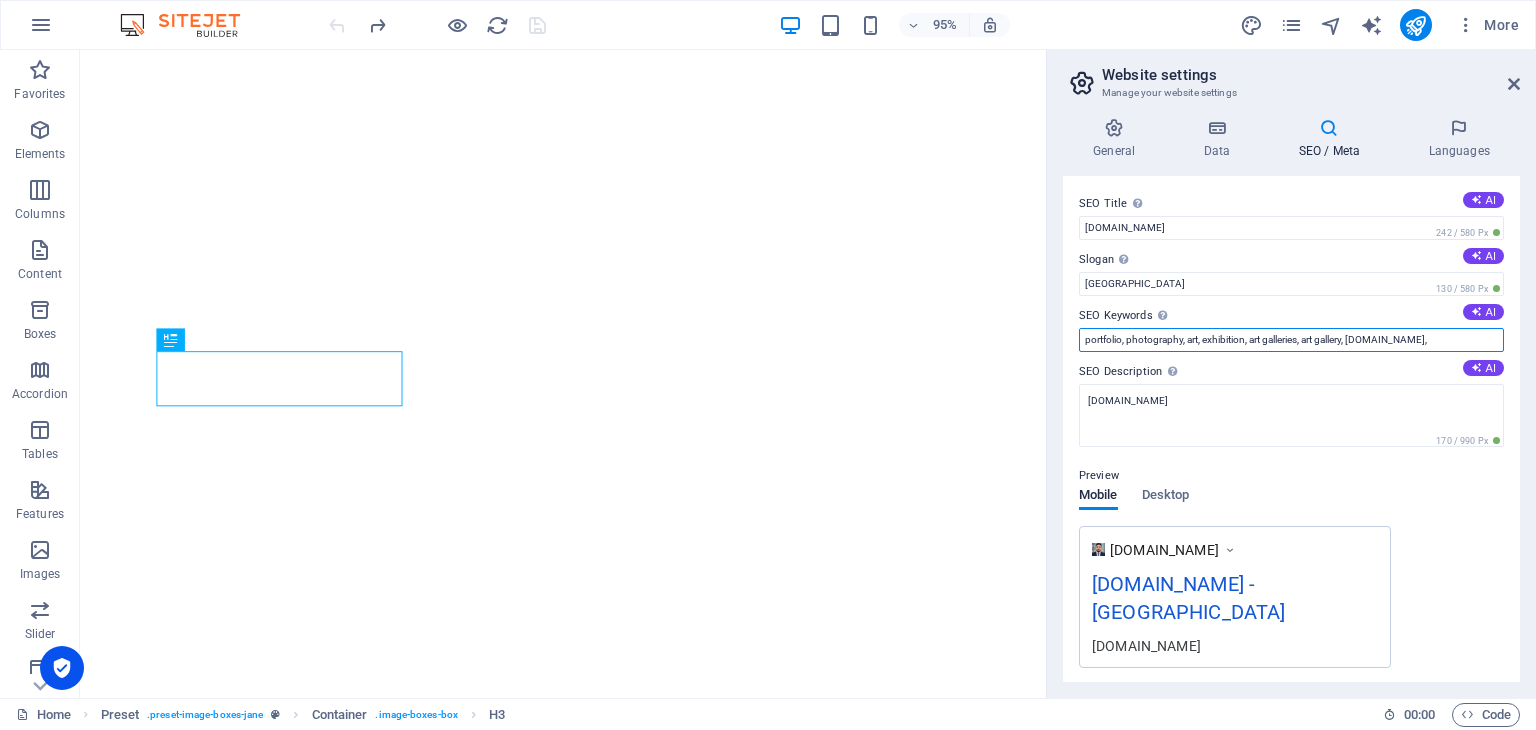 scroll, scrollTop: 0, scrollLeft: 0, axis: both 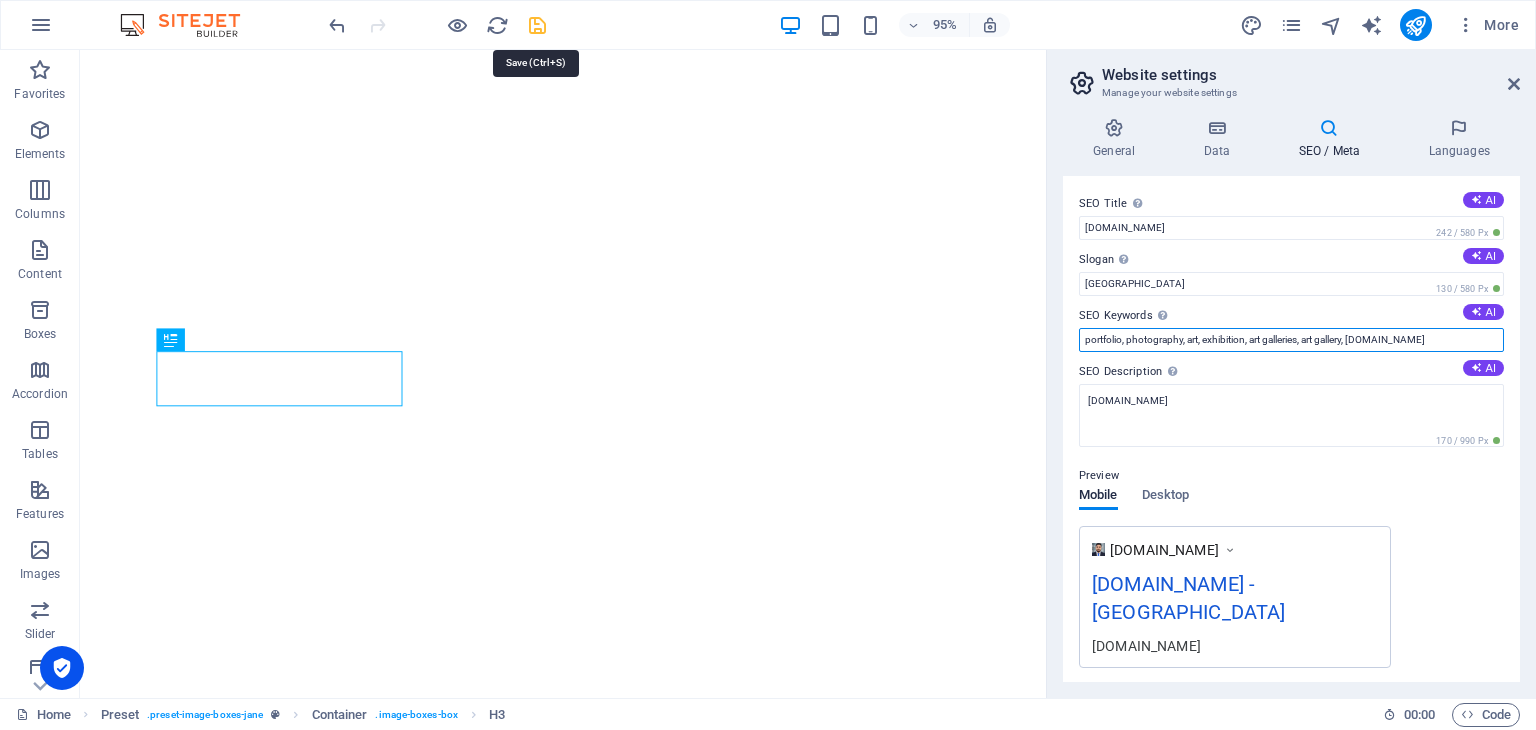 type on "portfolio, photography, art, exhibition, art galleries, art gallery, mdmorshedulislam.com.bd" 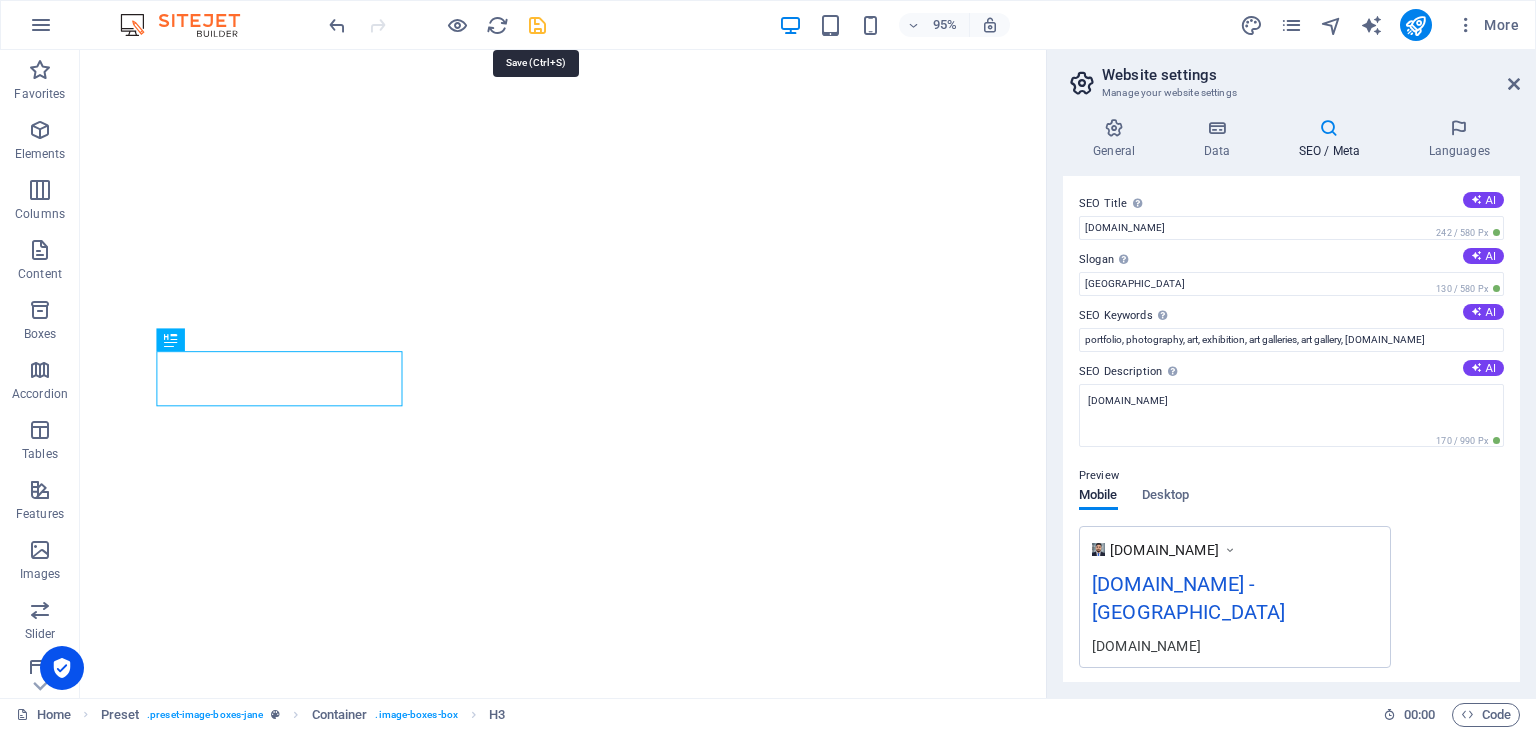 click at bounding box center (537, 25) 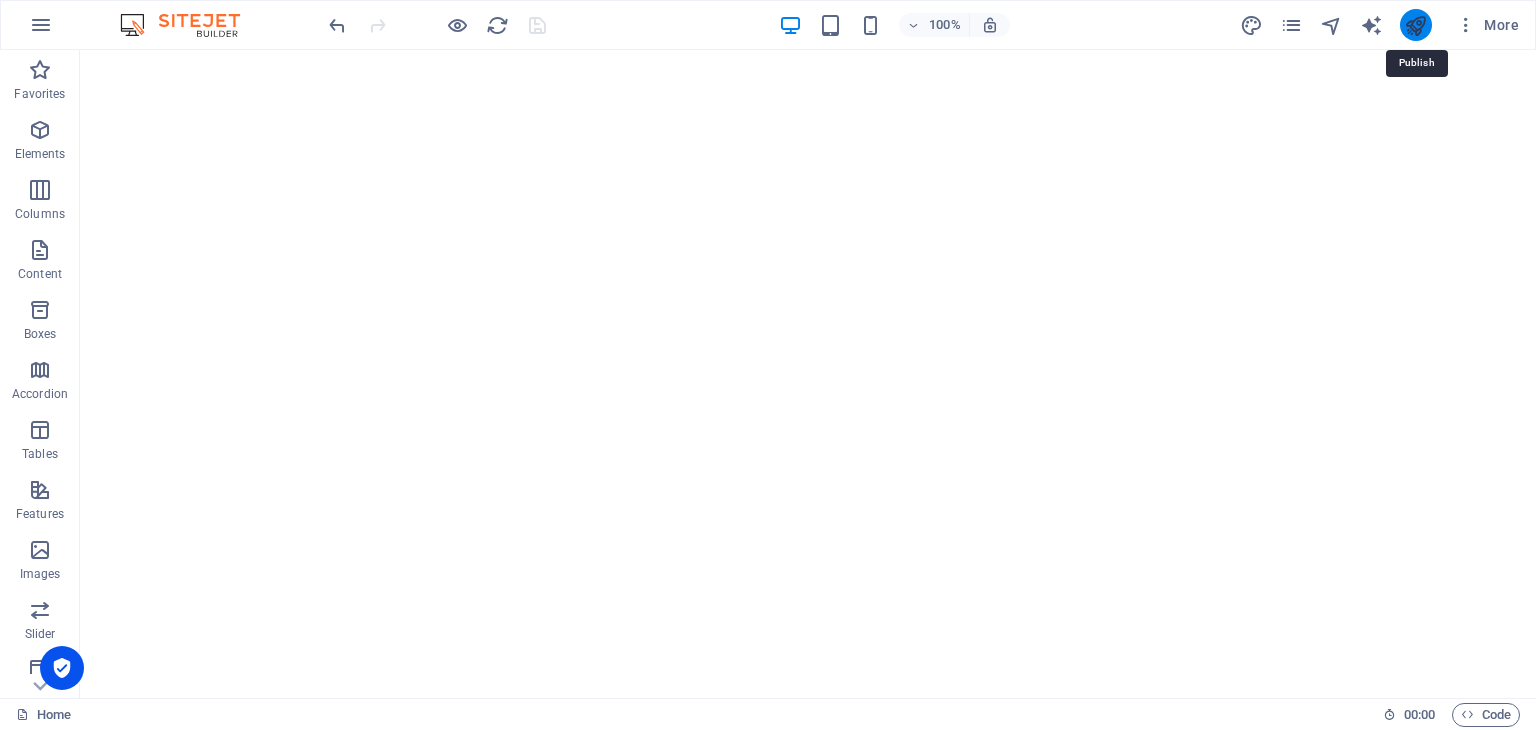 click at bounding box center [1415, 25] 